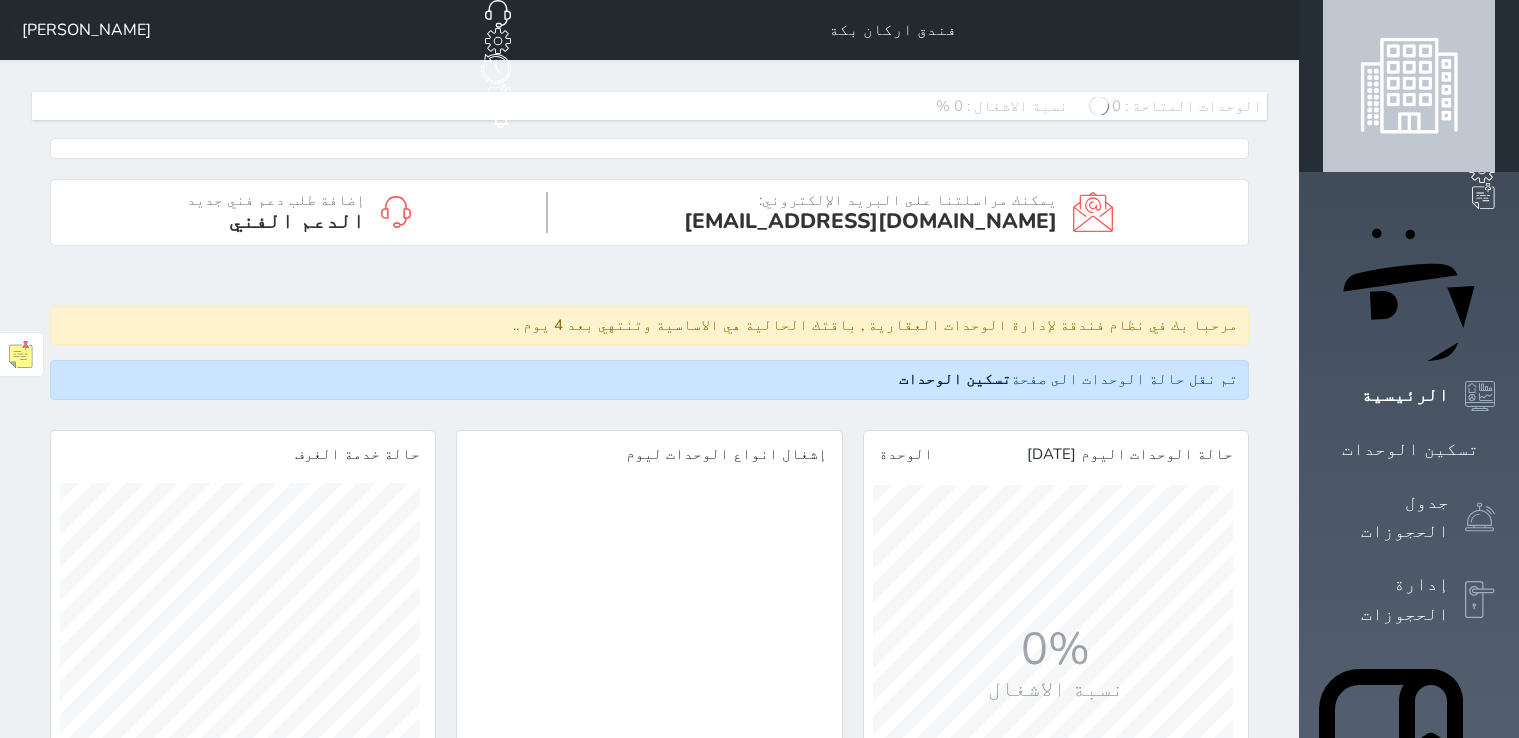 scroll, scrollTop: 0, scrollLeft: 0, axis: both 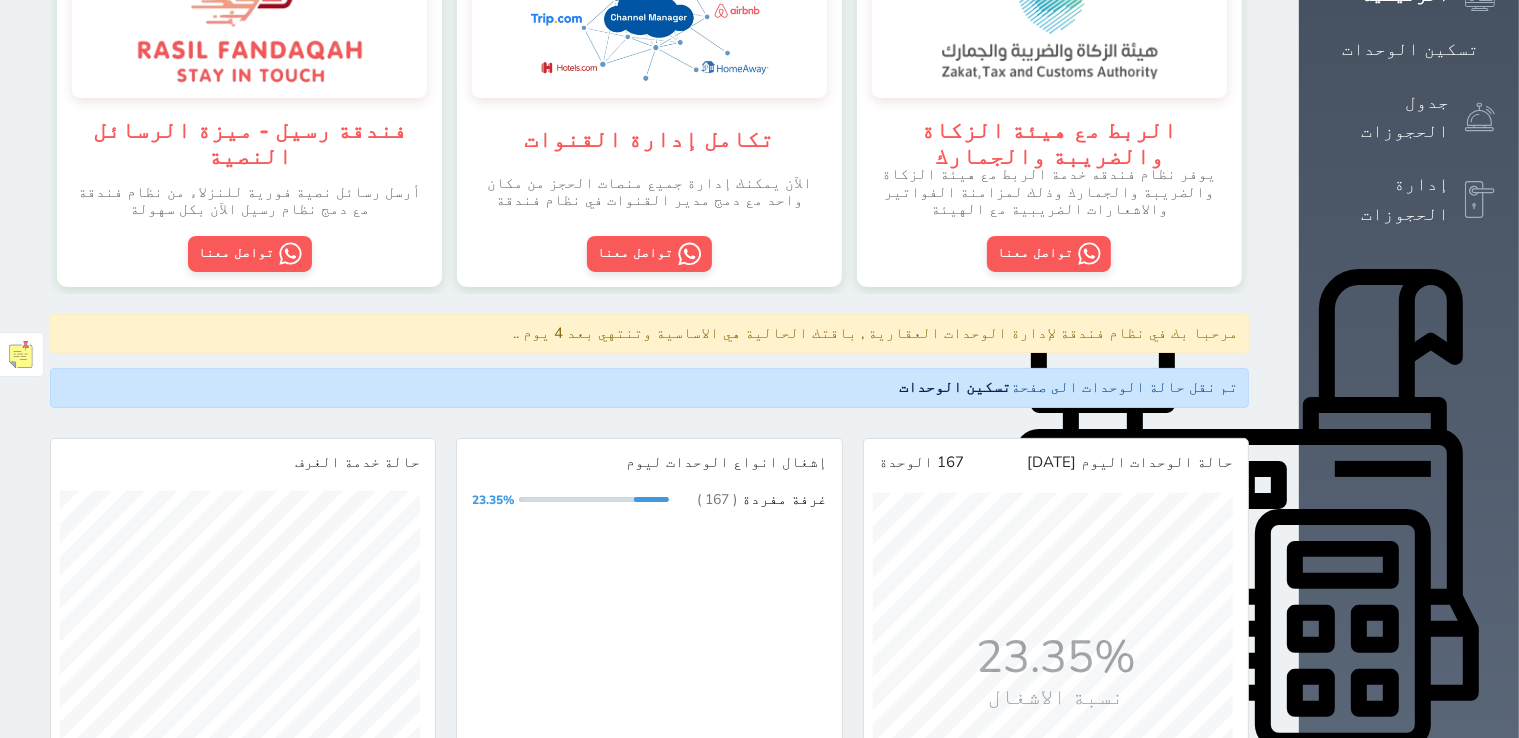 click on "التقارير" at bounding box center [1405, 1099] 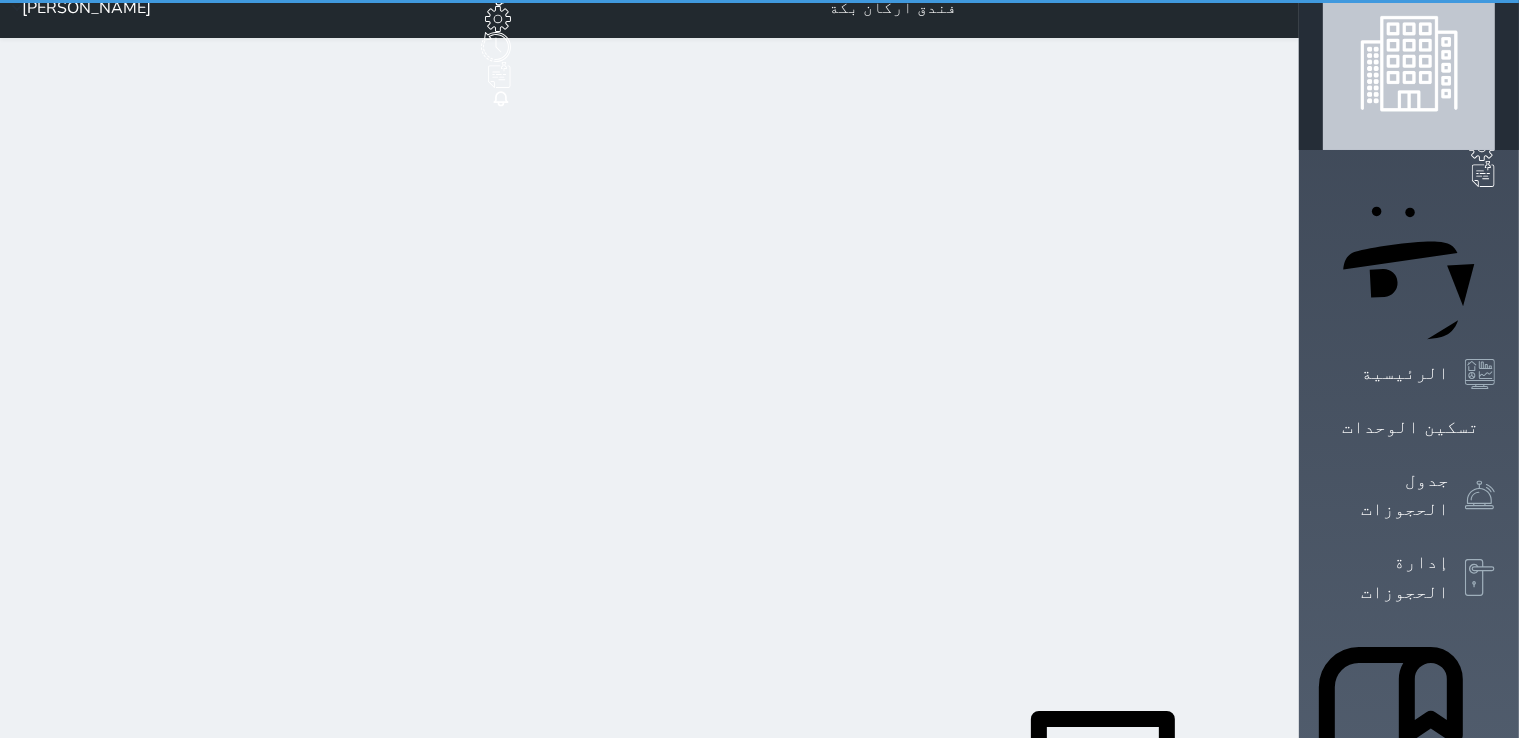 scroll, scrollTop: 0, scrollLeft: 0, axis: both 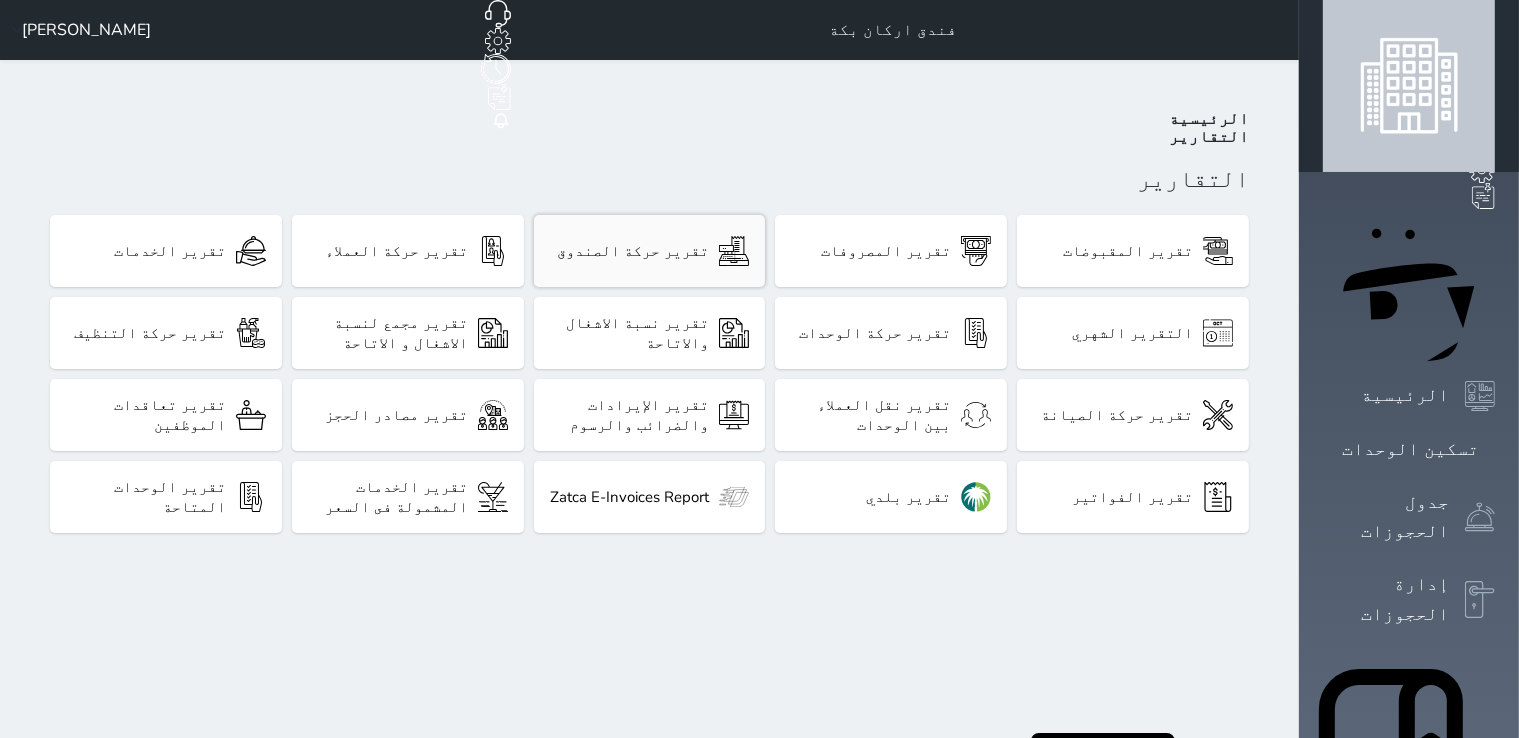 click on "تقرير حركة الصندوق" at bounding box center [633, 251] 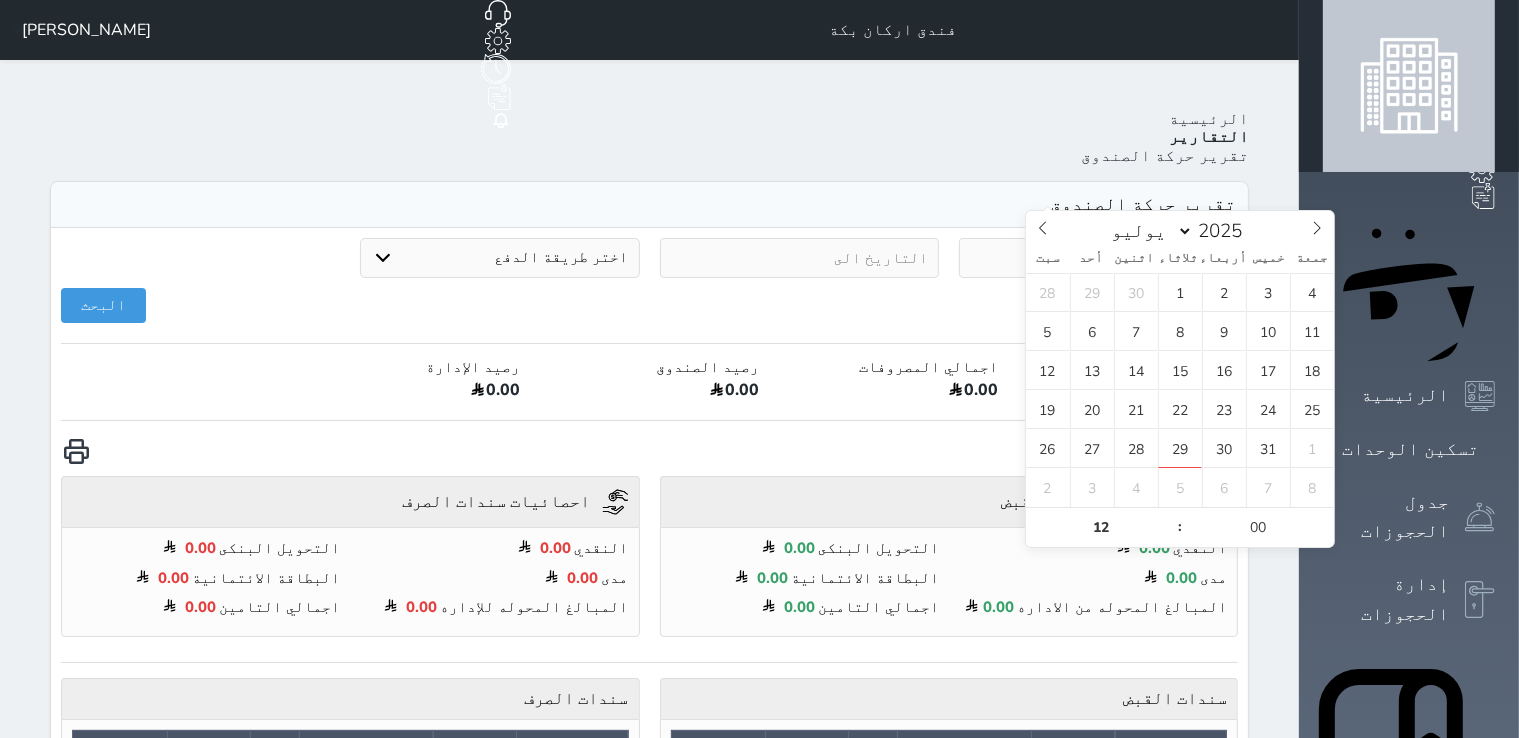 click at bounding box center [1098, 258] 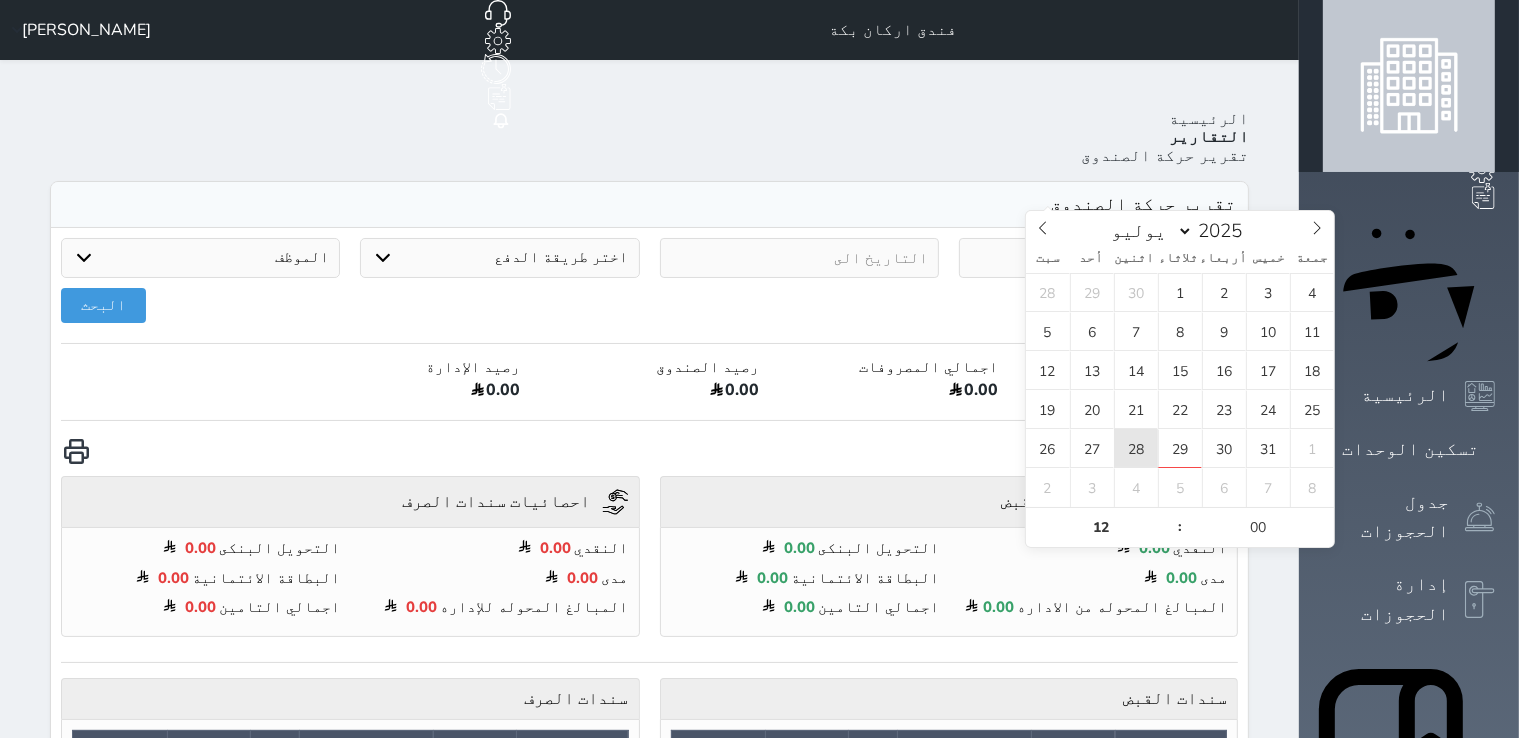 click on "28" at bounding box center (1136, 448) 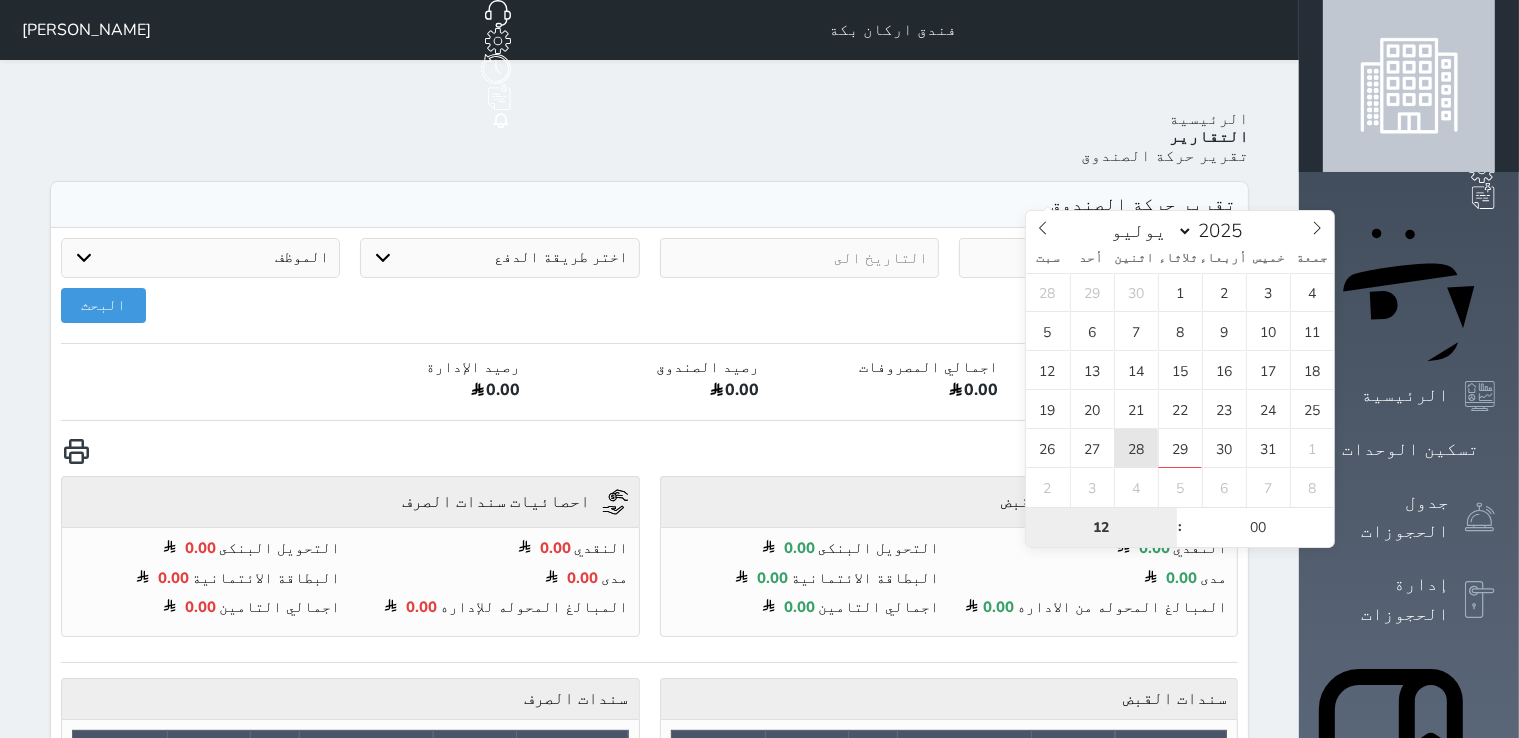 type on "[DATE] 12:00" 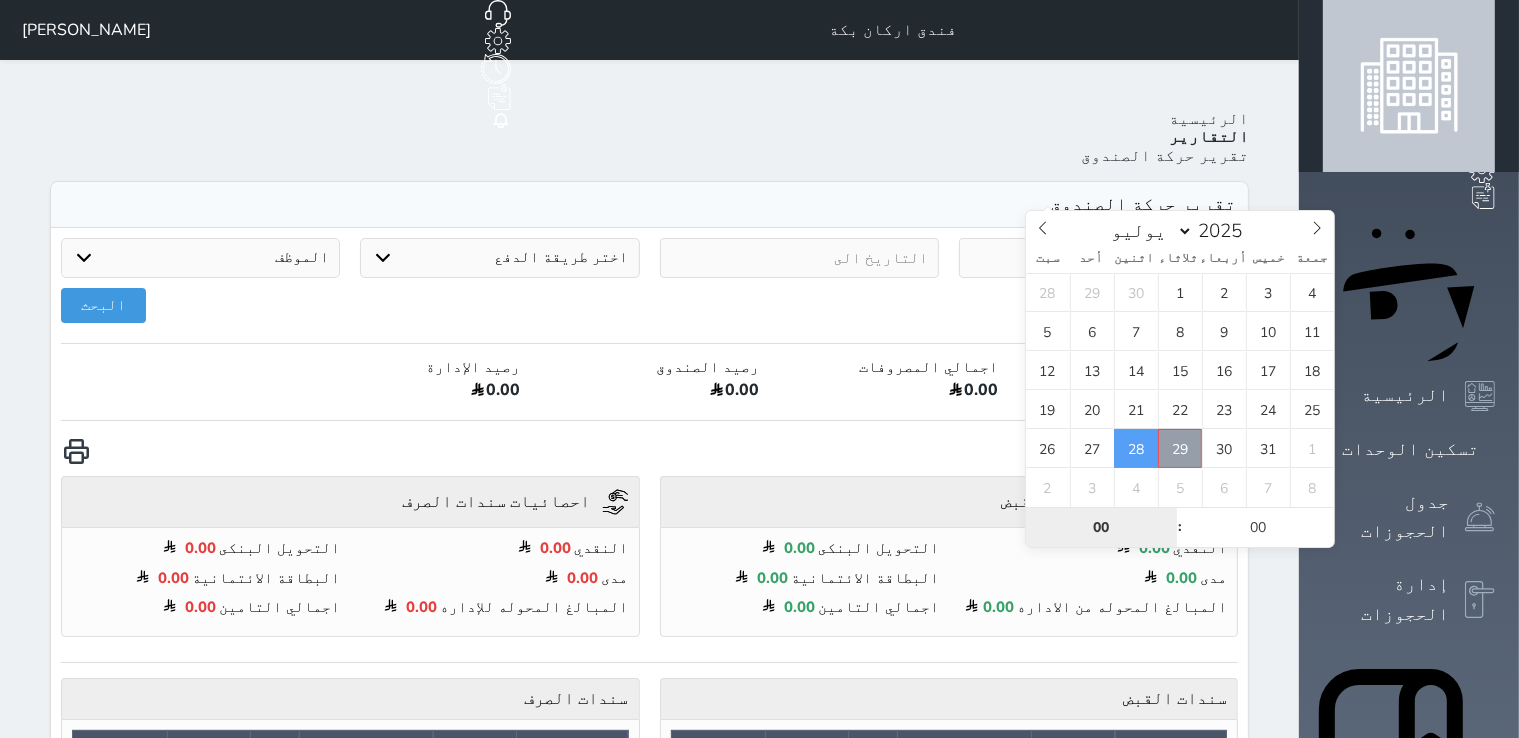 type on "00" 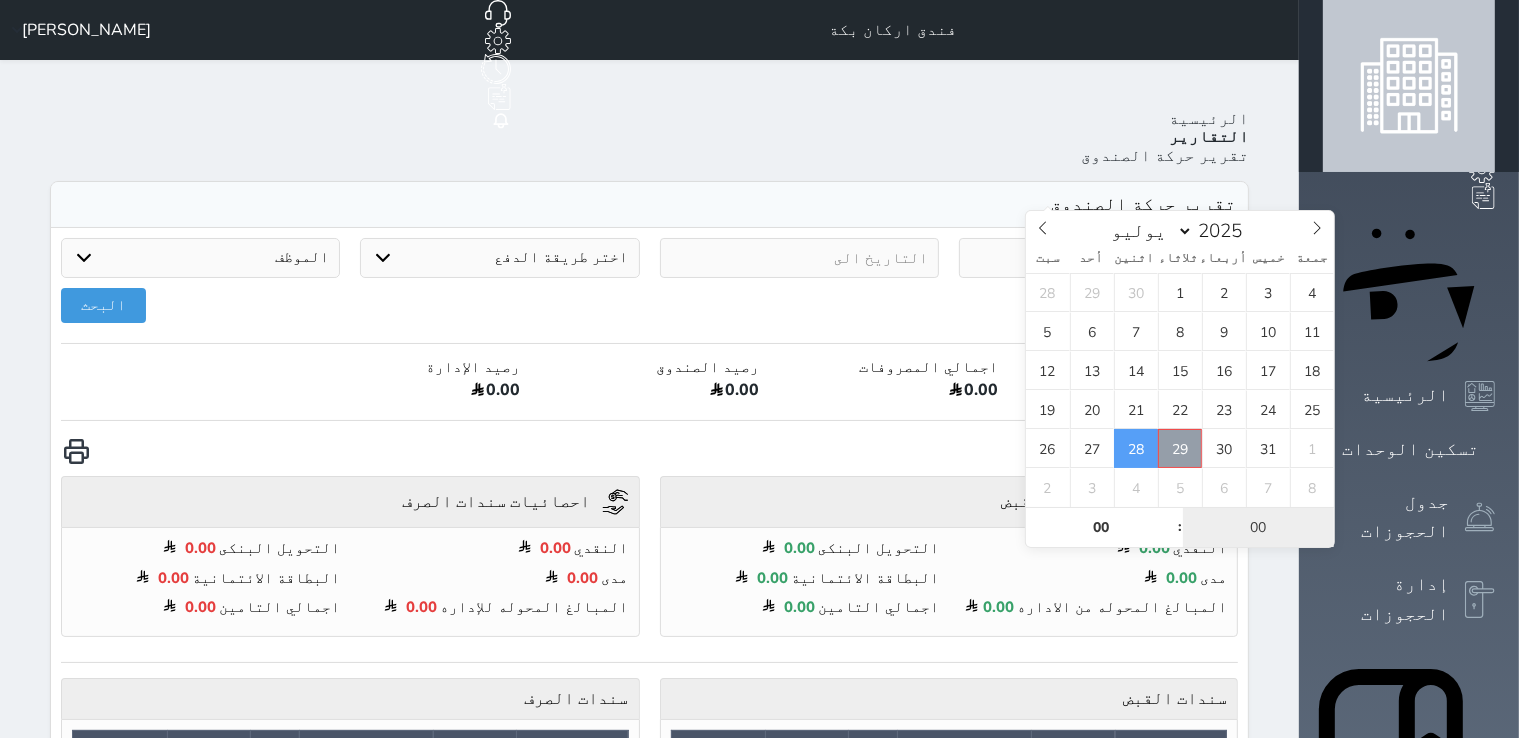 type on "[DATE] 00:00" 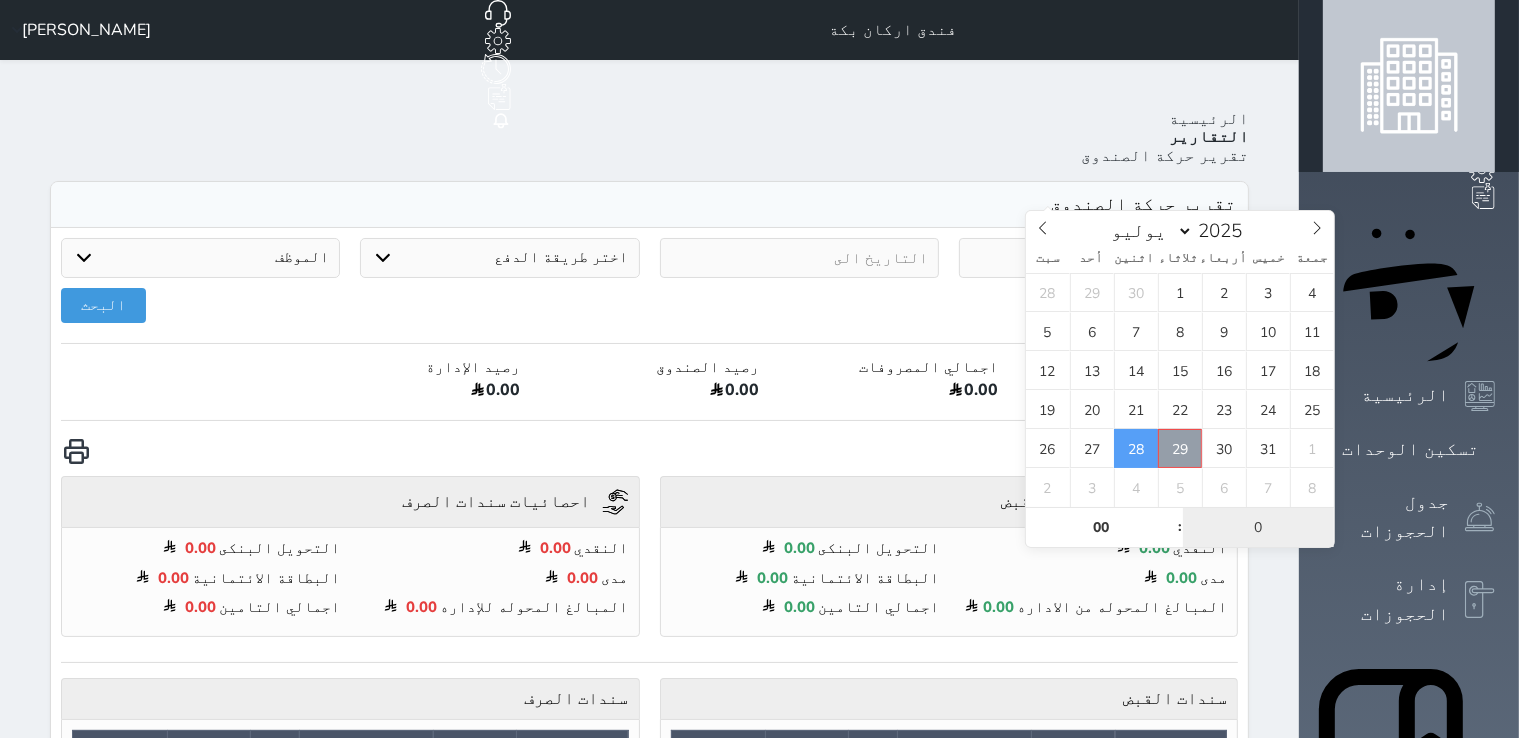 type on "00" 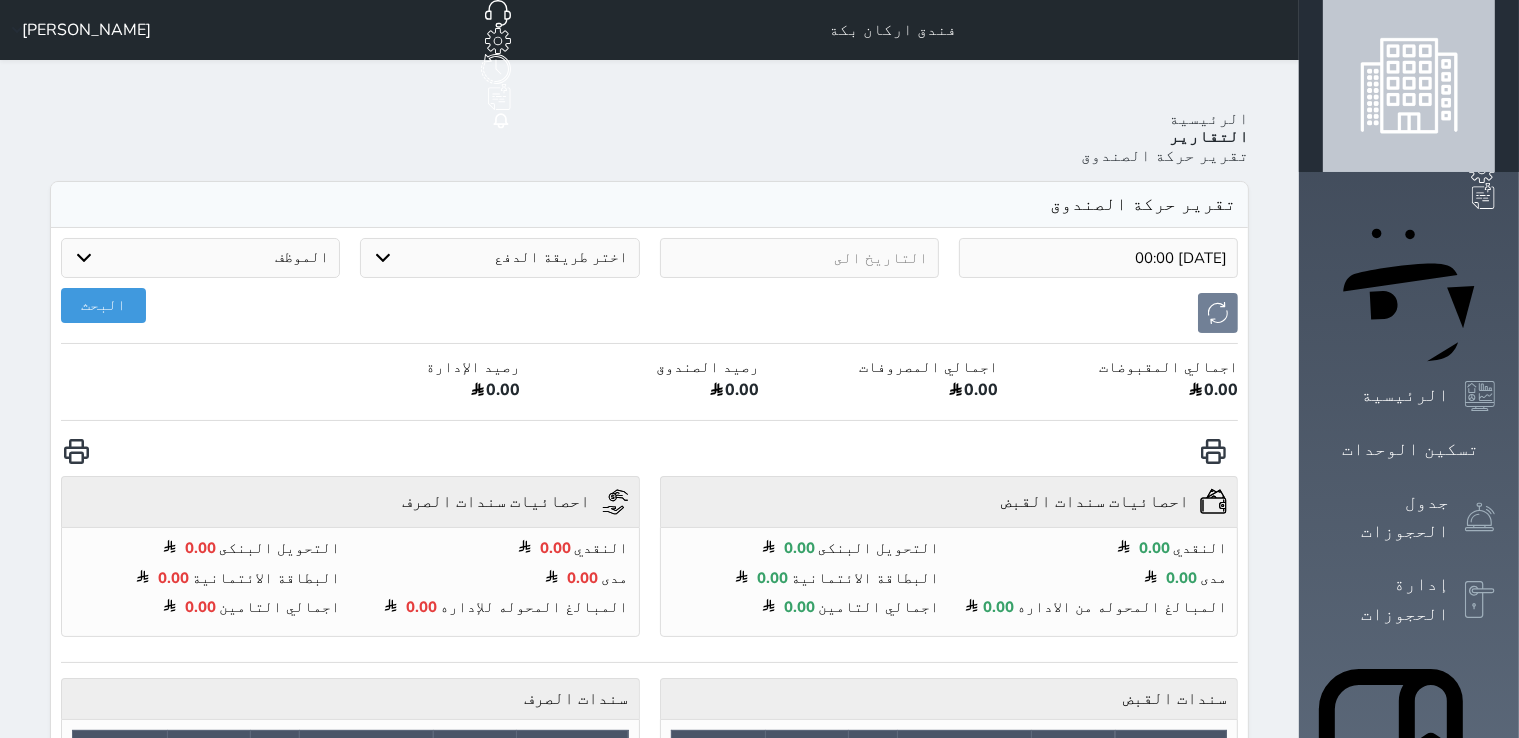 click at bounding box center [799, 258] 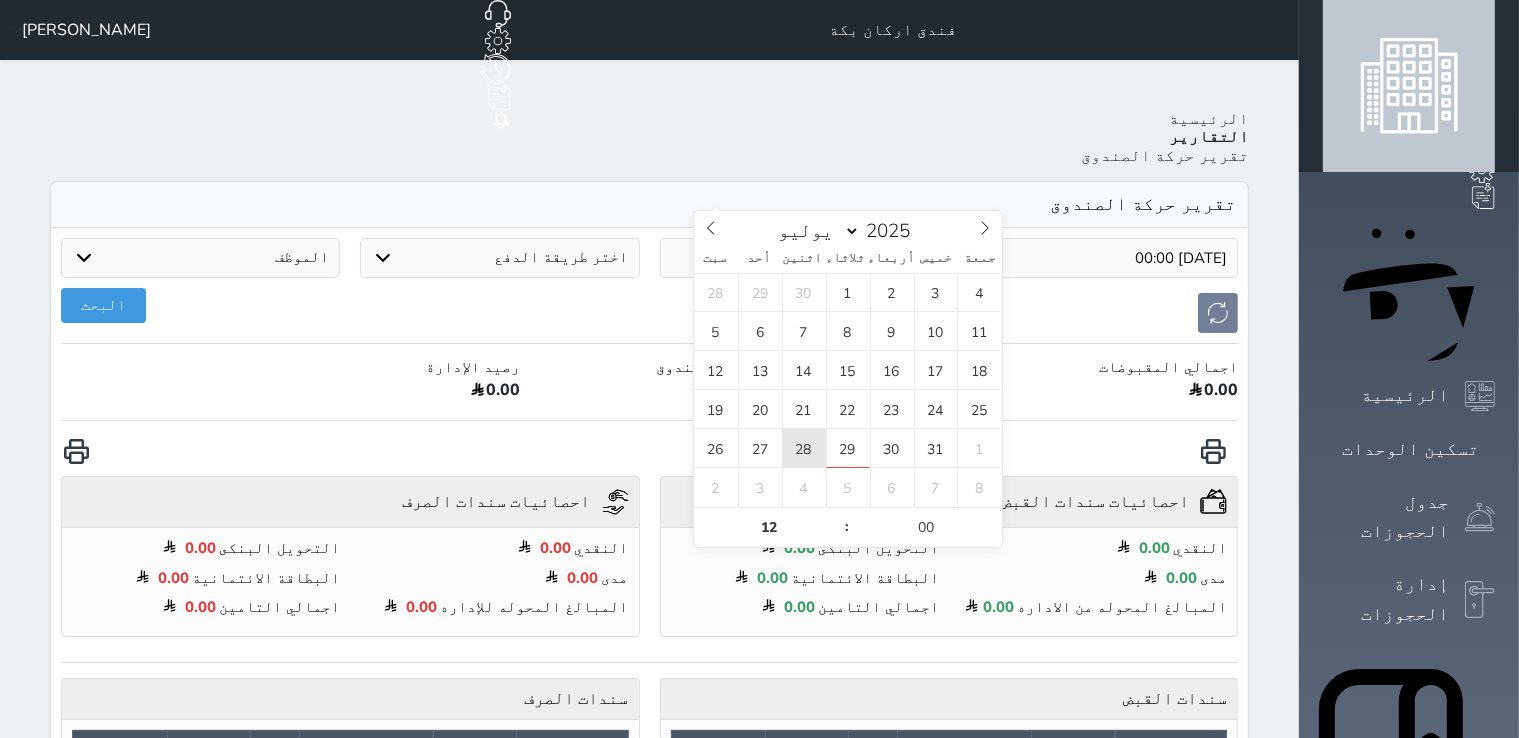 click on "28" at bounding box center [804, 448] 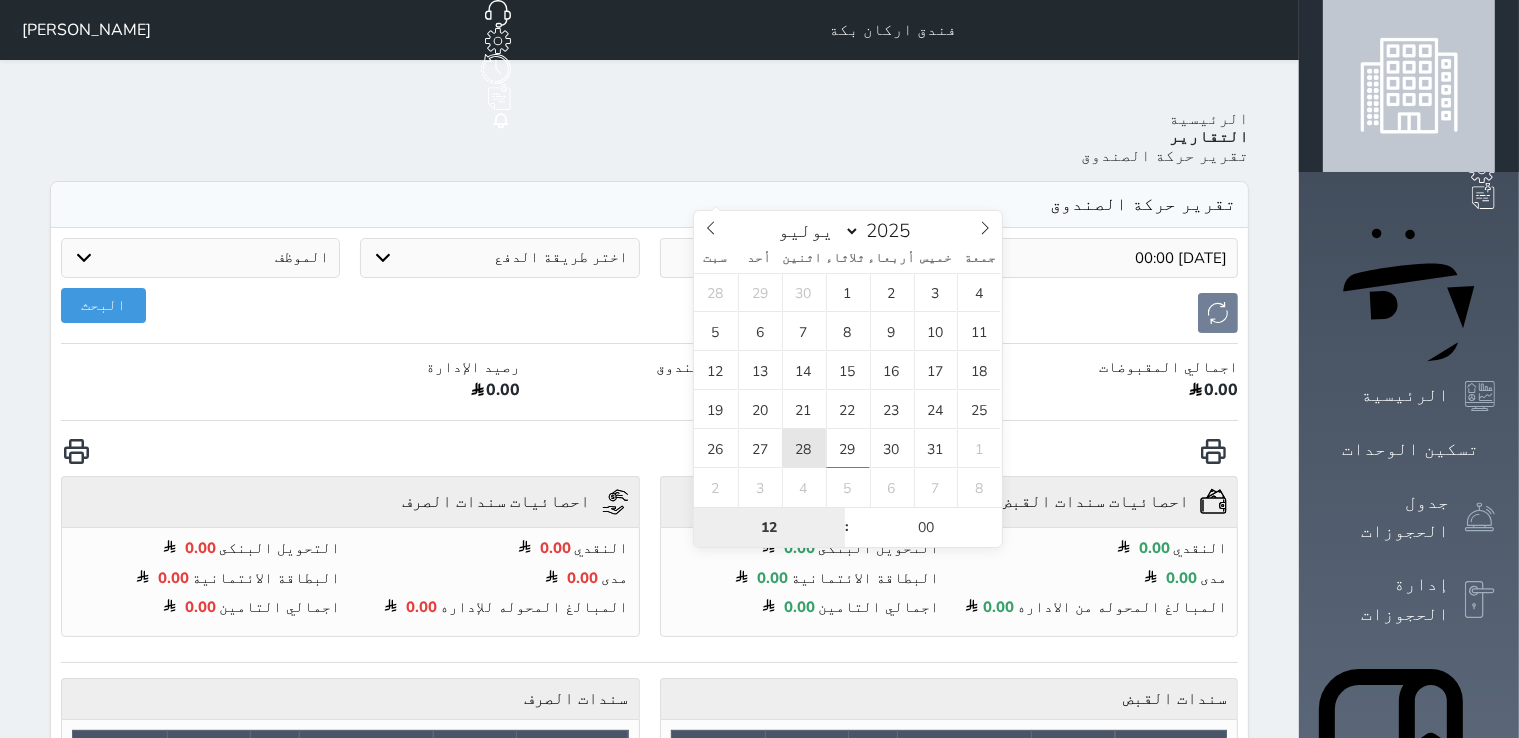 type on "[DATE] 12:00" 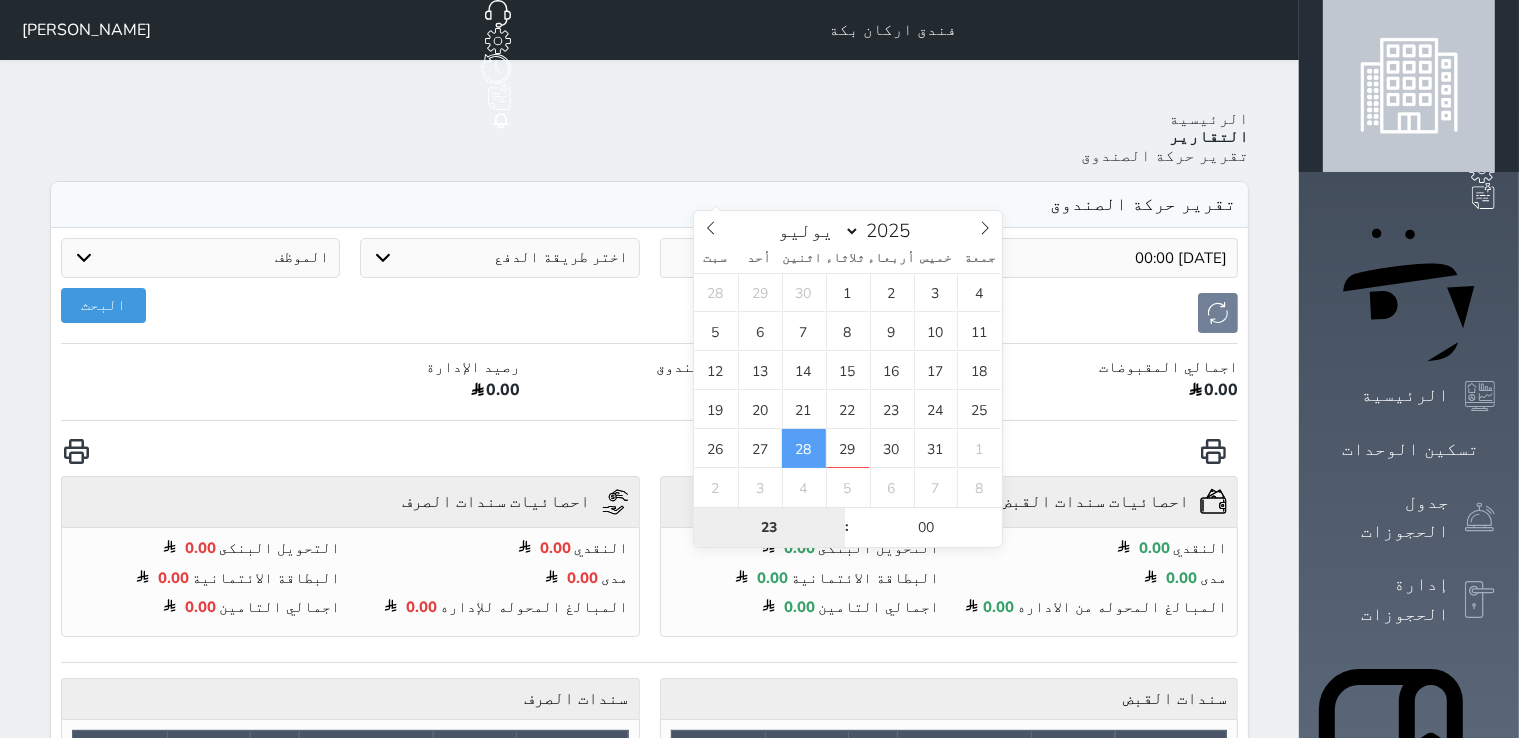 type on "23" 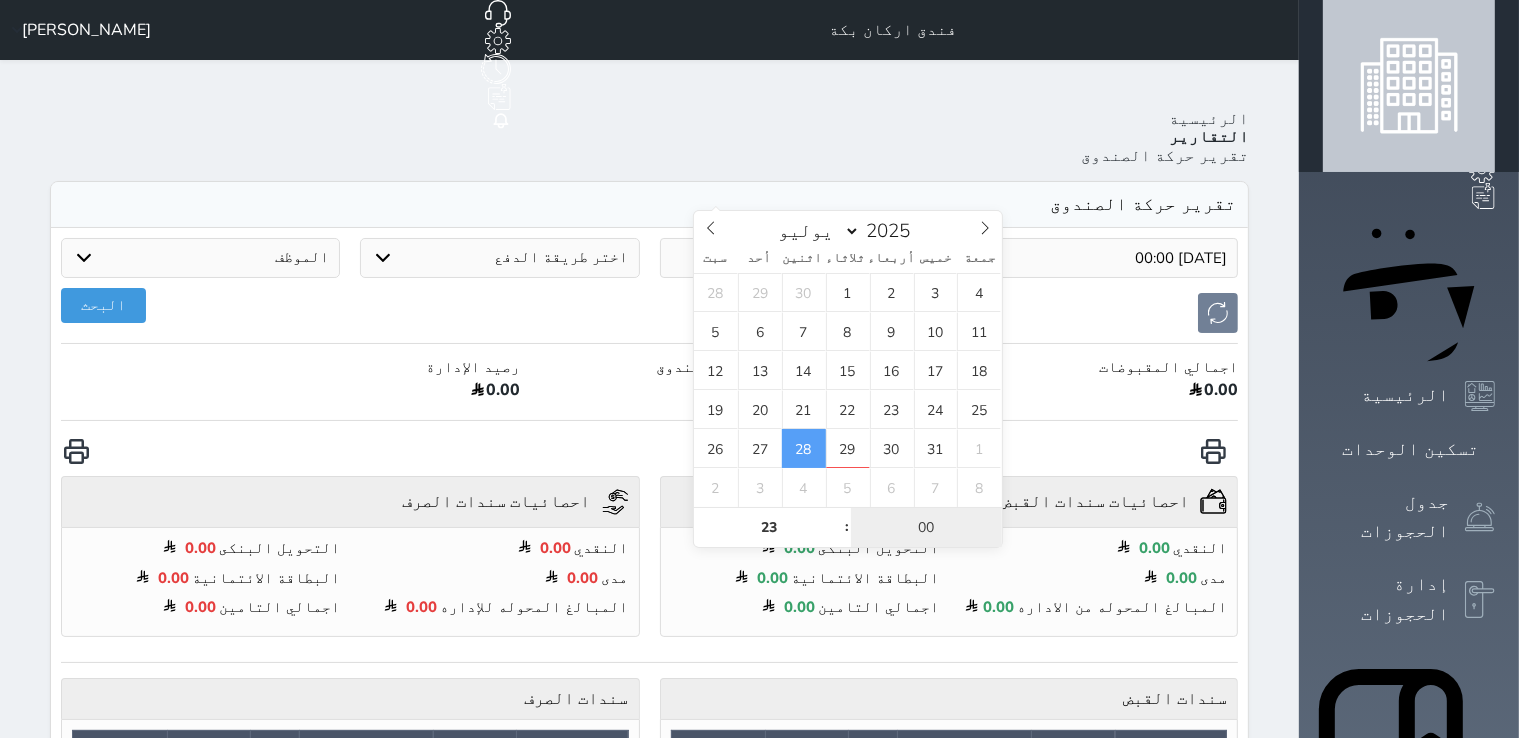 type on "[DATE] 23:00" 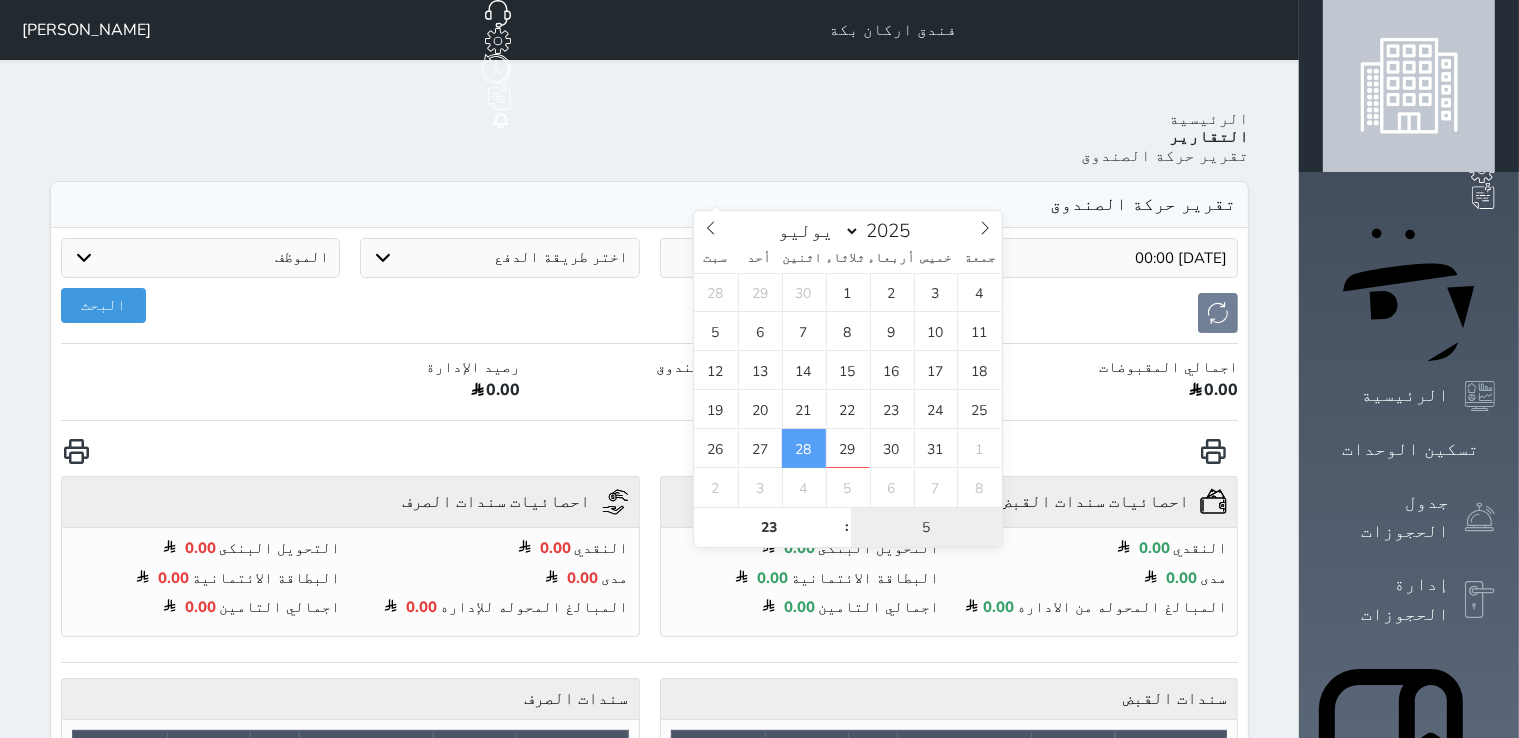 type on "59" 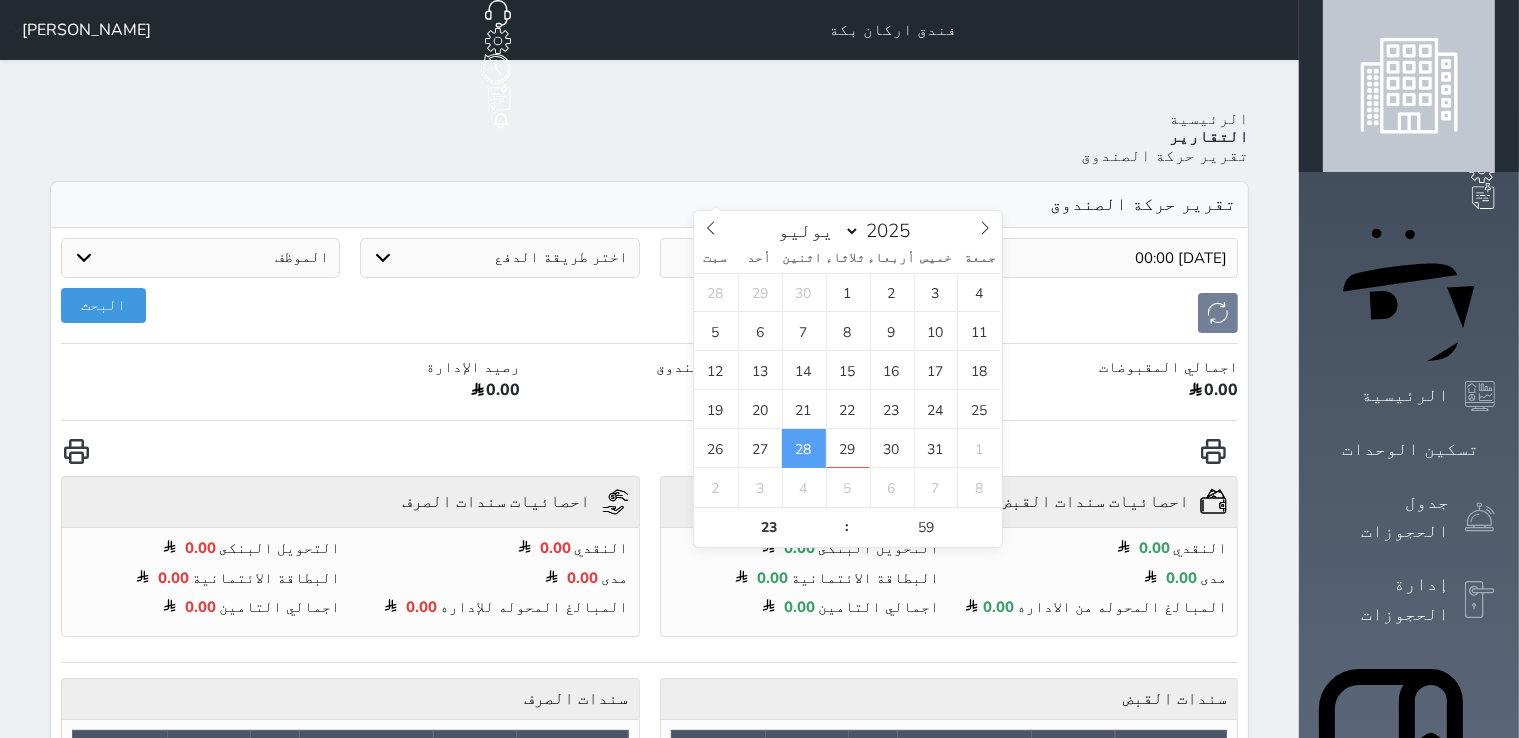 type on "[DATE] 23:59" 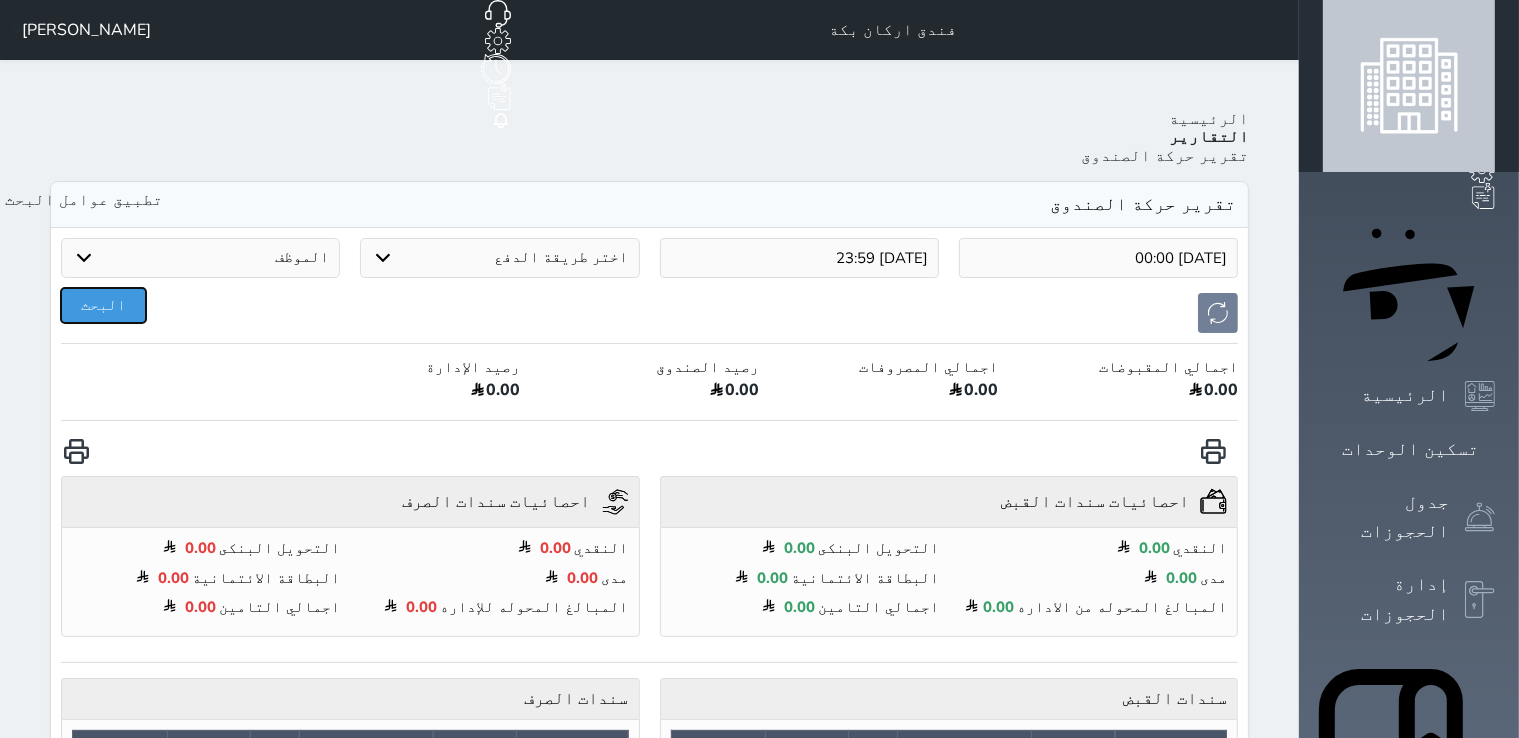 click on "البحث" at bounding box center (103, 305) 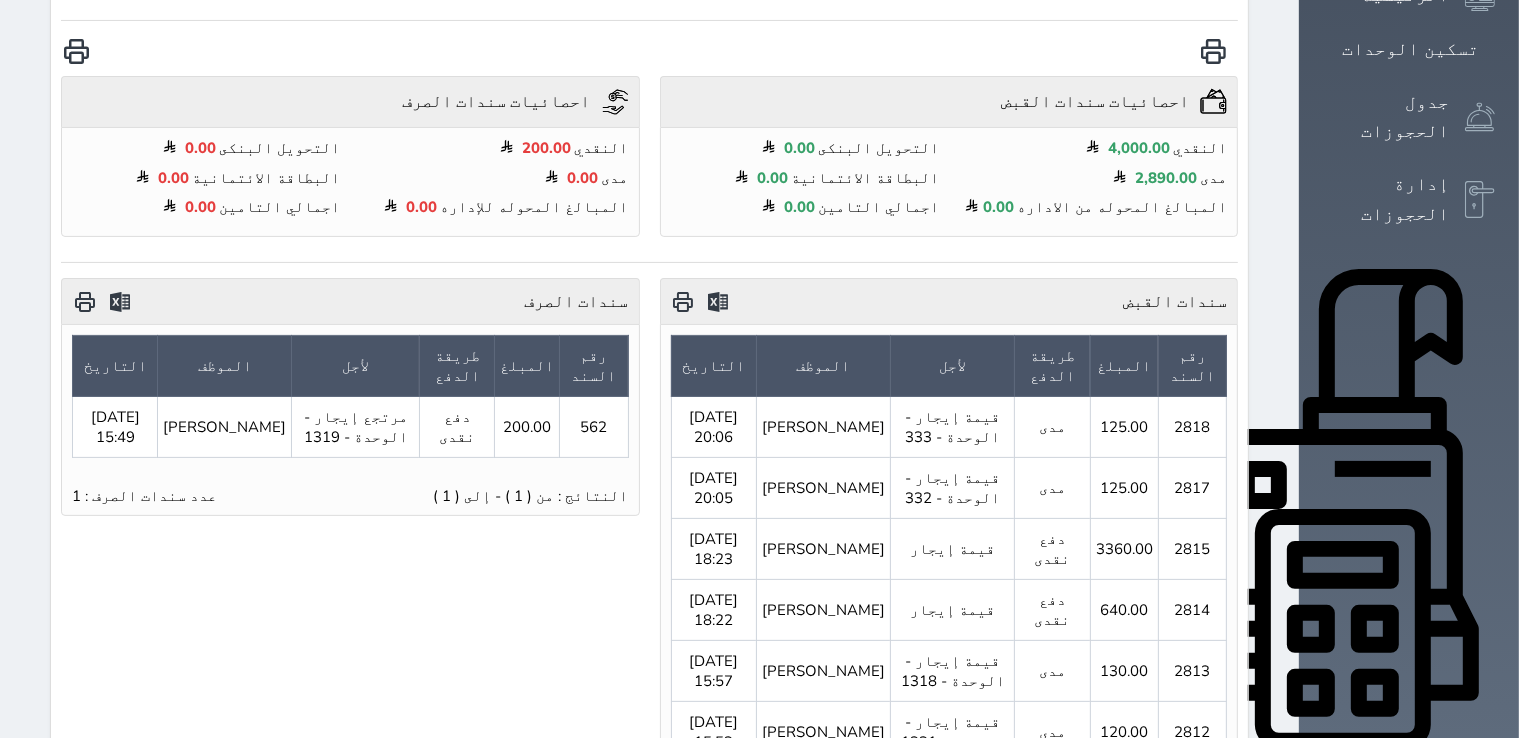 scroll, scrollTop: 0, scrollLeft: 0, axis: both 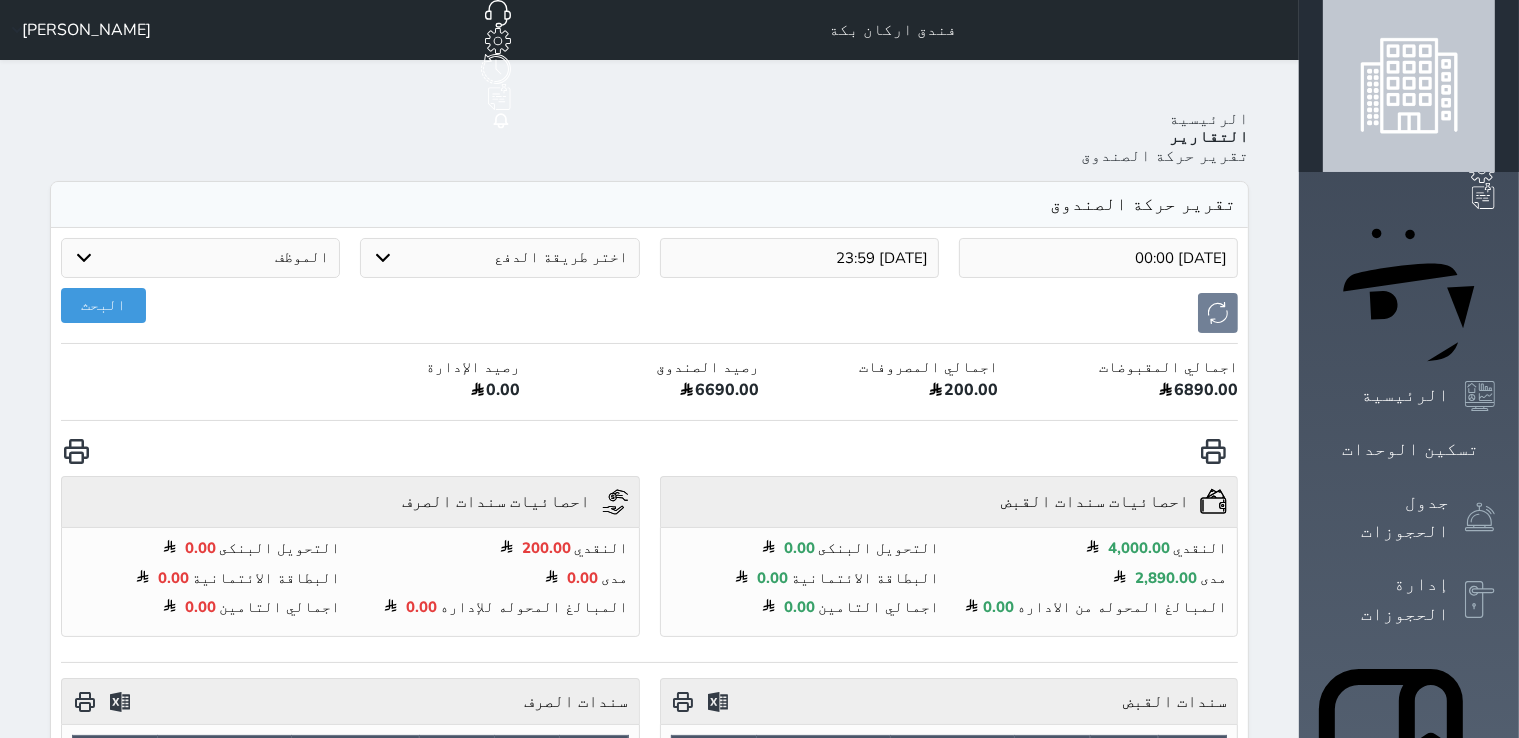 click on "الإدارة المالية" at bounding box center [1386, 1218] 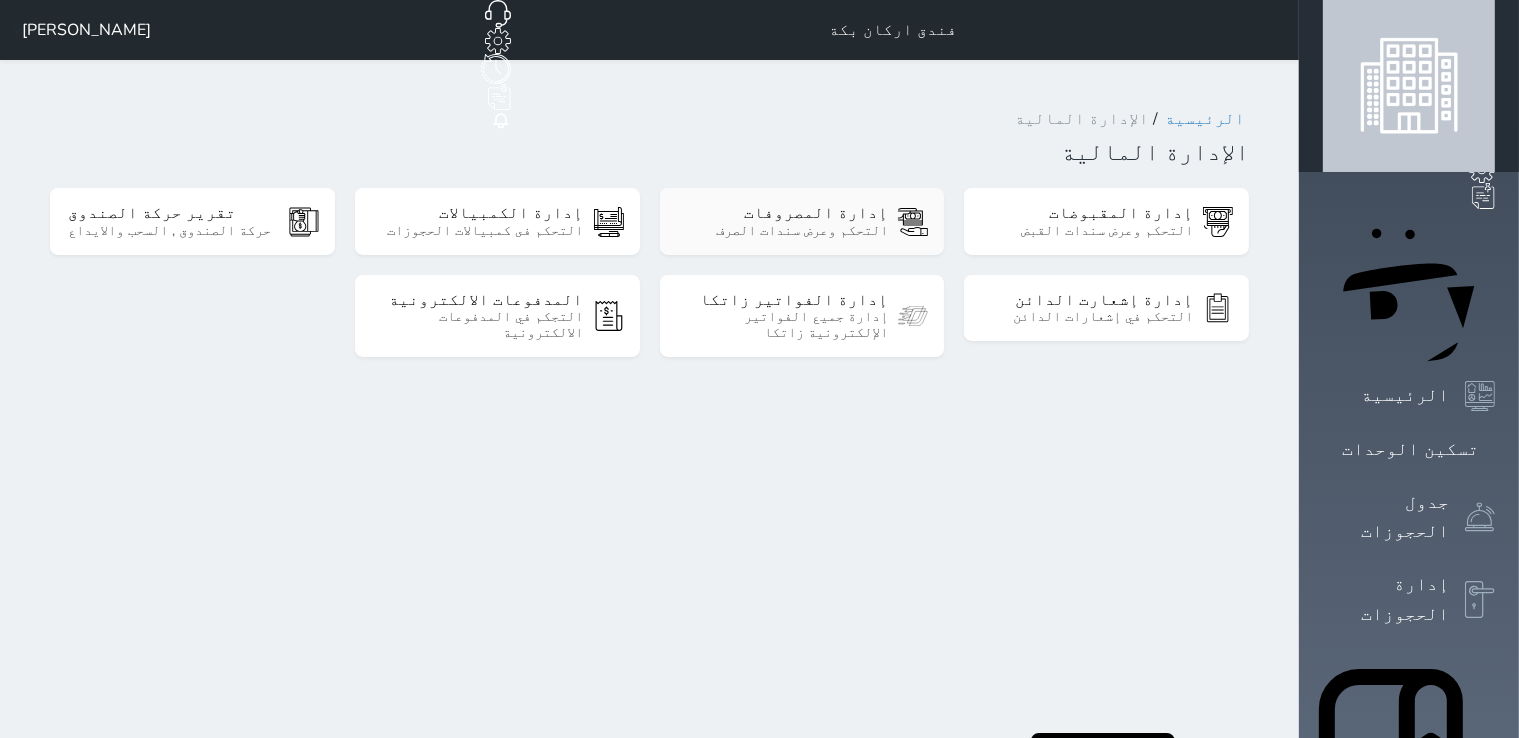 click on "التحكم وعرض سندات الصرف" at bounding box center (783, 231) 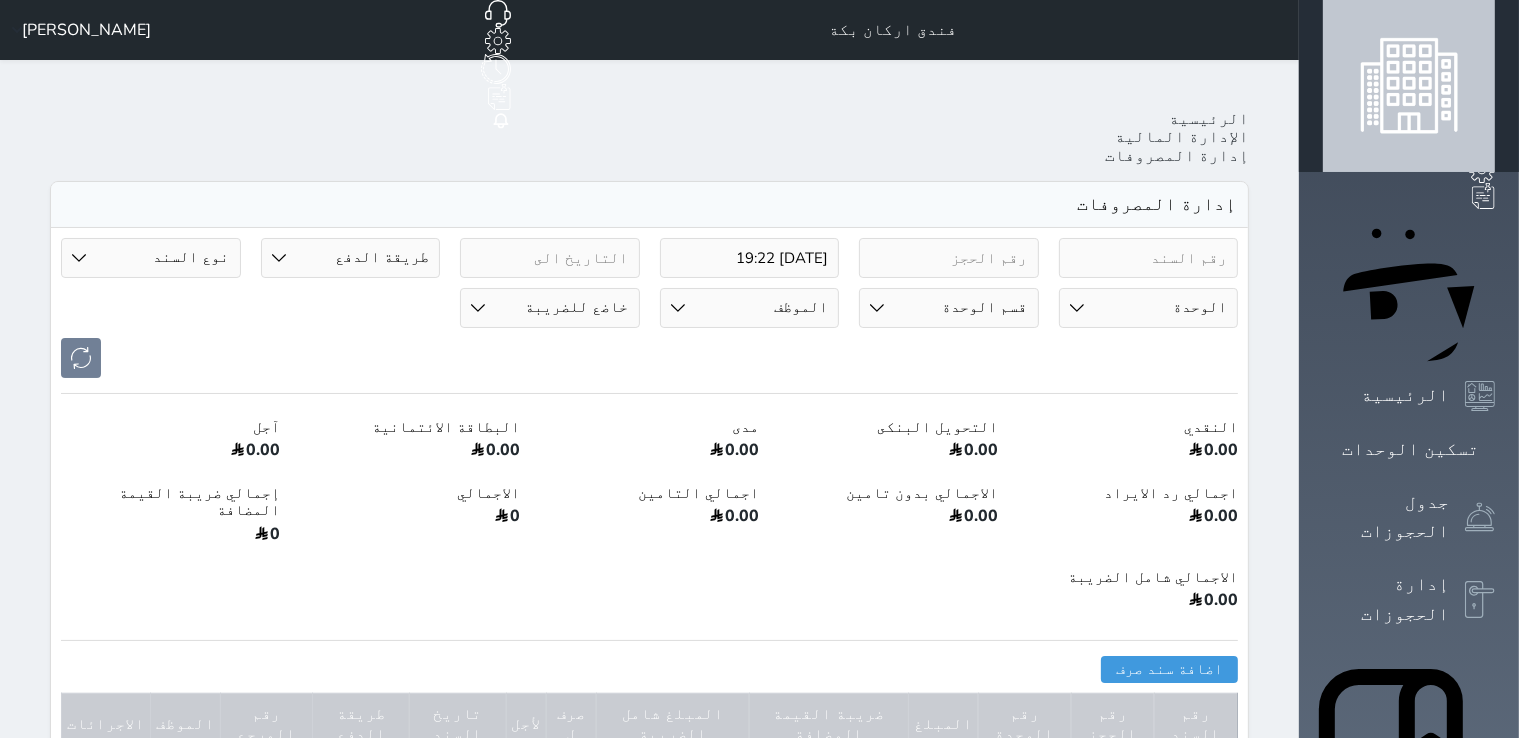 click on "2025-07-22 19:22     طريقة الدفع   دفع نقدى   تحويل بنكى   مدى   بطاقة ائتمان   آجل   رد ايراد   نوع السند   مرتجع إيجار رواتب صيانة مصروفات عامة تحويل من الصندوق الى الادارة استرجاع تامين استرجاع العربون   الوحدة   33 - غرفة مفردة 137 - null 138 - مفرد 139 - مفرد 140 - مفرد 141 - مفرد 142 - مفرد 143 - مفرد 144 - مفرد 145 - مفرد 146 - مفرد 147 - null 148 - null 149 - مفرد 150 - غرفة مفردة 151 - null 152 - غرفة مفردة 153 - غرفة مفردة 154 - غرفة مفردة 155 - غرفة مفردة 156 - غرفة مفردة 157 - غرفة مفردة 158 - غرفة مفردة 159 - غرفة مفردة 160 - غرفة مفردة 161 - غرفة مفردة 162 - غرفة مفردة 163 - غرفة مفردة 164 - غرفة مفردة 165 - غرفة مفردة 166 - غرفة مفردة 1201 - خماسية" at bounding box center (649, 537) 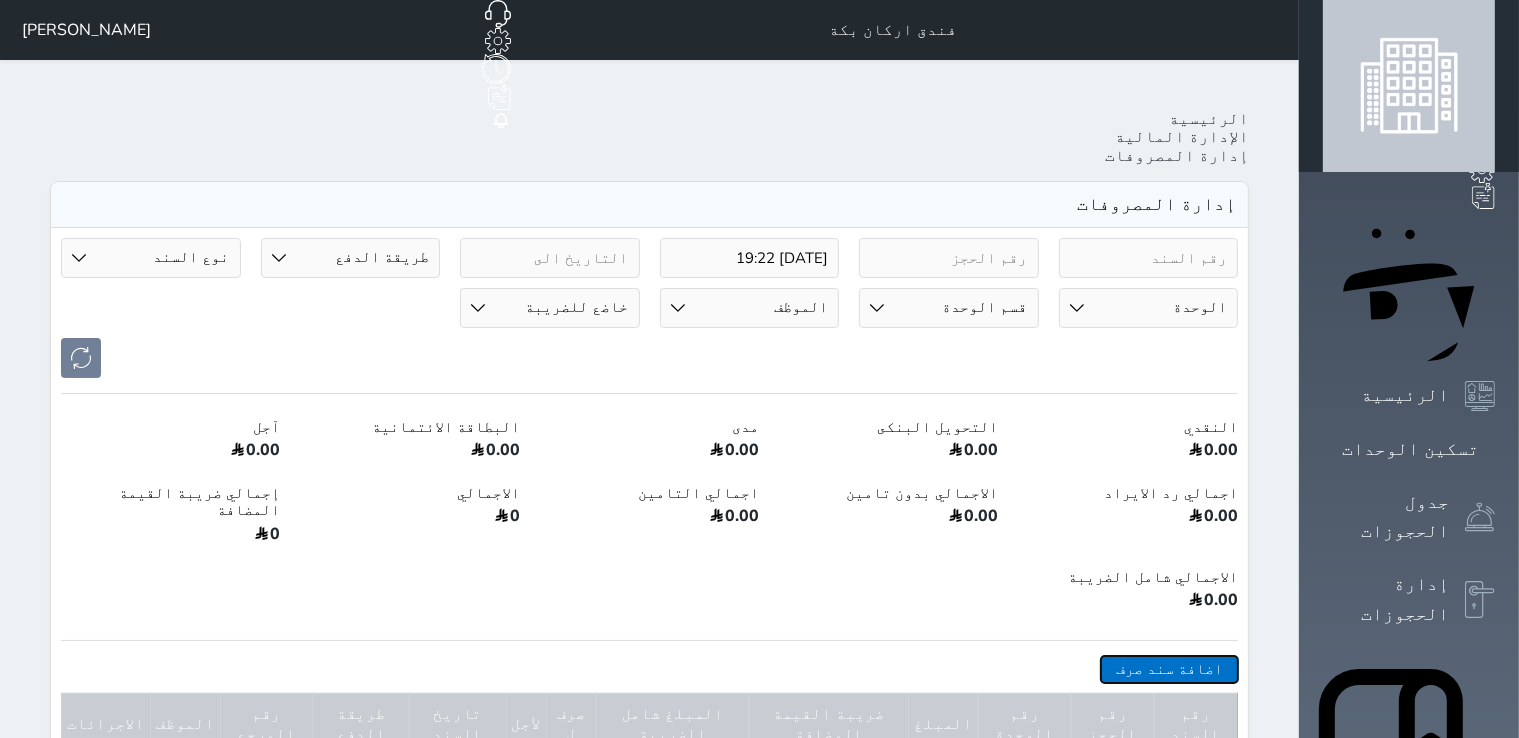 click on "اضافة سند صرف" at bounding box center [1169, 669] 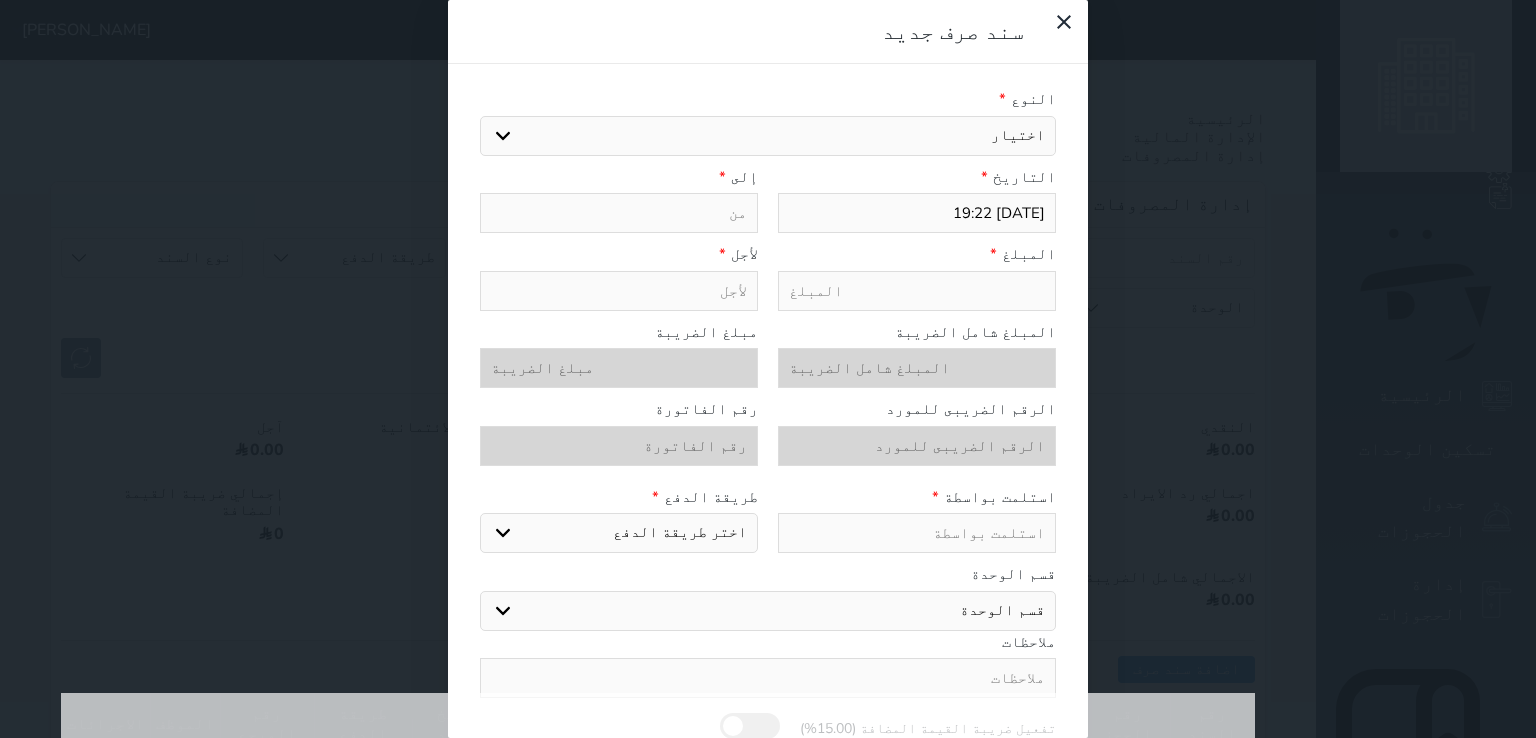 click on "اختيار   مرتجع إيجار رواتب صيانة مصروفات عامة تحويل من الصندوق الى الادارة استرجاع تامين استرجاع العربون" at bounding box center (768, 136) 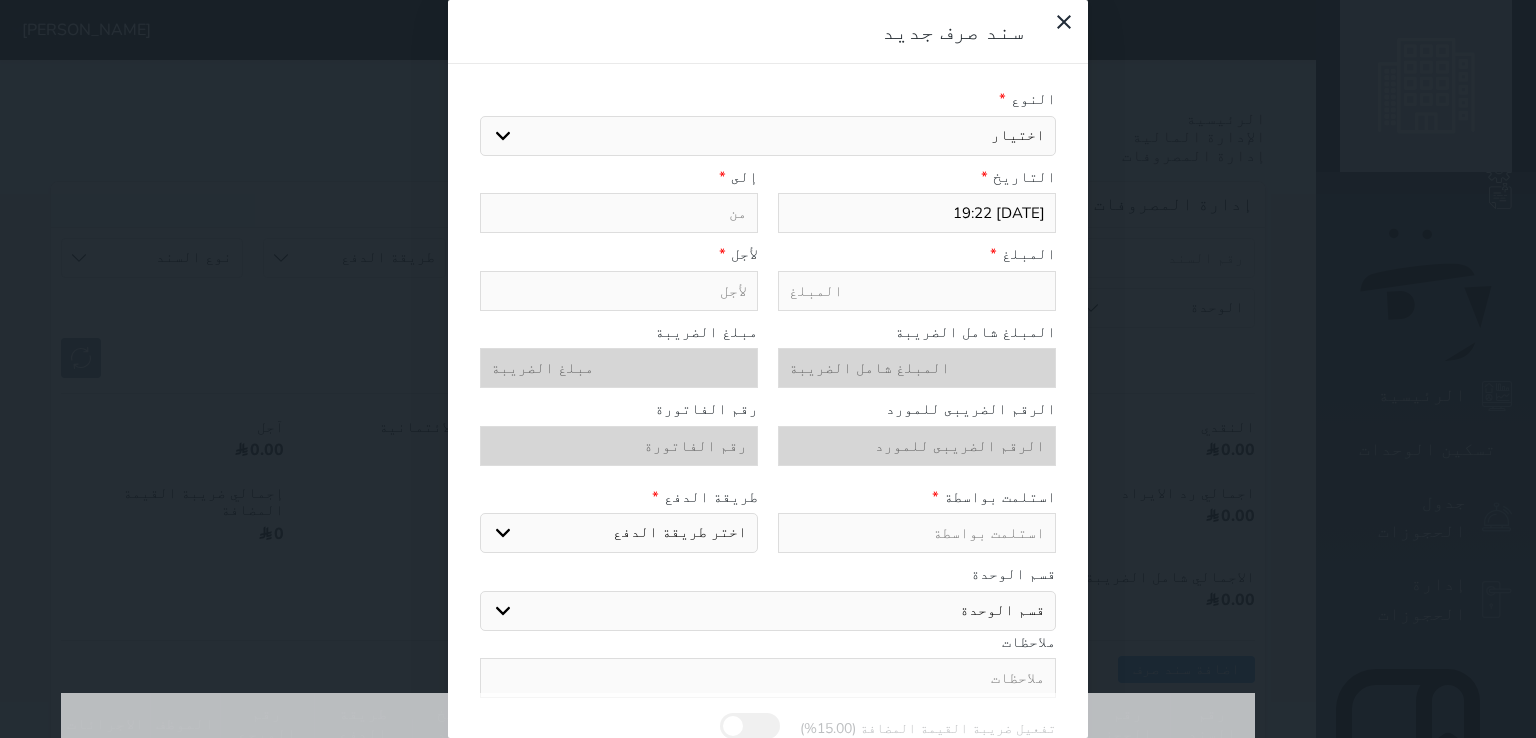 select on "125320" 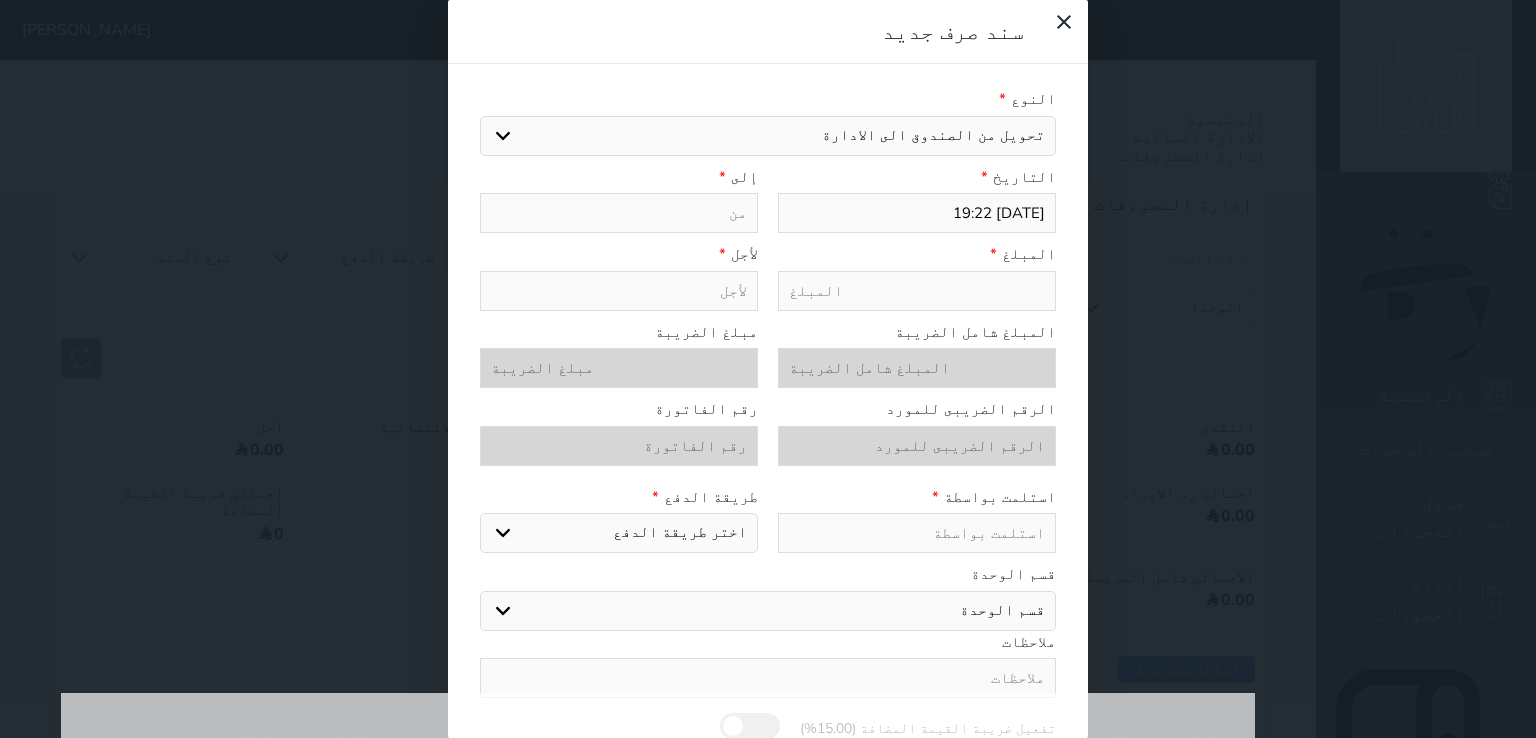 click on "اختيار   مرتجع إيجار رواتب صيانة مصروفات عامة تحويل من الصندوق الى الادارة استرجاع تامين استرجاع العربون" at bounding box center [768, 136] 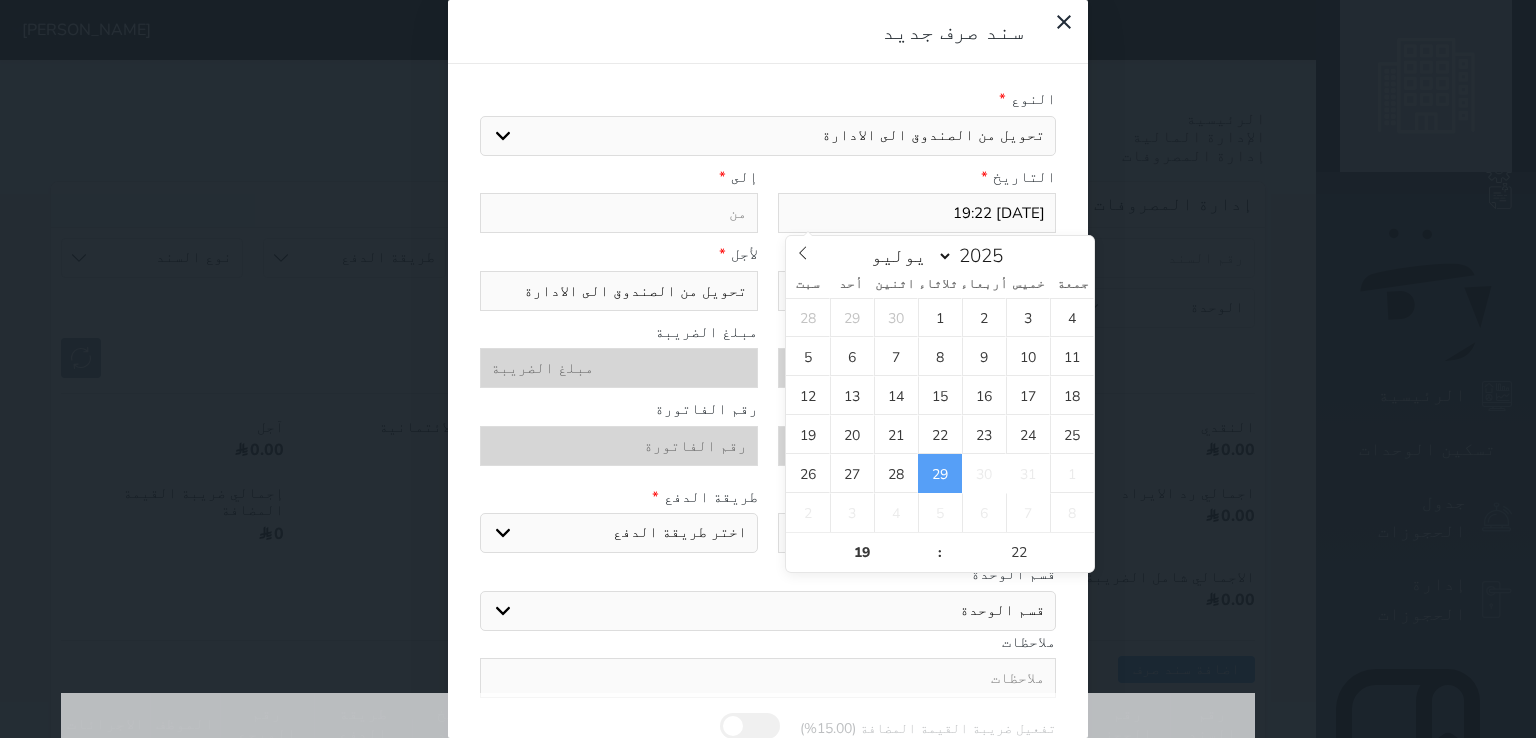 click on "2025-07-29 19:22" at bounding box center (917, 213) 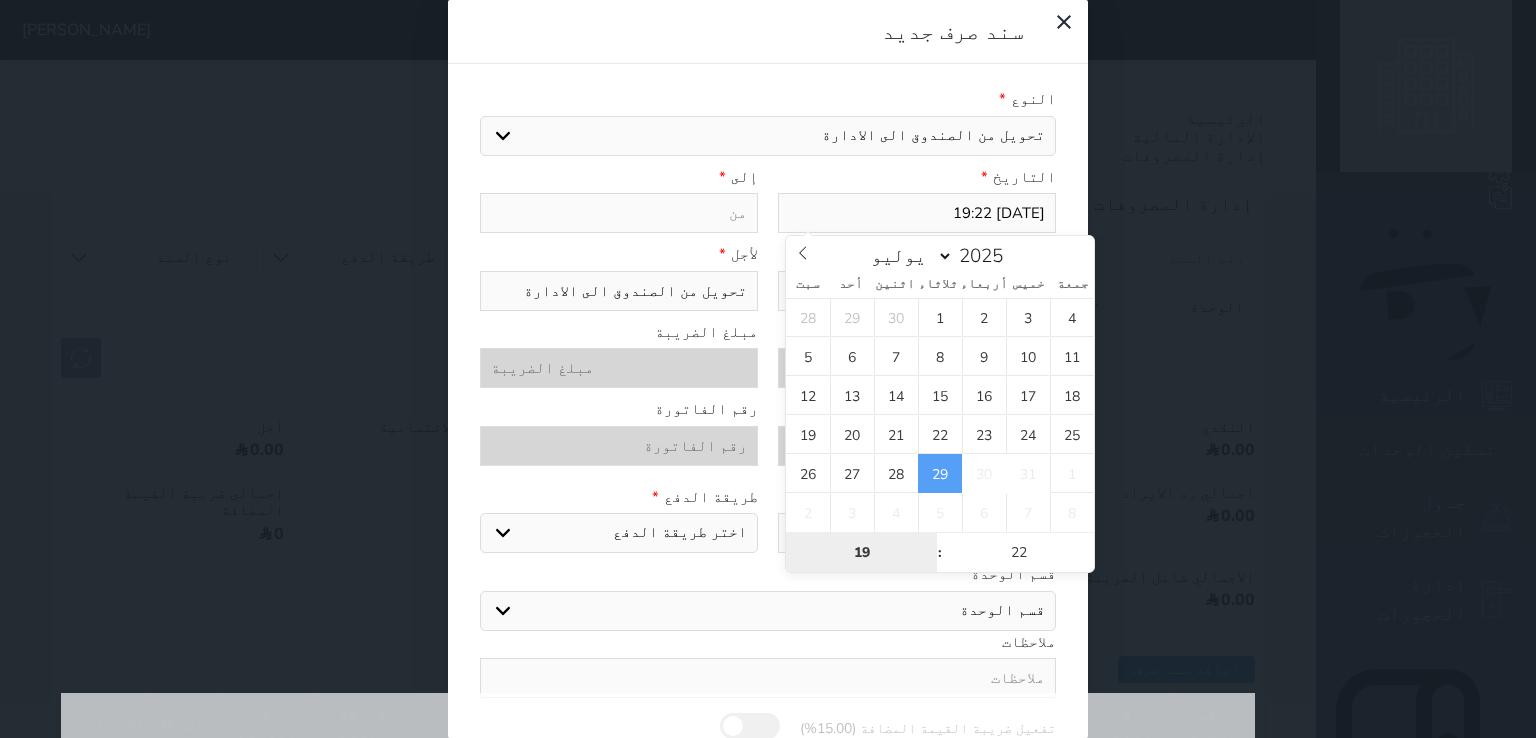 type on "19" 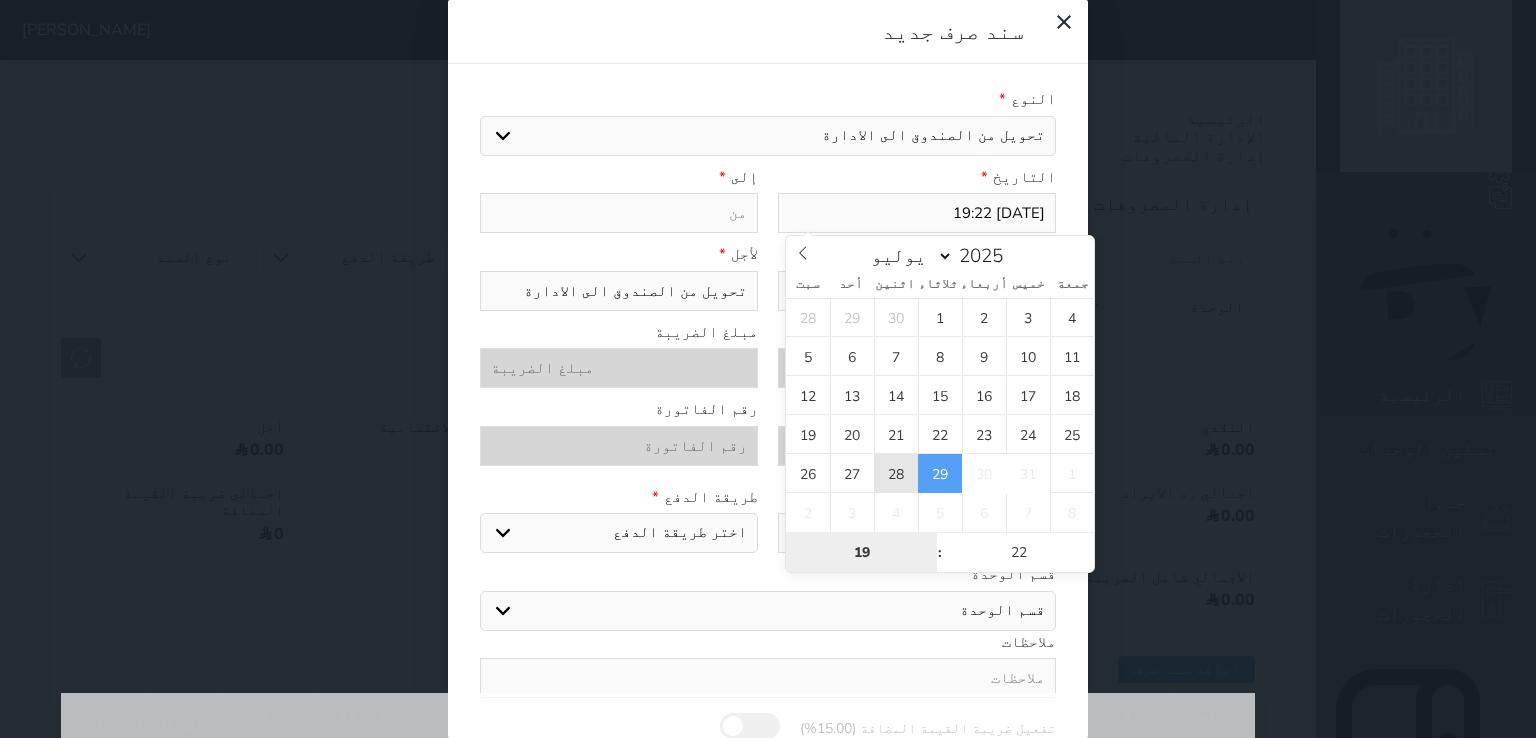 type on "2025-07-28 19:22" 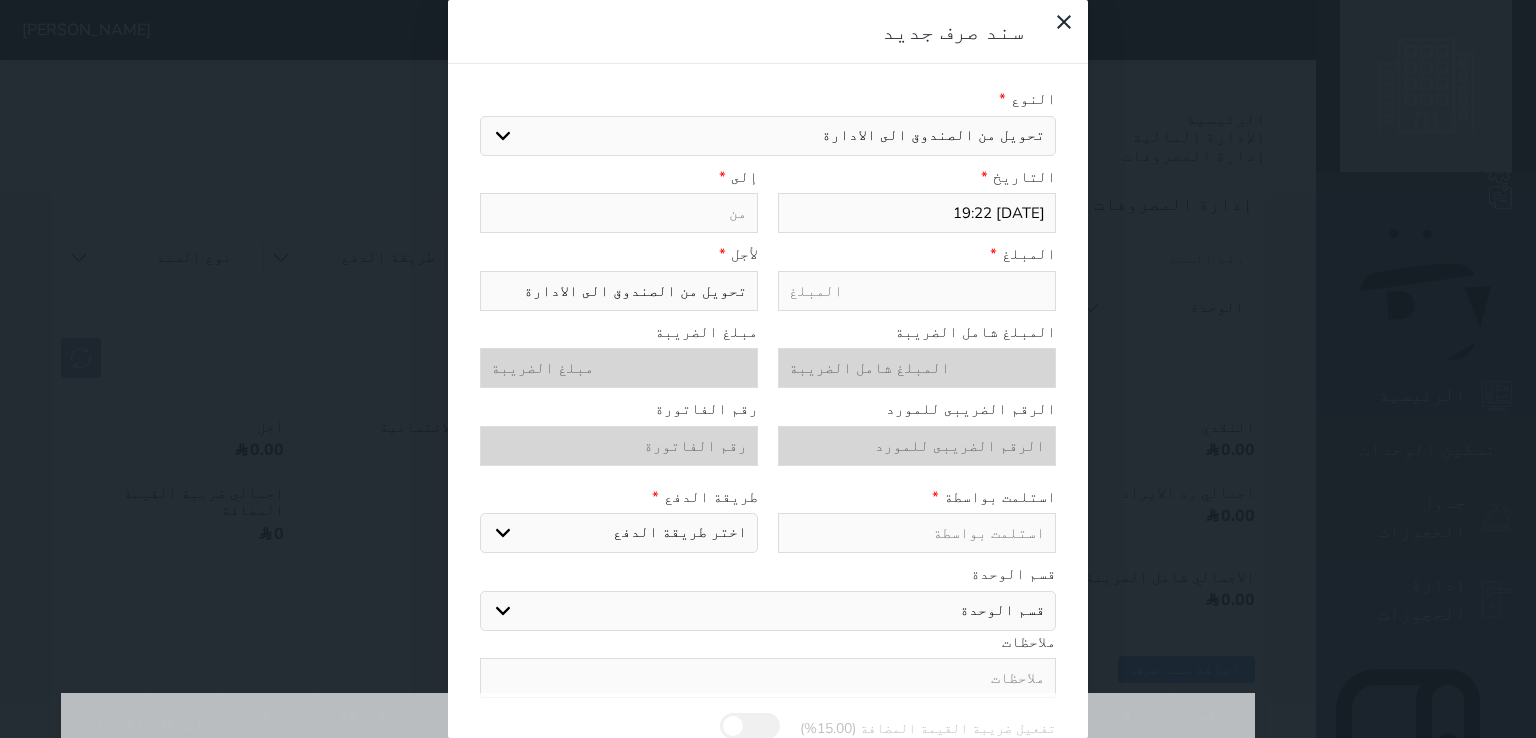 click at bounding box center [619, 213] 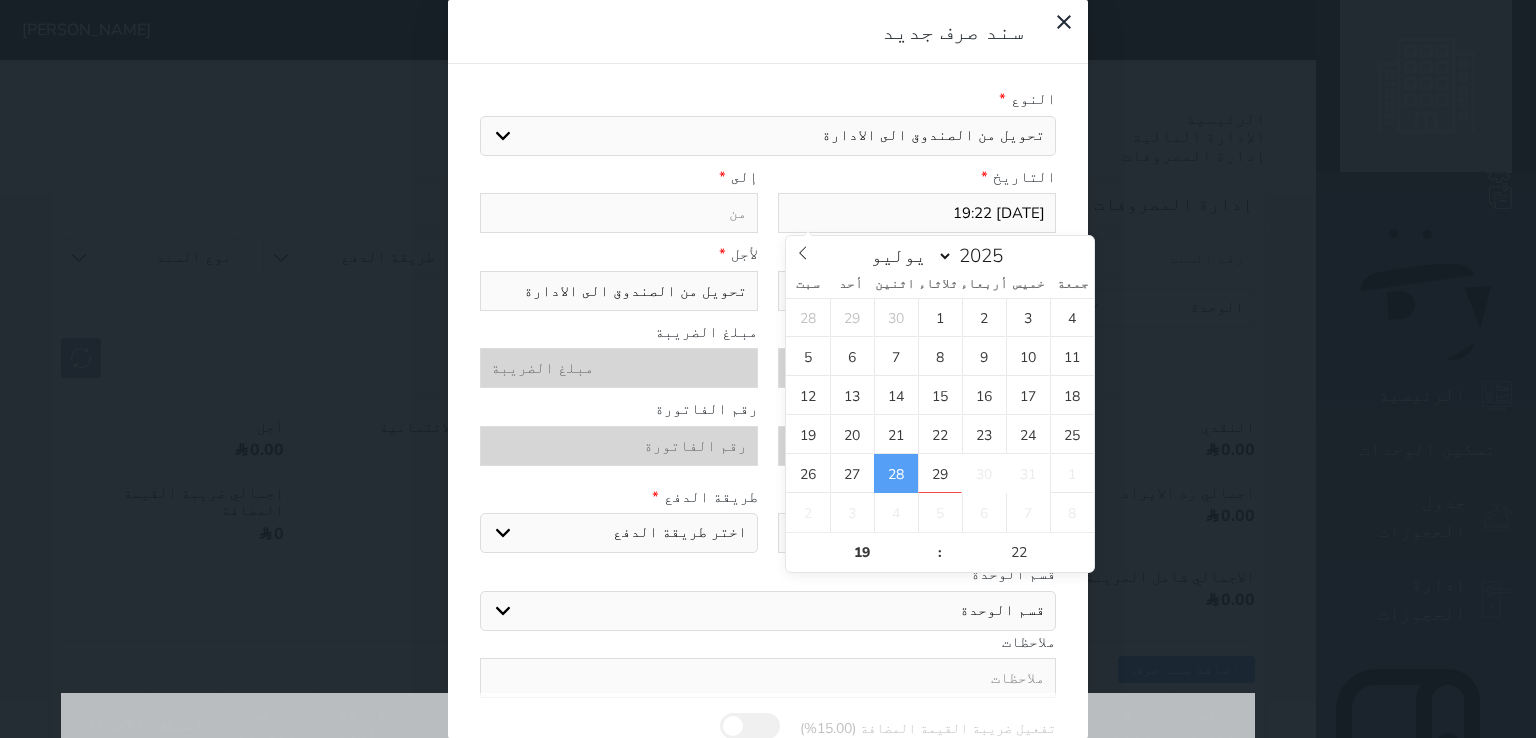 click on "2025-07-28 19:22" at bounding box center (917, 213) 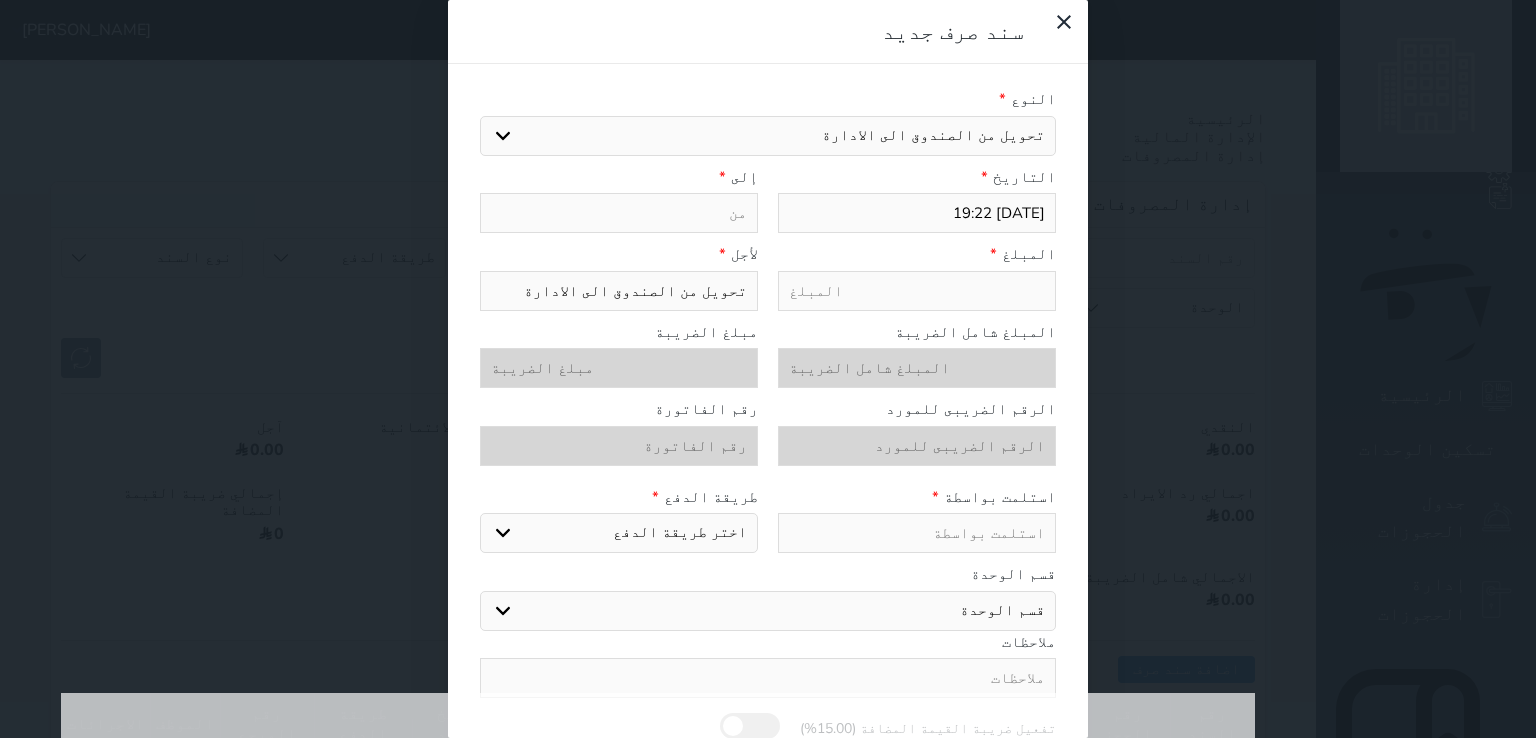 paste on "2025-07-28 19:22" 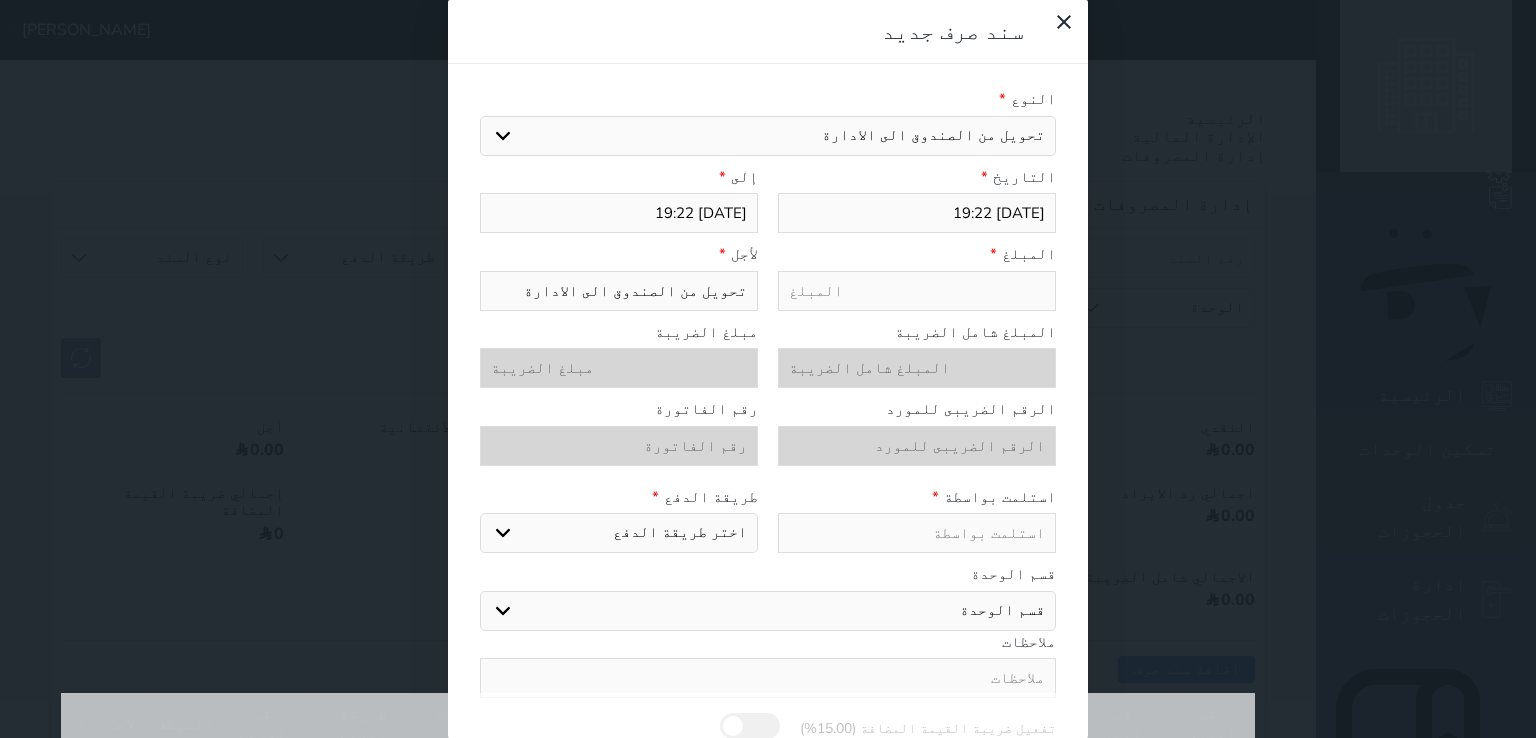 type on "2025-07-28 19:22" 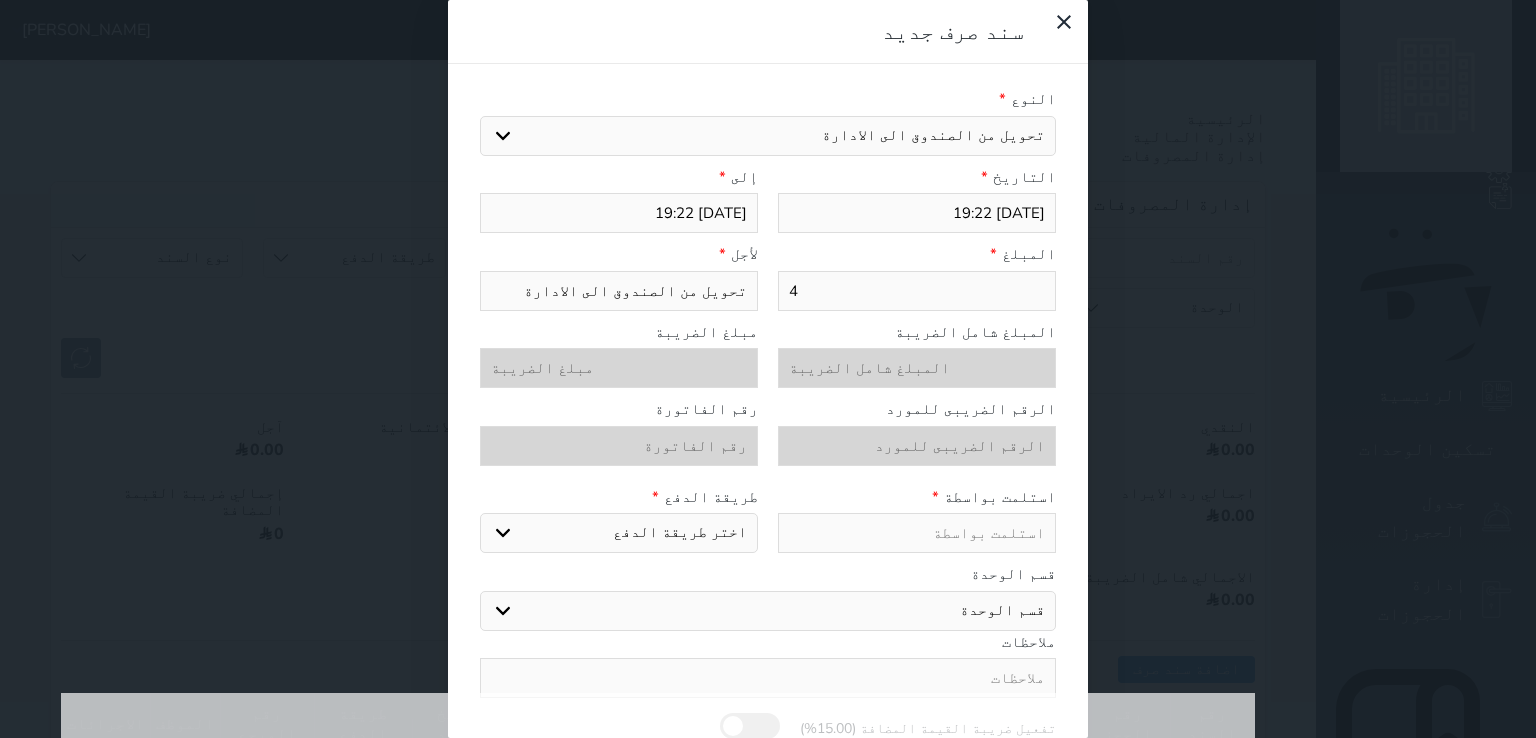type on "40" 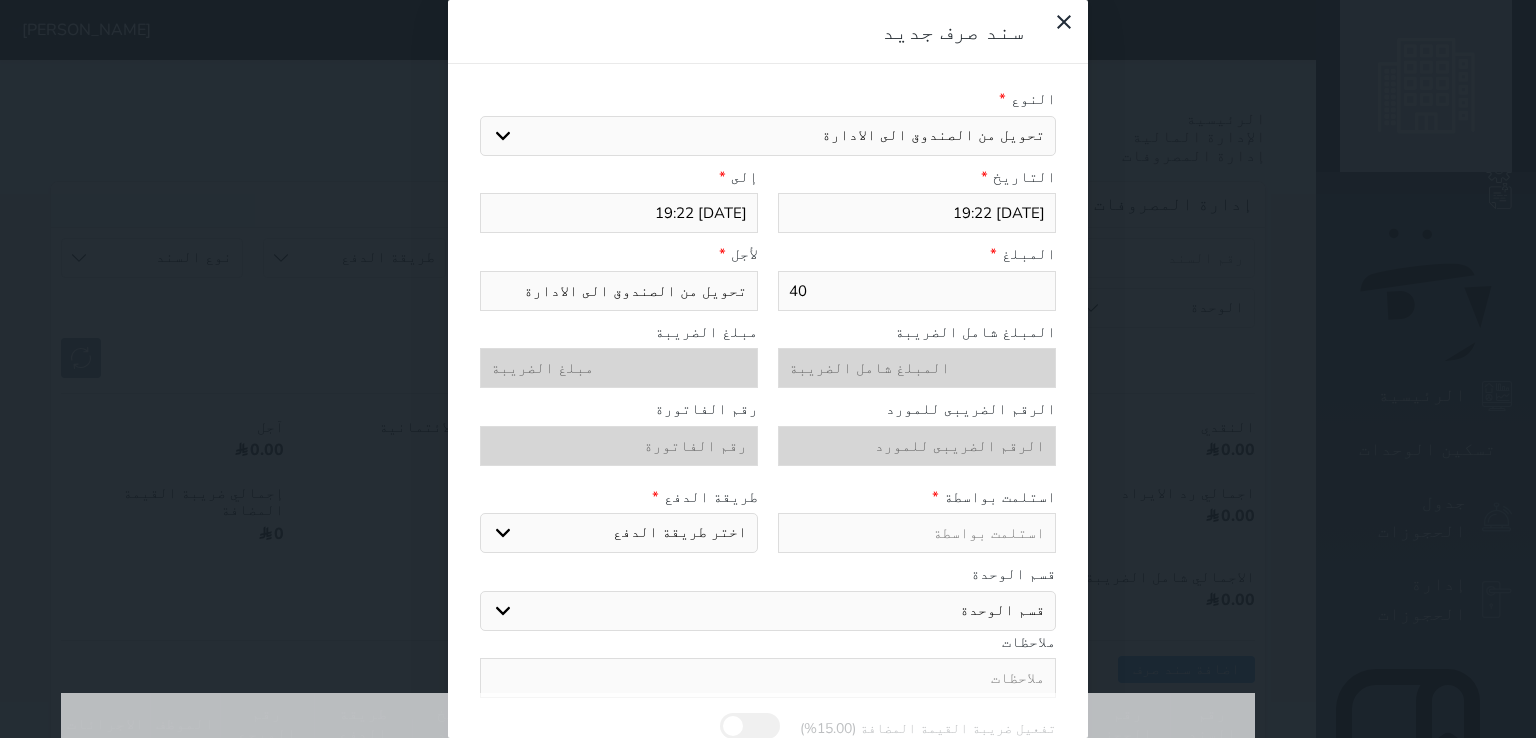 type on "400" 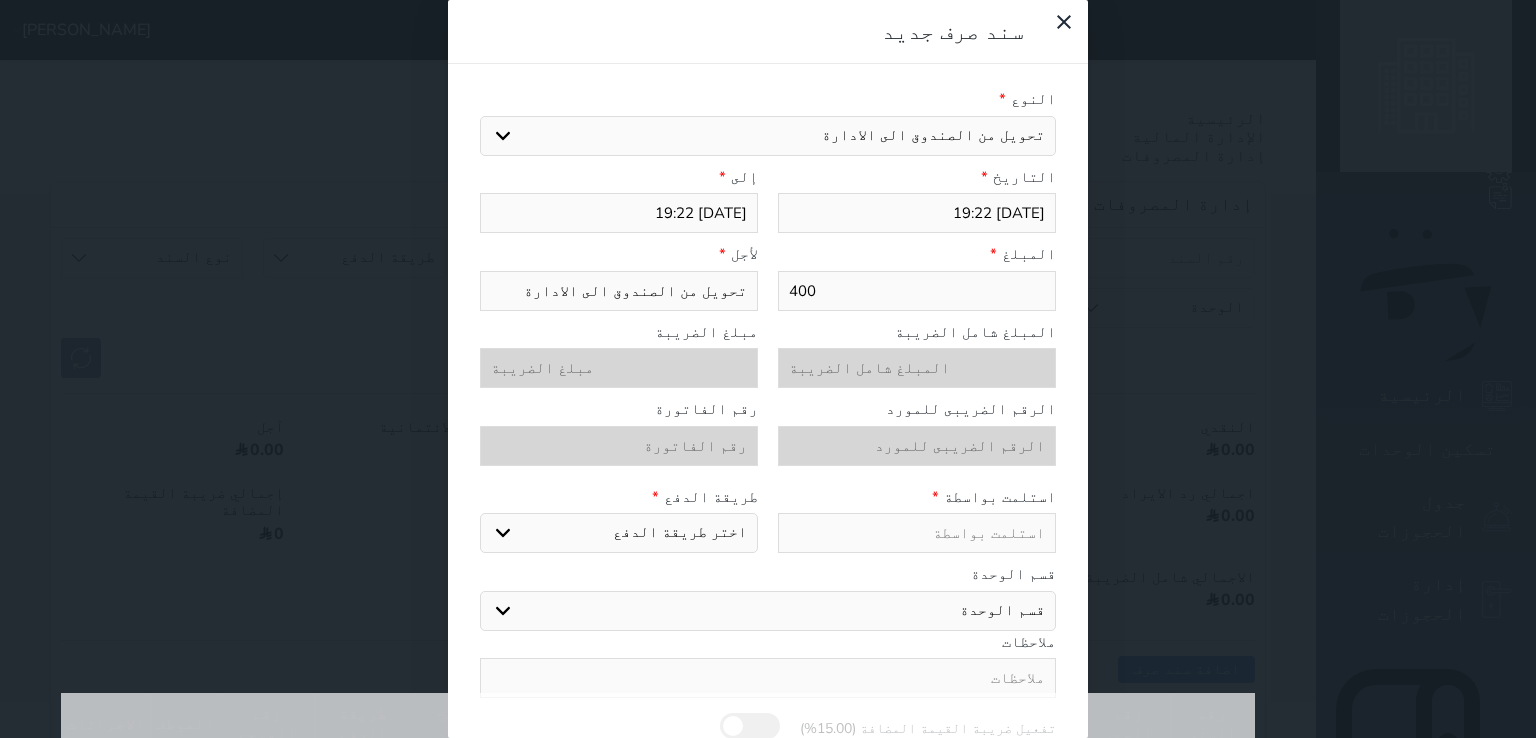 type on "4000" 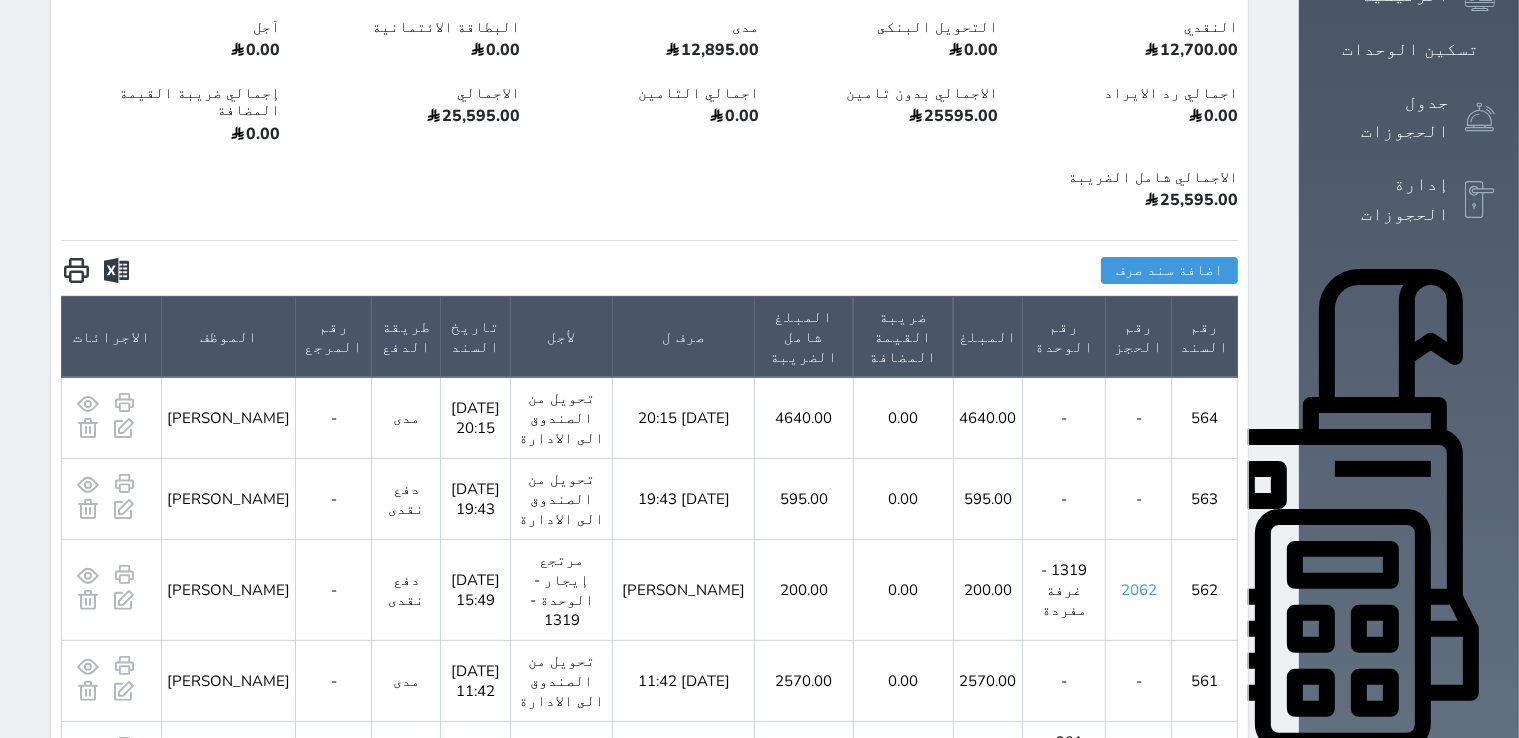 scroll, scrollTop: 600, scrollLeft: 0, axis: vertical 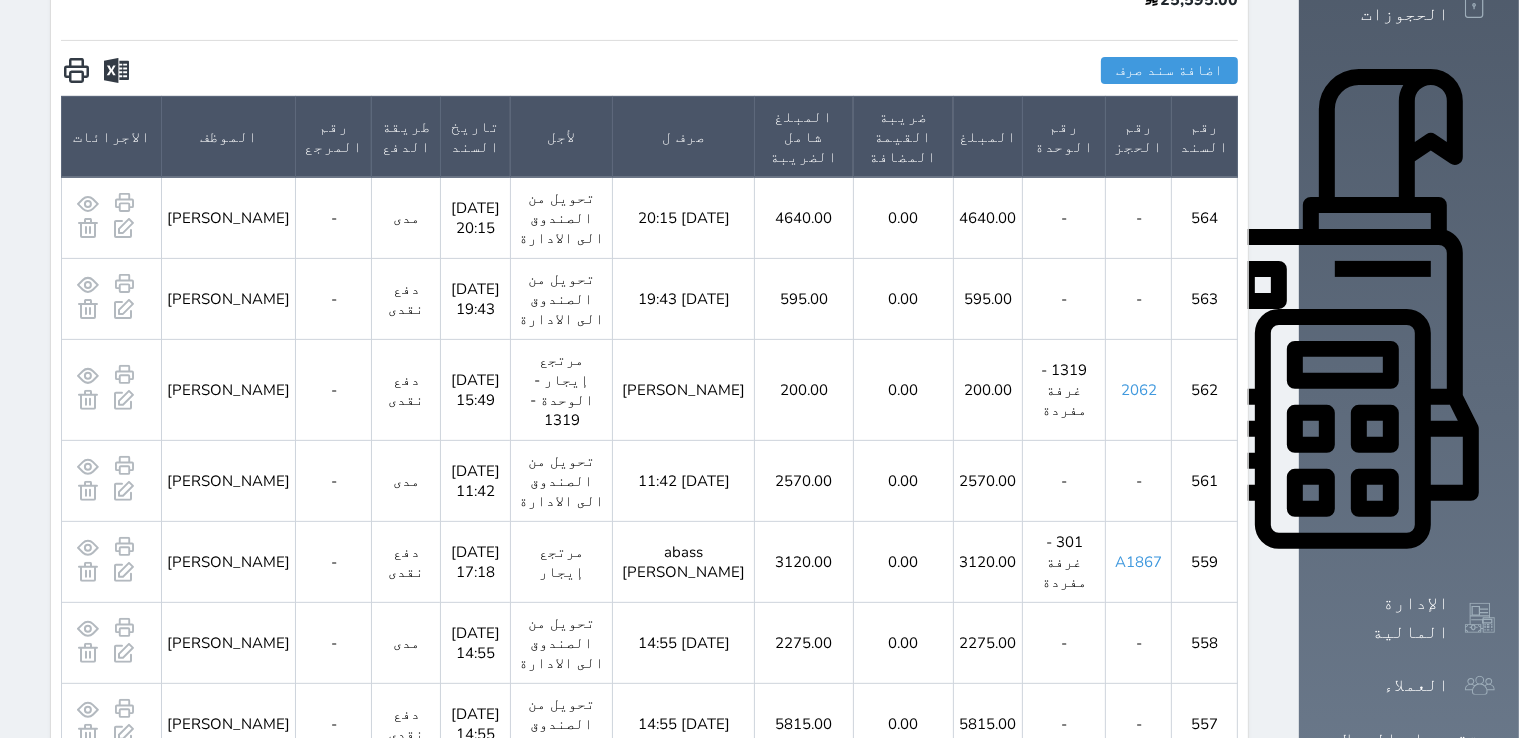 click on "التقارير" at bounding box center (1405, 899) 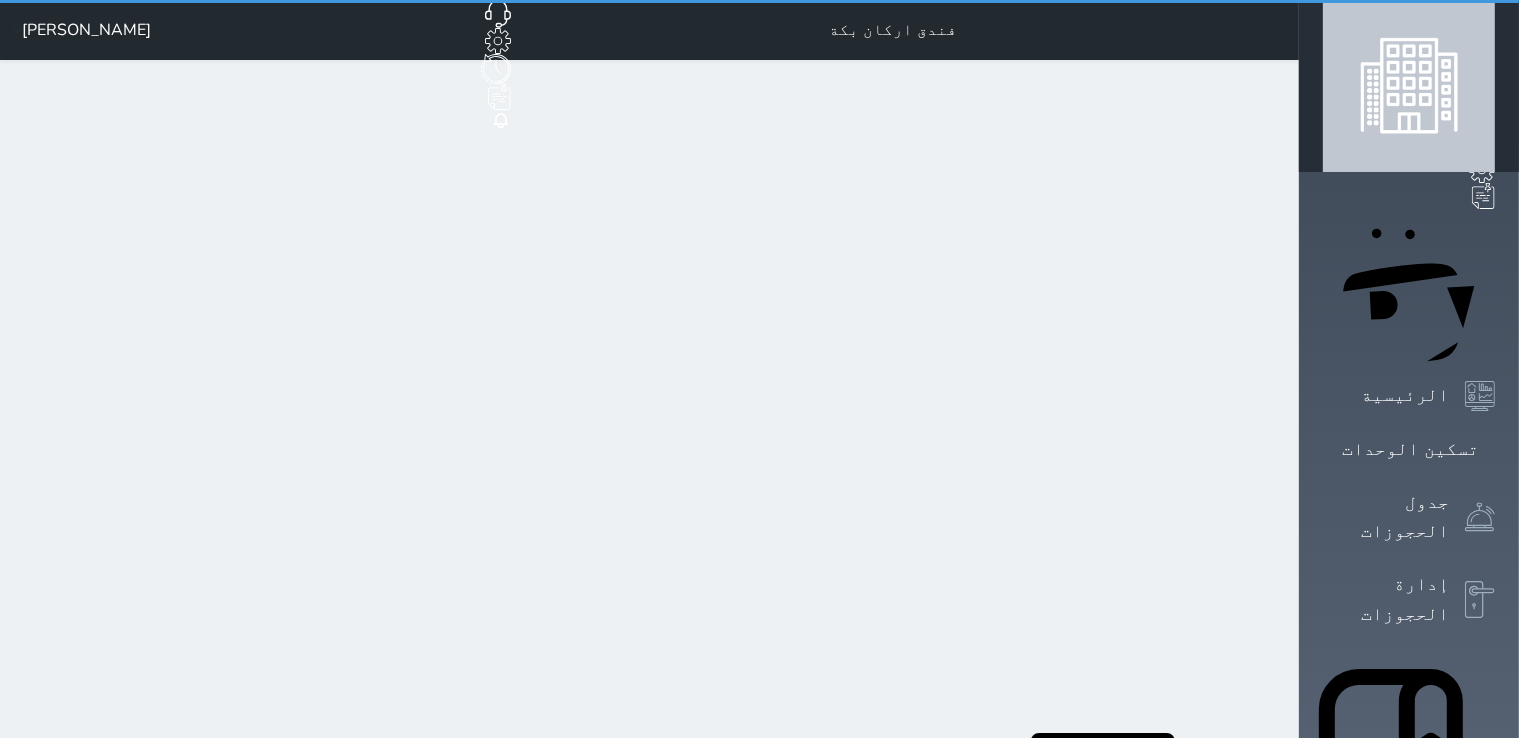 scroll, scrollTop: 0, scrollLeft: 0, axis: both 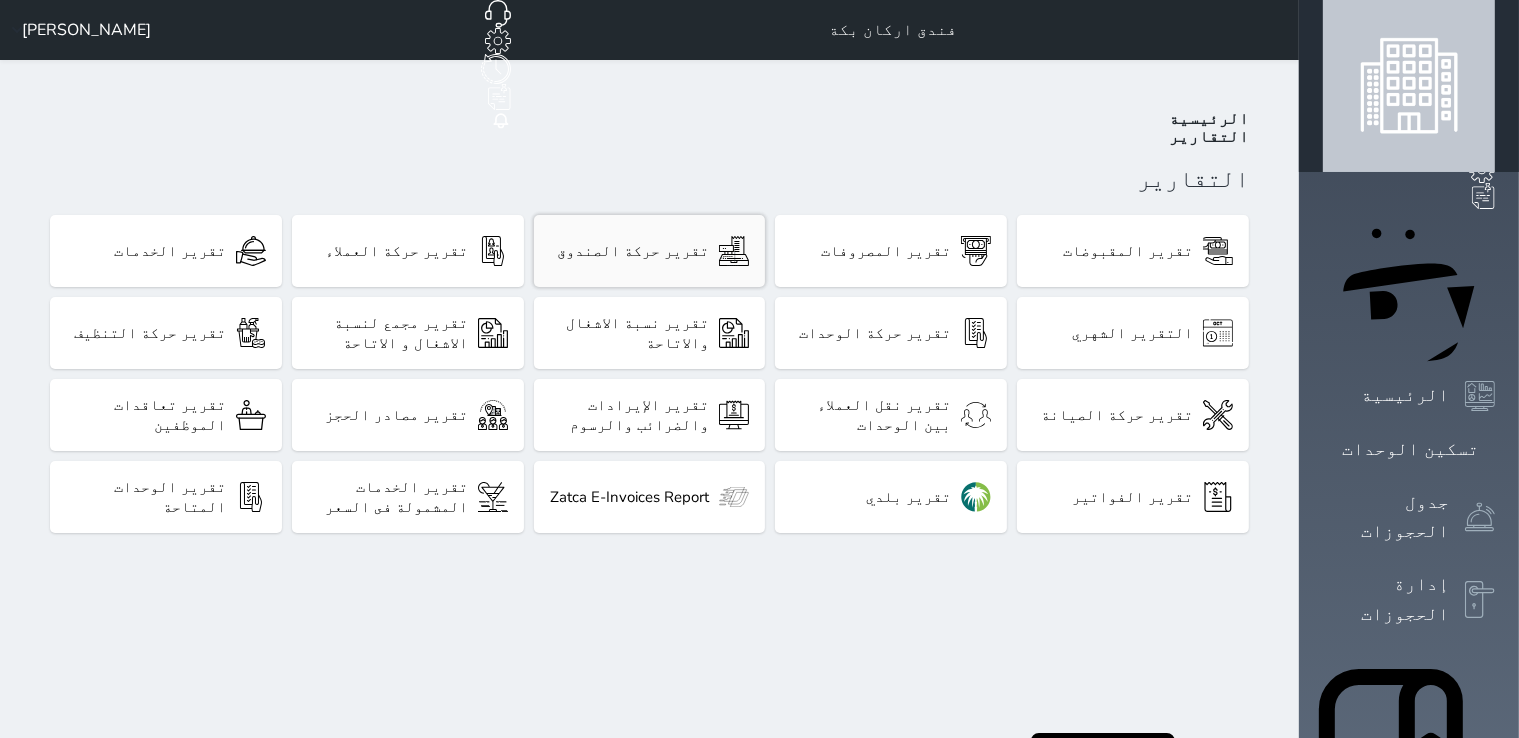 click on "تقرير حركة الصندوق" at bounding box center (650, 251) 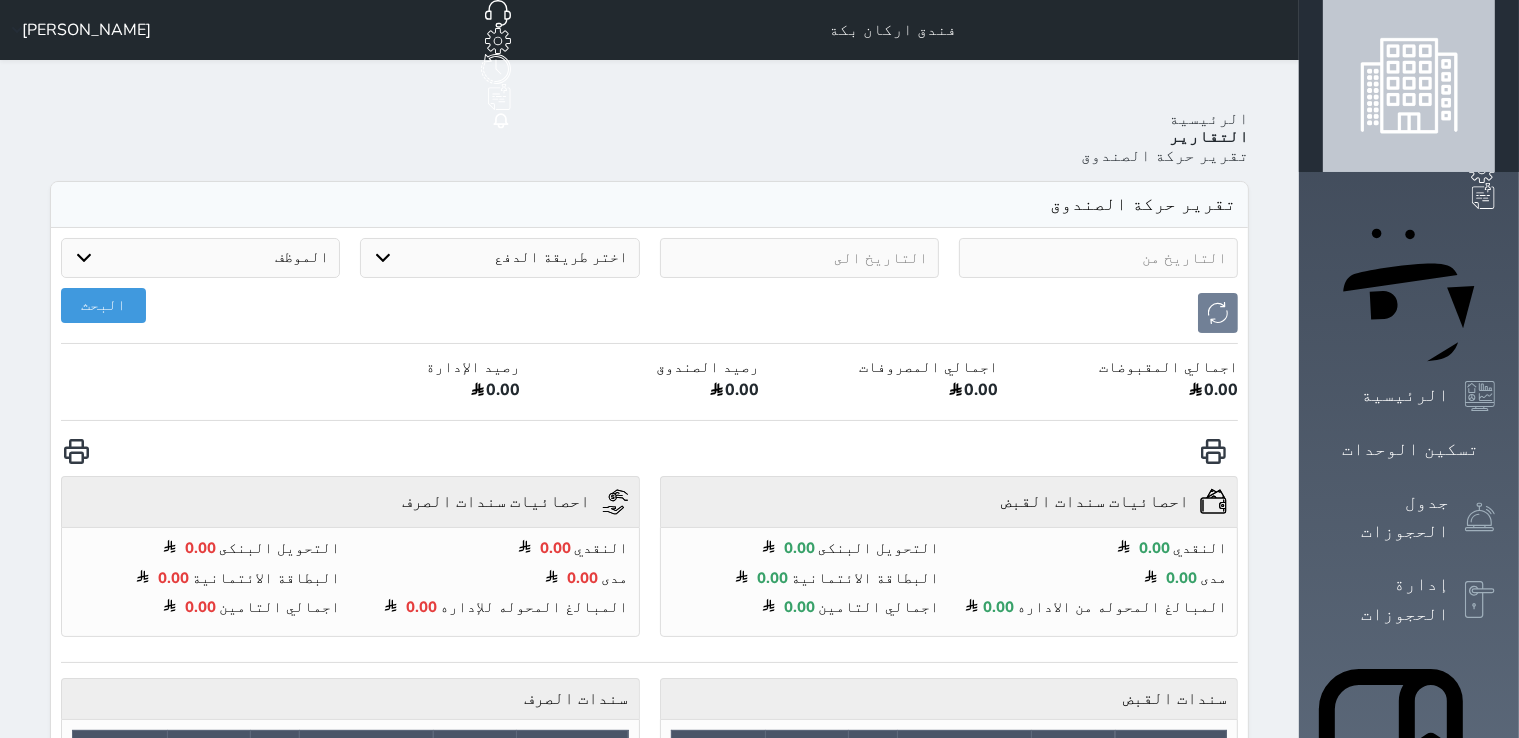 click at bounding box center [1098, 258] 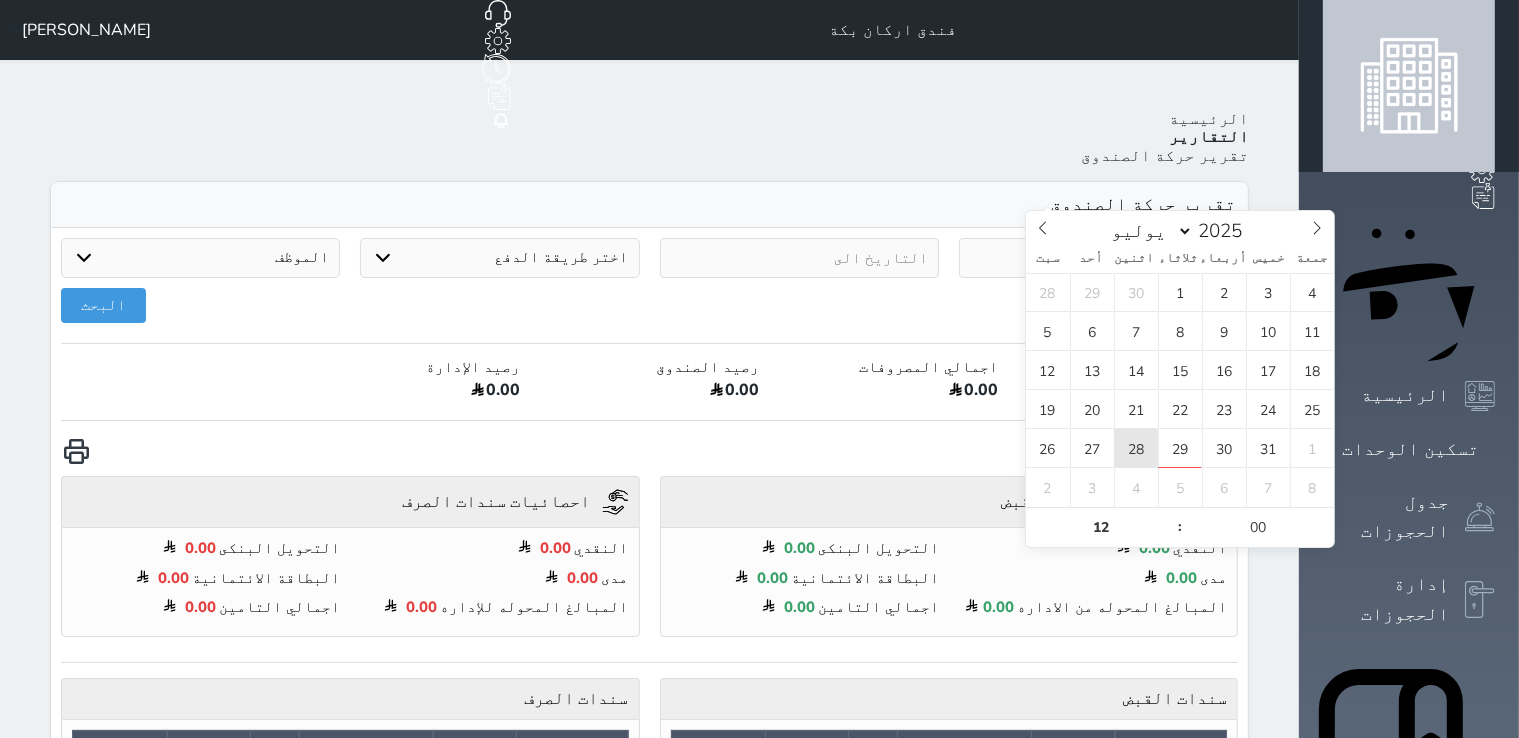 click on "28" at bounding box center [1136, 448] 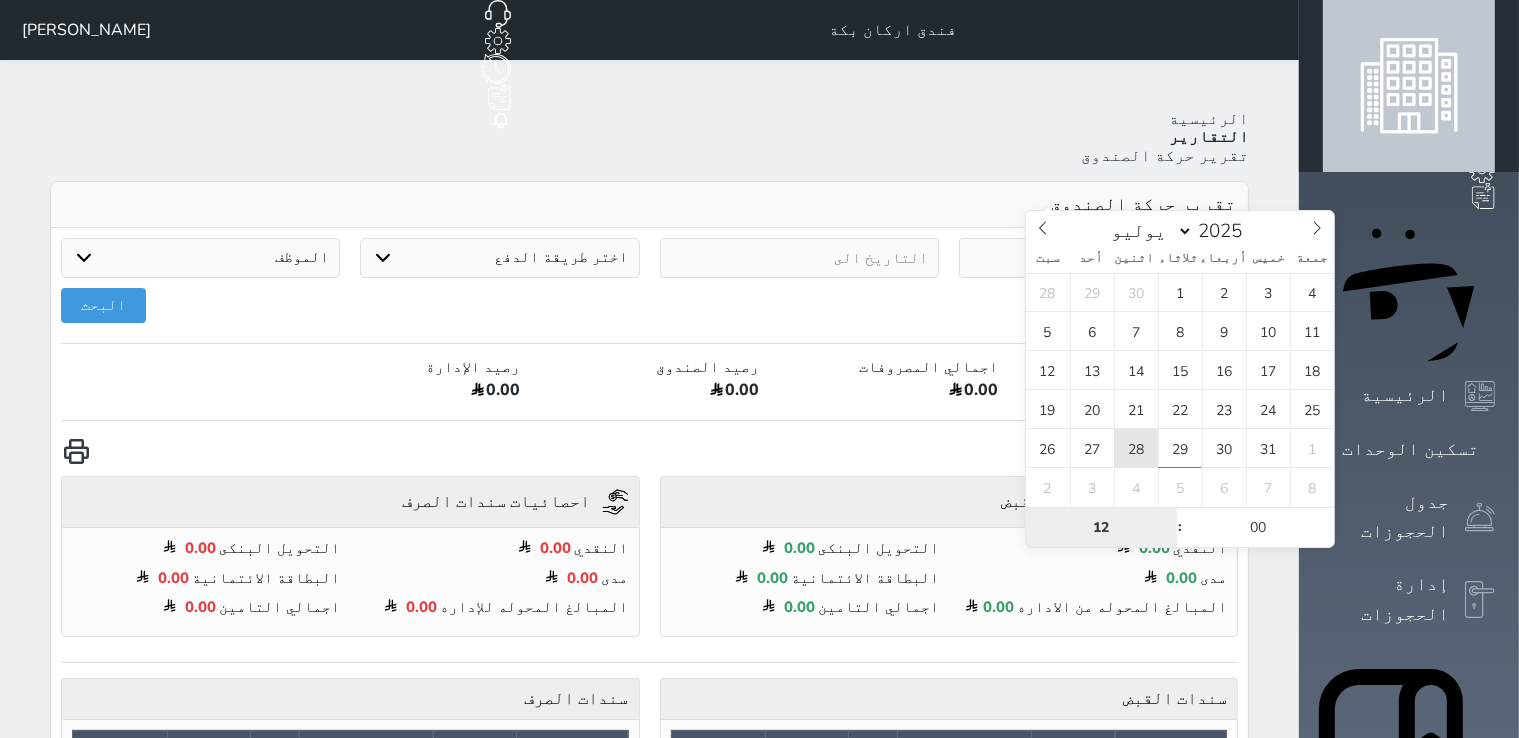 type on "[DATE] 12:00" 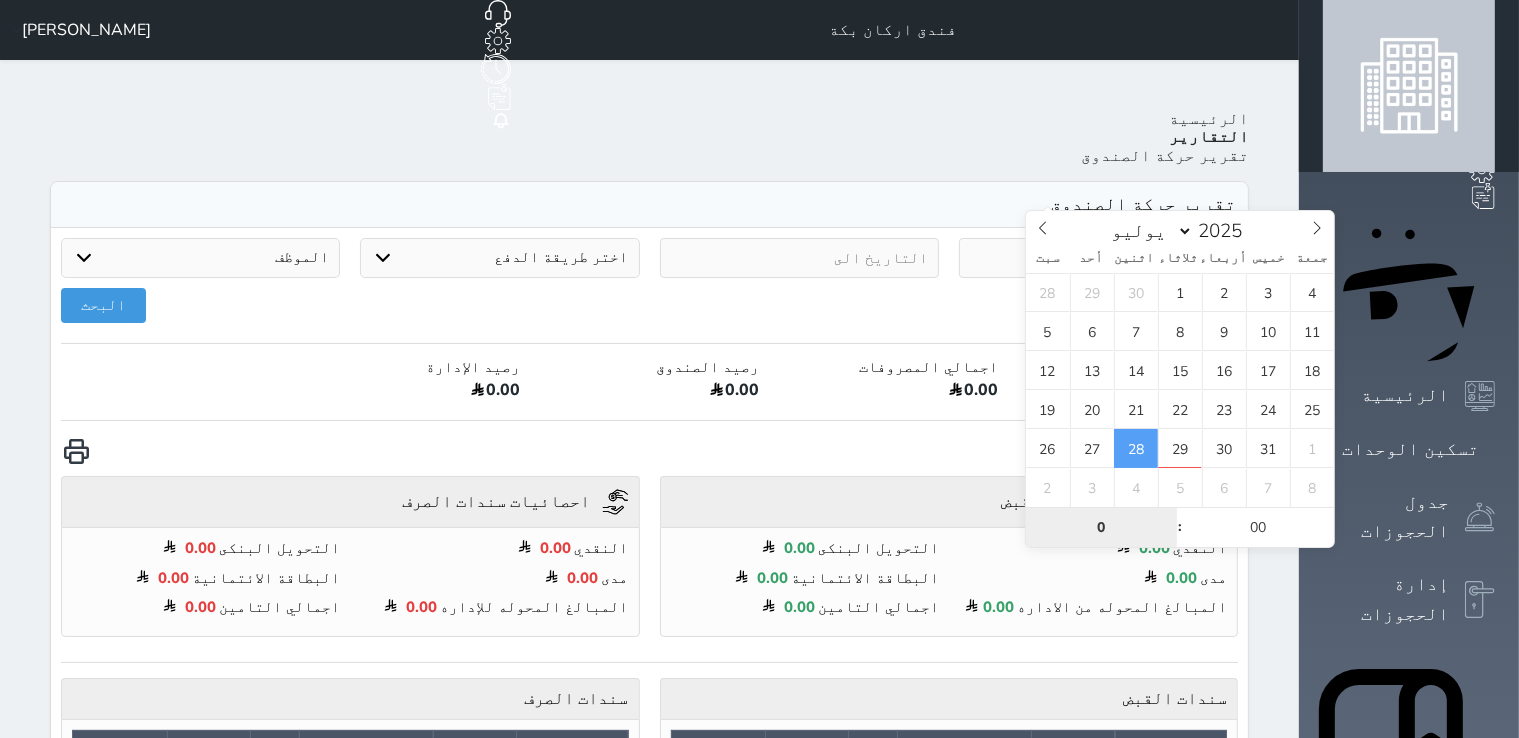 type on "0" 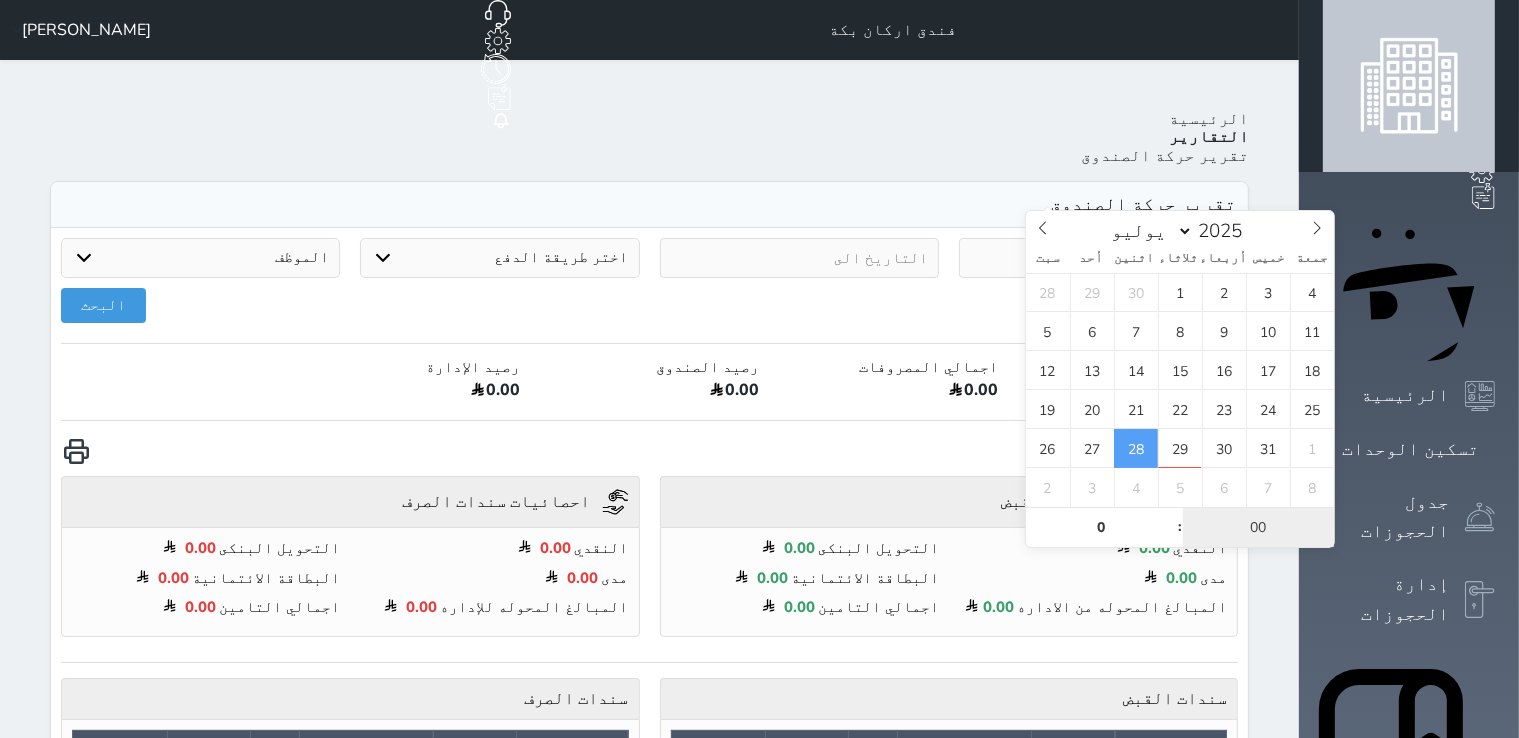 type on "[DATE] 00:00" 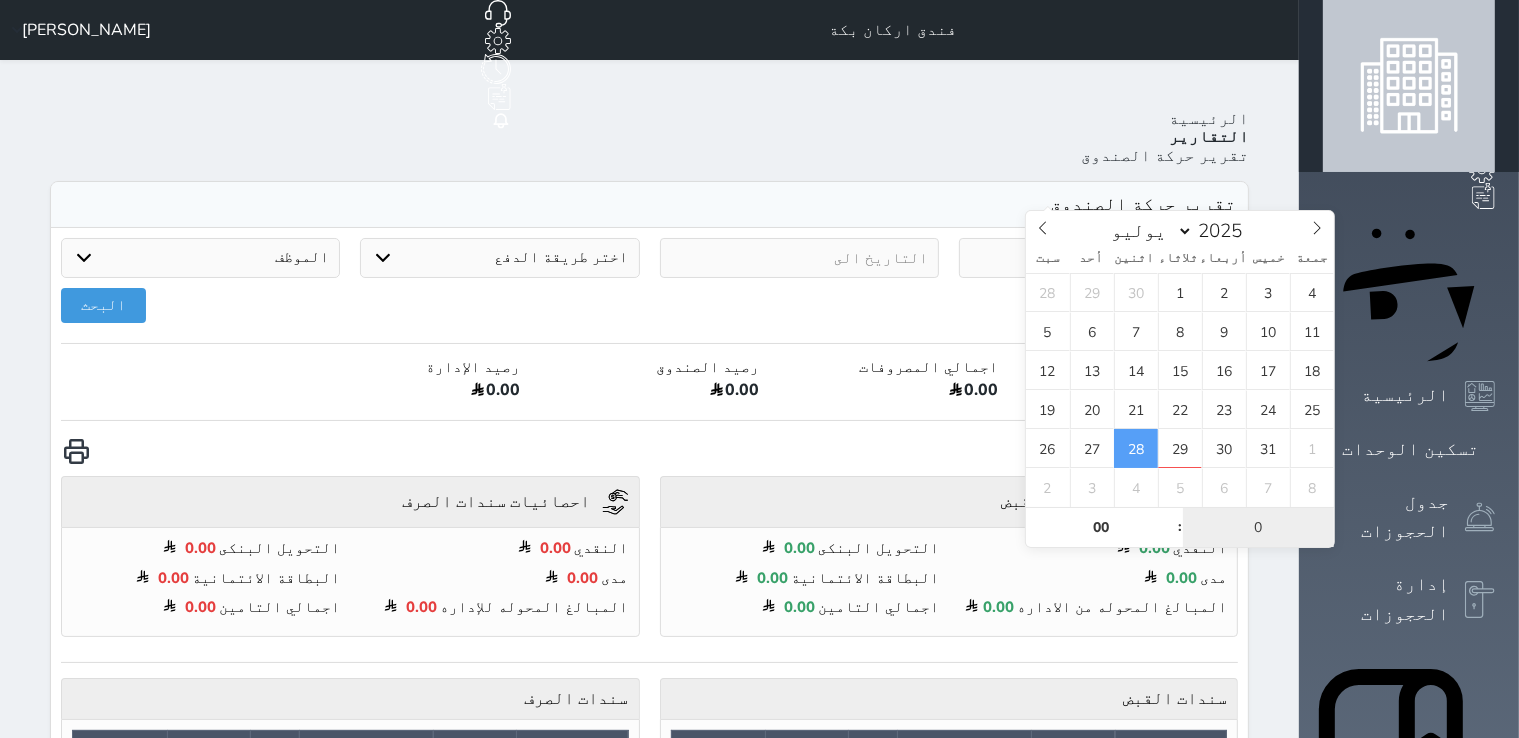 type on "00" 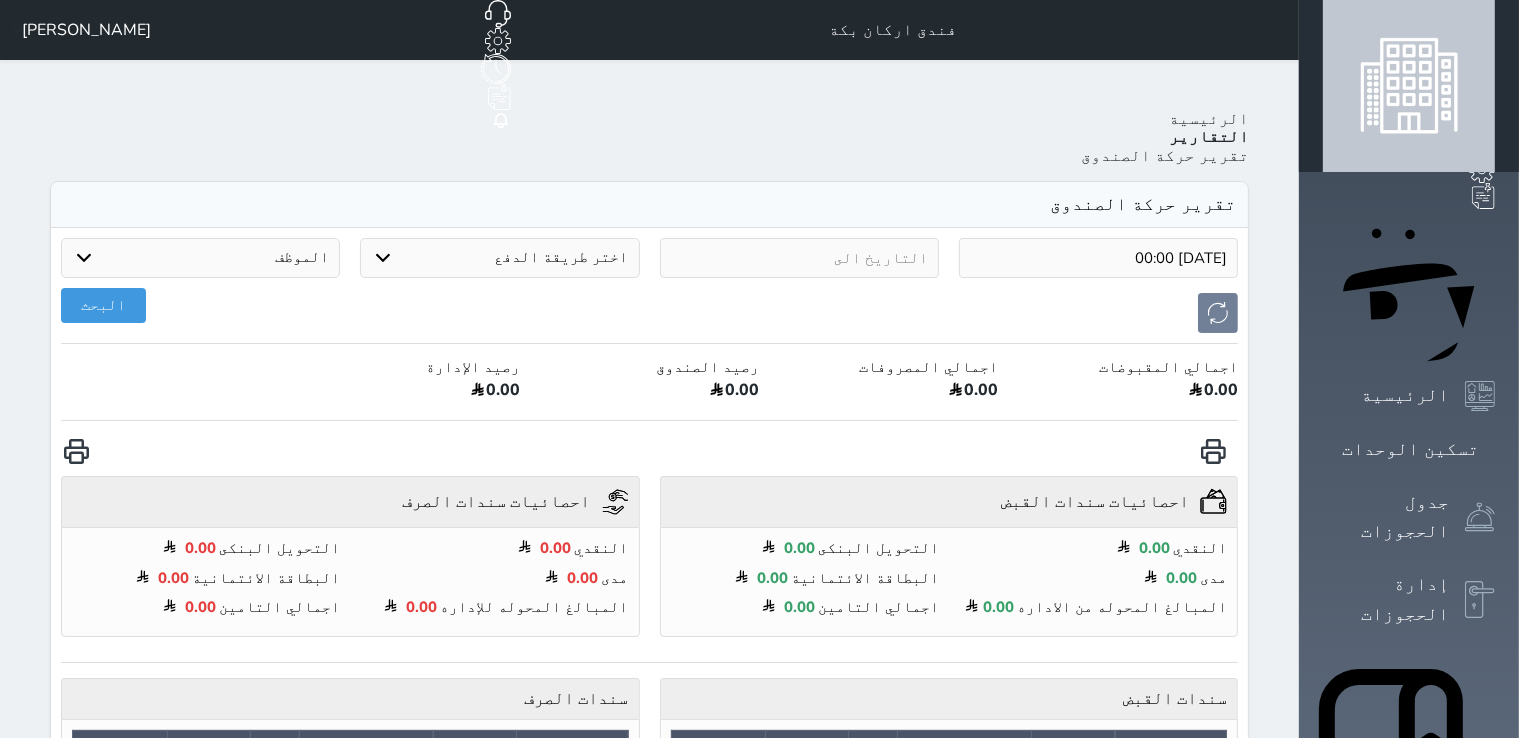 click on "[DATE] 00:00" at bounding box center [1098, 258] 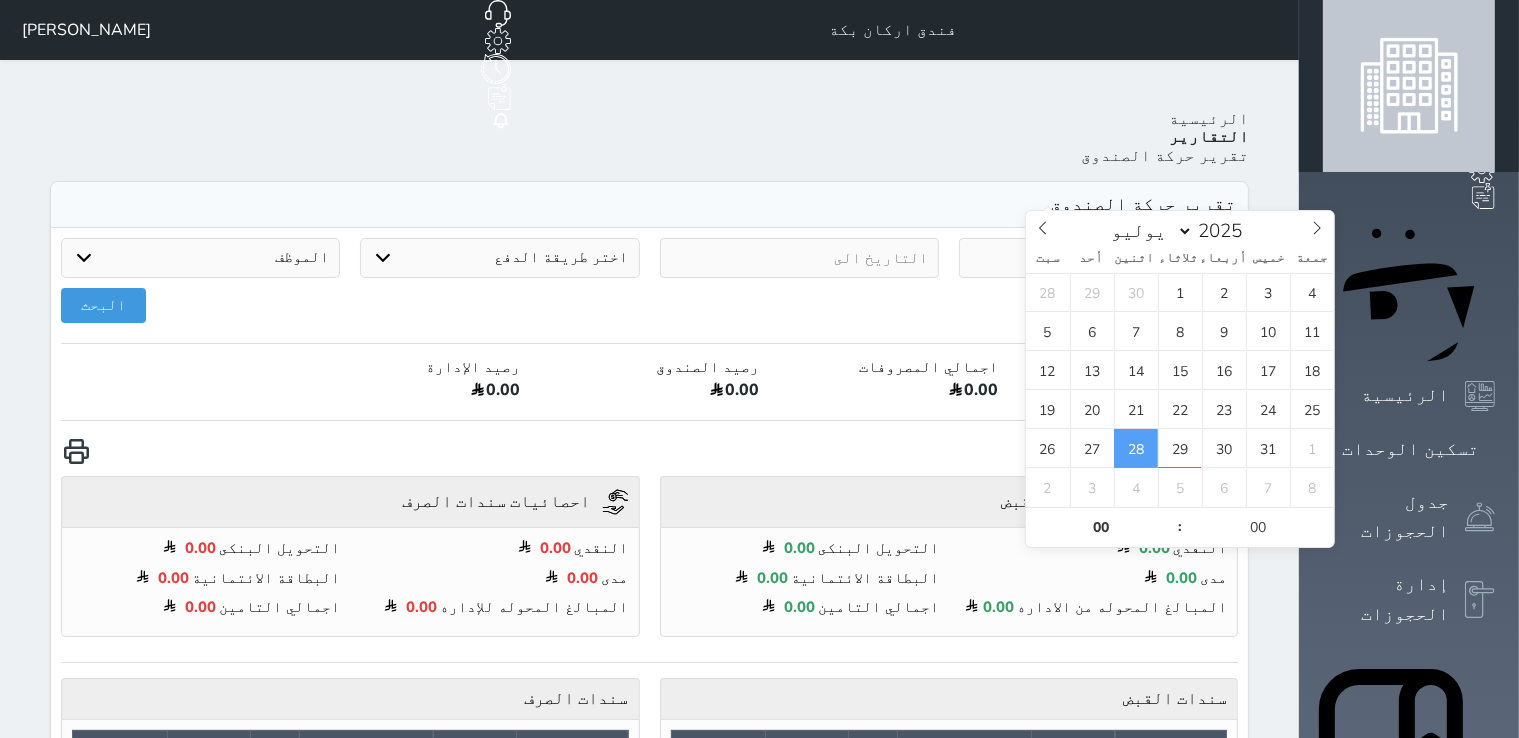 click on "[DATE] 00:00" at bounding box center [1098, 258] 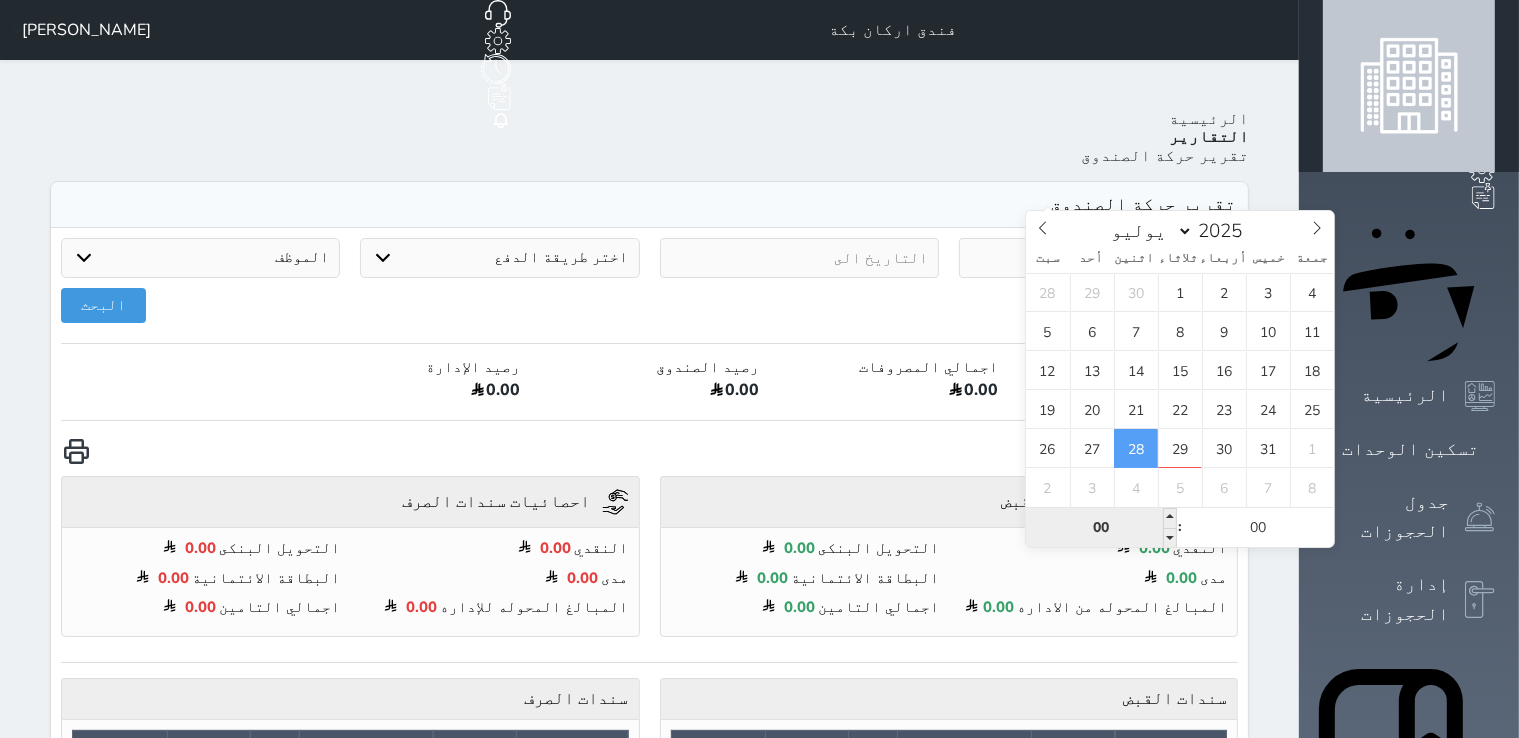 click on "00" at bounding box center [1101, 528] 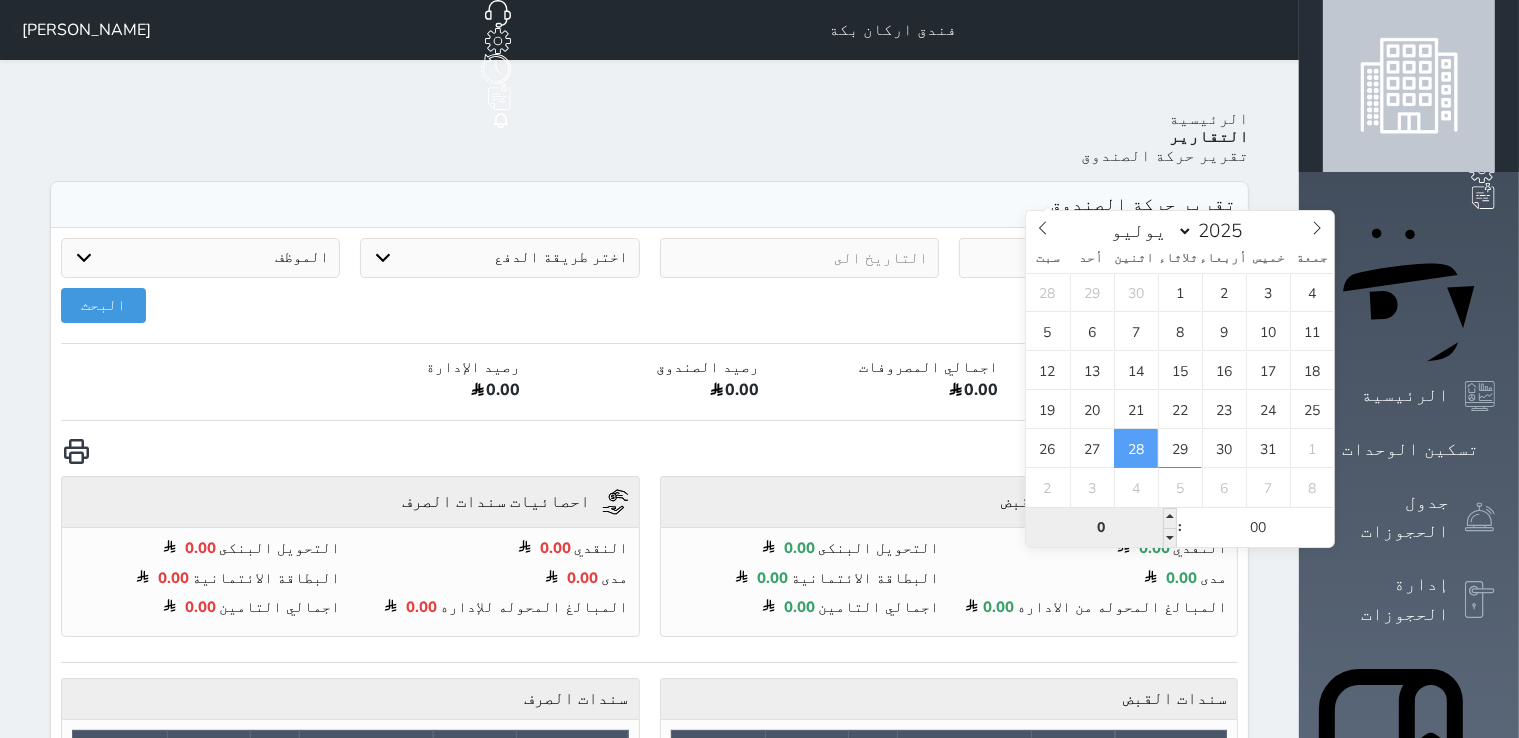 type on "00" 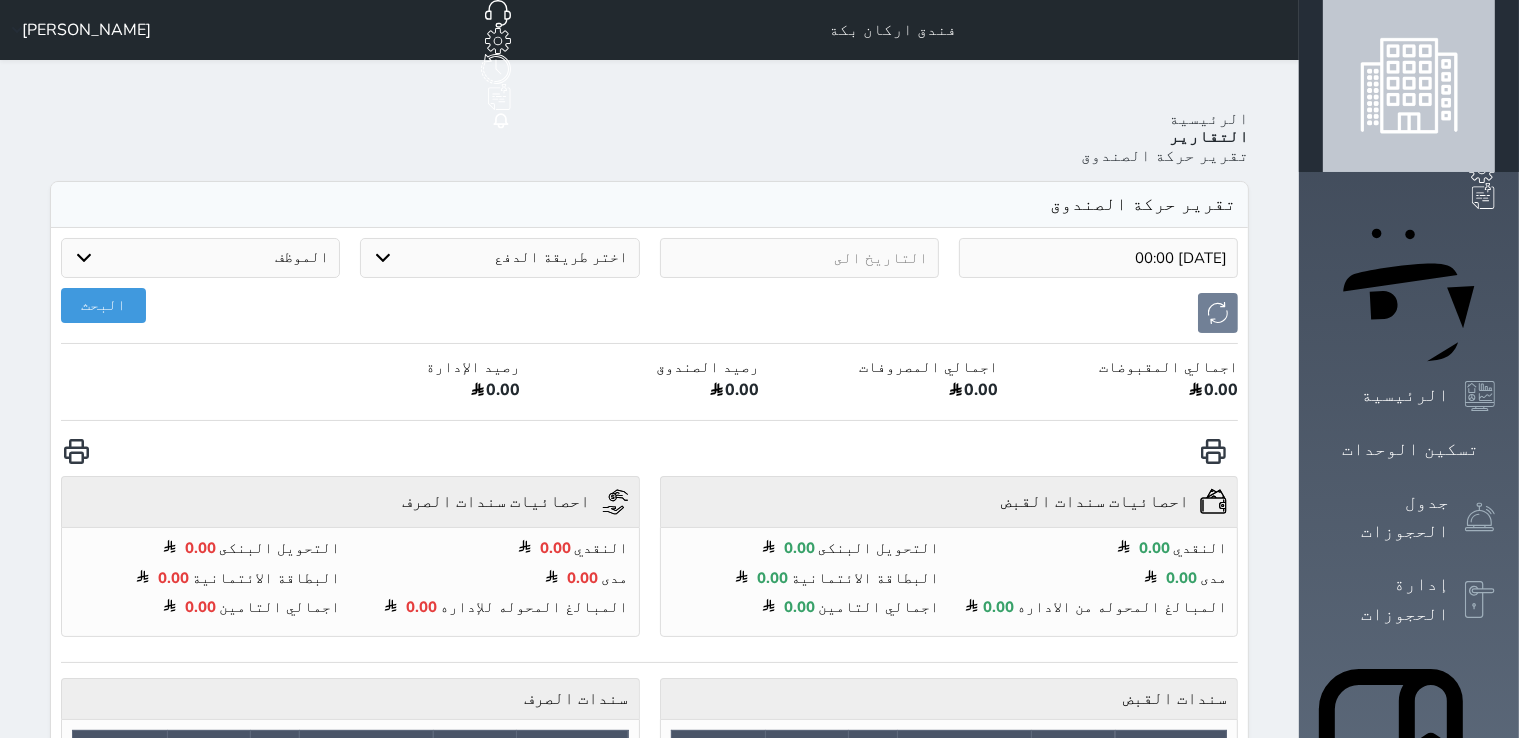 click on "Your browser does not support the audio element.
حجز جماعي جديد   حجز جديد             الرئيسية     تسكين الوحدات     جدول الحجوزات     إدارة الحجوزات     POS     الإدارة المالية     العملاء     تقييمات العملاء     الوحدات     الخدمات     التقارير     الإعدادات     الدعم الفني
فندق اركان بكة
حجز جماعي جديد   حجز جديد   مرتبط مع منصة زاتكا المرحلة الثانية   مرتبط مع شموس   مرتبط مع المنصة الوطنية للرصد السياحي             إشعار   الغرفة   النزيل   المصدر
عبدالرحمن ال حميدان
الرئيسية التقارير تقرير حركة الصندوق   تقرير حركة الصندوق   2025-07-28 00:00     اختر طريقة الدفع   دفع نقدى" at bounding box center [759, 824] 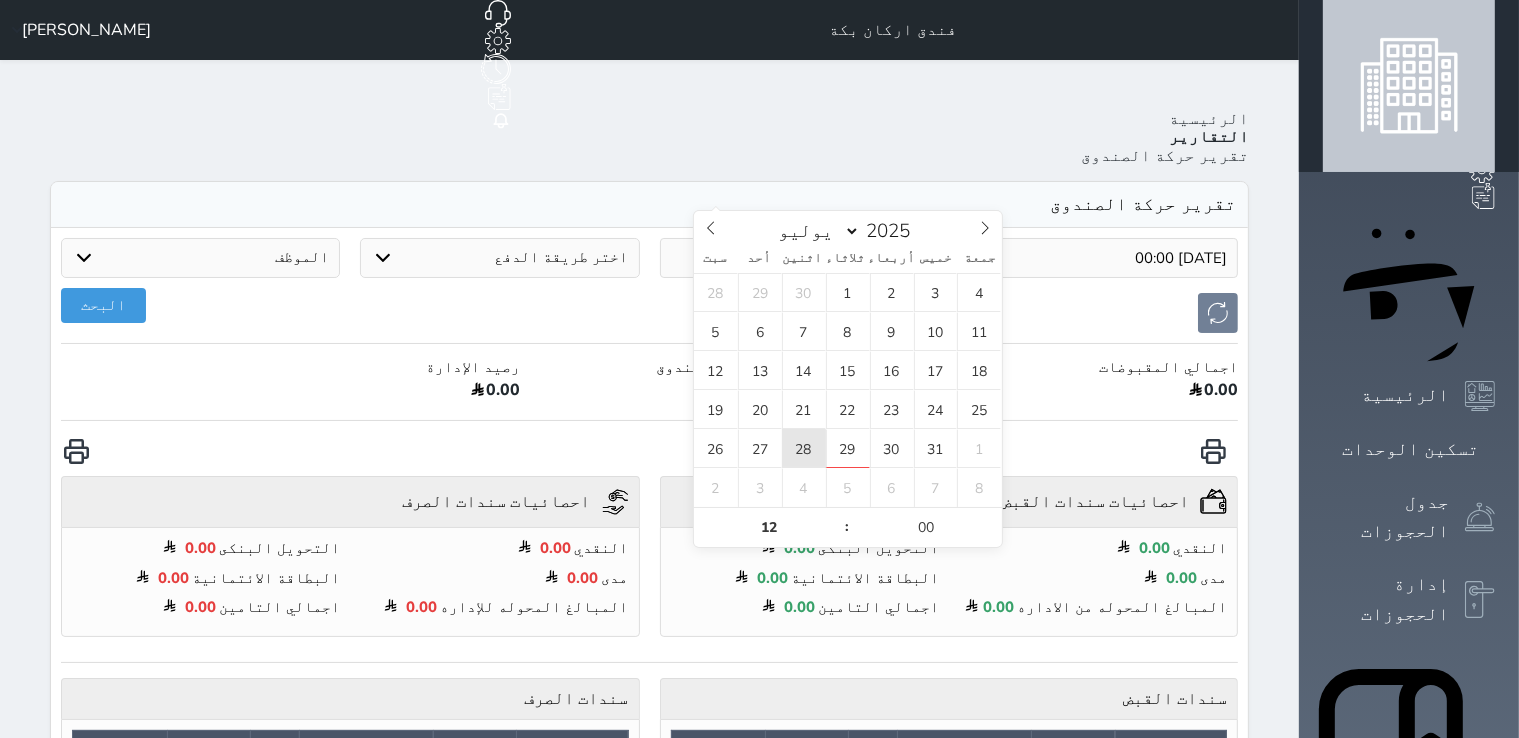 click on "28" at bounding box center [804, 448] 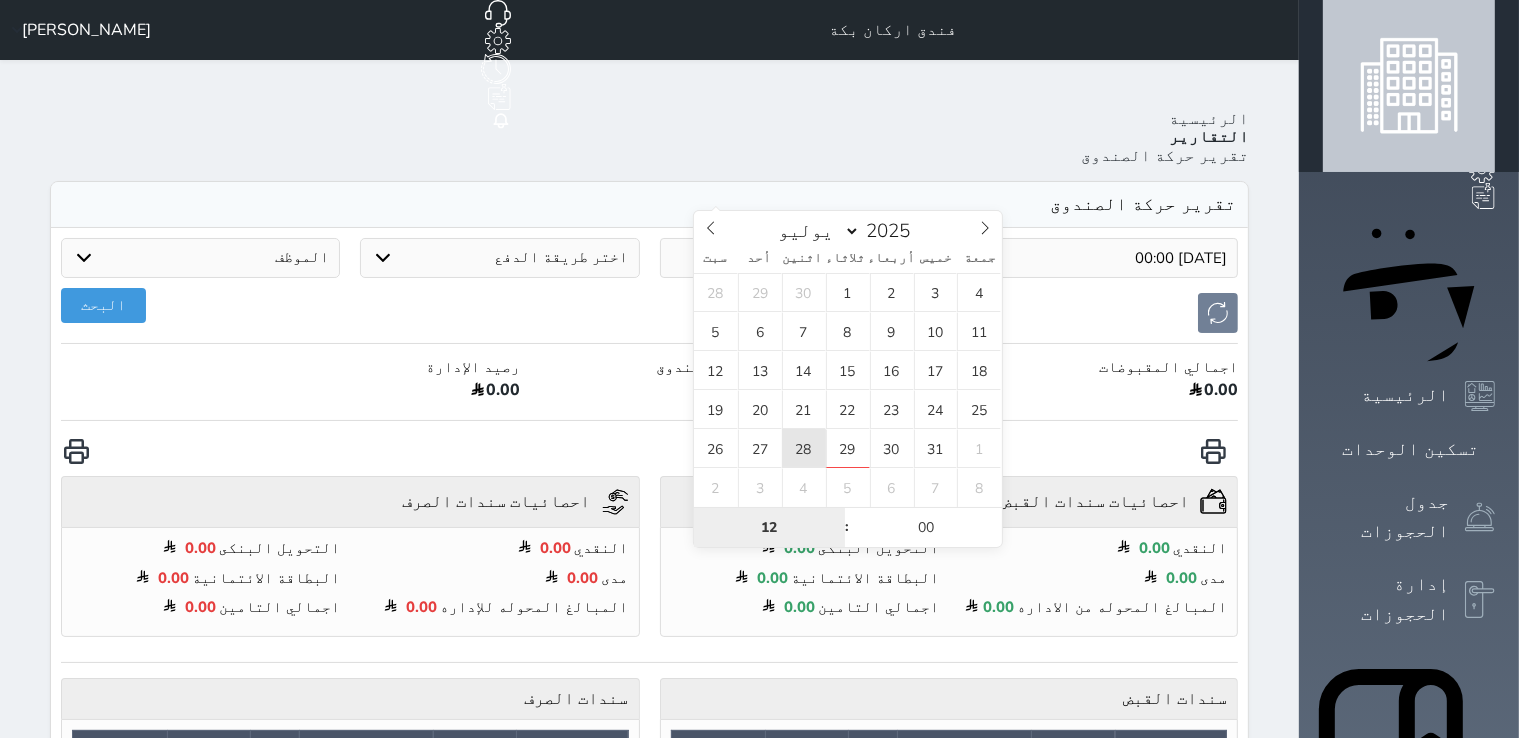 type on "[DATE] 12:00" 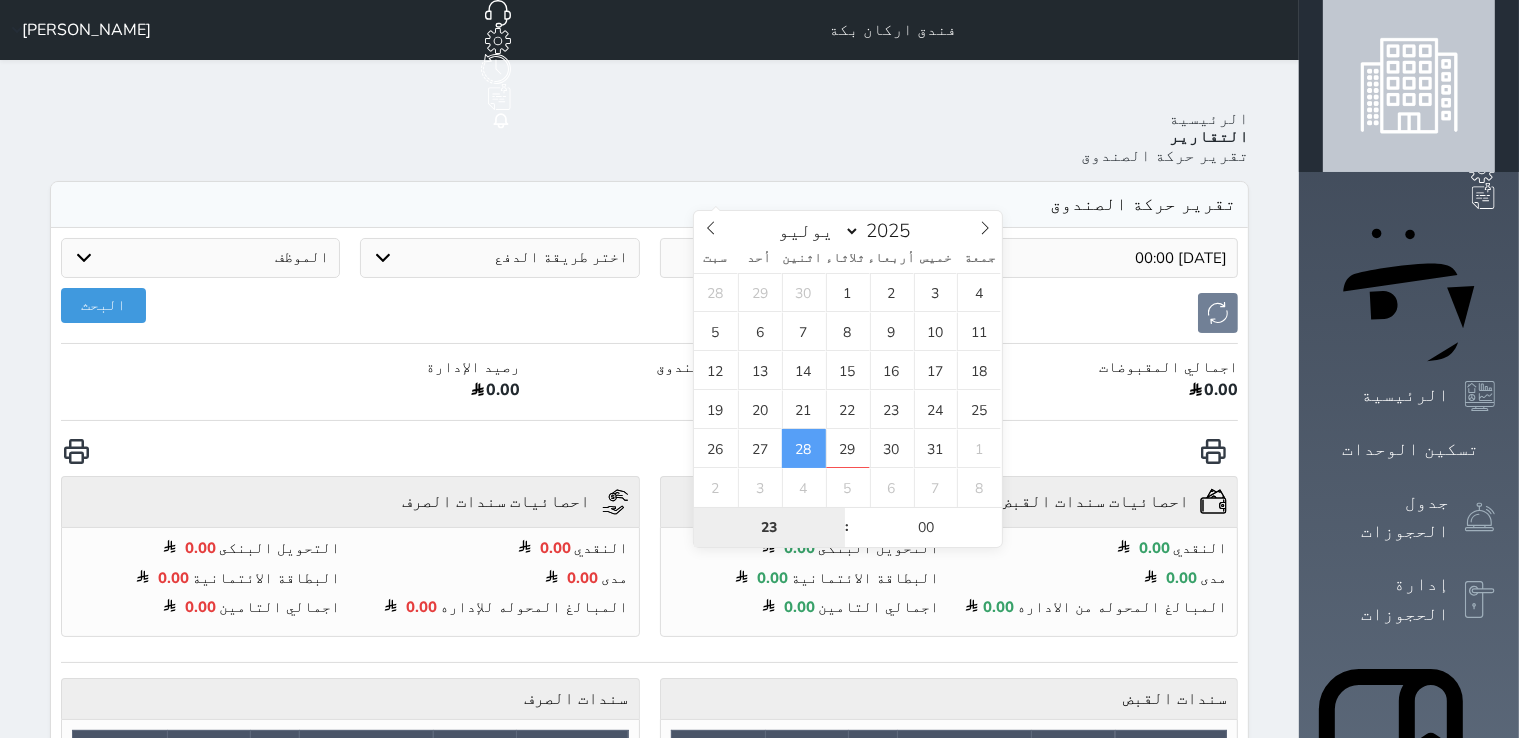 type on "23" 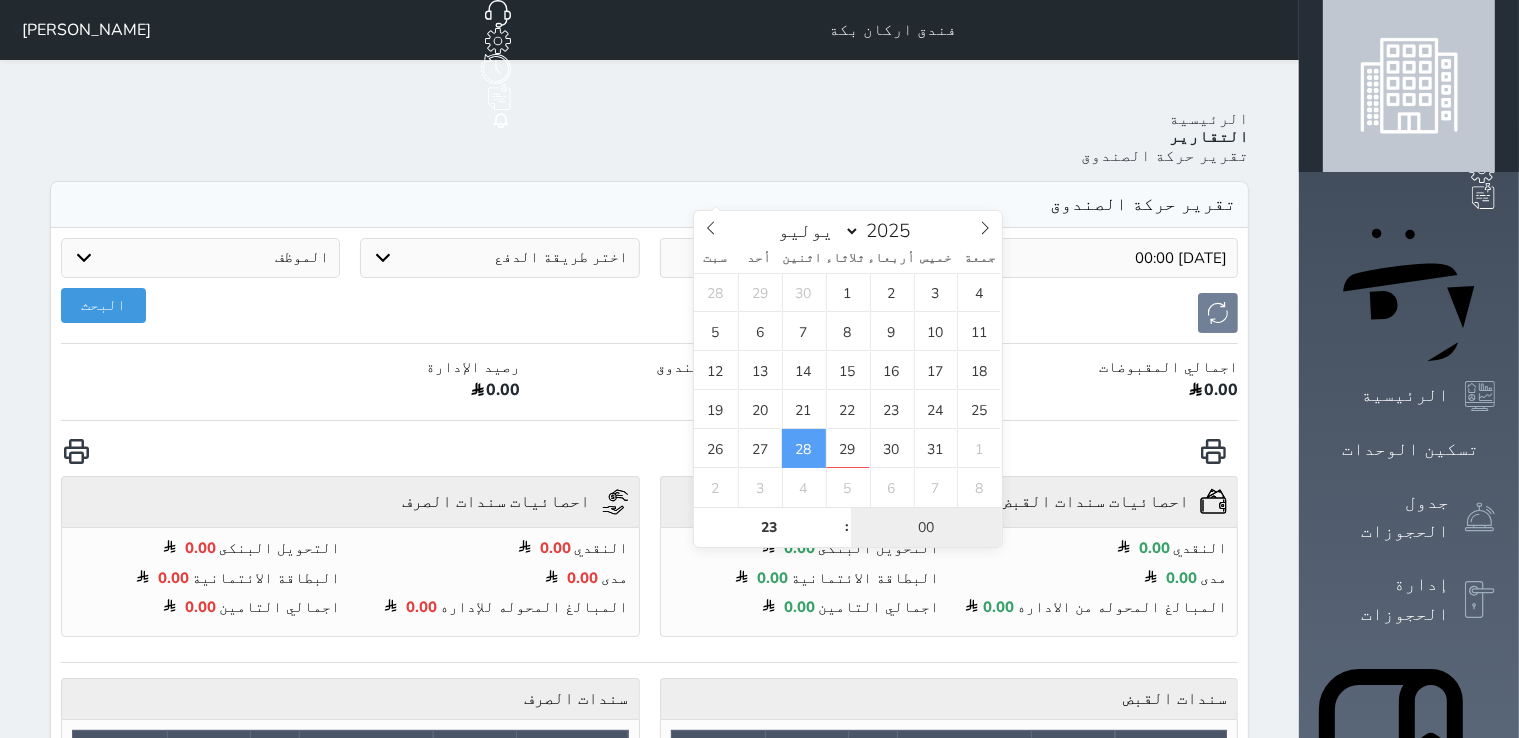 type on "[DATE] 23:00" 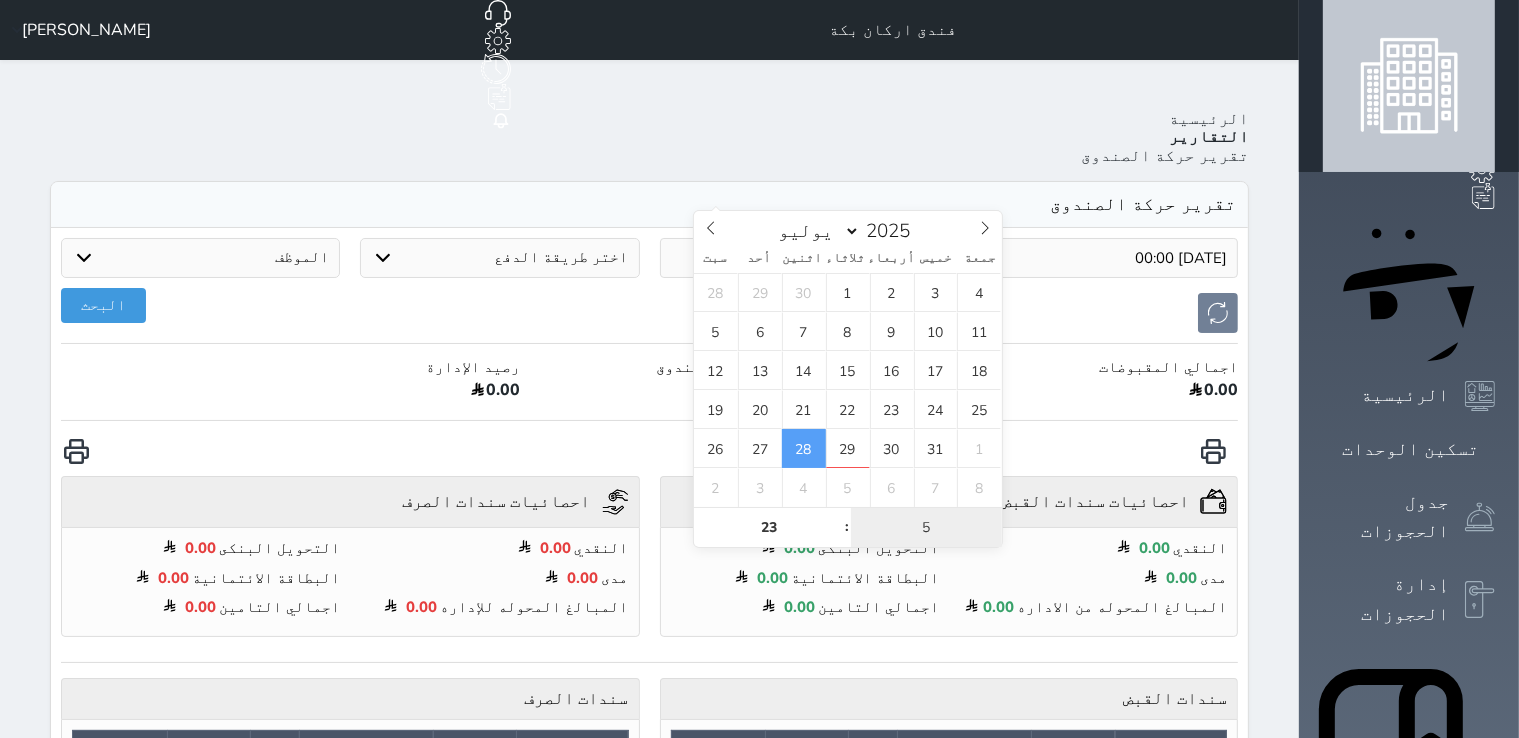 type on "59" 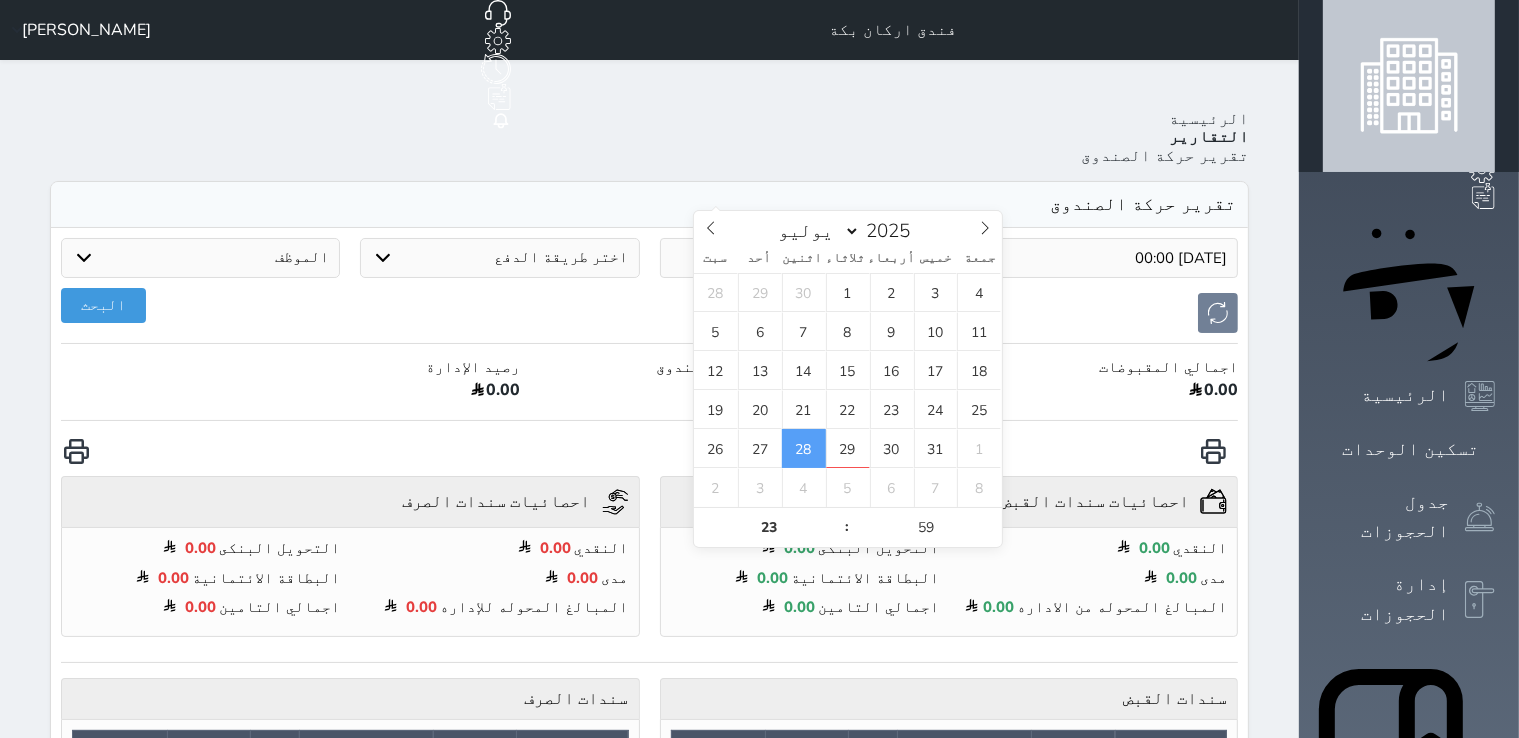 type on "[DATE] 23:59" 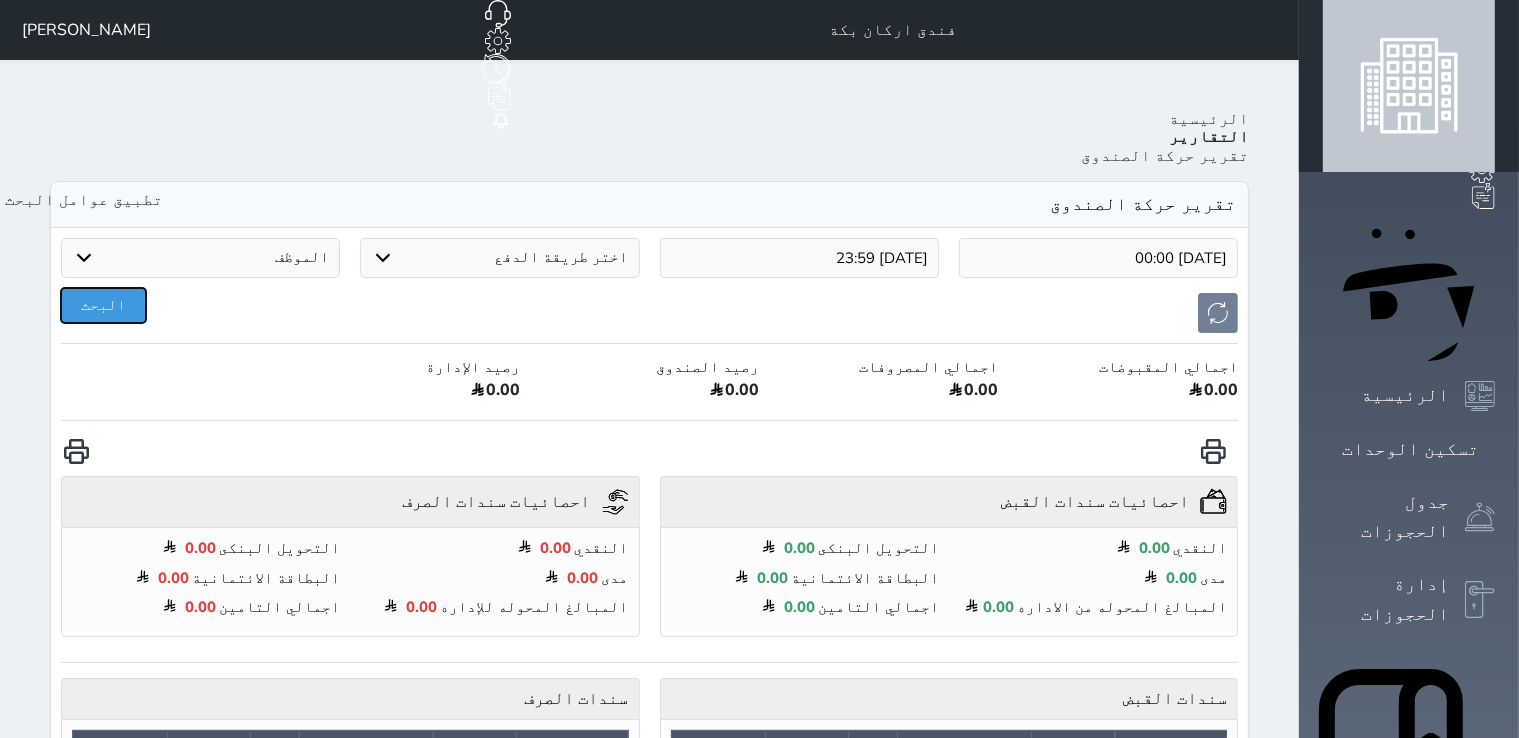 click on "البحث" at bounding box center [103, 305] 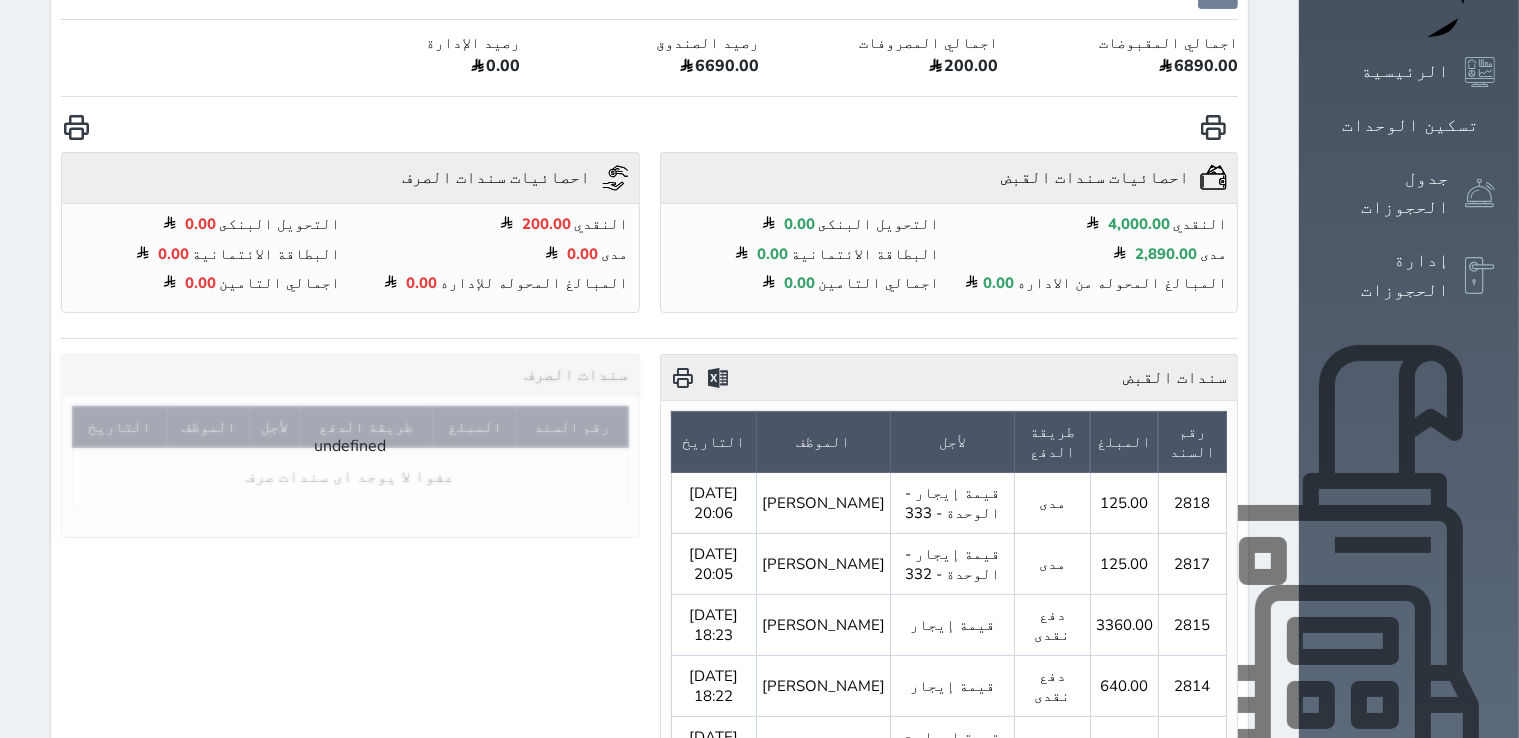 scroll, scrollTop: 100, scrollLeft: 0, axis: vertical 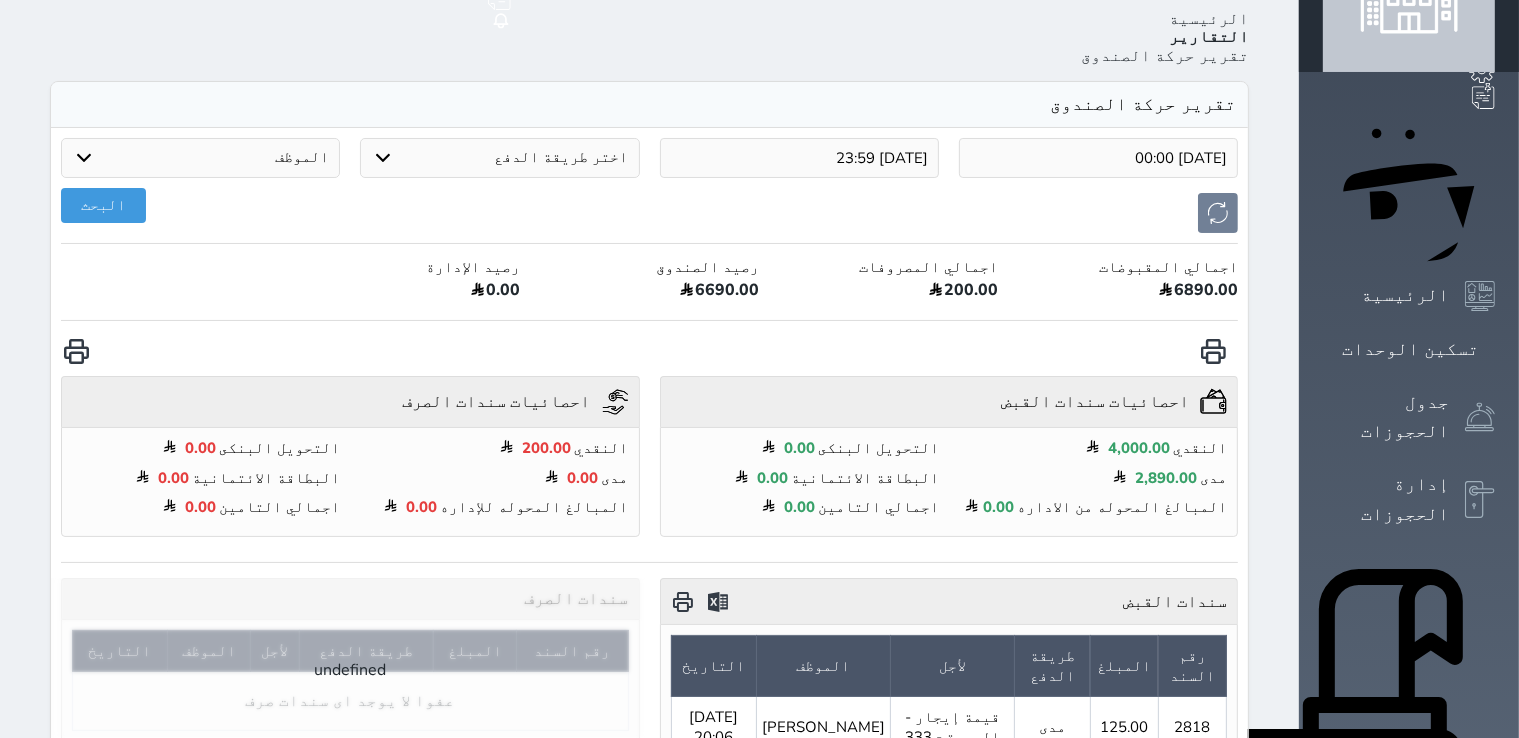 click on "الإدارة المالية" at bounding box center (1386, 1118) 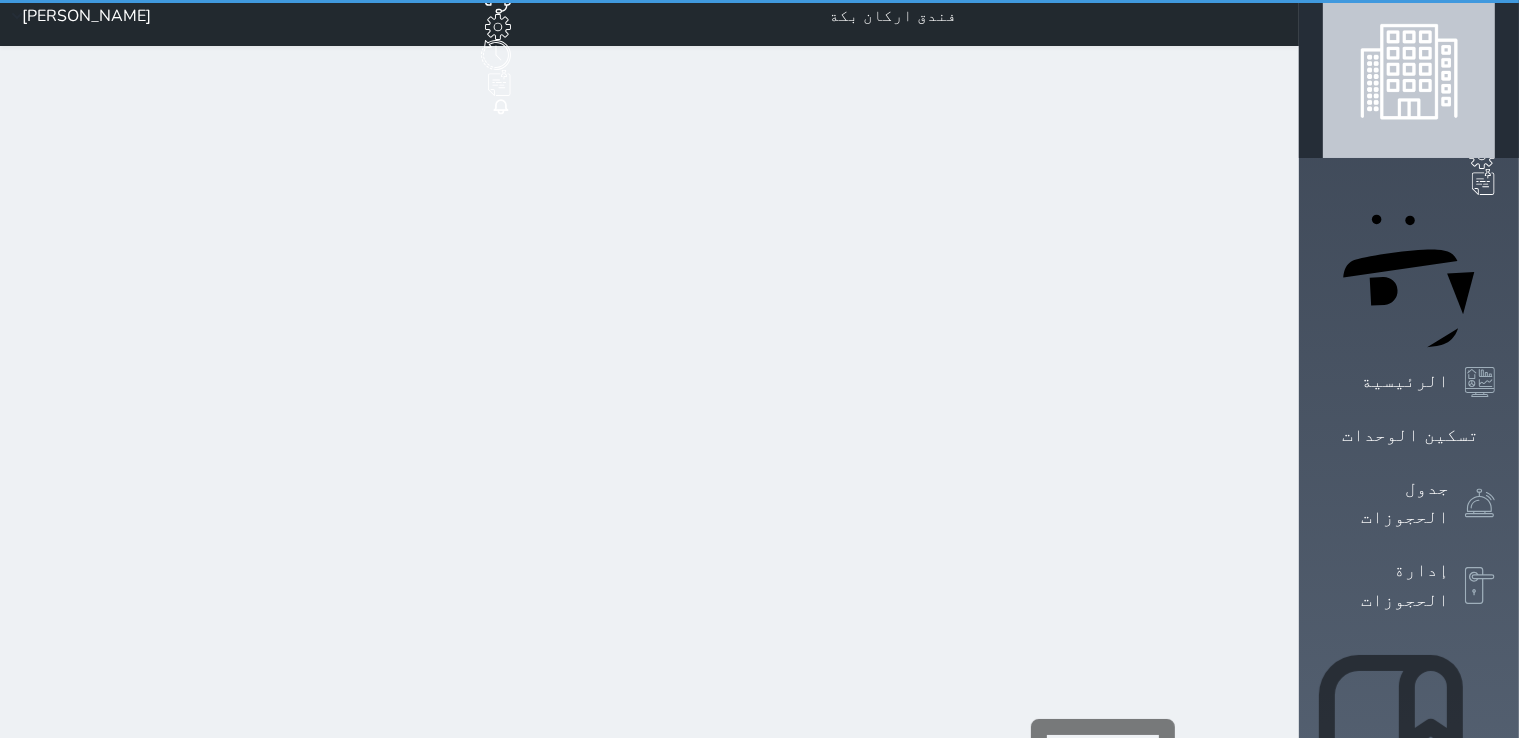 scroll, scrollTop: 0, scrollLeft: 0, axis: both 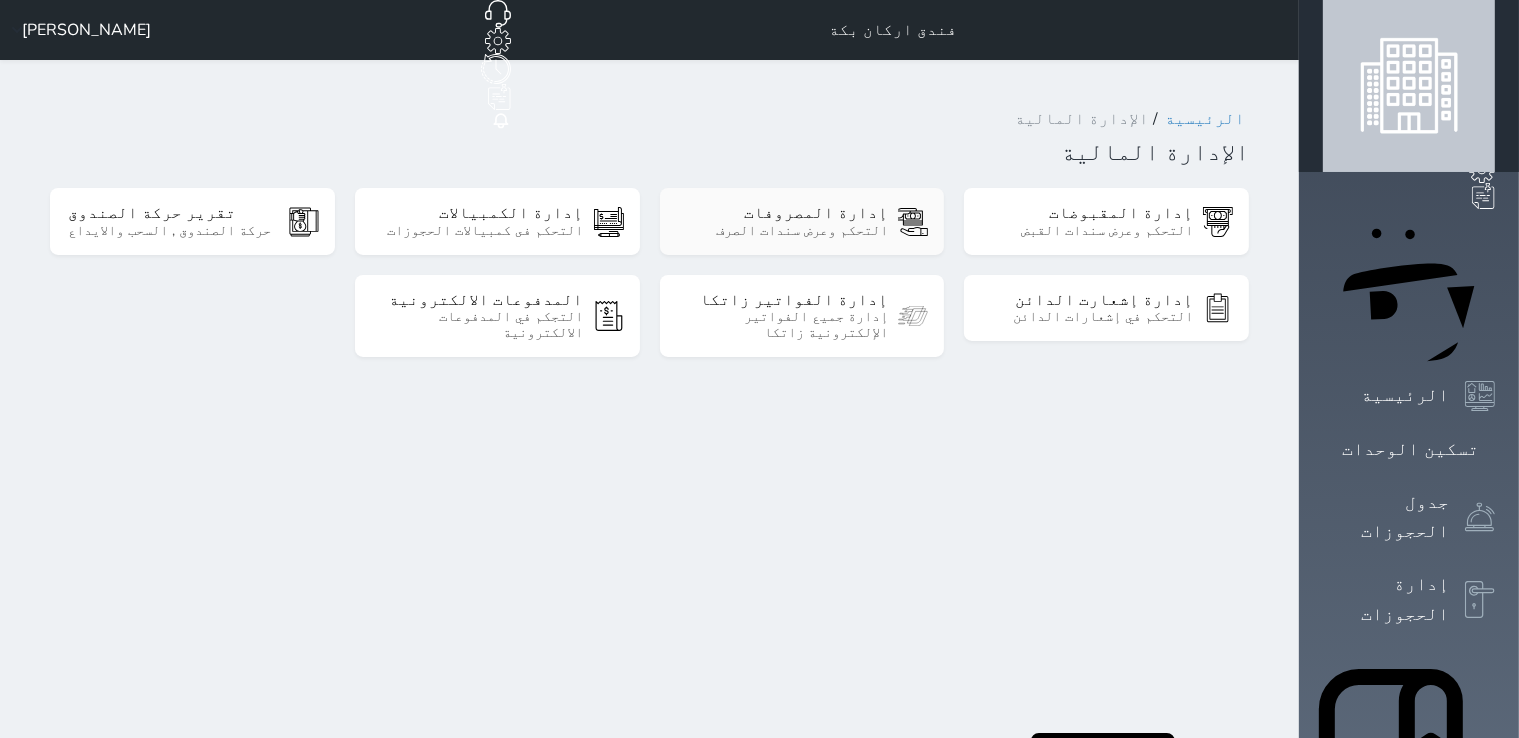 click on "التحكم وعرض سندات الصرف" at bounding box center [783, 231] 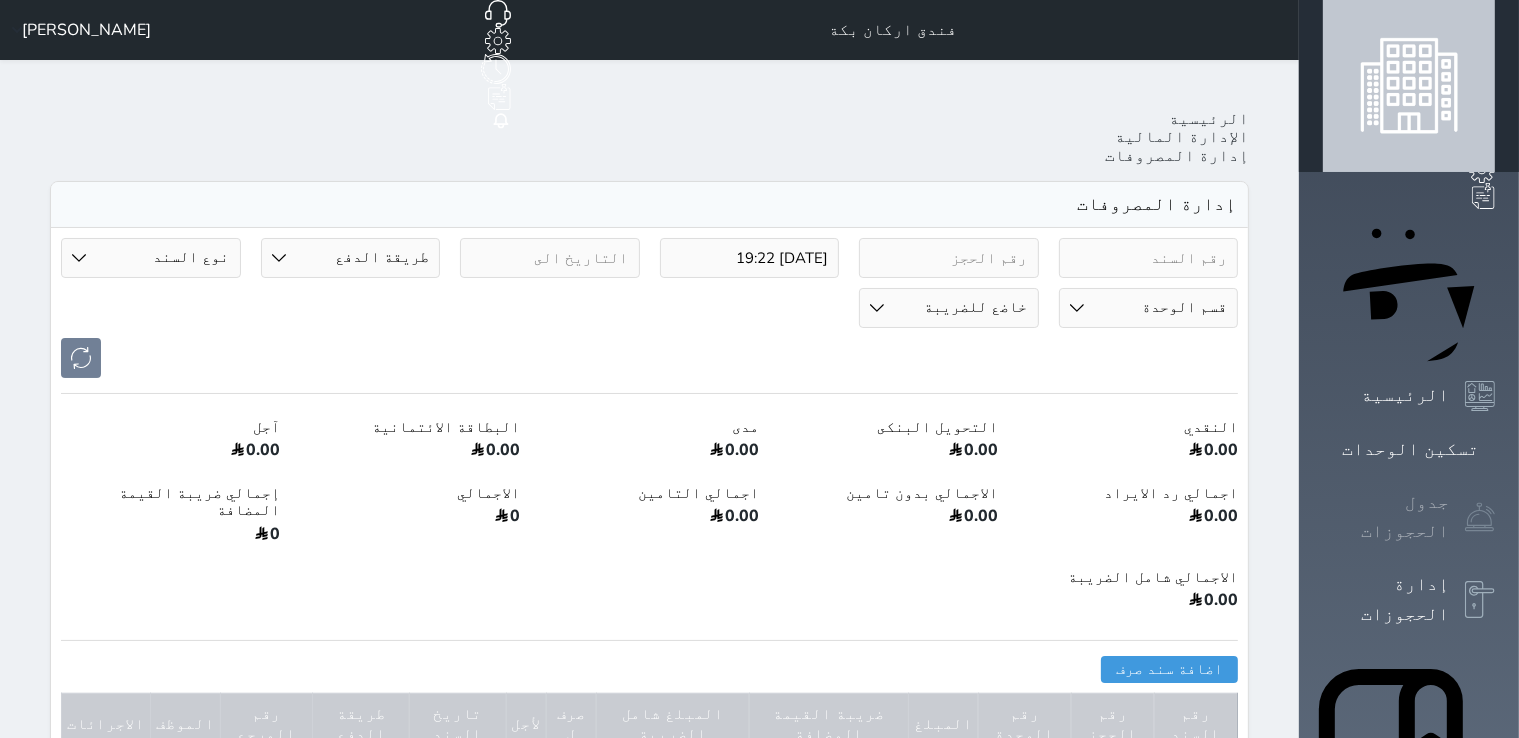 type on "2025-07-29 19:22" 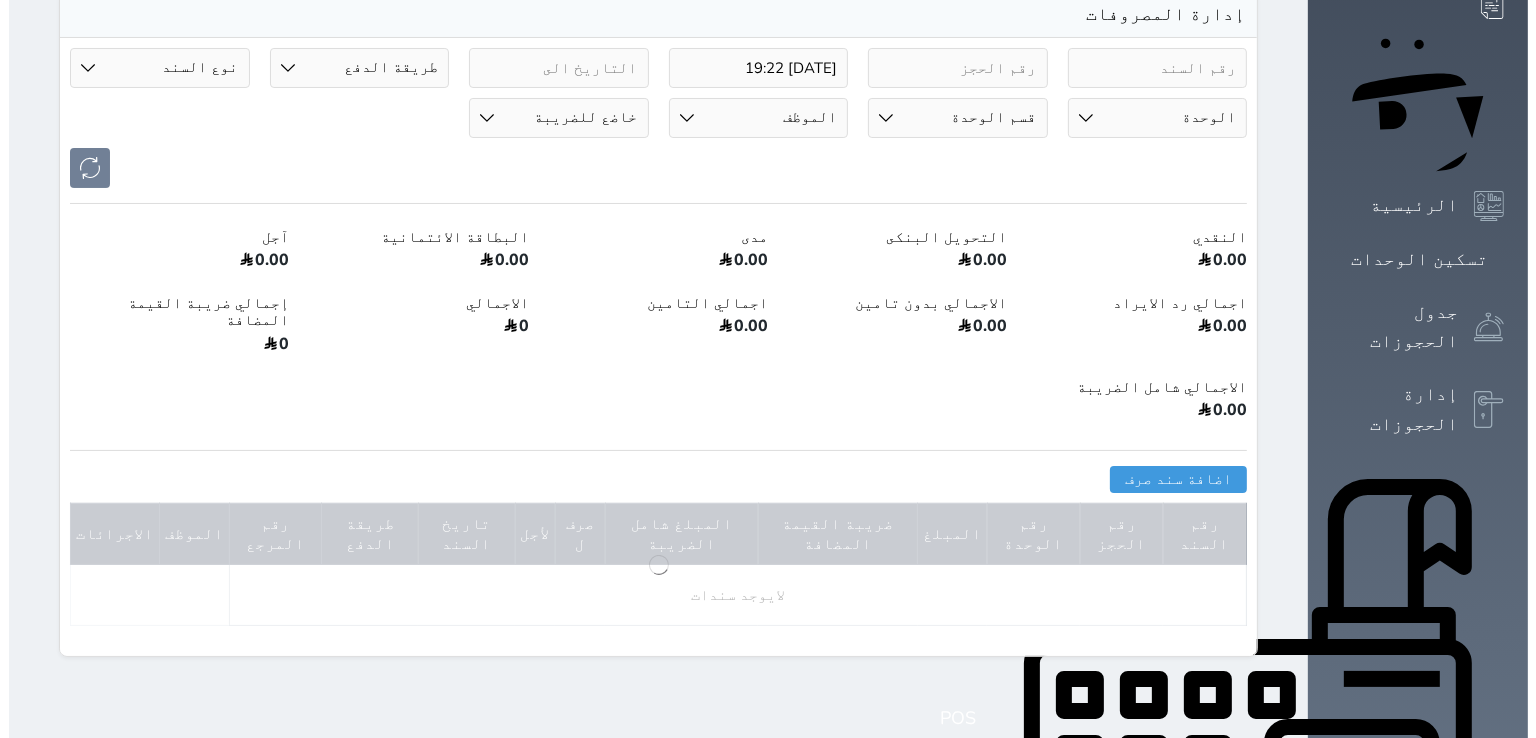 scroll, scrollTop: 400, scrollLeft: 0, axis: vertical 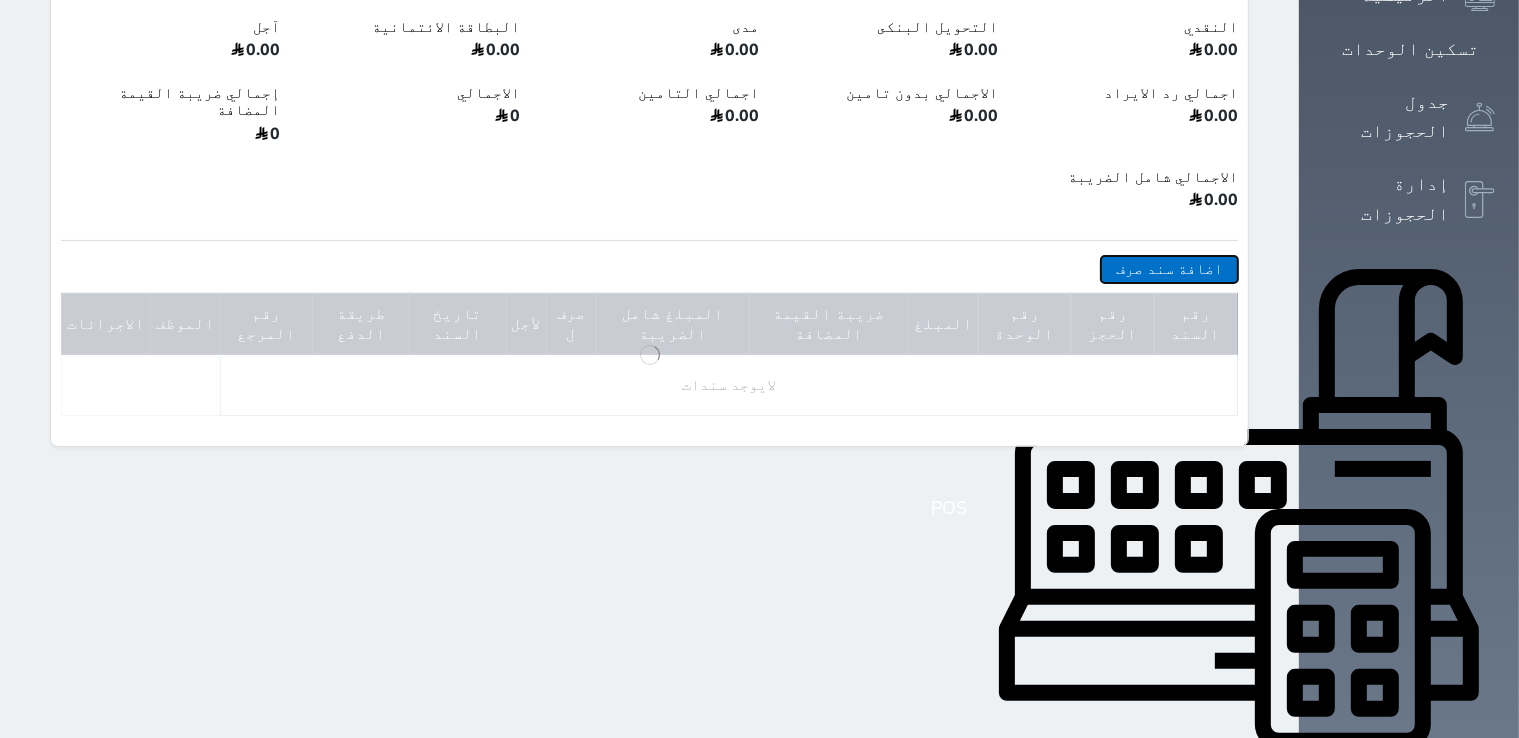 click on "اضافة سند صرف" at bounding box center (1169, 269) 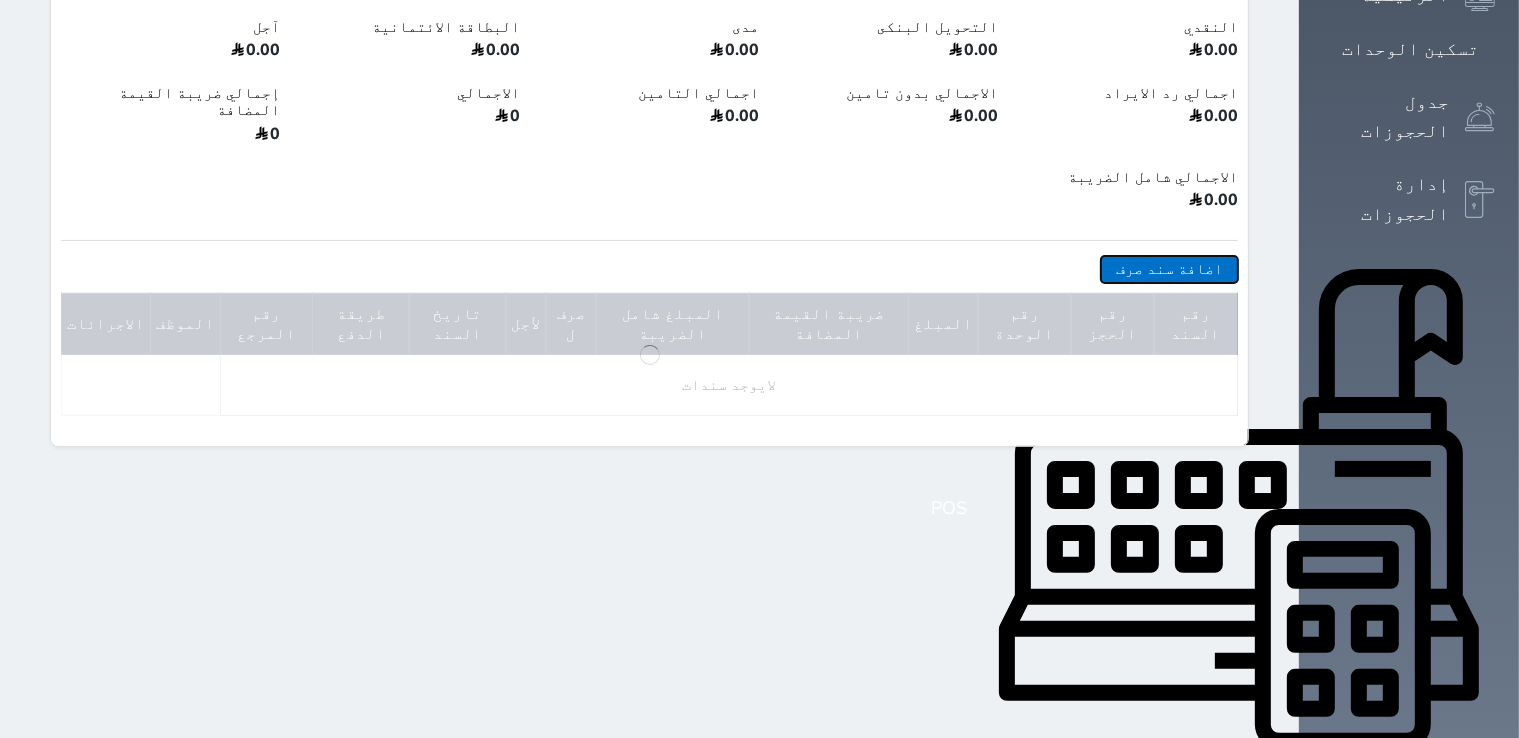select 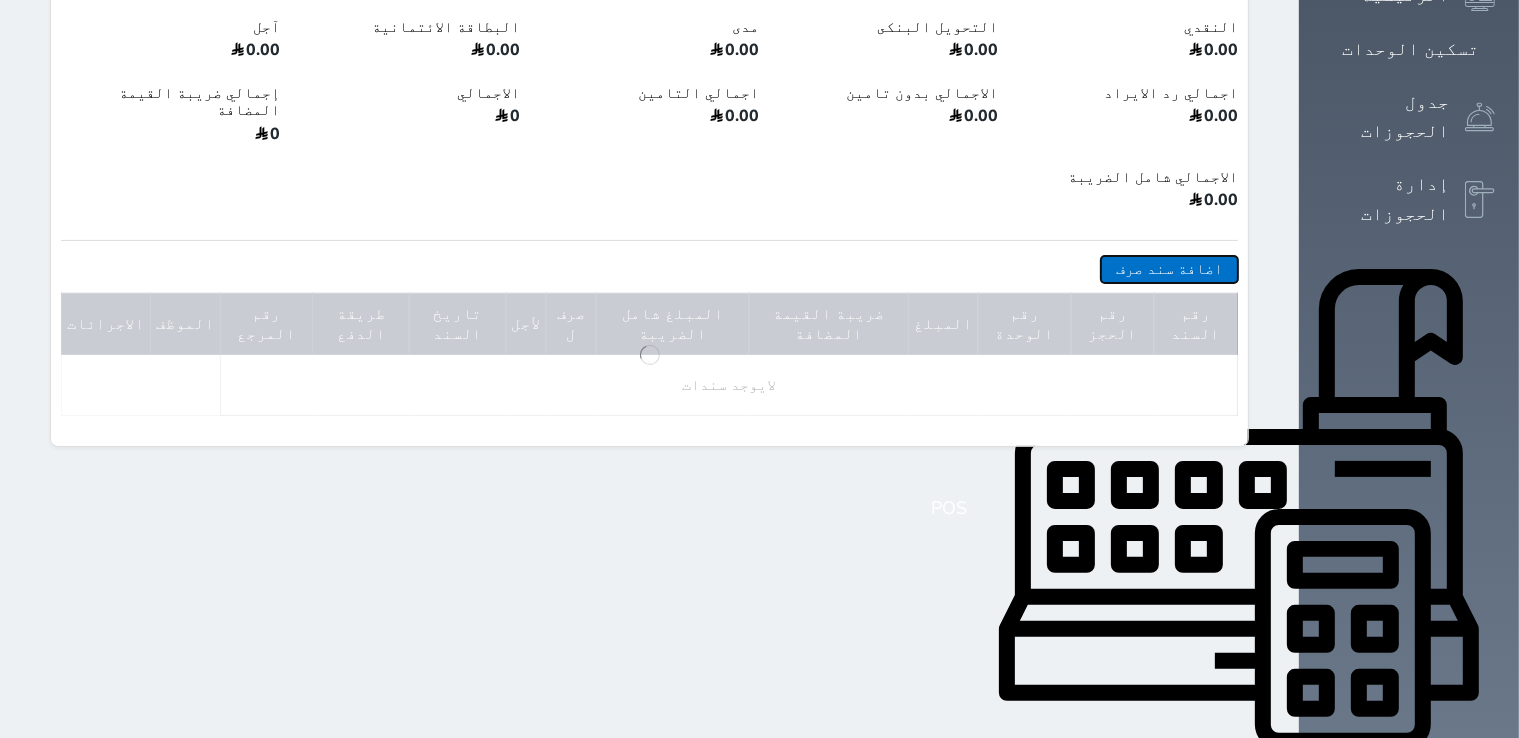 select 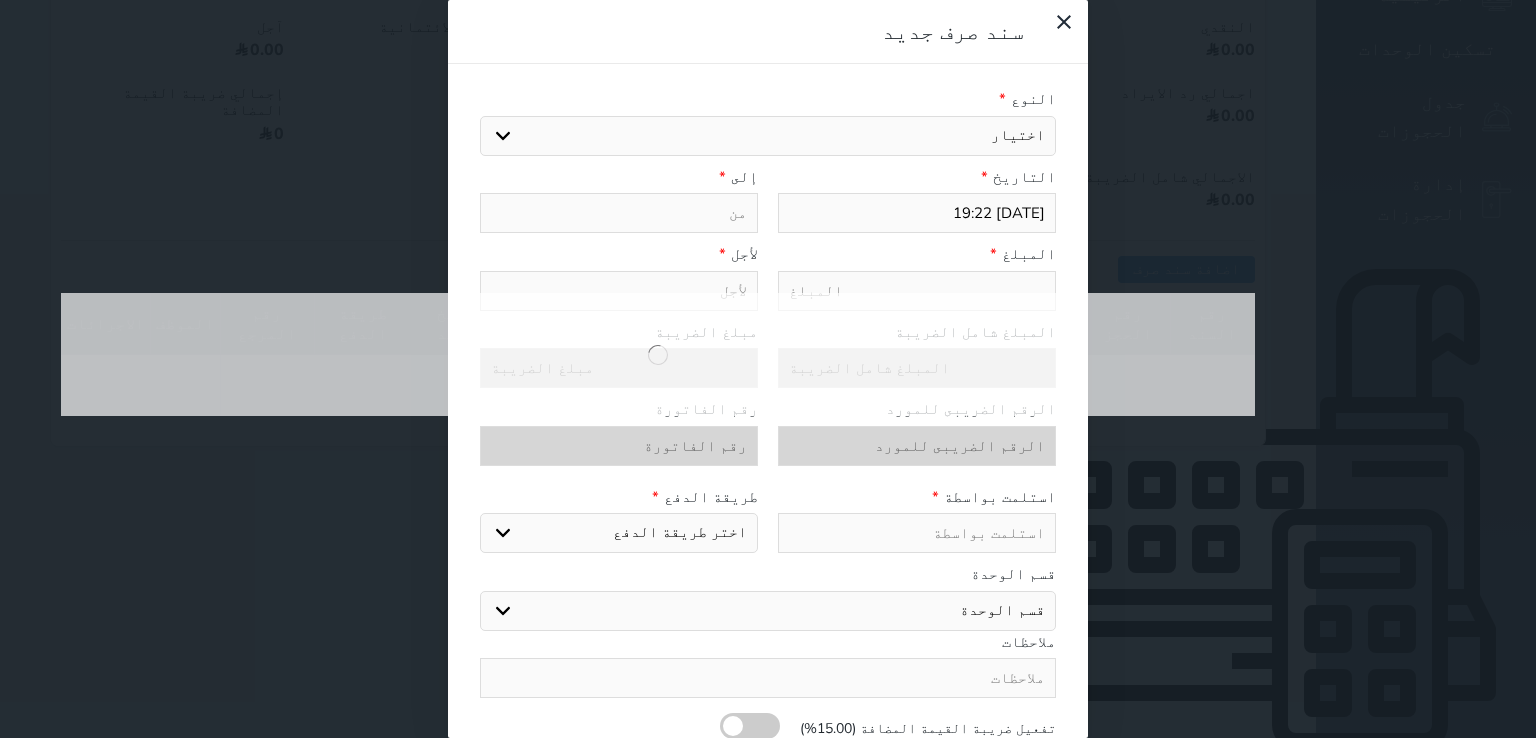 click on "اختيار   مرتجع إيجار رواتب صيانة مصروفات عامة تحويل من الصندوق الى الادارة استرجاع تامين استرجاع العربون" at bounding box center [768, 136] 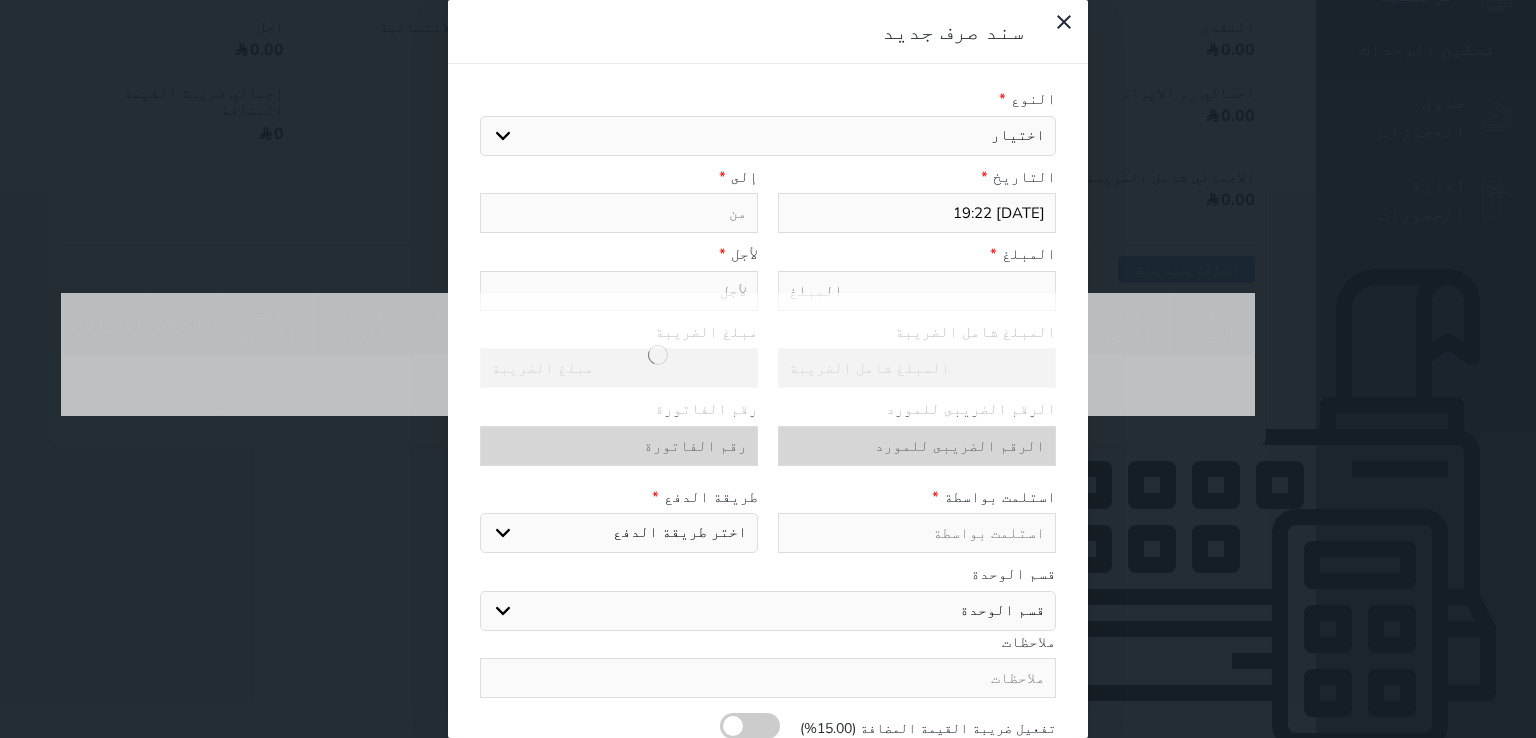 select on "125320" 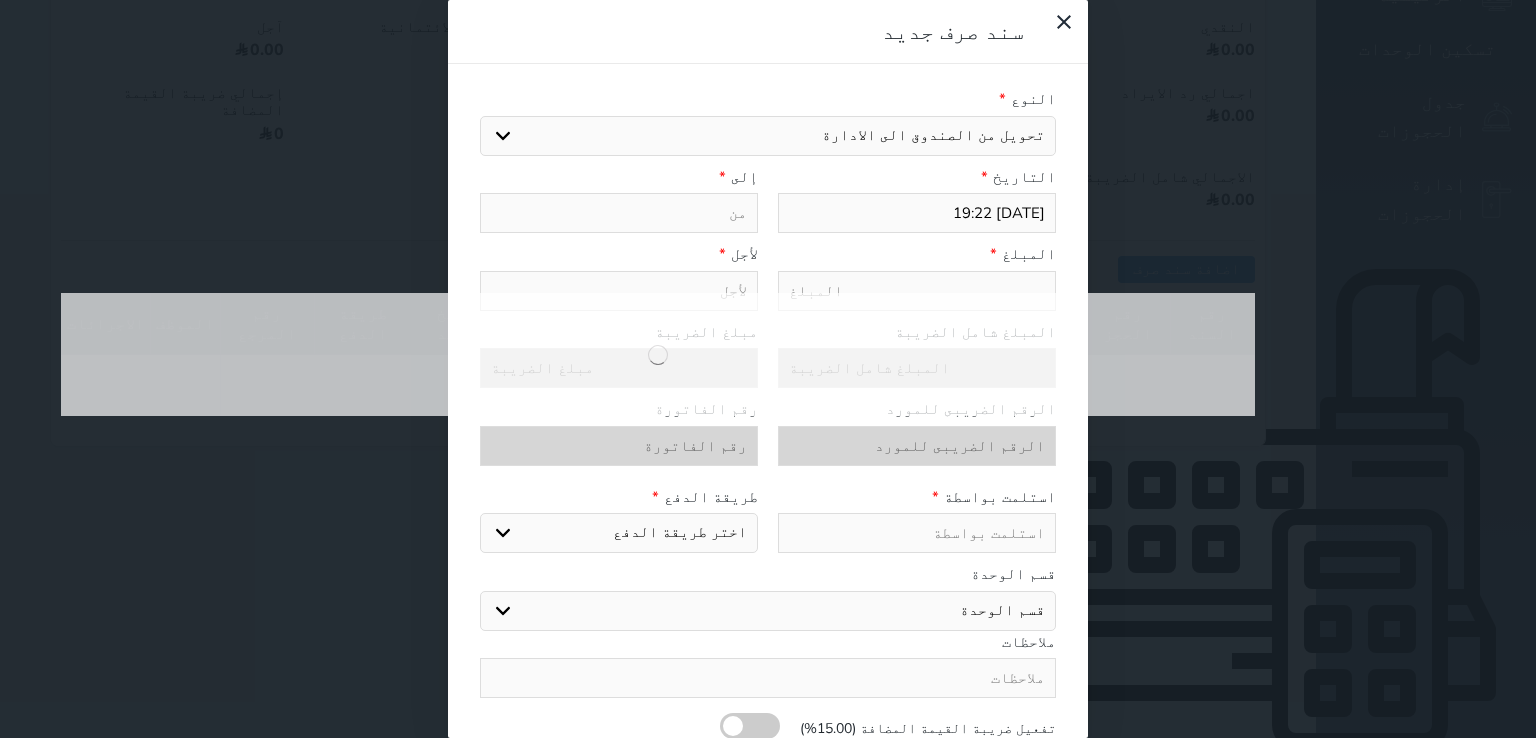 click on "اختيار   مرتجع إيجار رواتب صيانة مصروفات عامة تحويل من الصندوق الى الادارة استرجاع تامين استرجاع العربون" at bounding box center [768, 136] 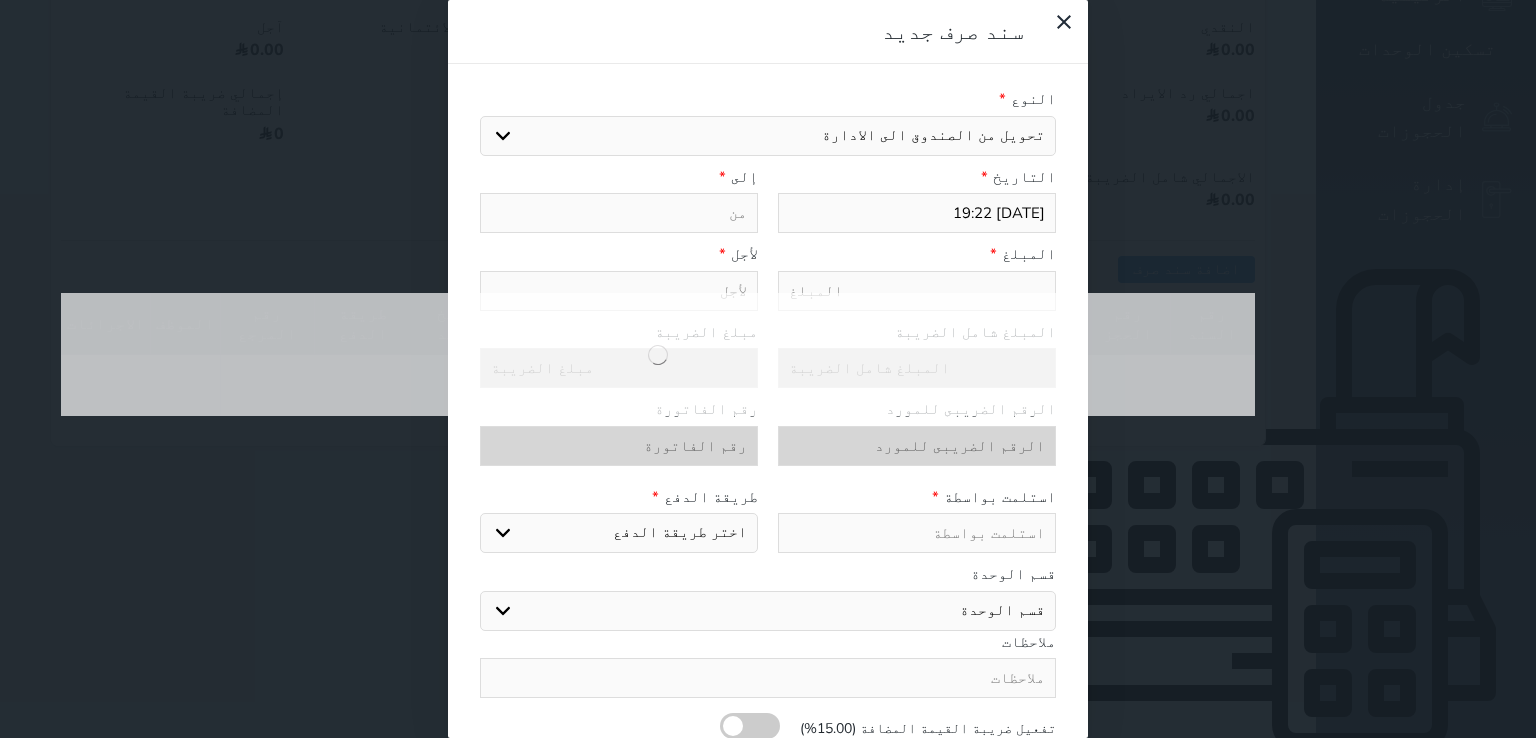 type on "تحويل من الصندوق الى الادارة" 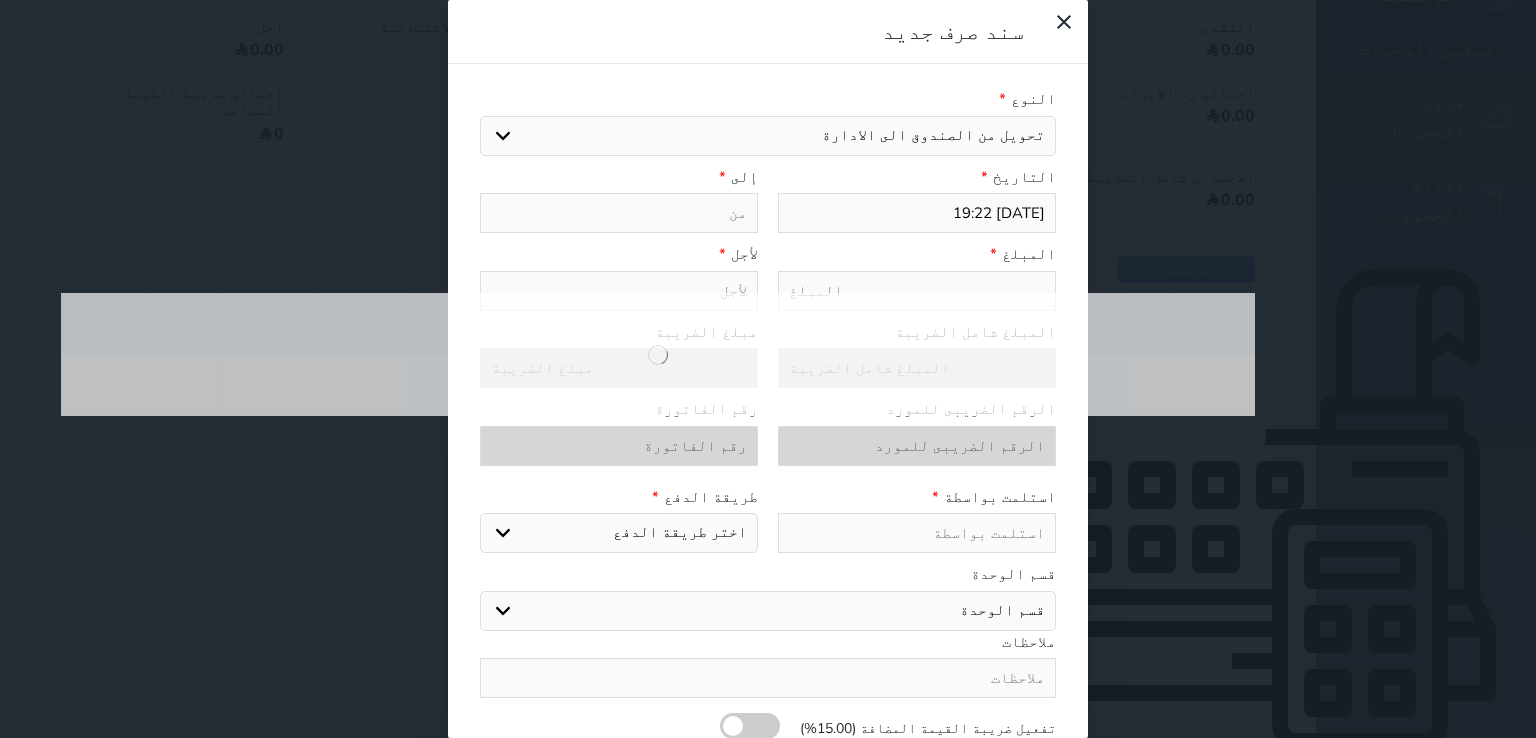 select 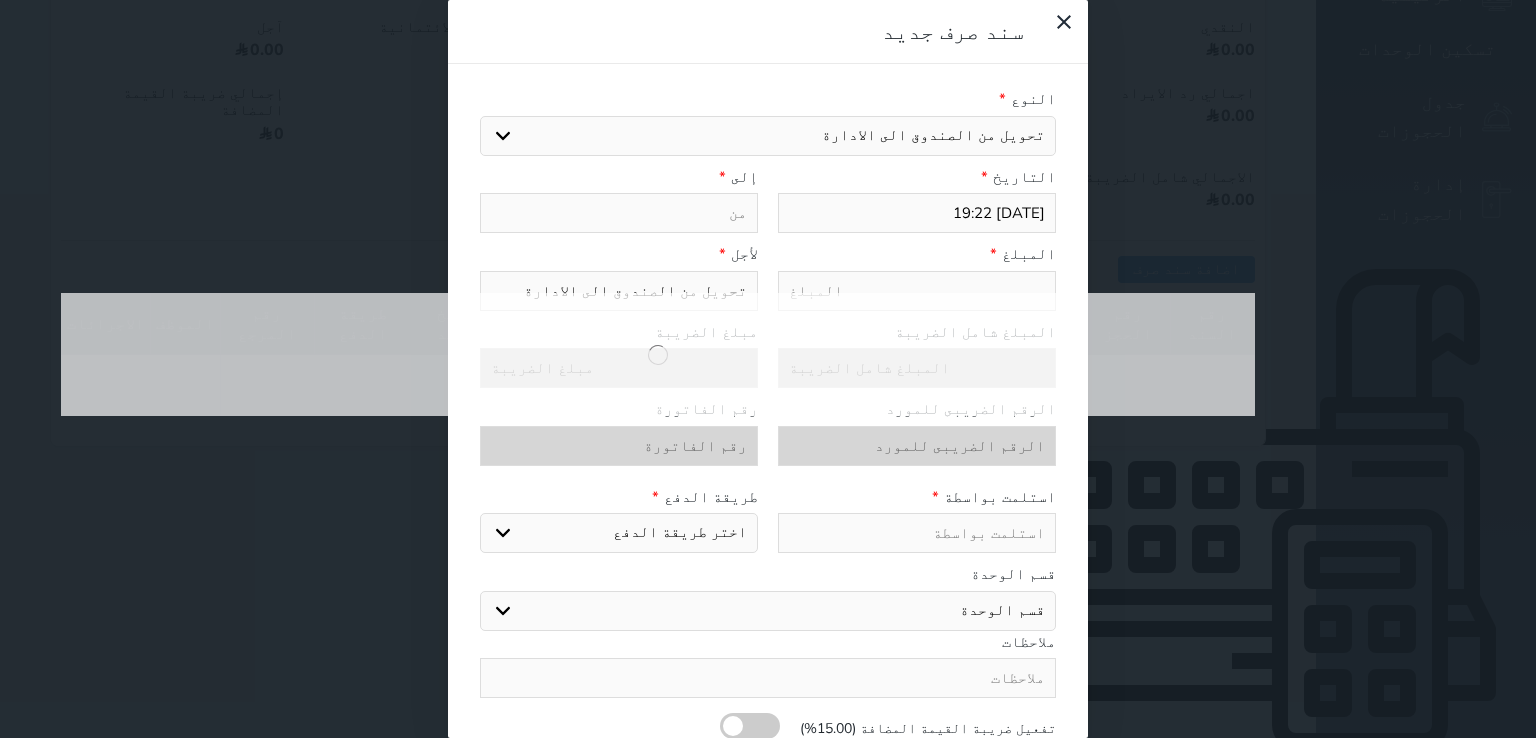 click at bounding box center [658, 354] 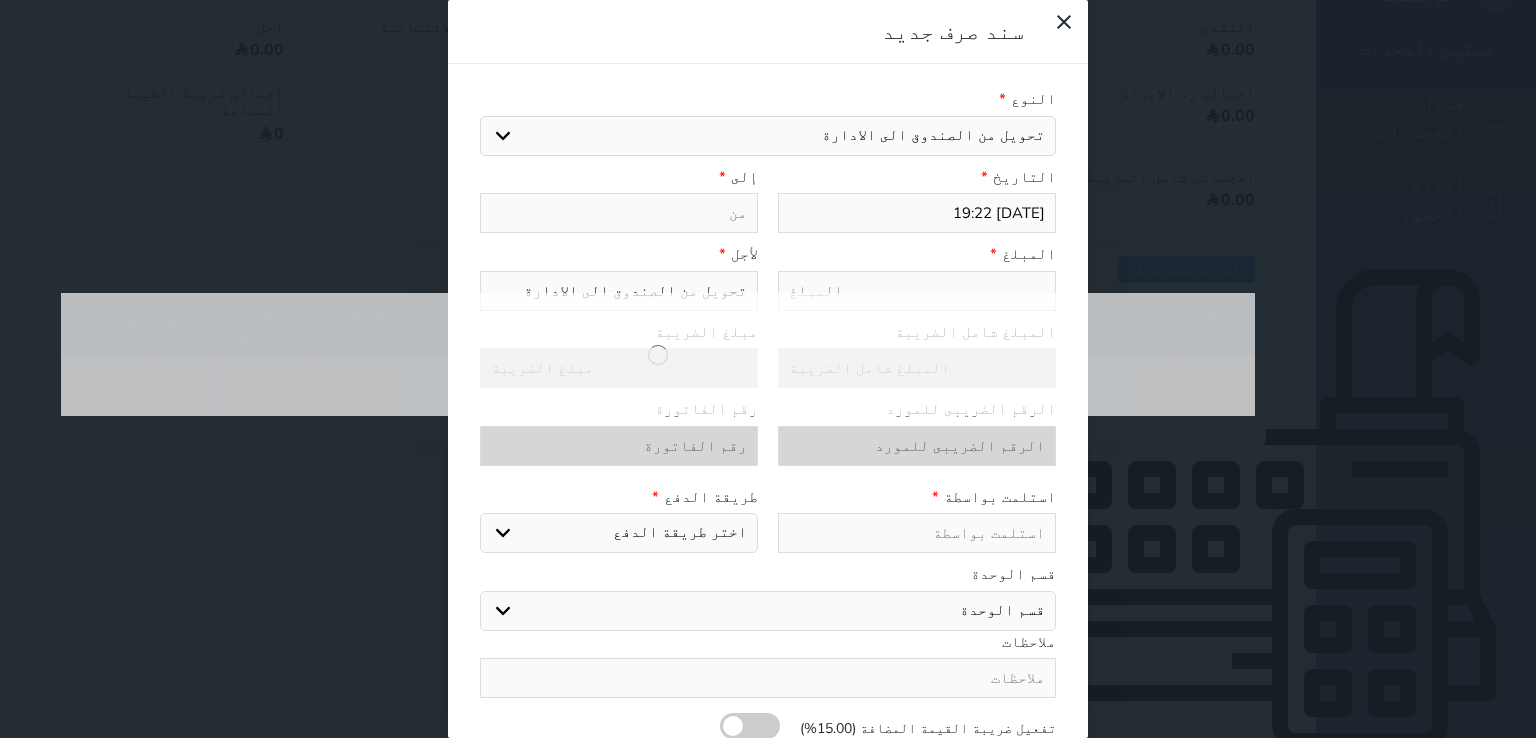 click on "2025-07-29 19:22" at bounding box center (917, 213) 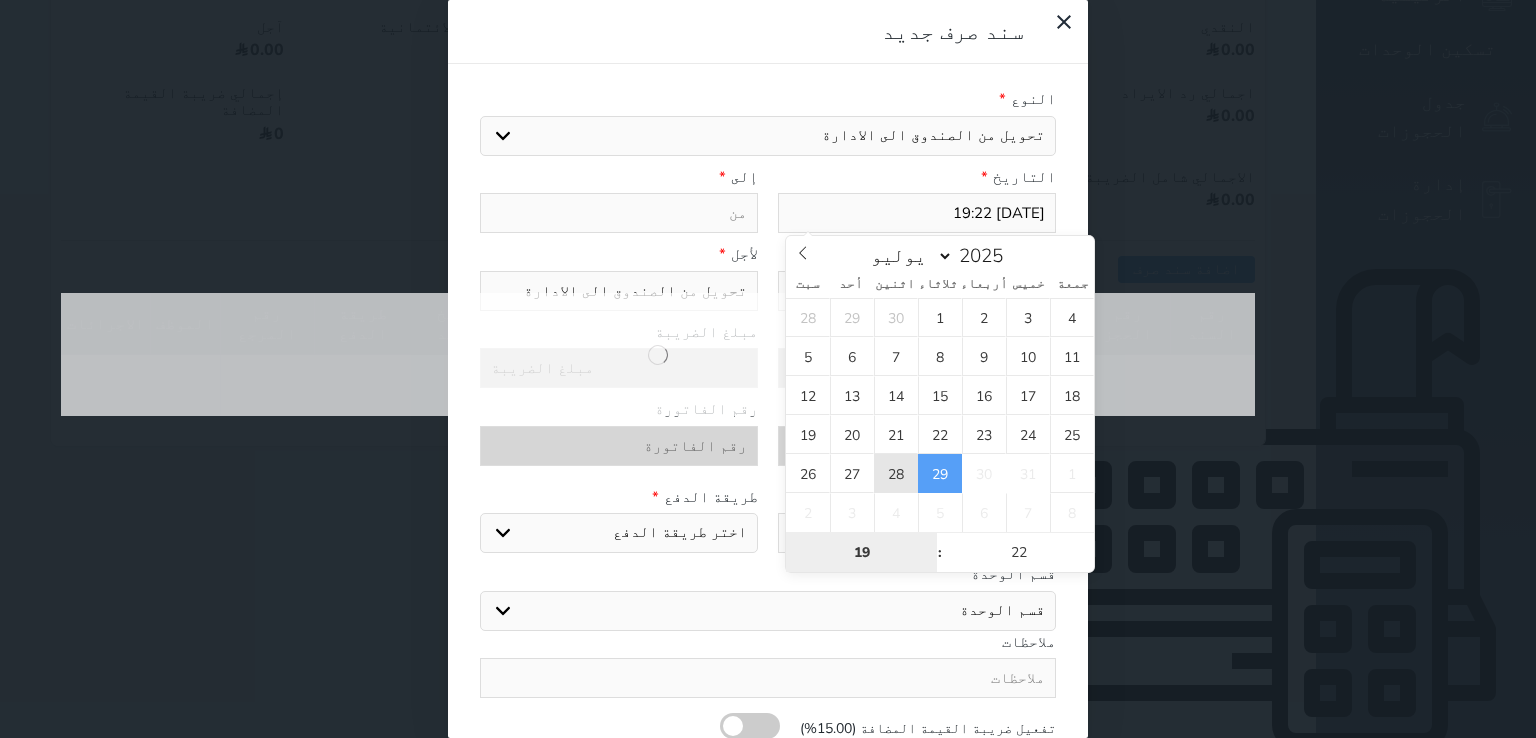 type on "2025-07-28 19:22" 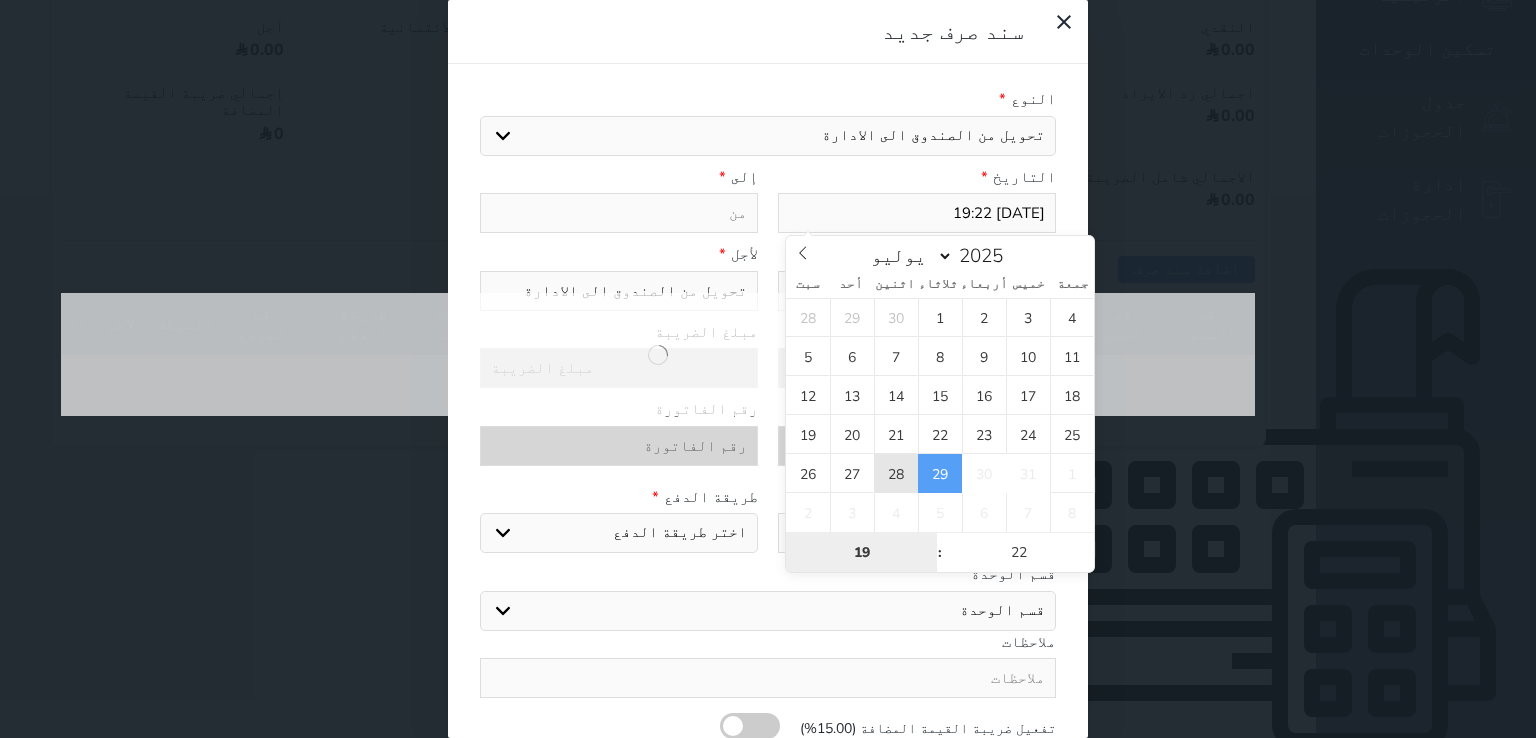 select 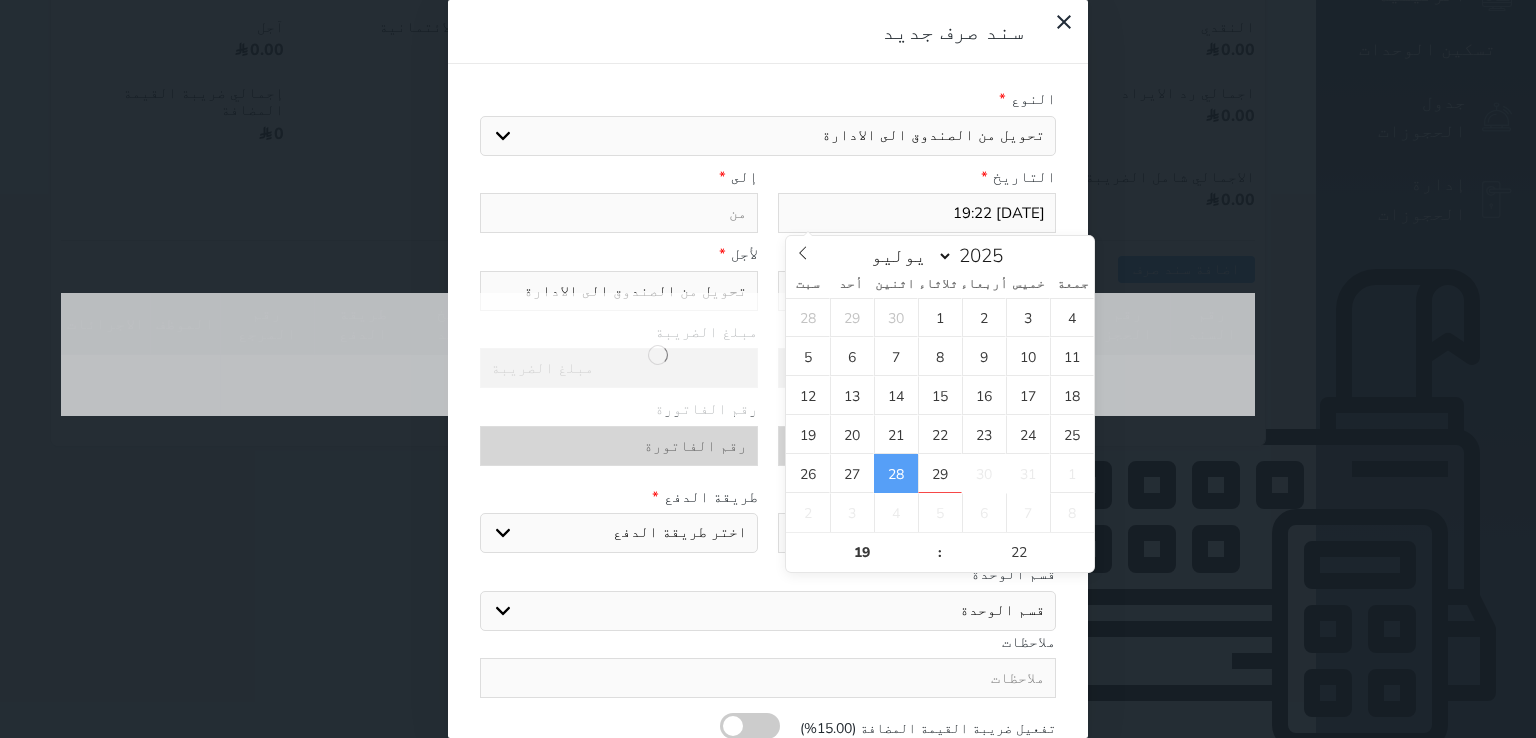 click on "2025-07-28 19:22" at bounding box center (917, 213) 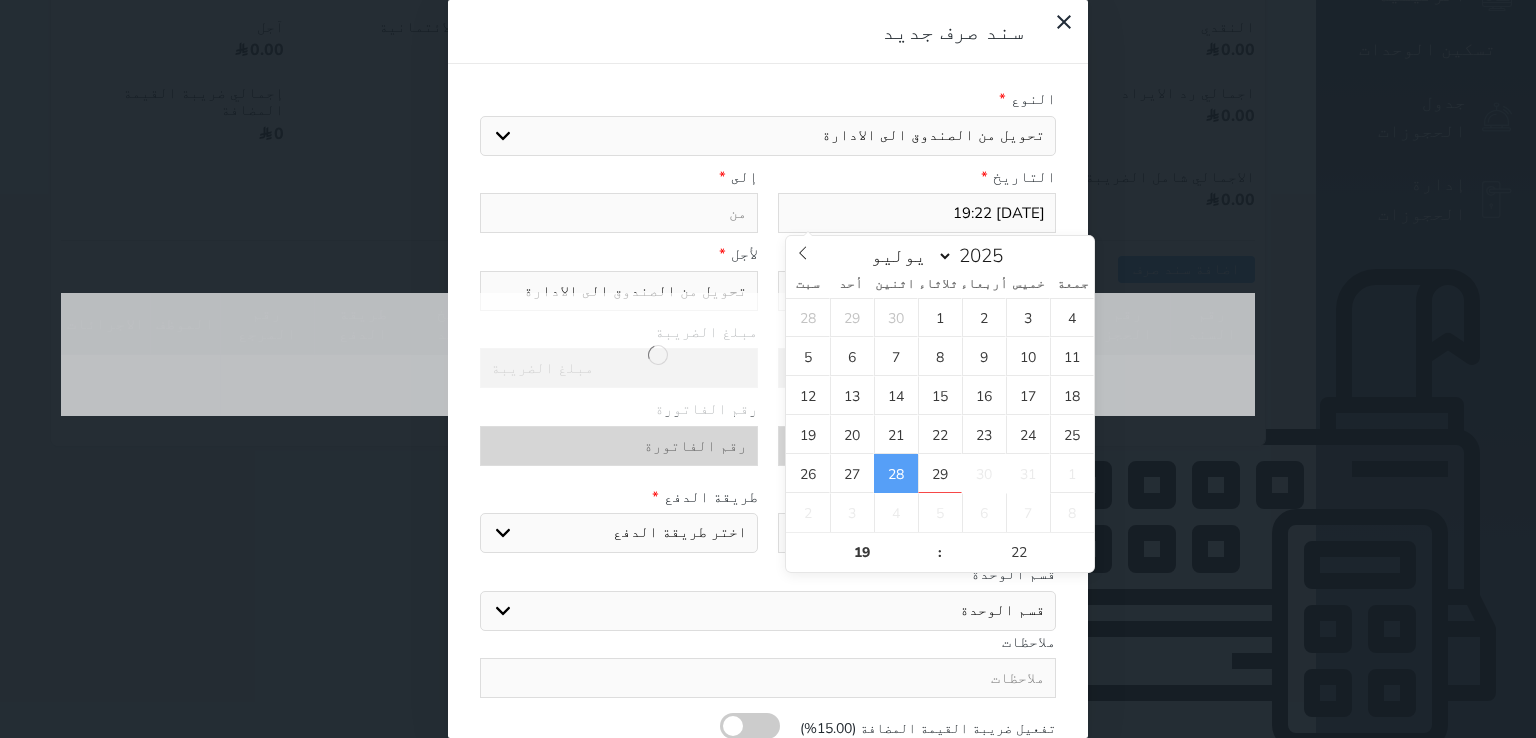 click on "2025-07-28 19:22" at bounding box center [917, 213] 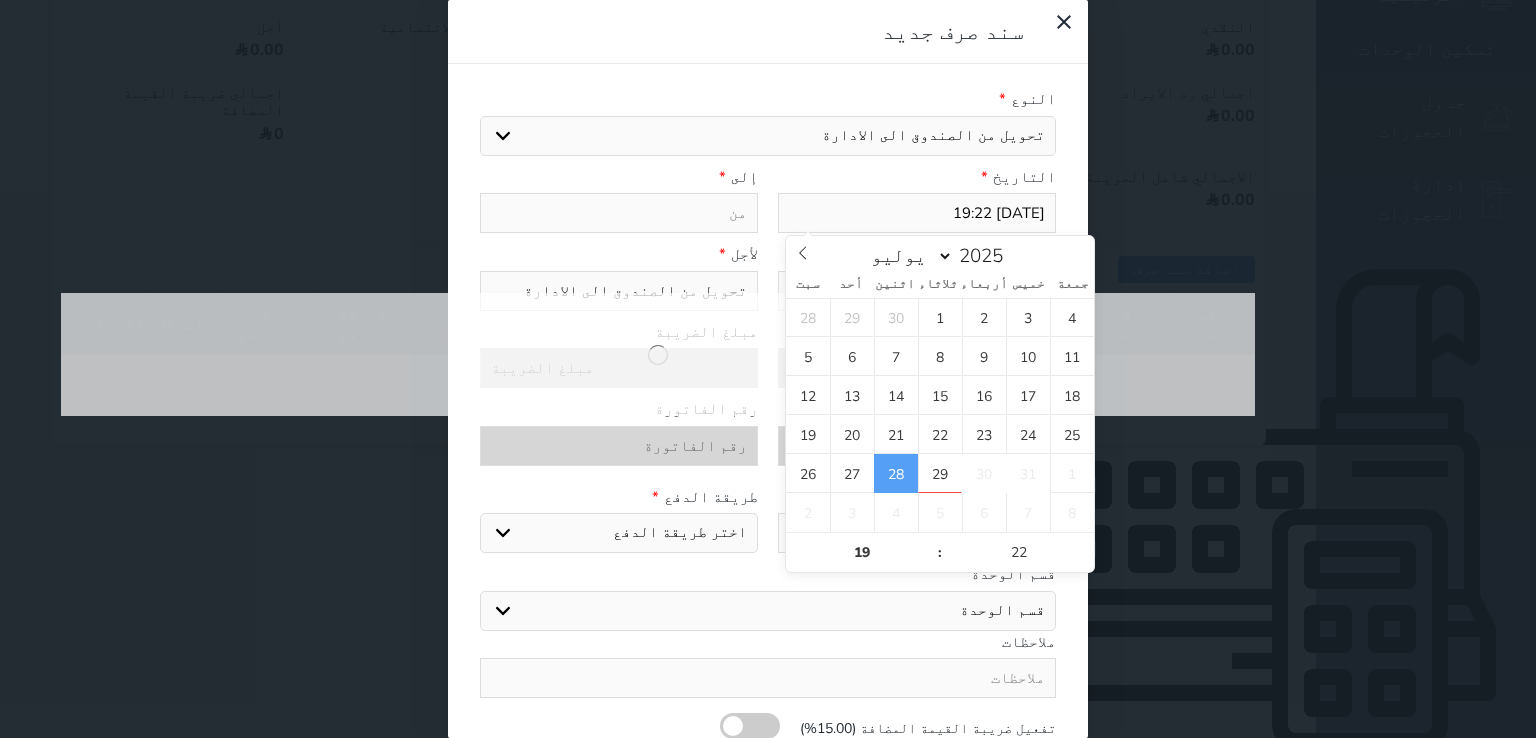 click on "2025-07-28 19:22" at bounding box center [917, 213] 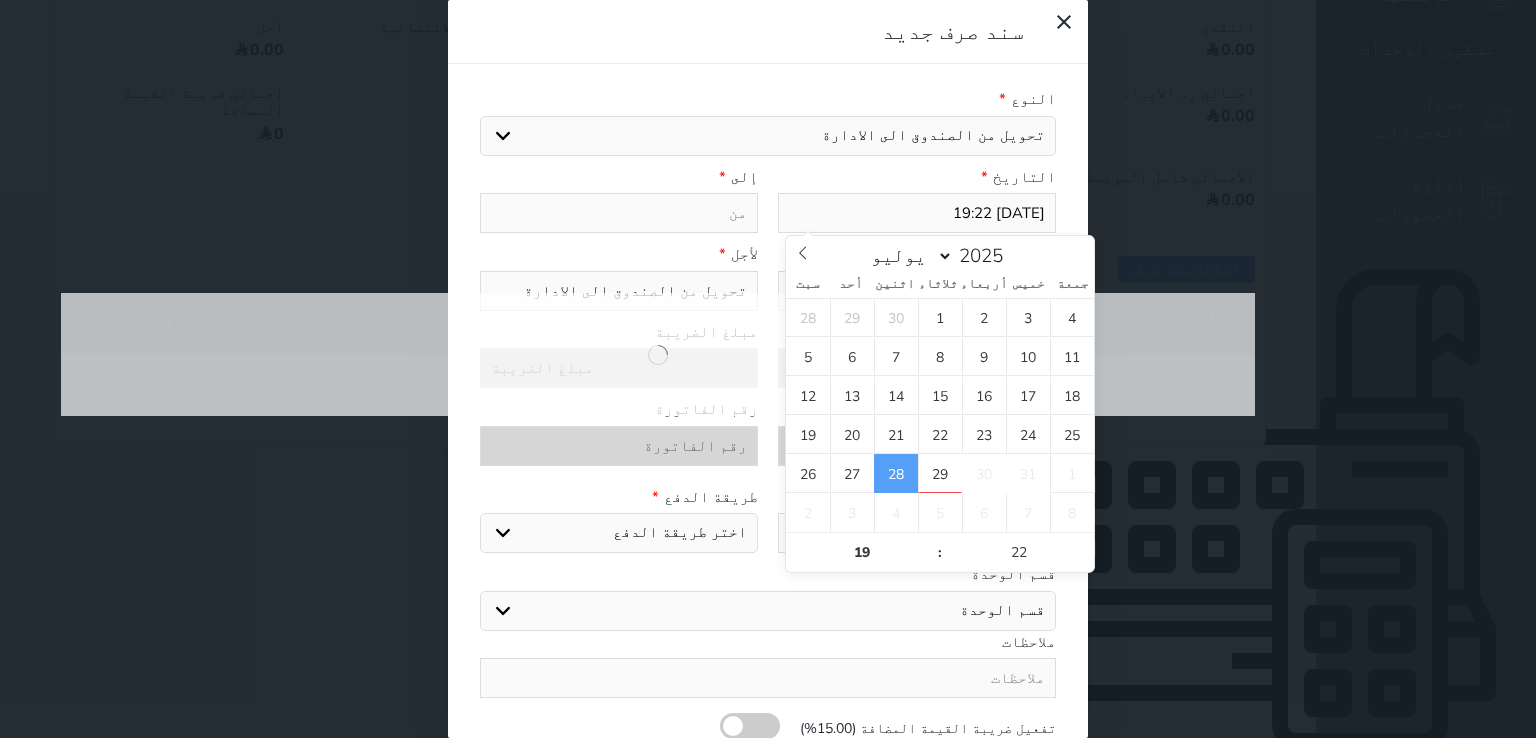 click on "2025-07-28 19:22" at bounding box center [917, 213] 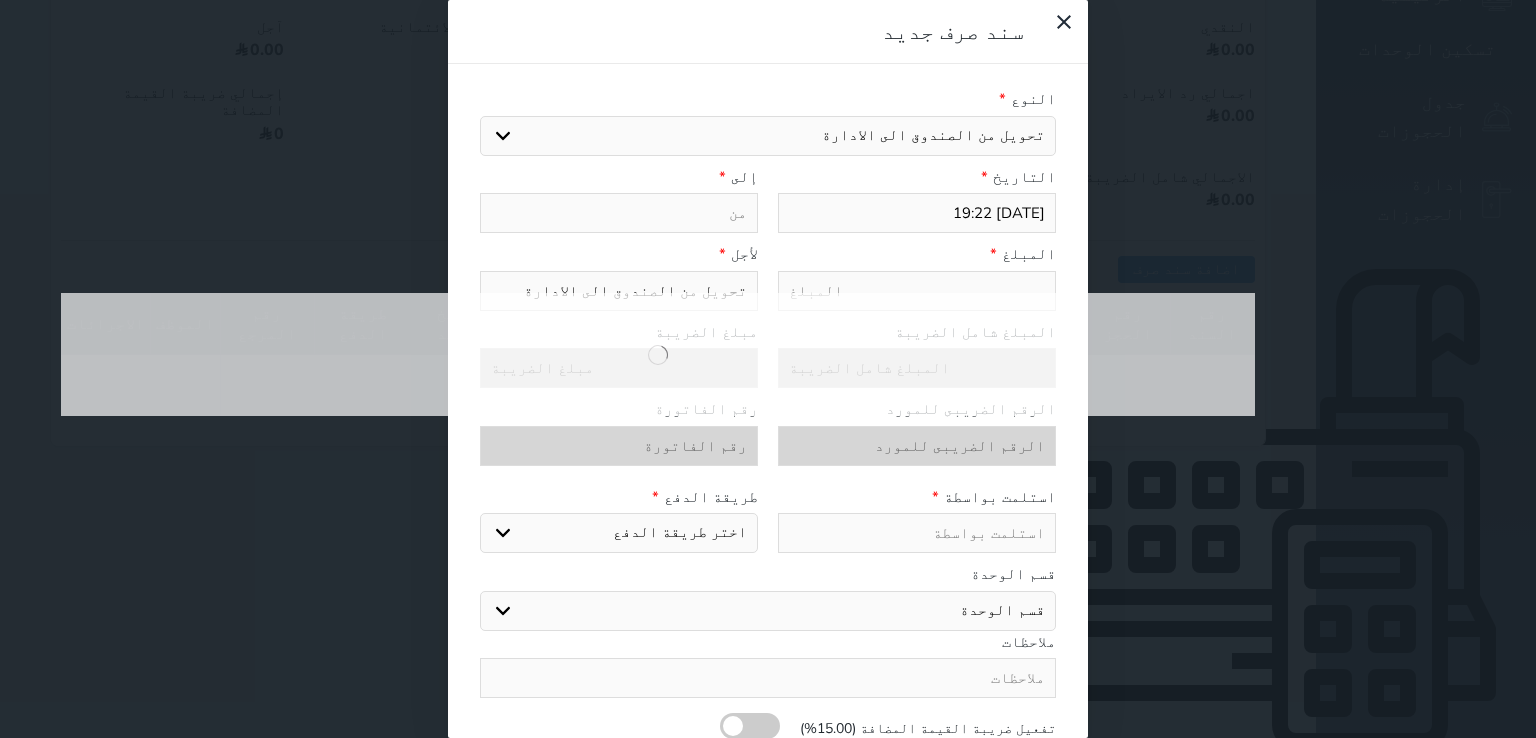 paste on "2025-07-28 19:22" 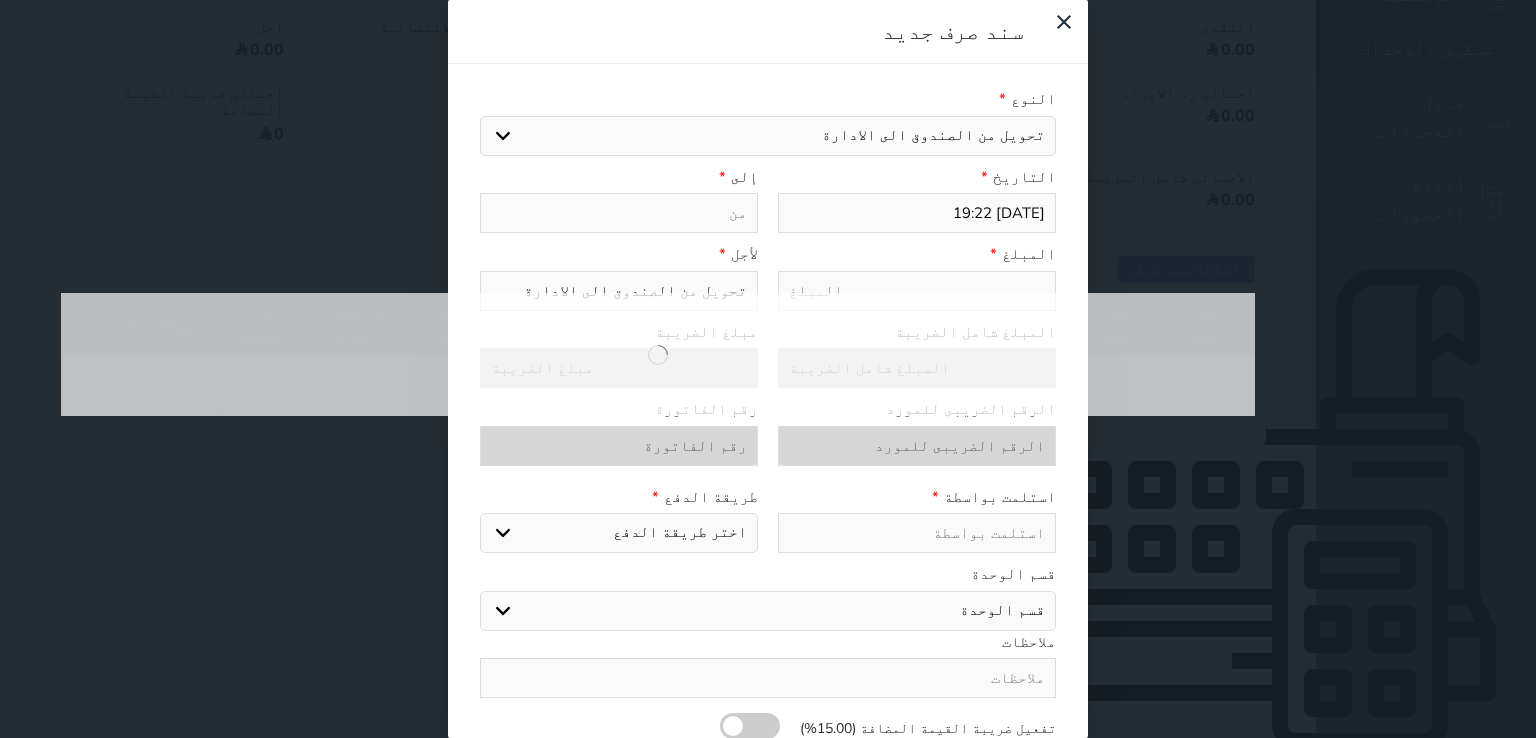 type on "2025-07-28 19:22" 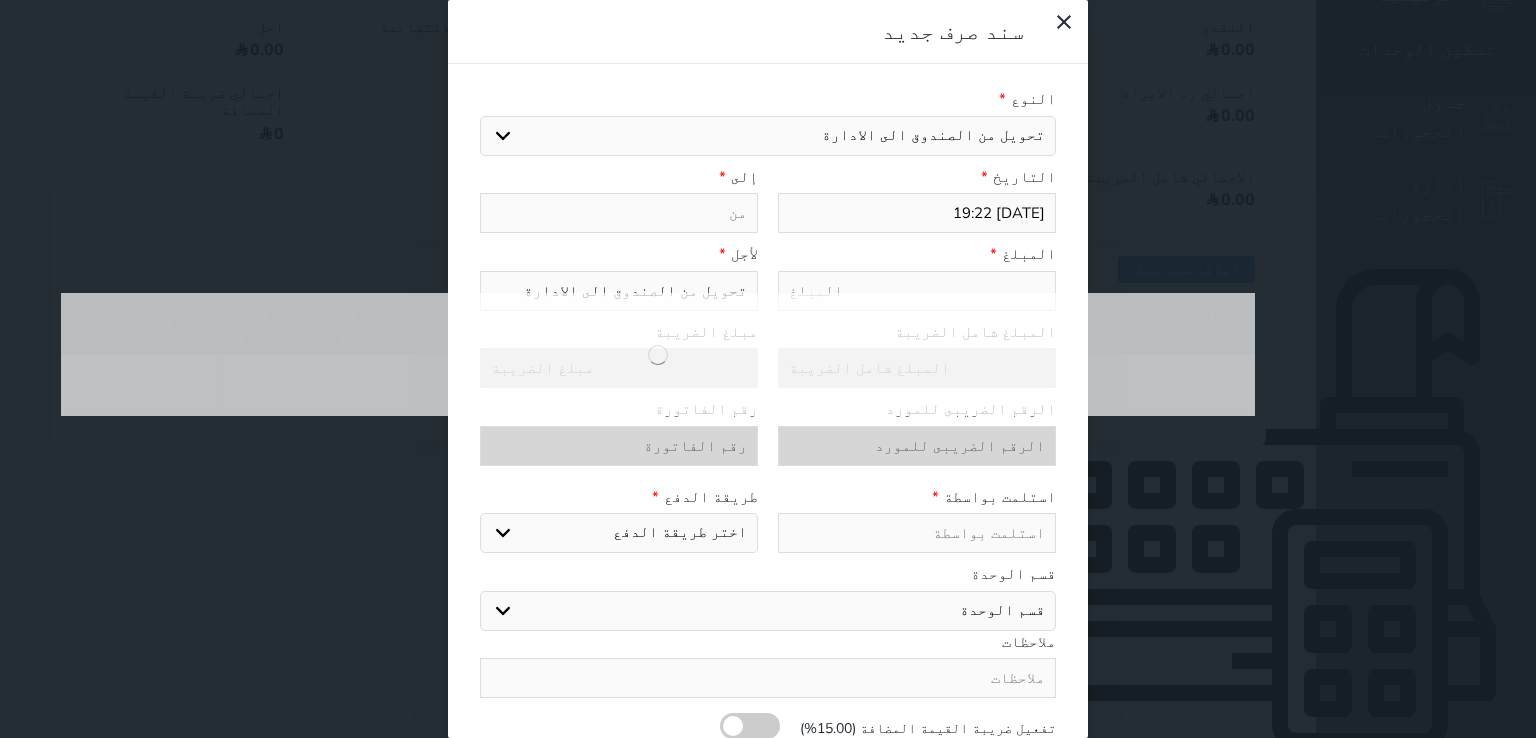 select 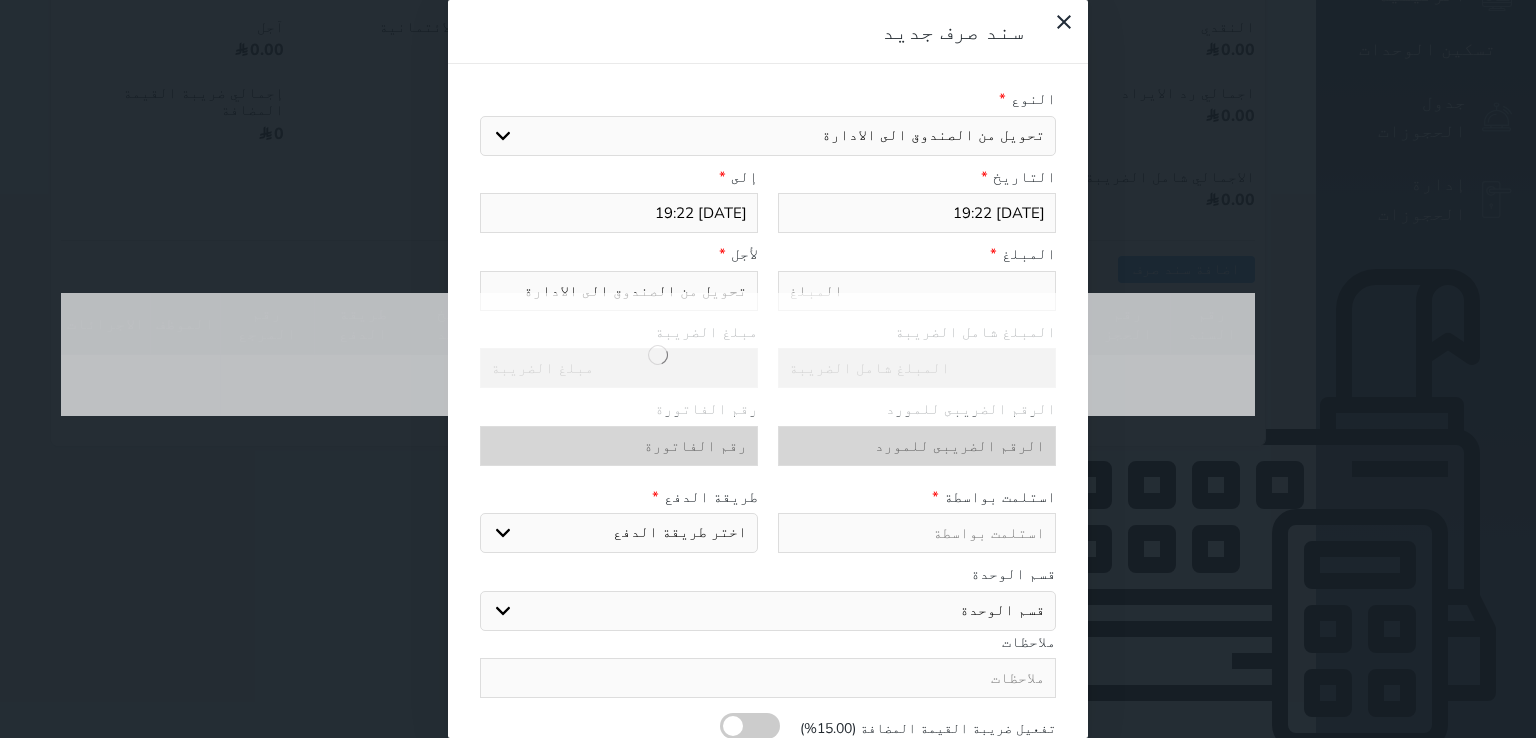type on "2025-07-28 19:22" 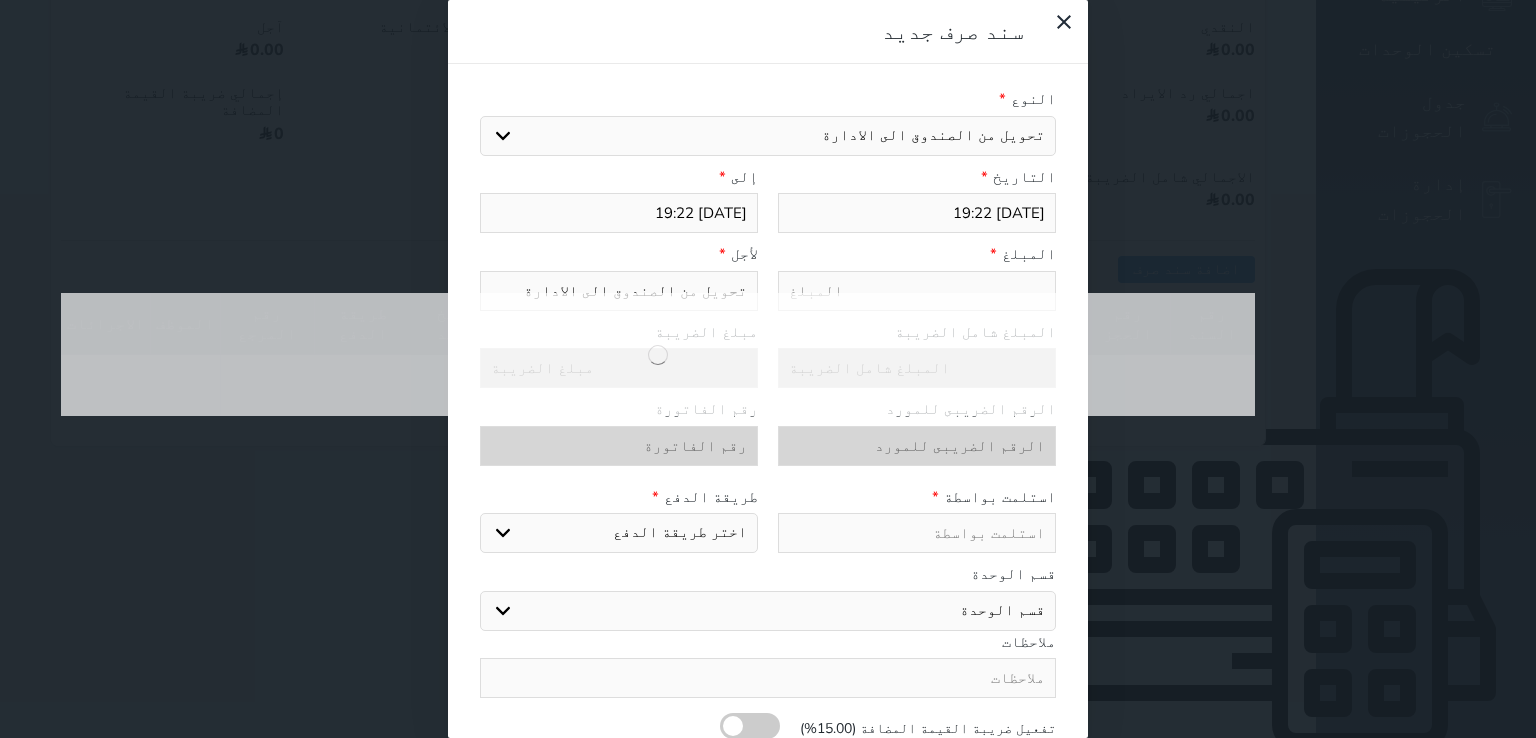 click at bounding box center [917, 533] 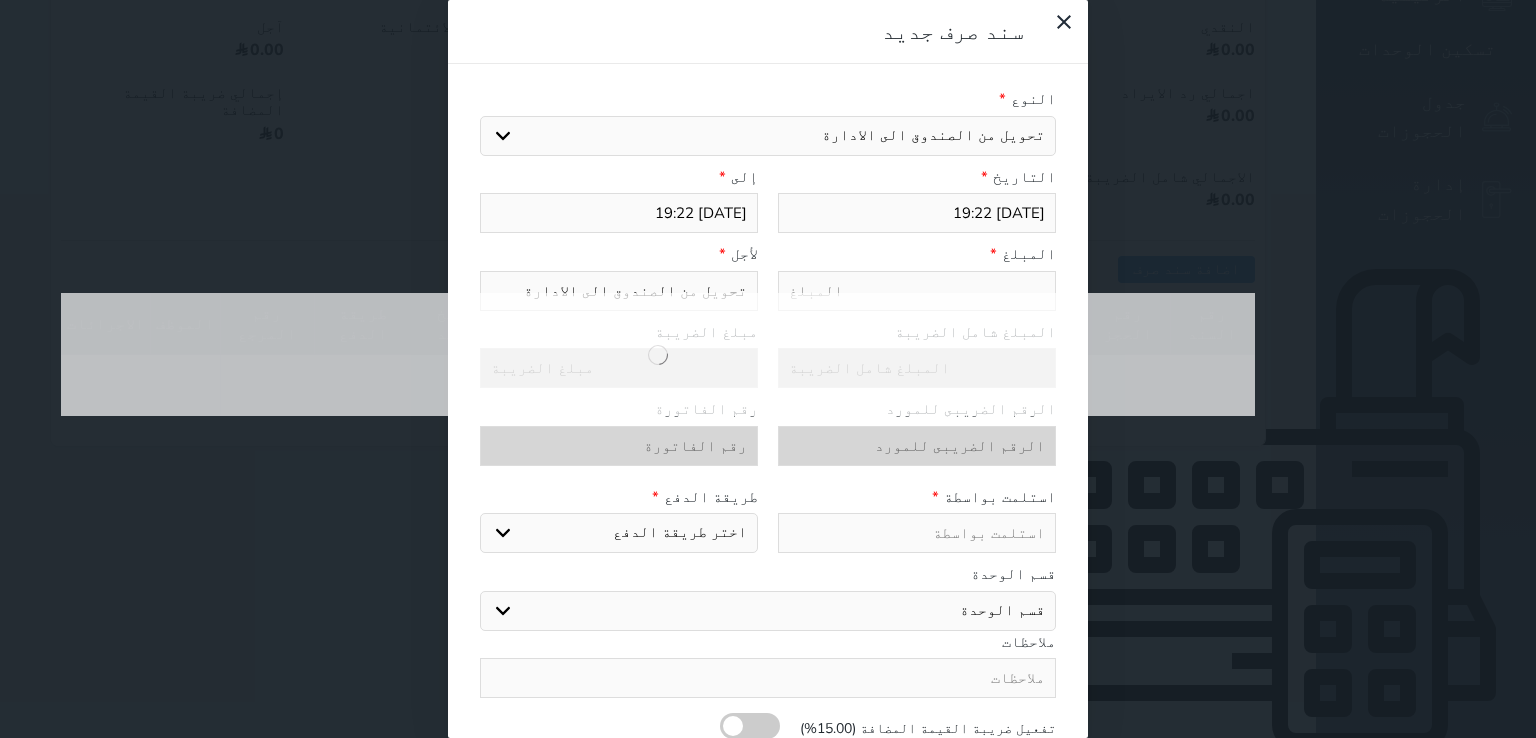 click at bounding box center (658, 354) 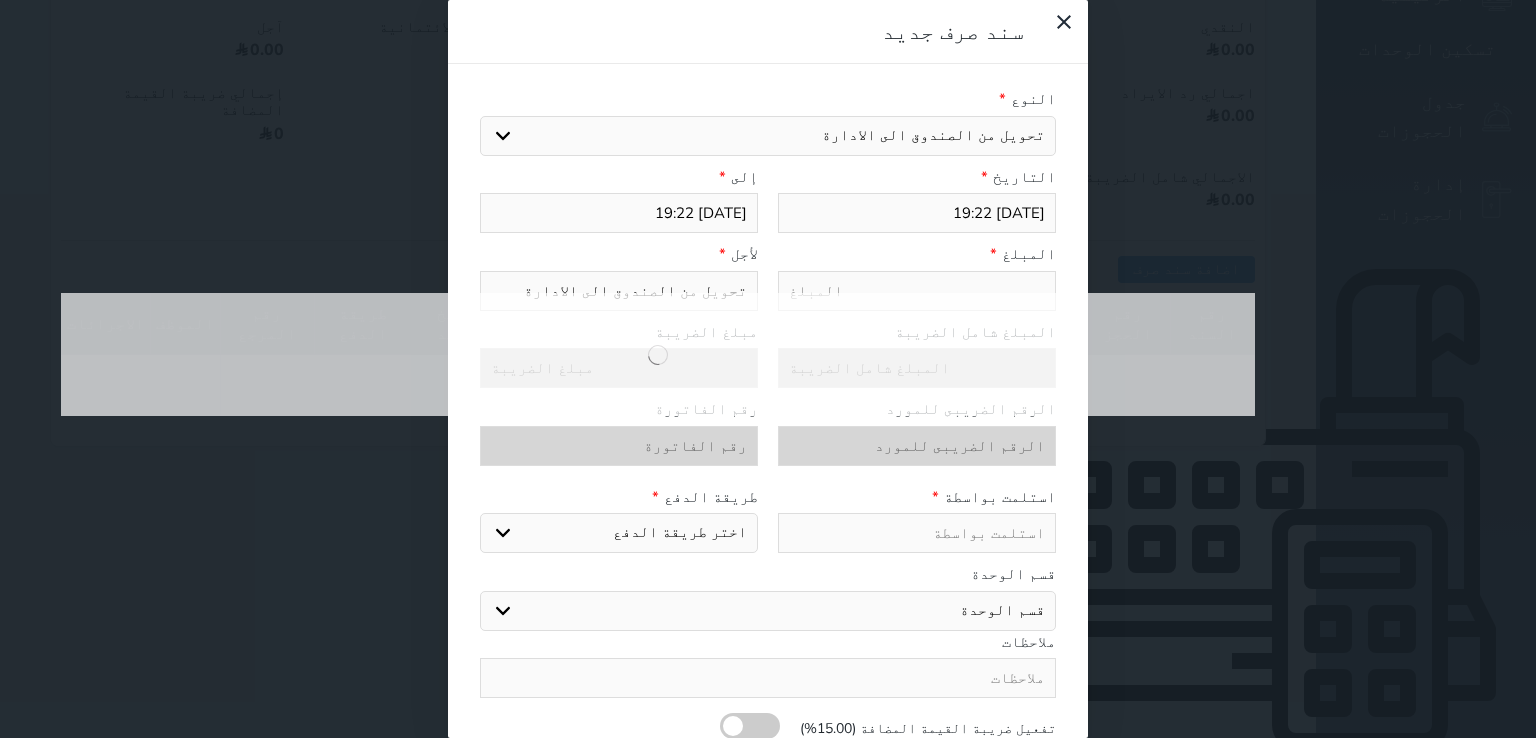 click at bounding box center [658, 354] 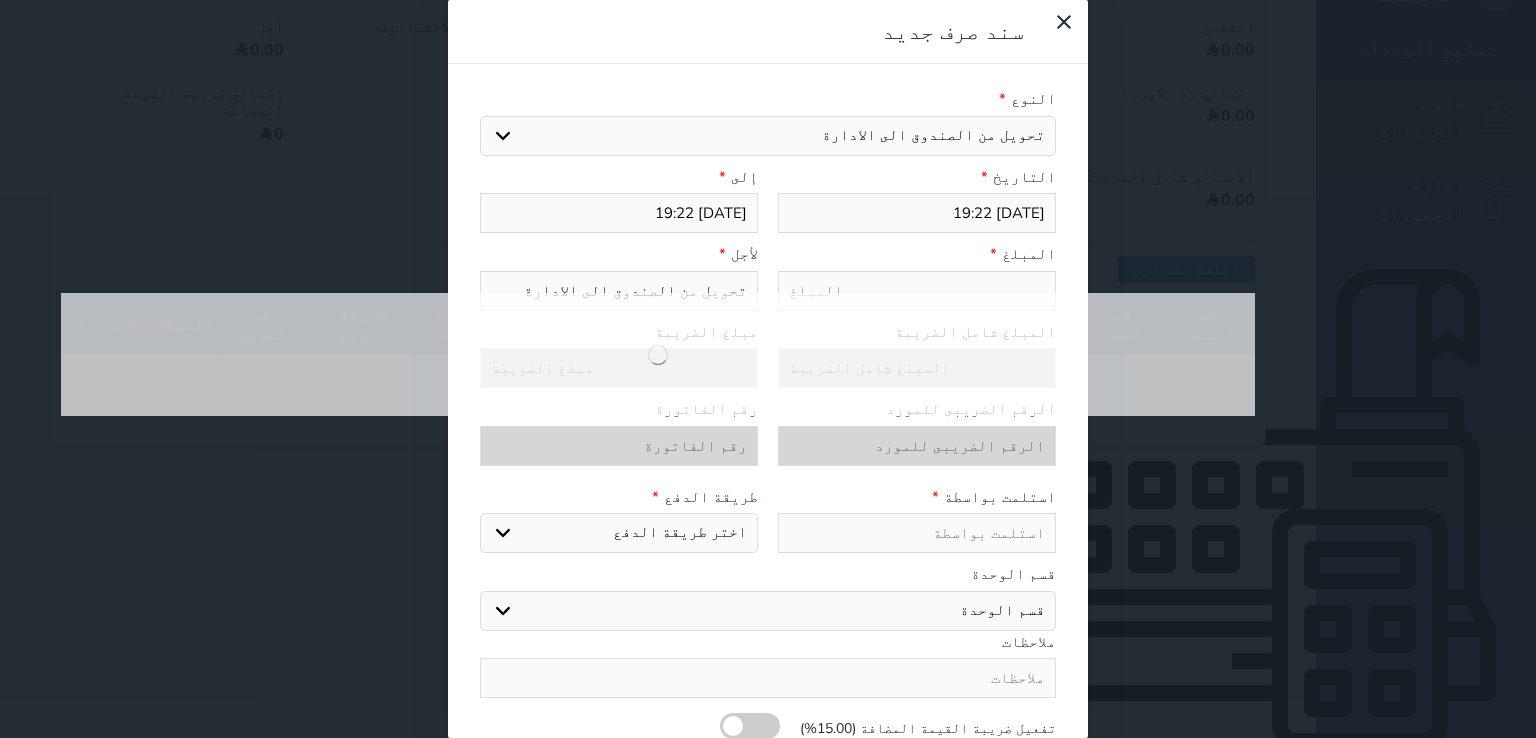 click at bounding box center (658, 354) 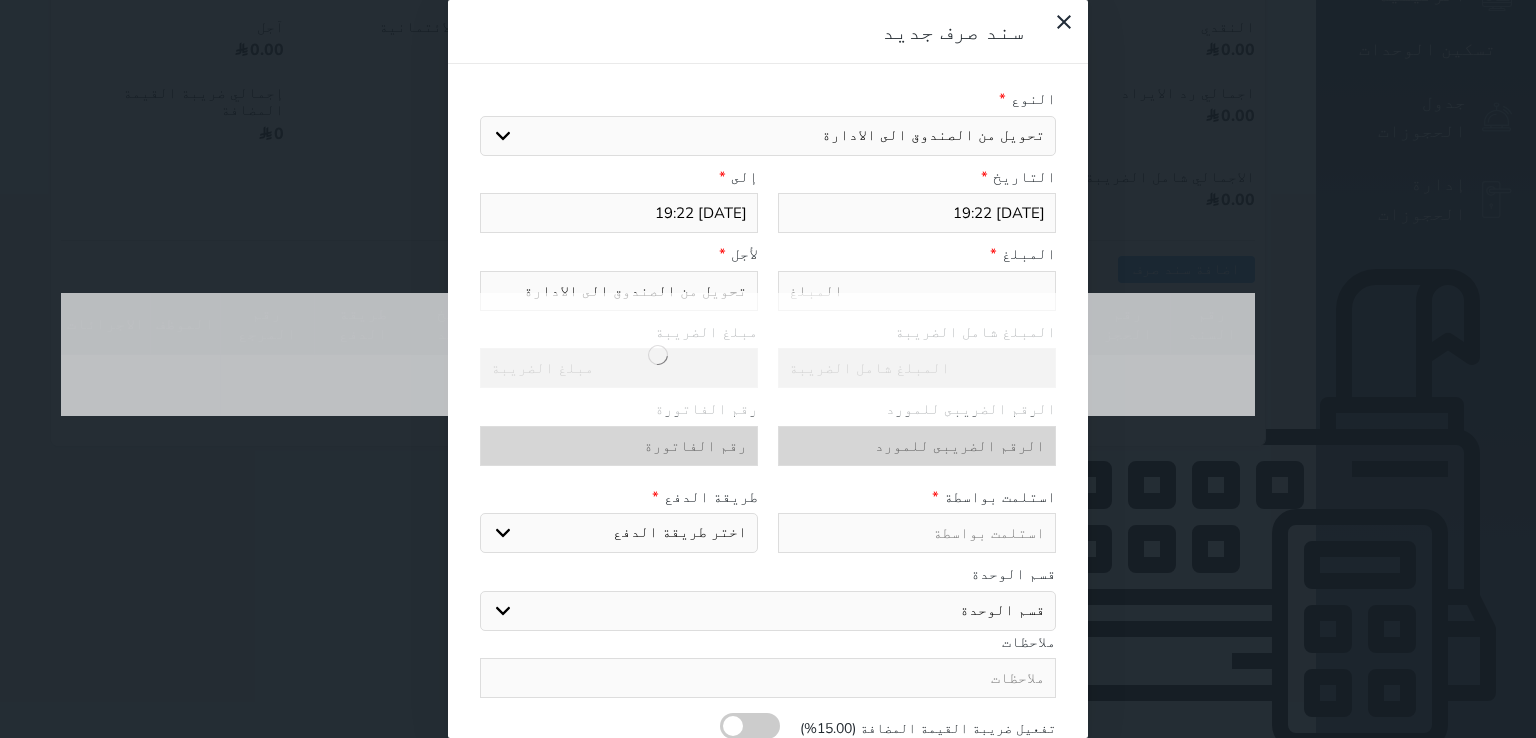 click at bounding box center [658, 354] 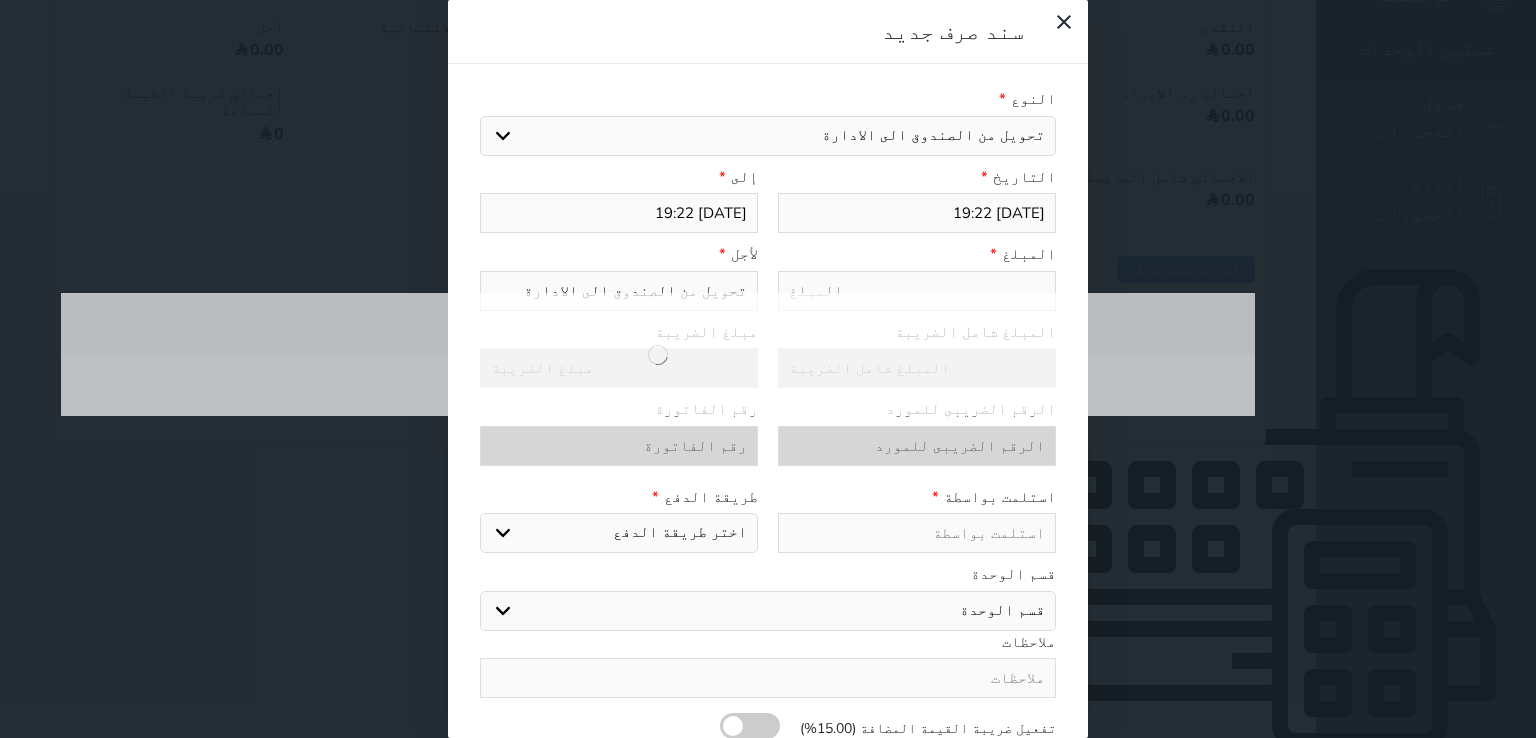 click at bounding box center (658, 354) 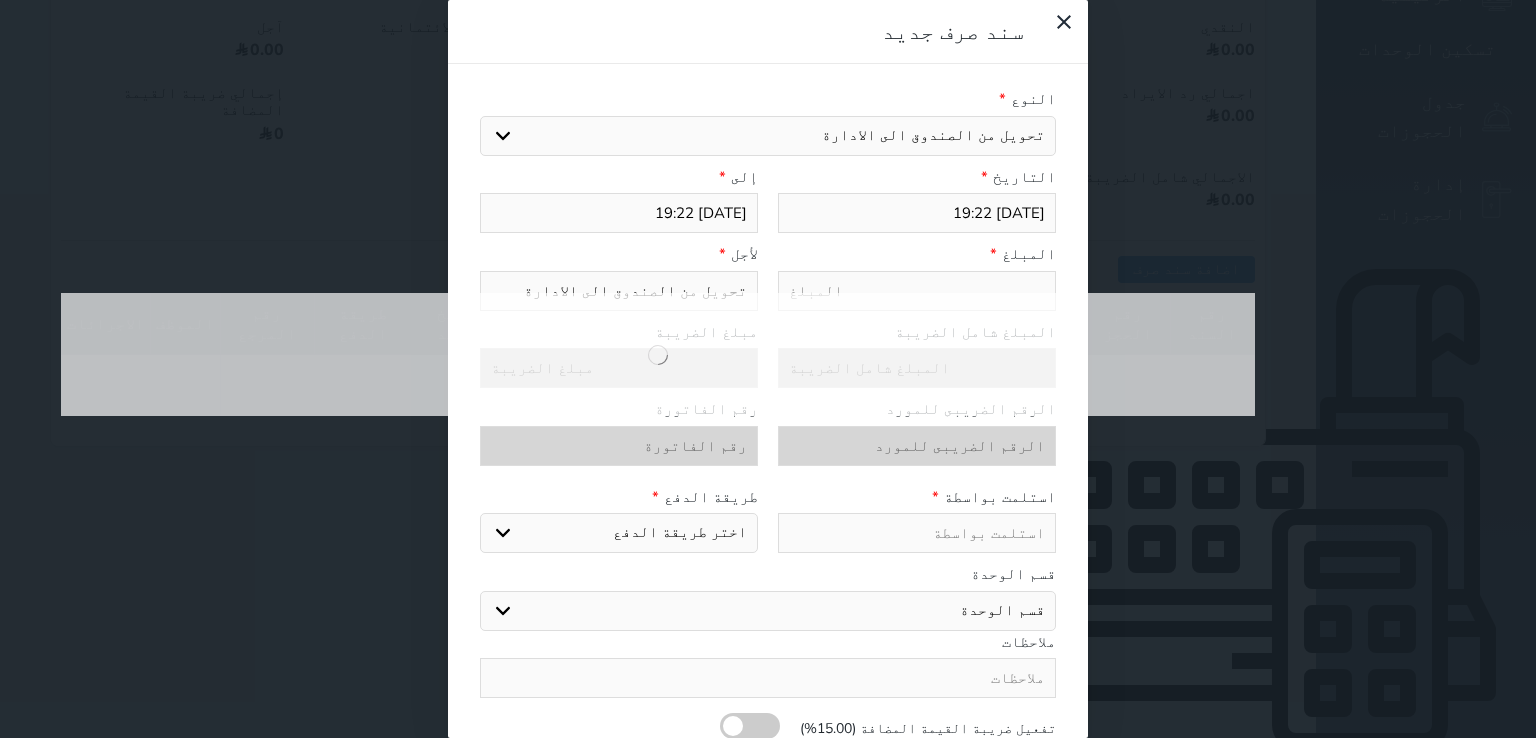 click at bounding box center [658, 354] 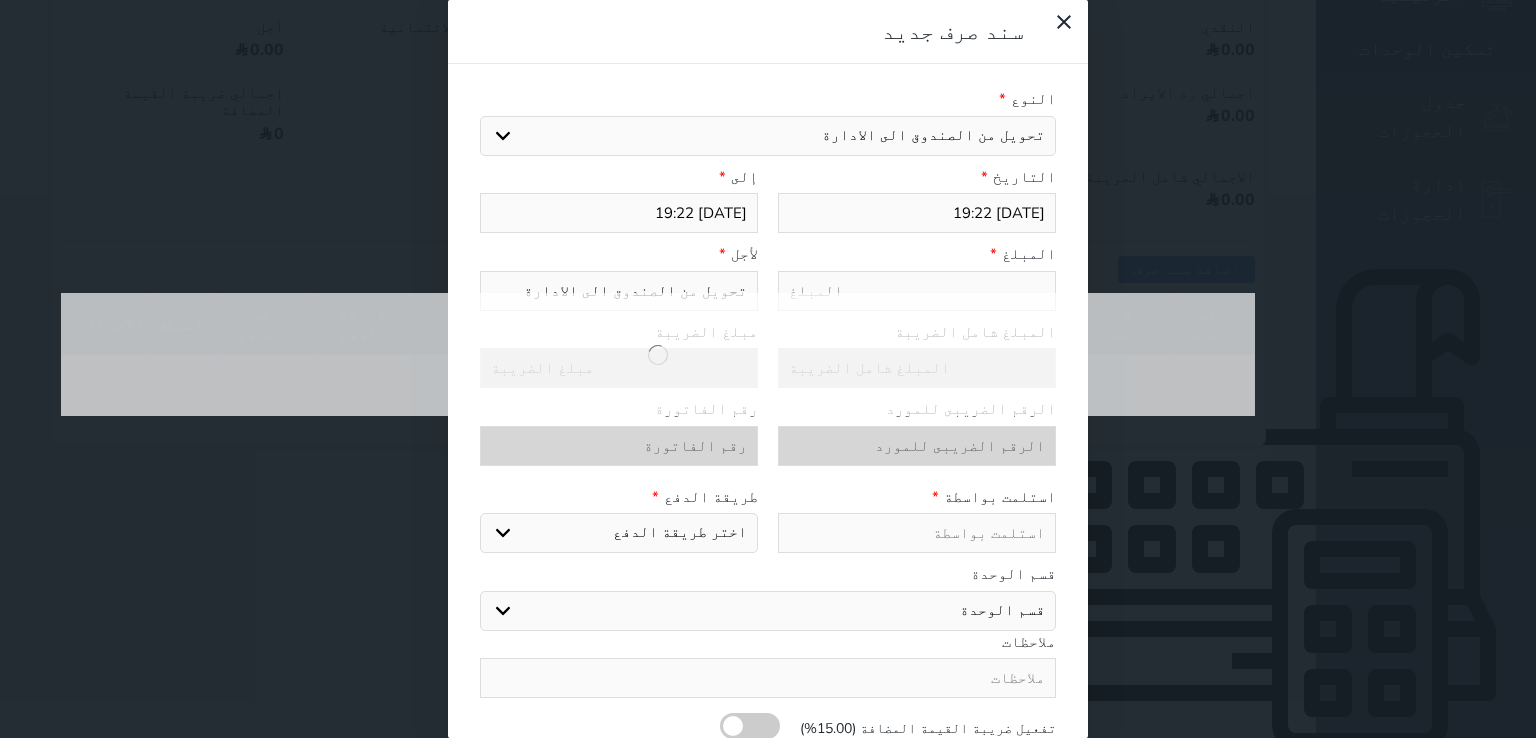click at bounding box center (658, 354) 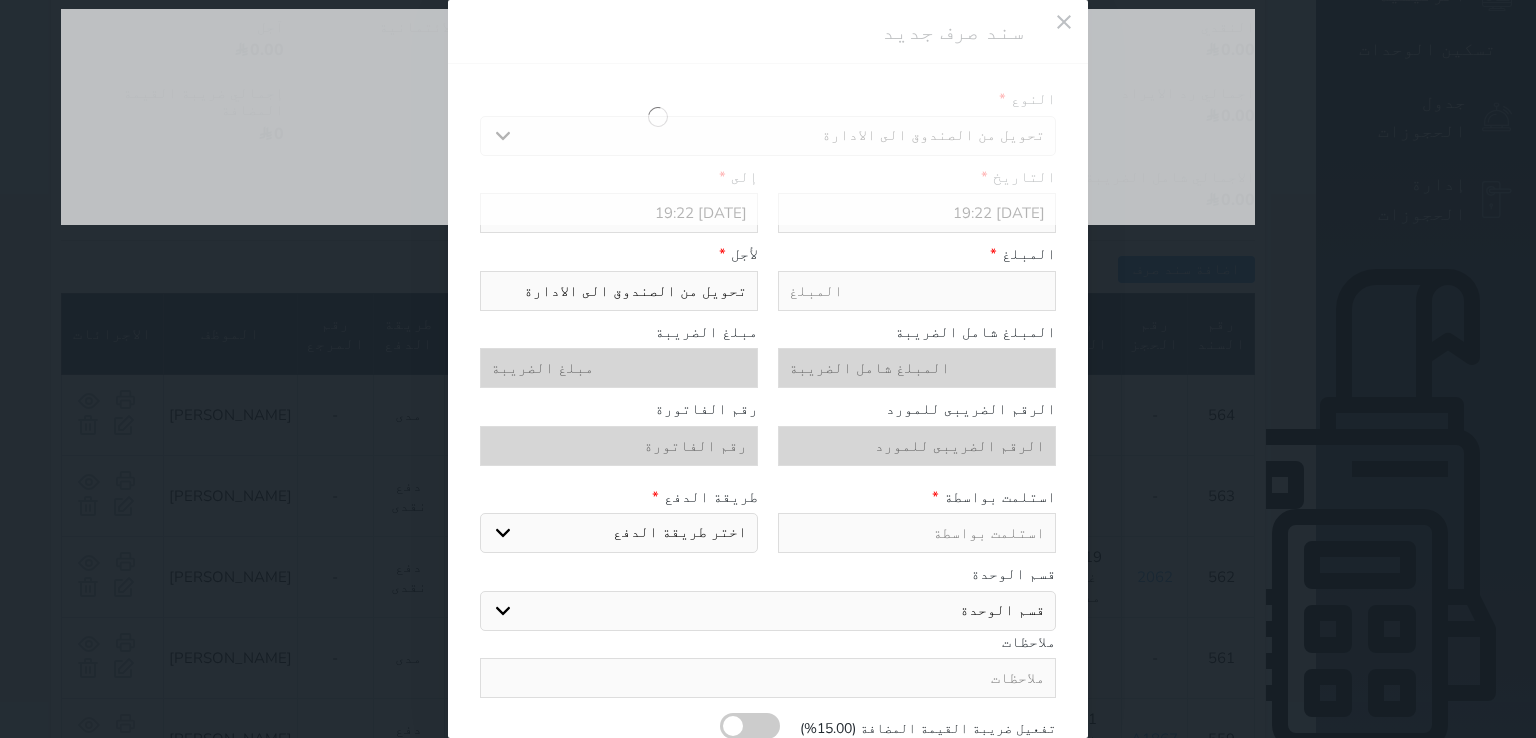 click at bounding box center (917, 291) 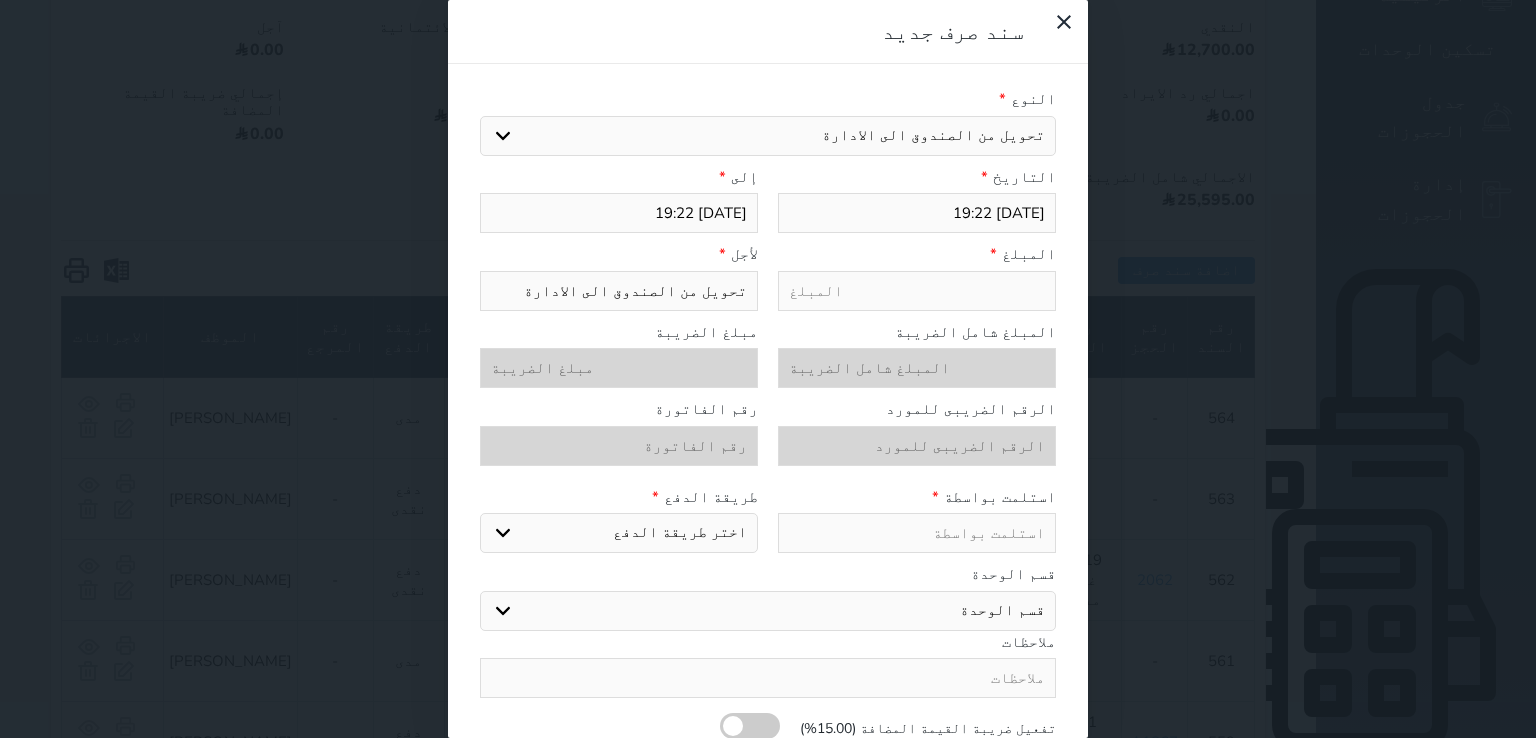 type on "4" 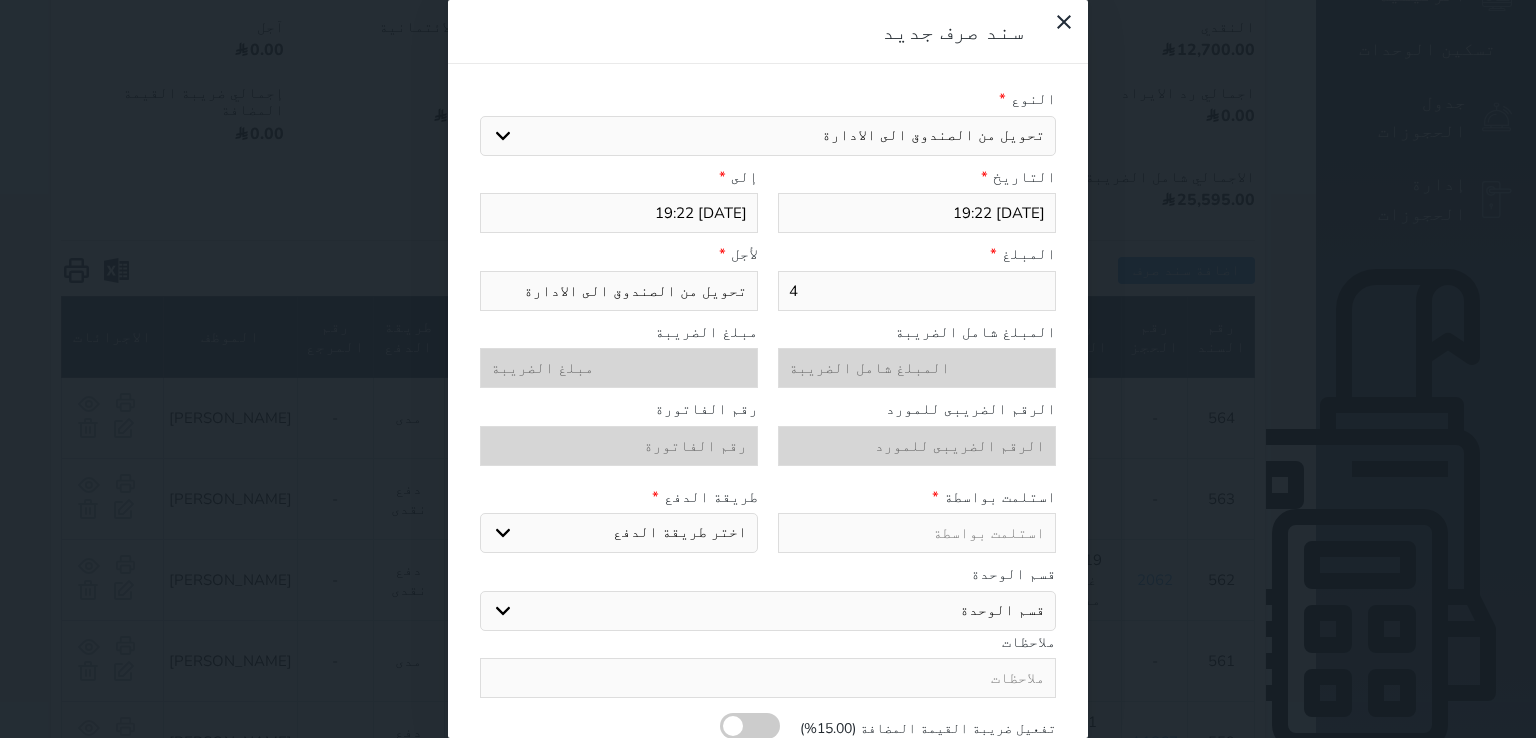 type on "40" 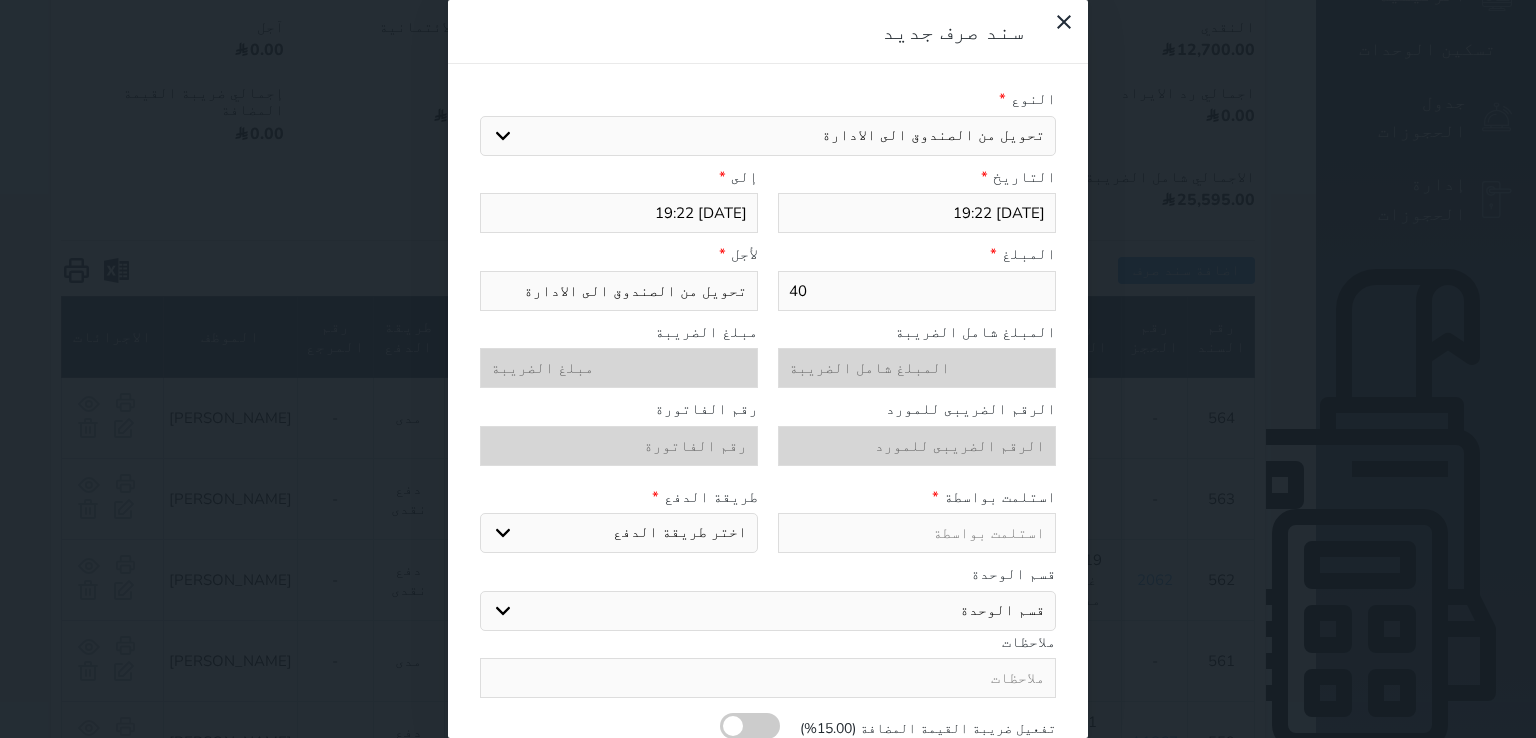 type on "400" 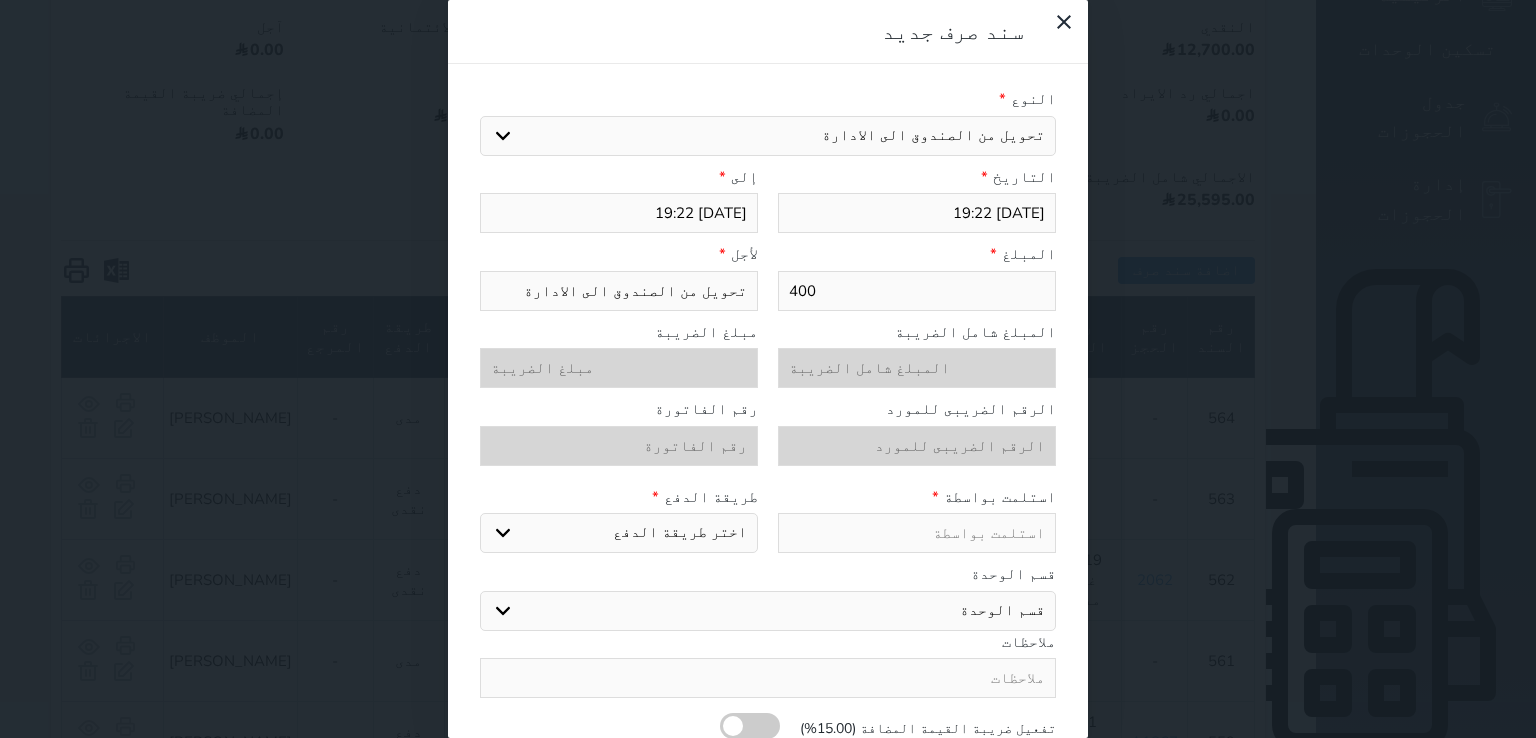type on "4000" 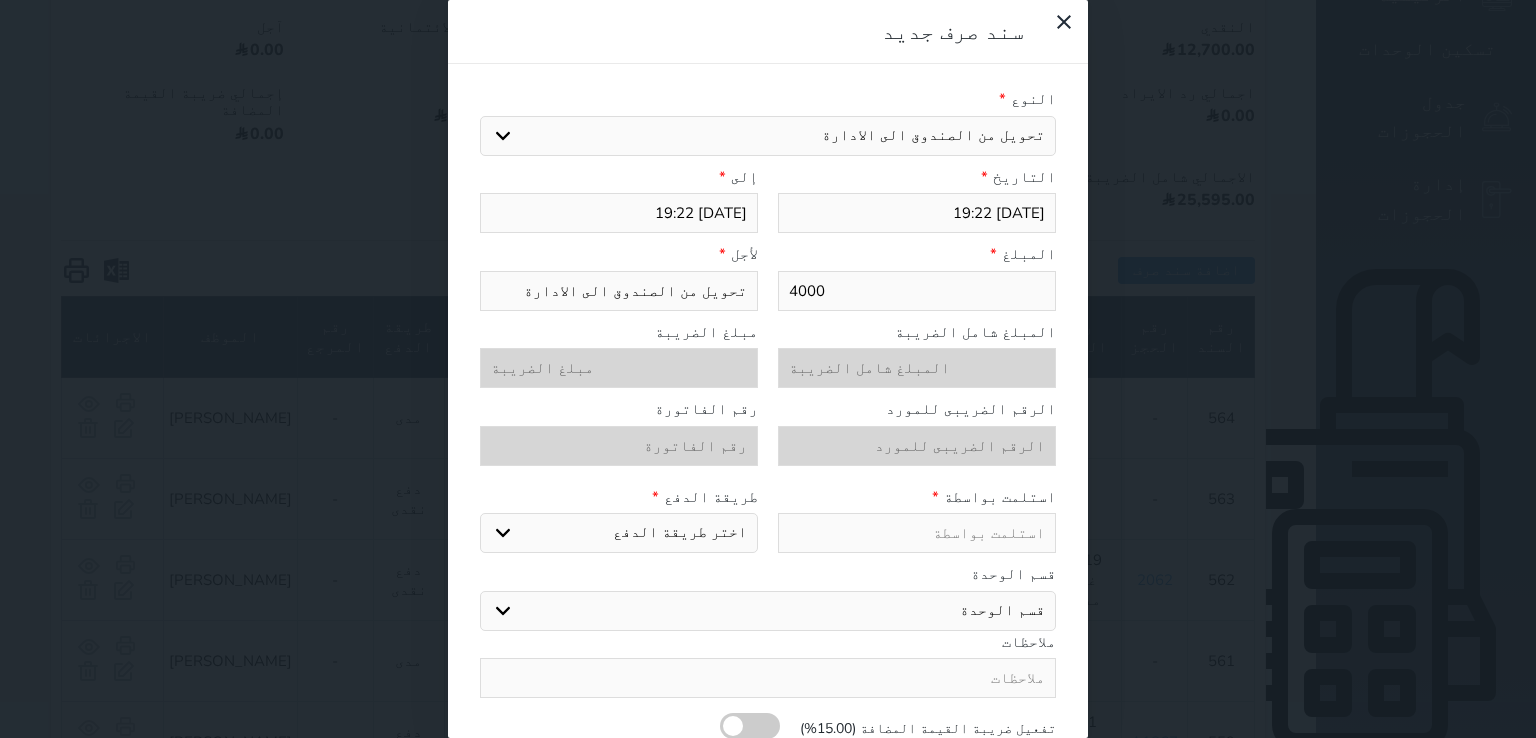 type on "4000" 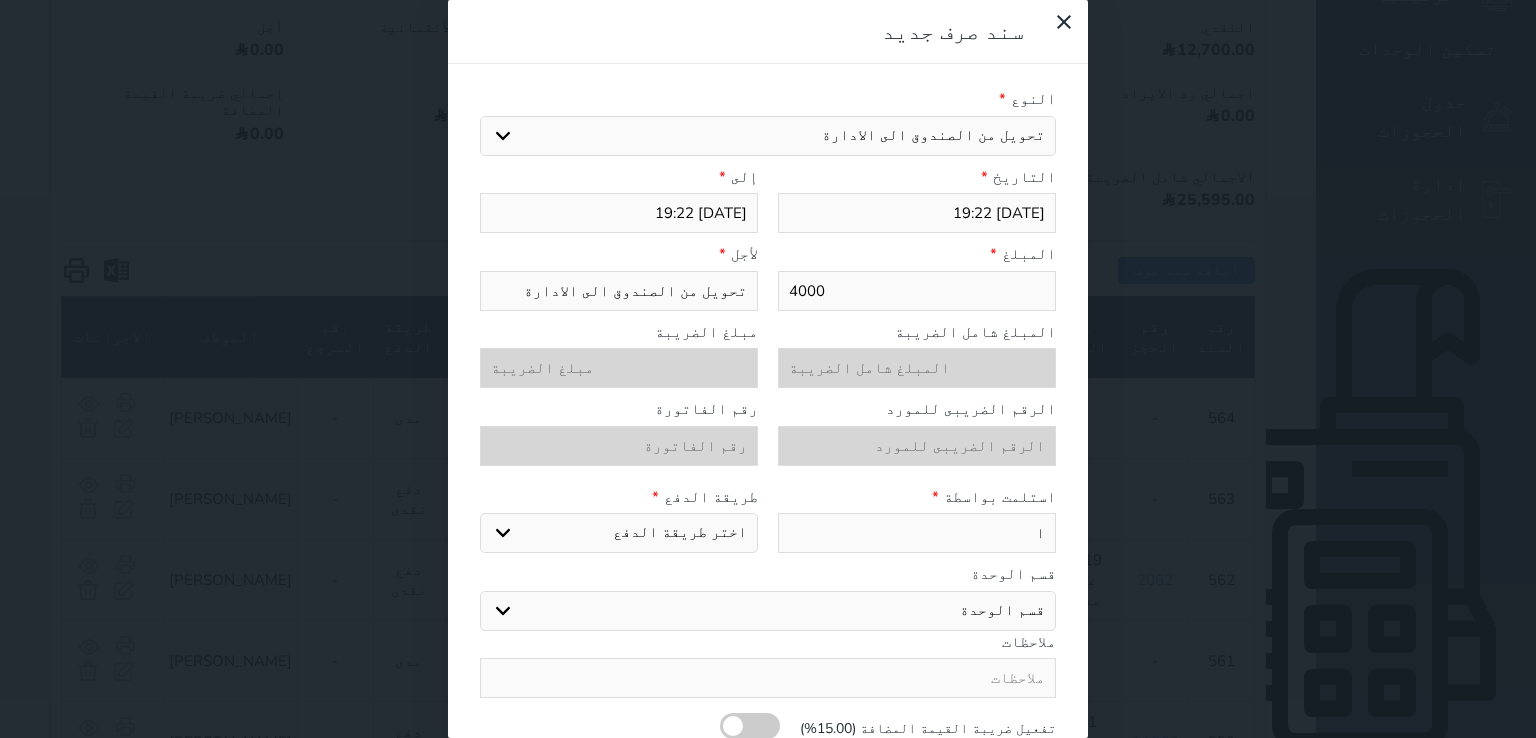 type on "ا/" 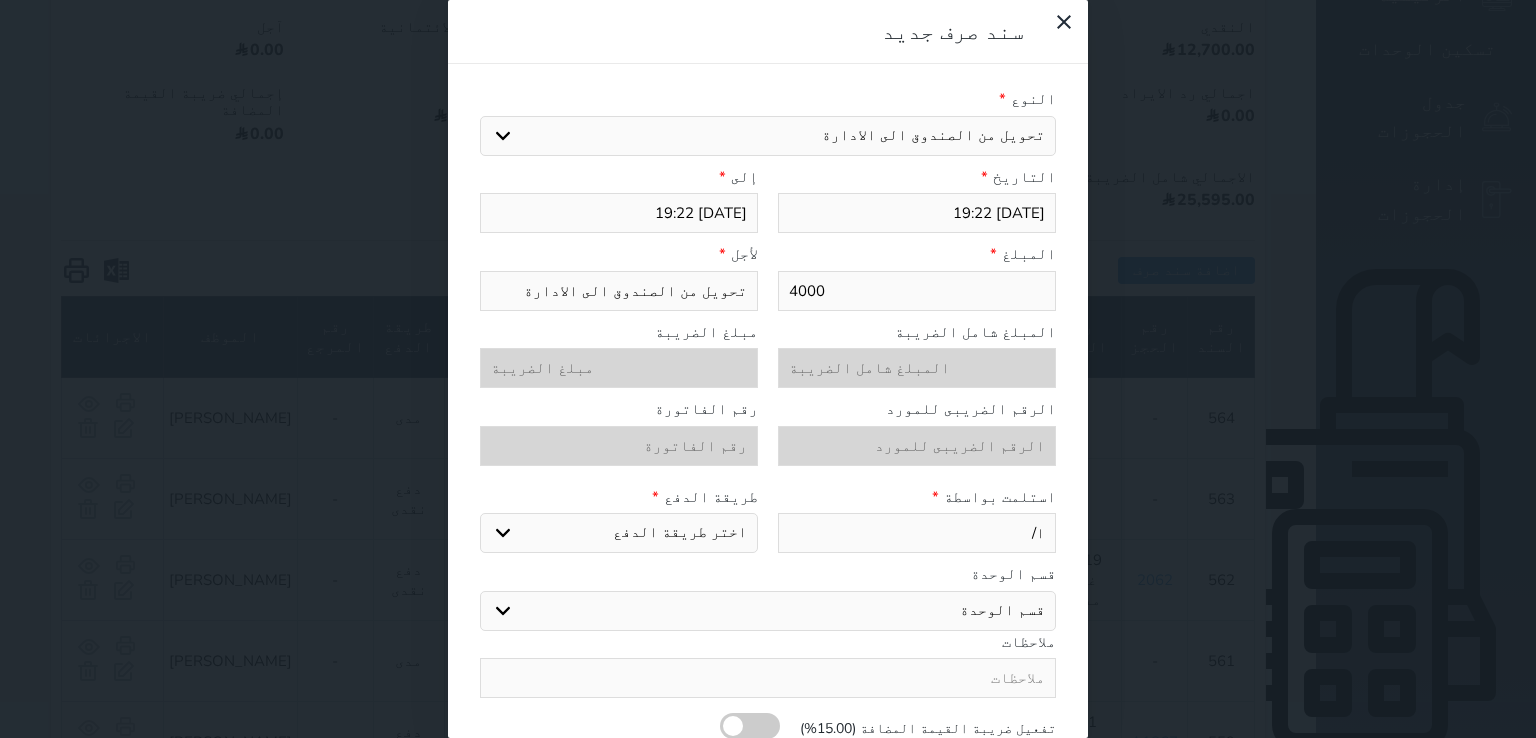 type on "ا/م" 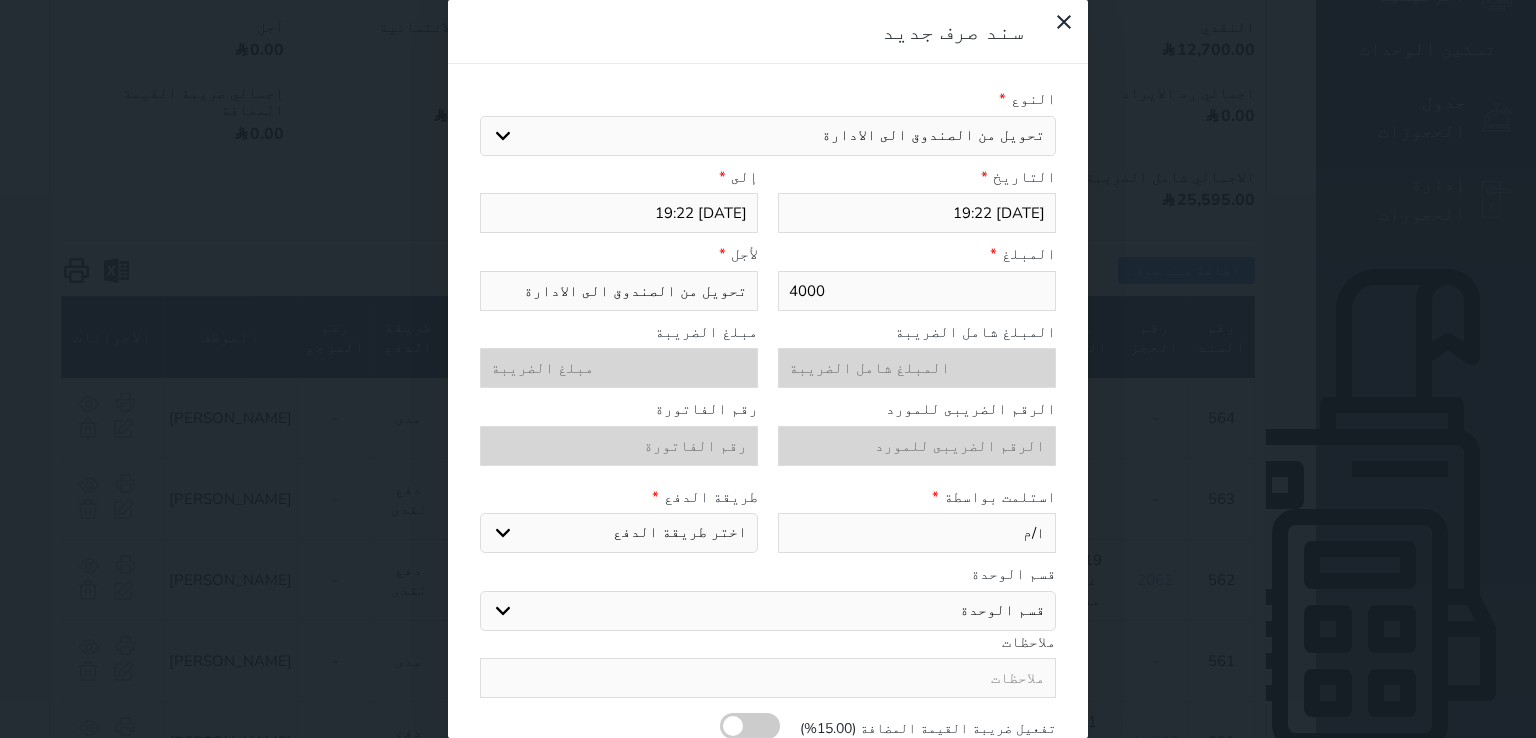 type on "ا/مح" 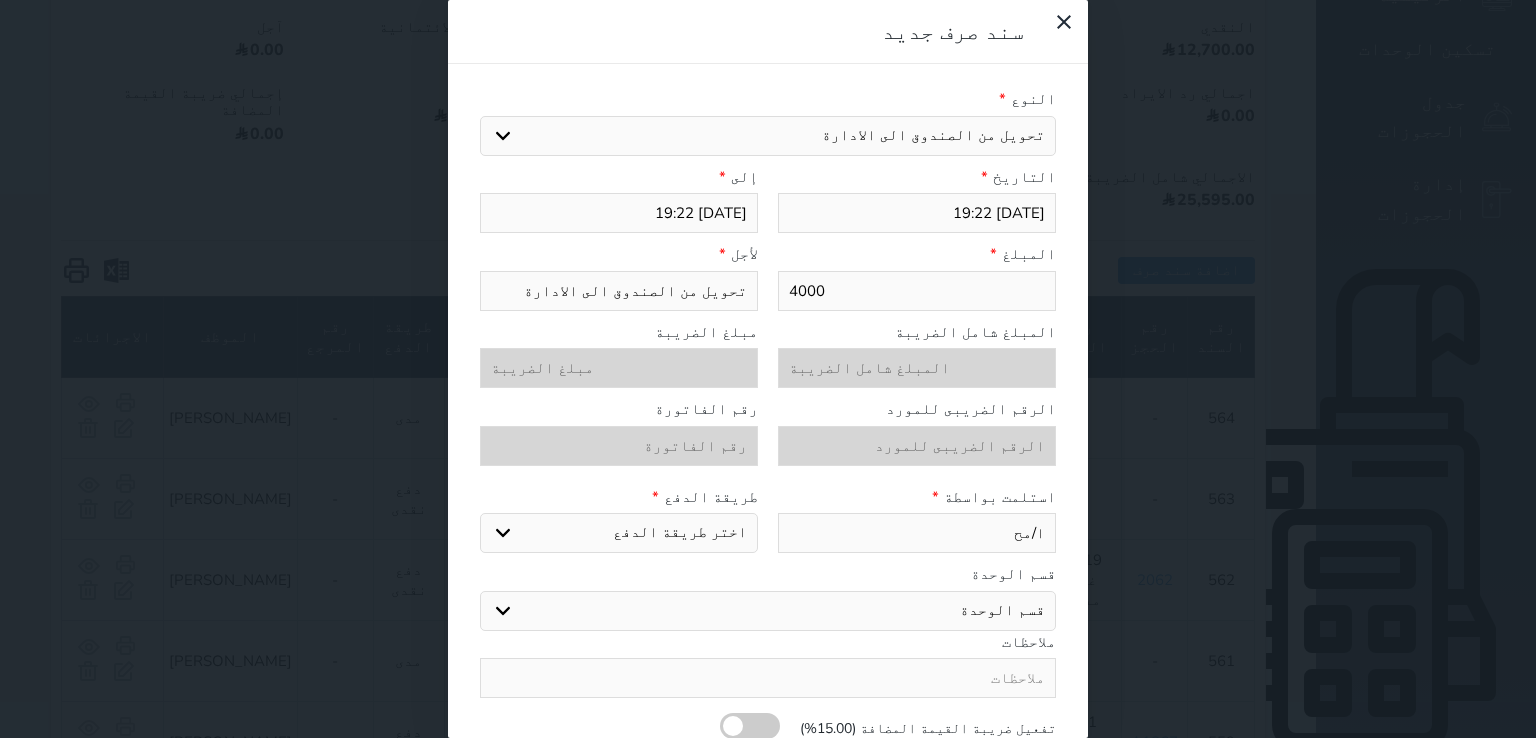 type on "ا/محم" 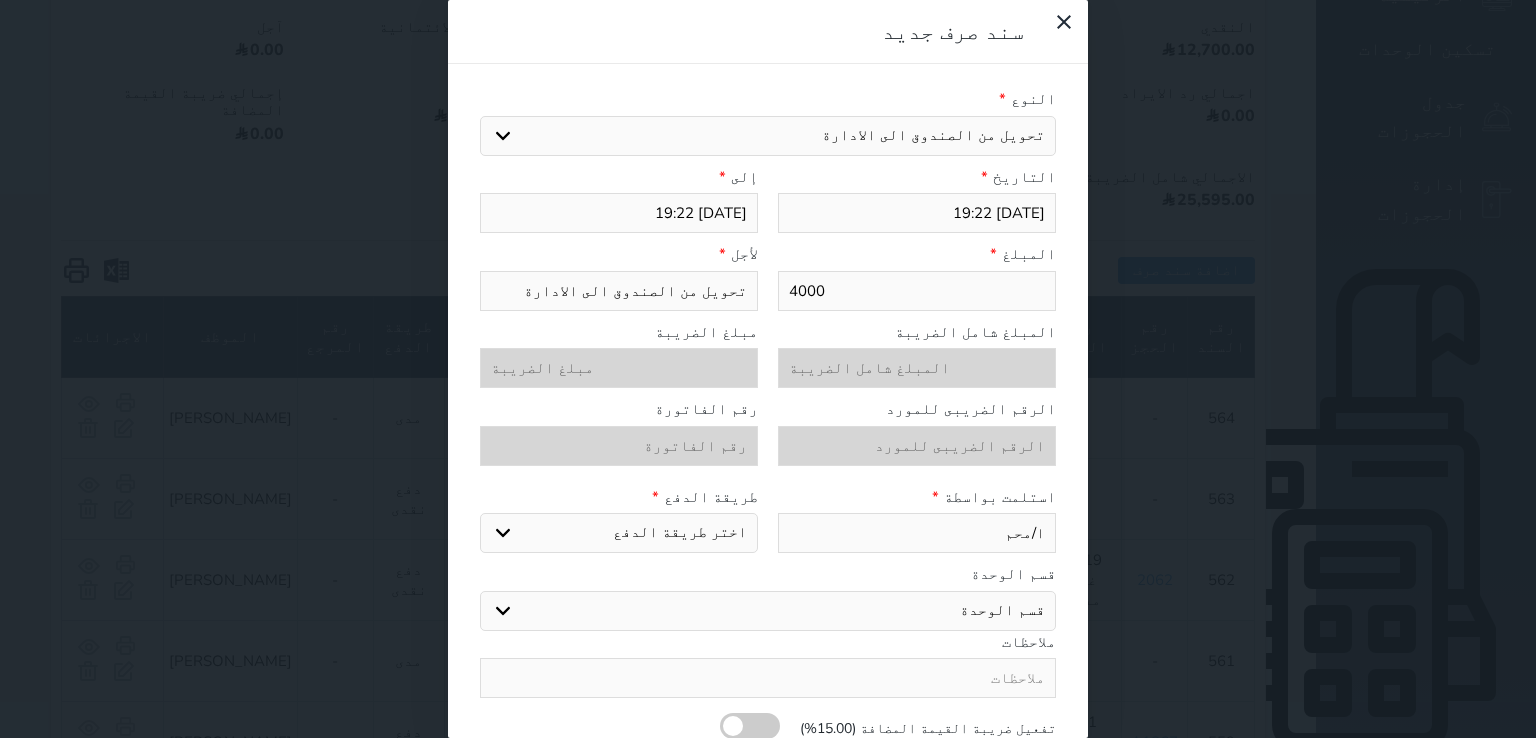 type on "ا/[PERSON_NAME]" 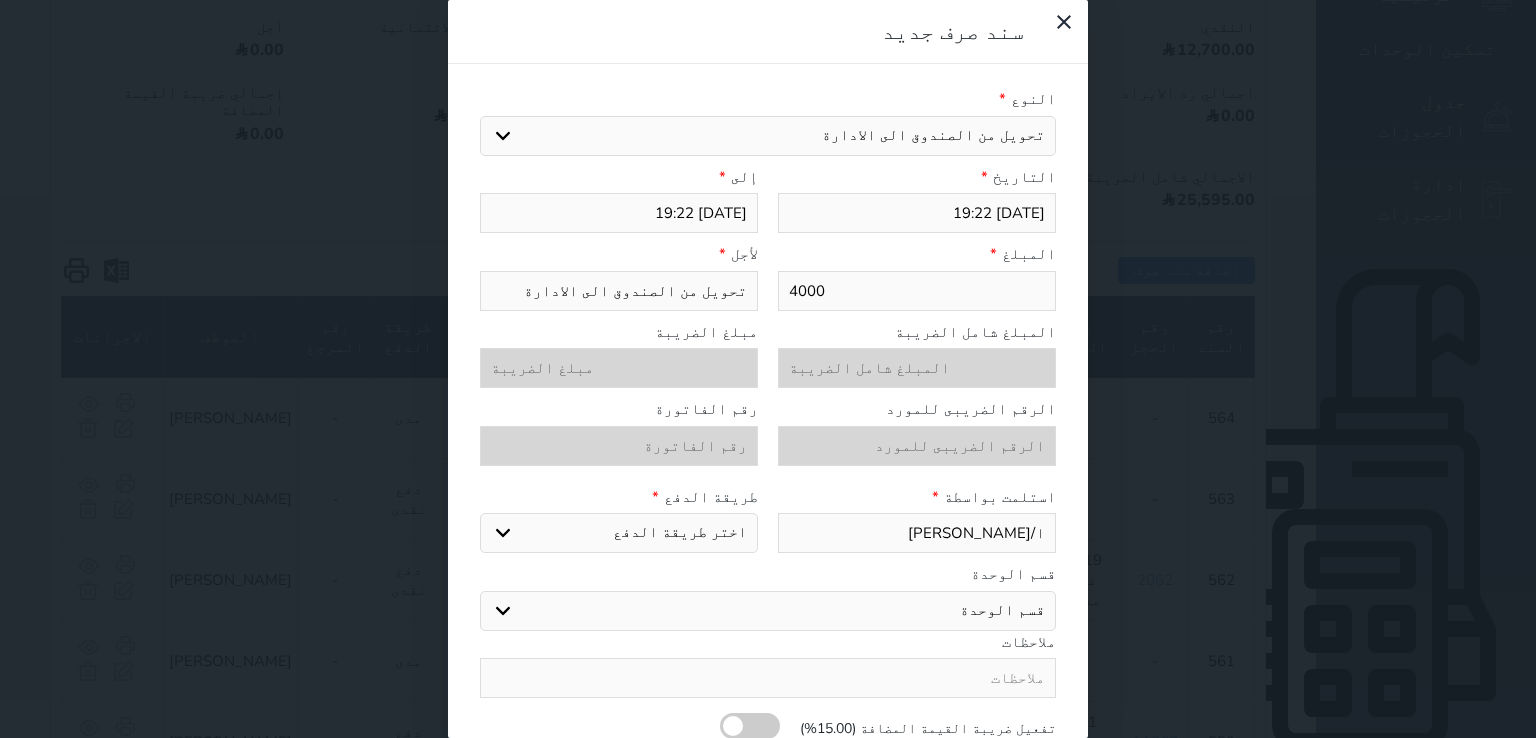type on "ا/[PERSON_NAME]" 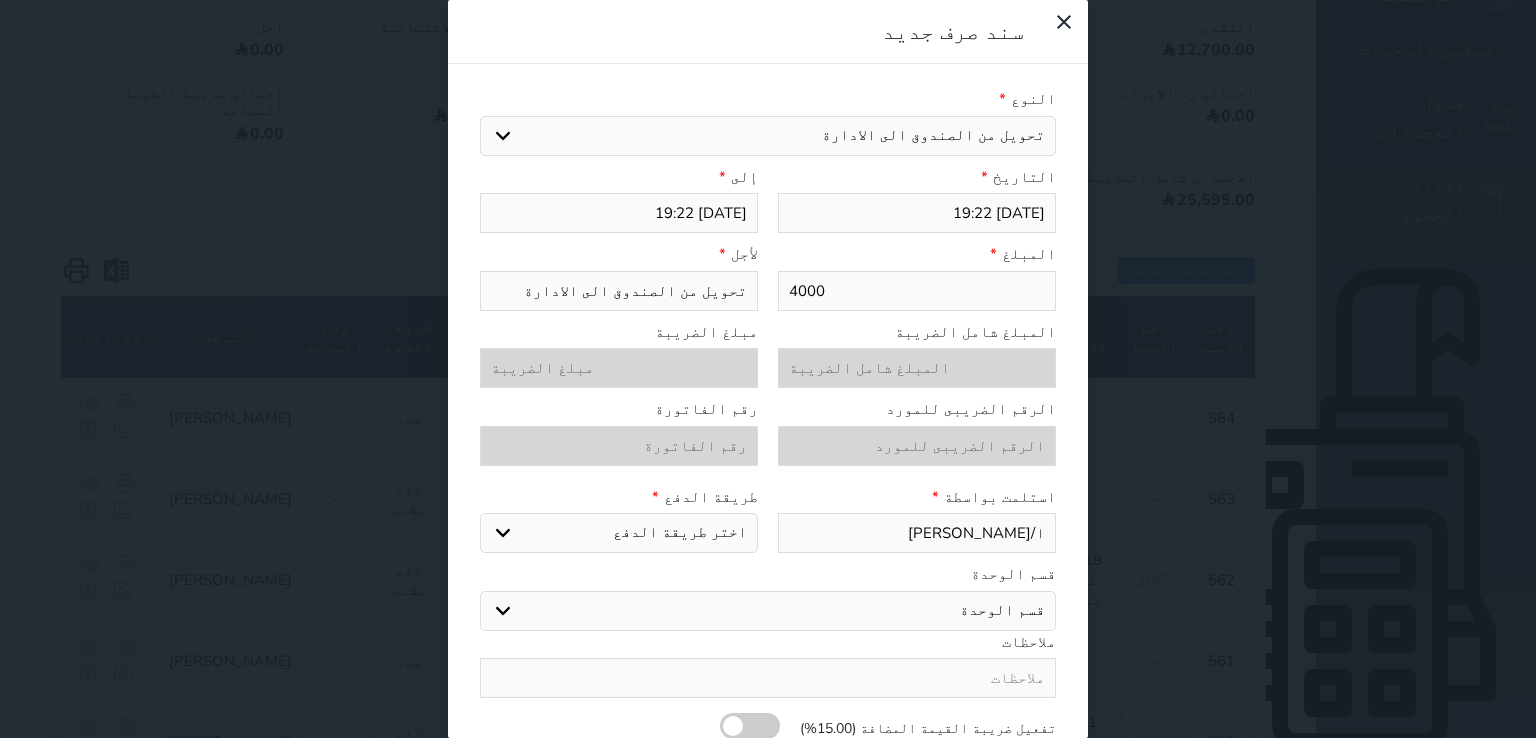 click on "اختر طريقة الدفع   دفع نقدى   تحويل بنكى   مدى   بطاقة ائتمان" at bounding box center (619, 533) 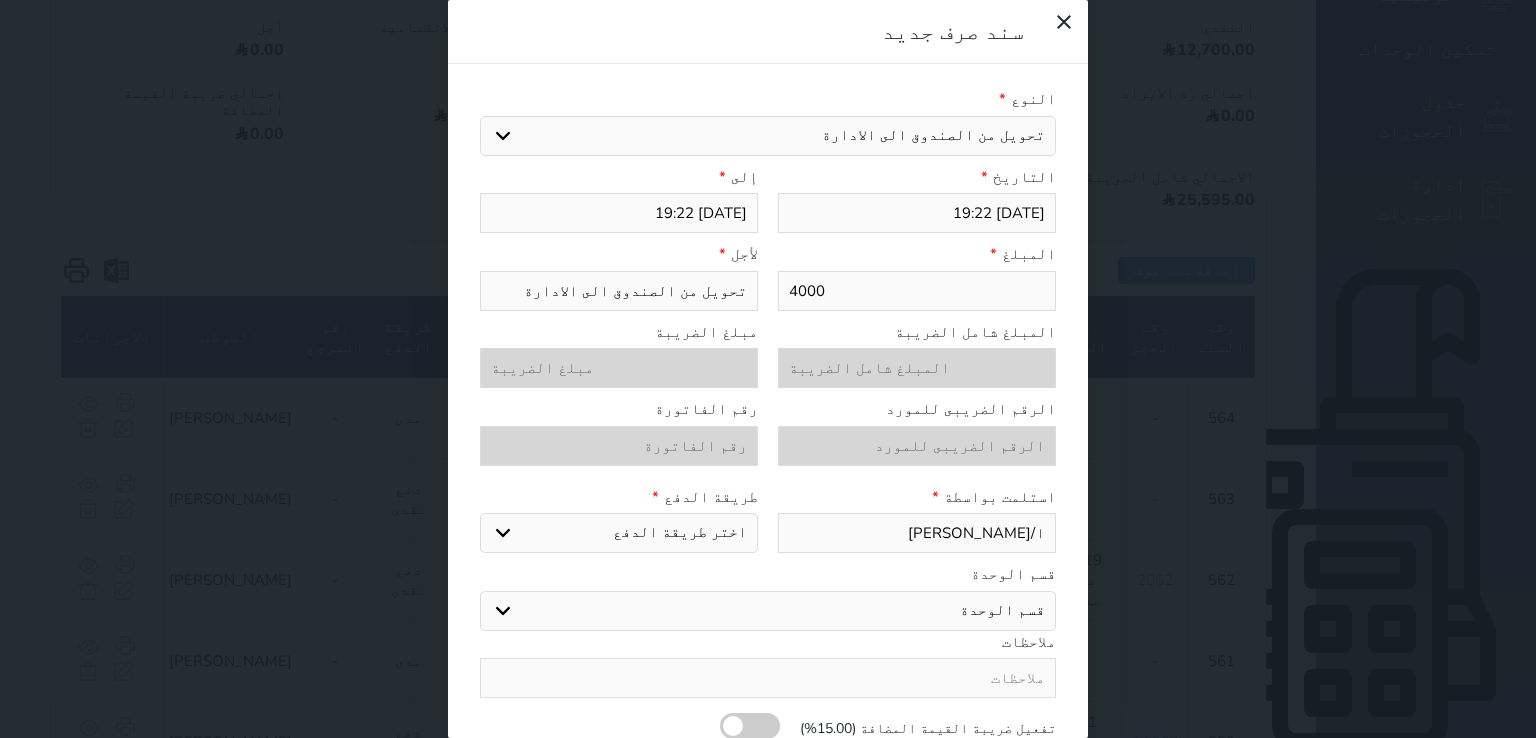 select on "cash" 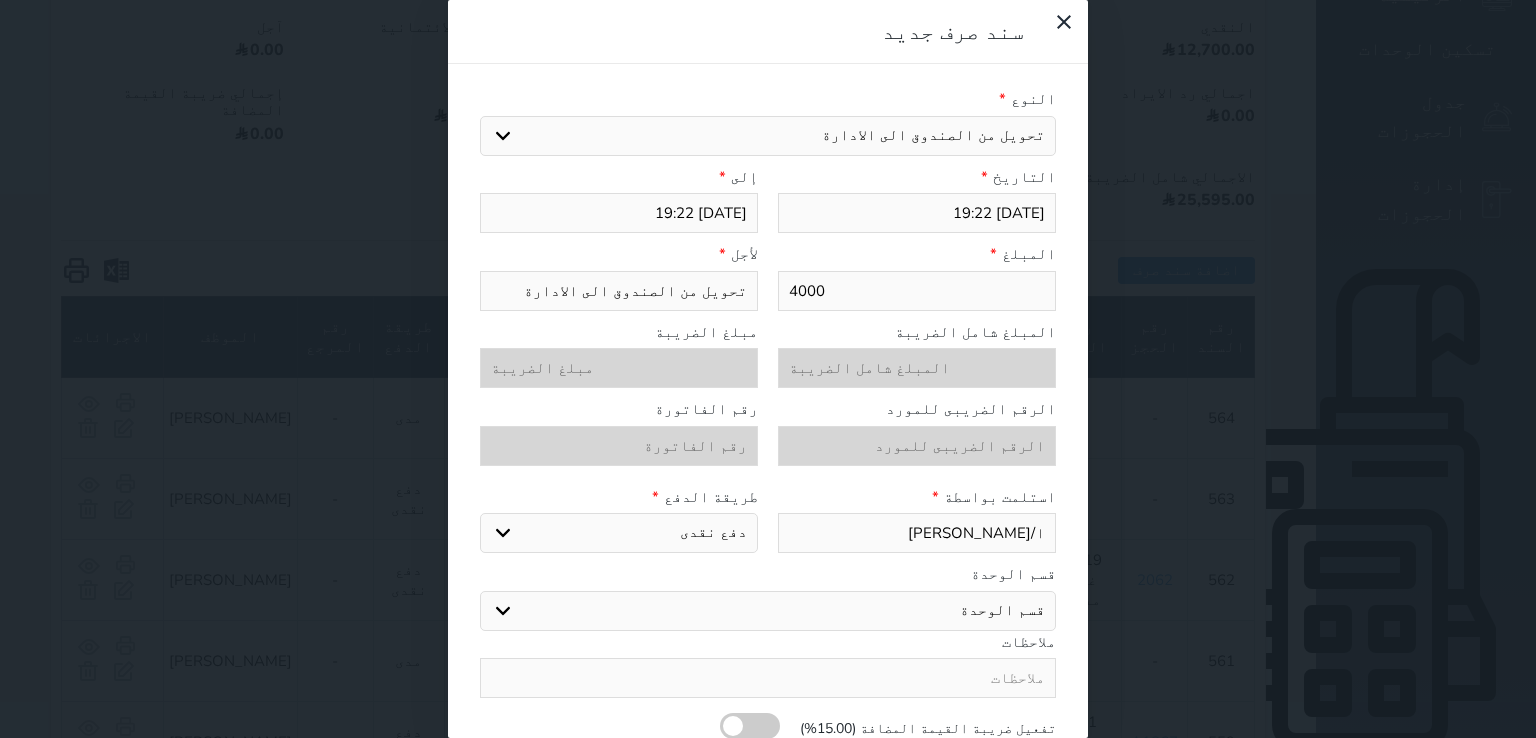 click on "اختر طريقة الدفع   دفع نقدى   تحويل بنكى   مدى   بطاقة ائتمان" at bounding box center (619, 533) 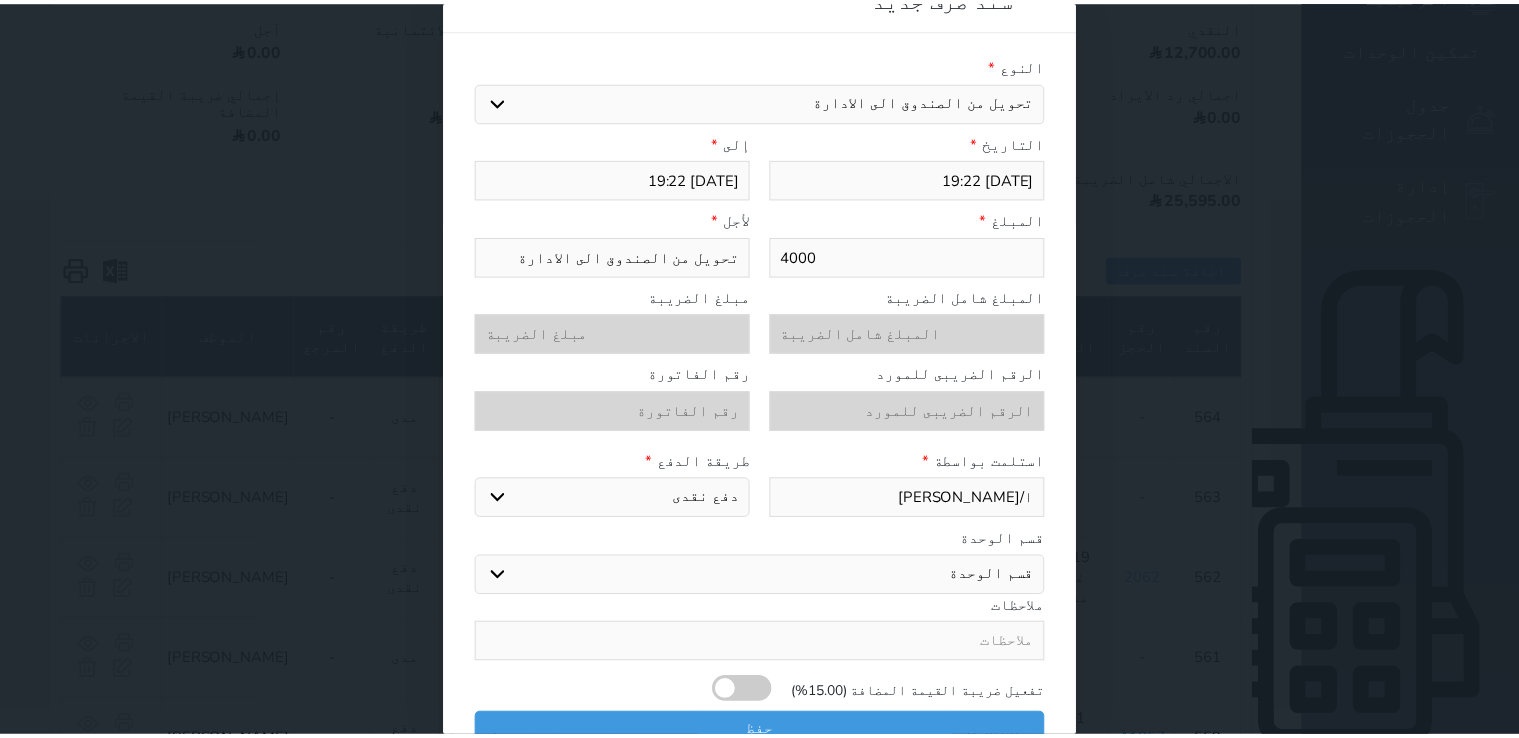 scroll, scrollTop: 52, scrollLeft: 0, axis: vertical 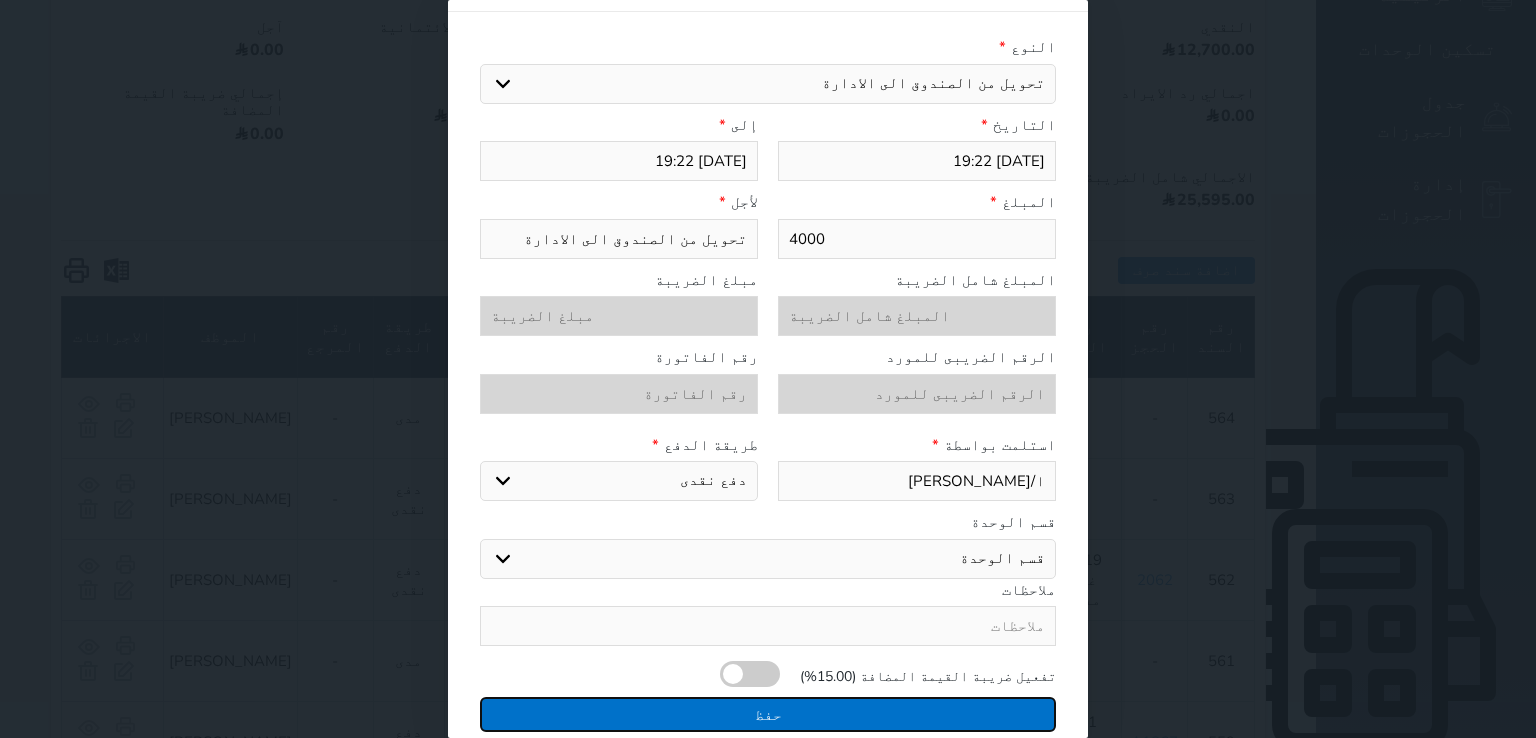 click on "حفظ" at bounding box center (768, 714) 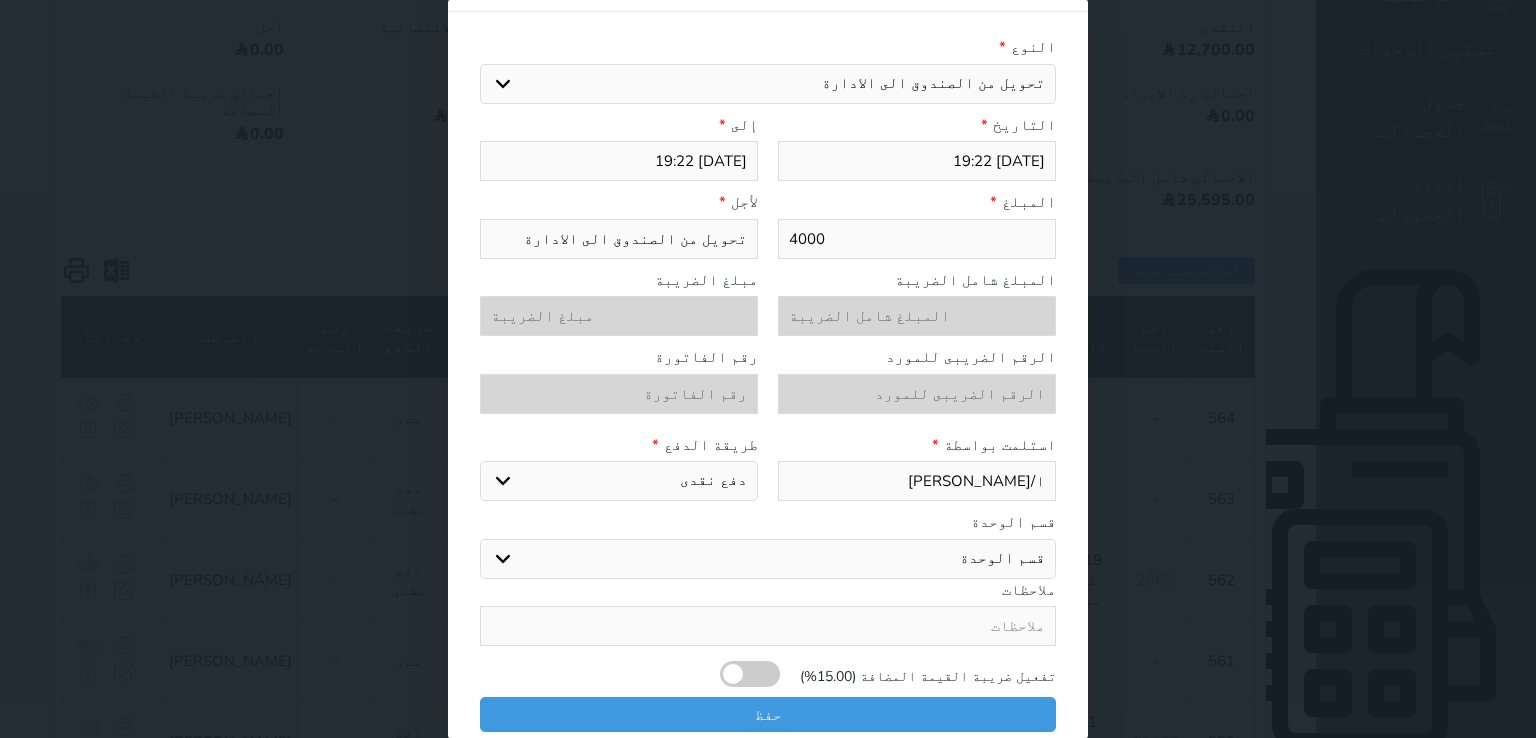 select 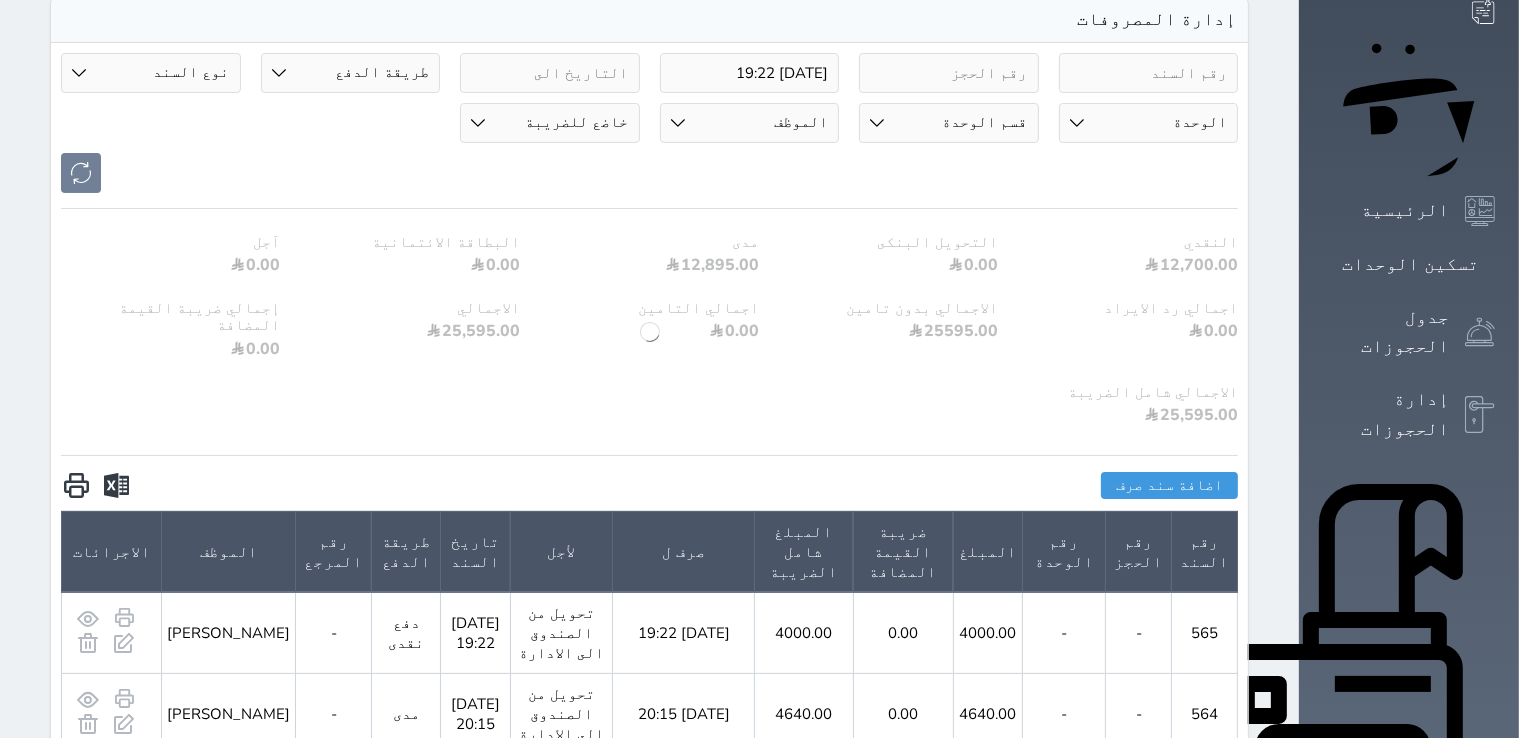 scroll, scrollTop: 100, scrollLeft: 0, axis: vertical 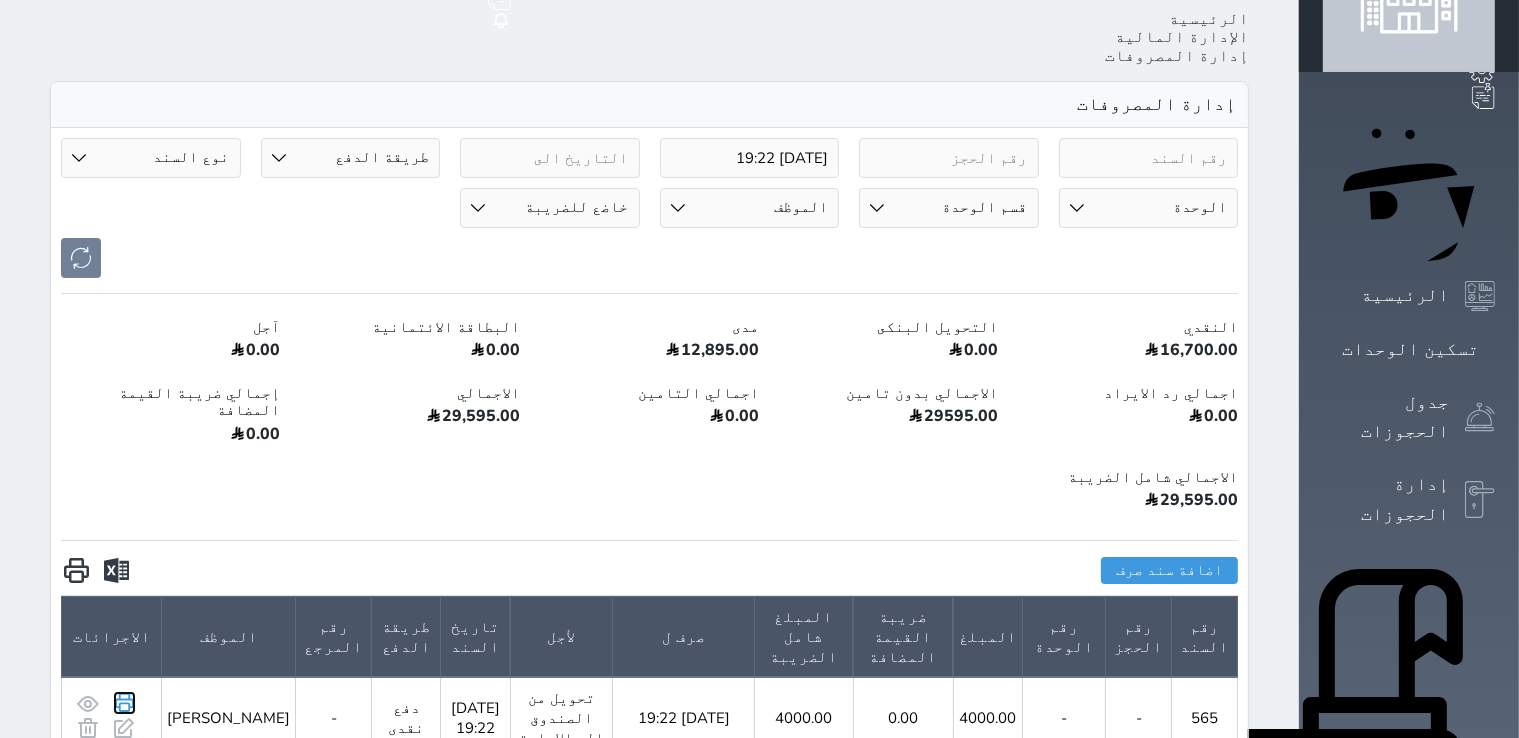 click 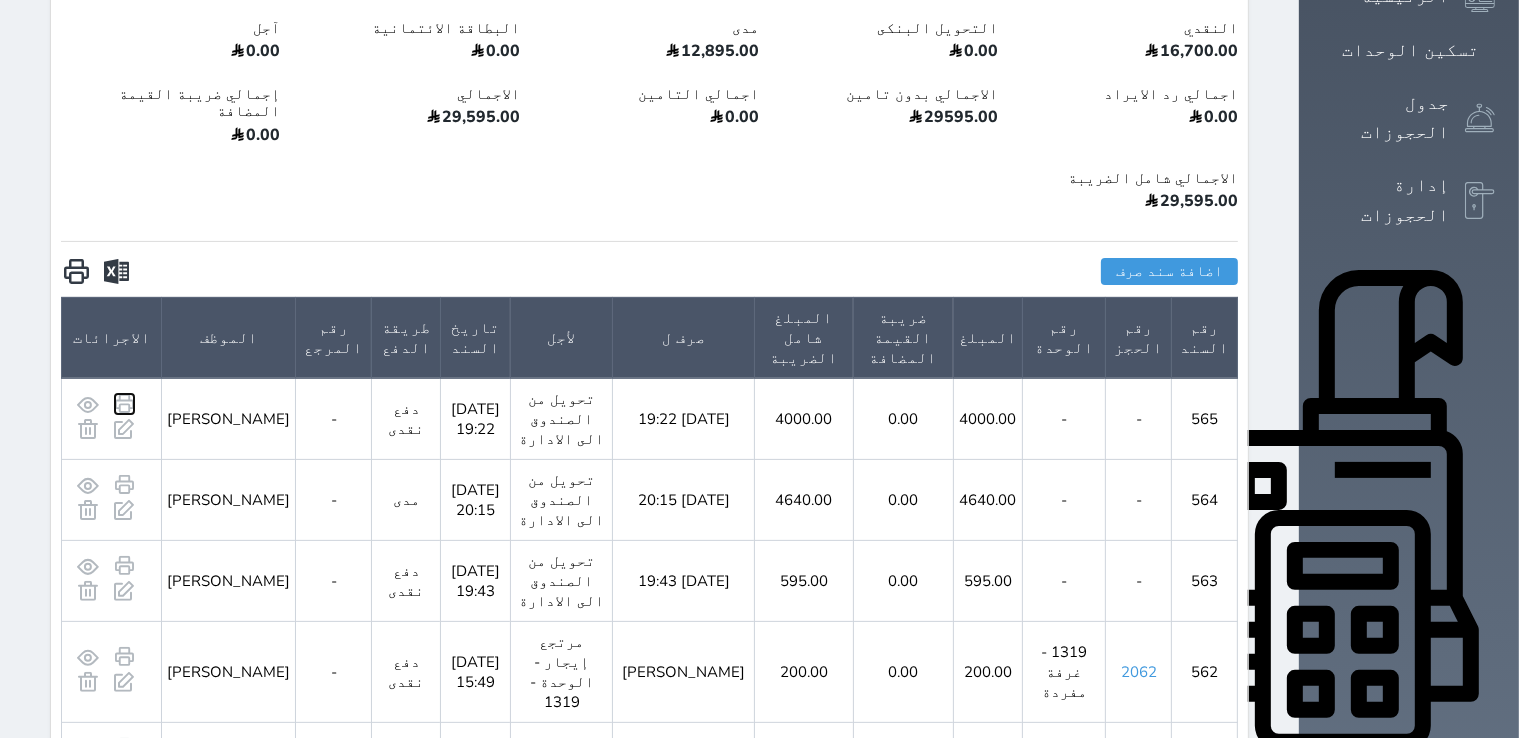 scroll, scrollTop: 400, scrollLeft: 0, axis: vertical 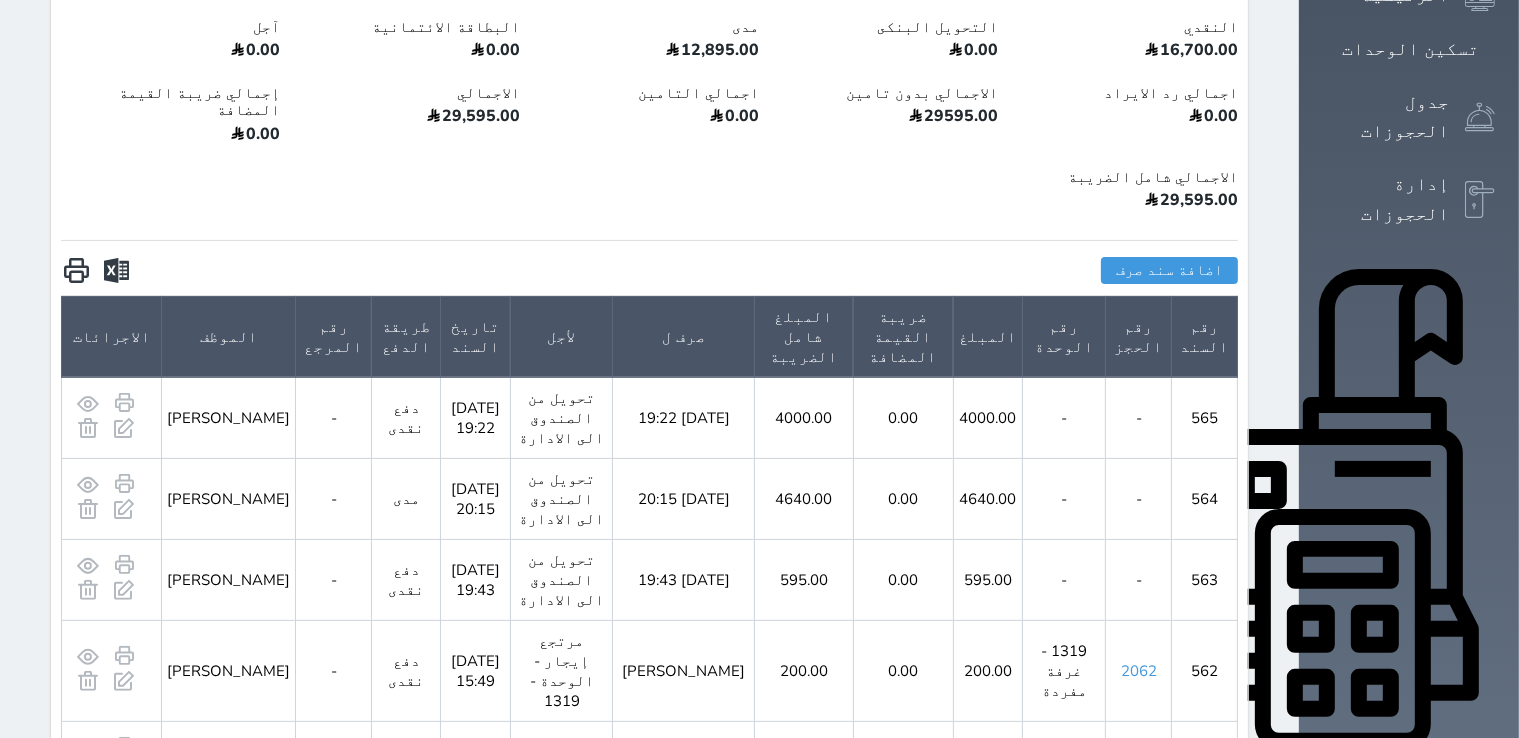 click 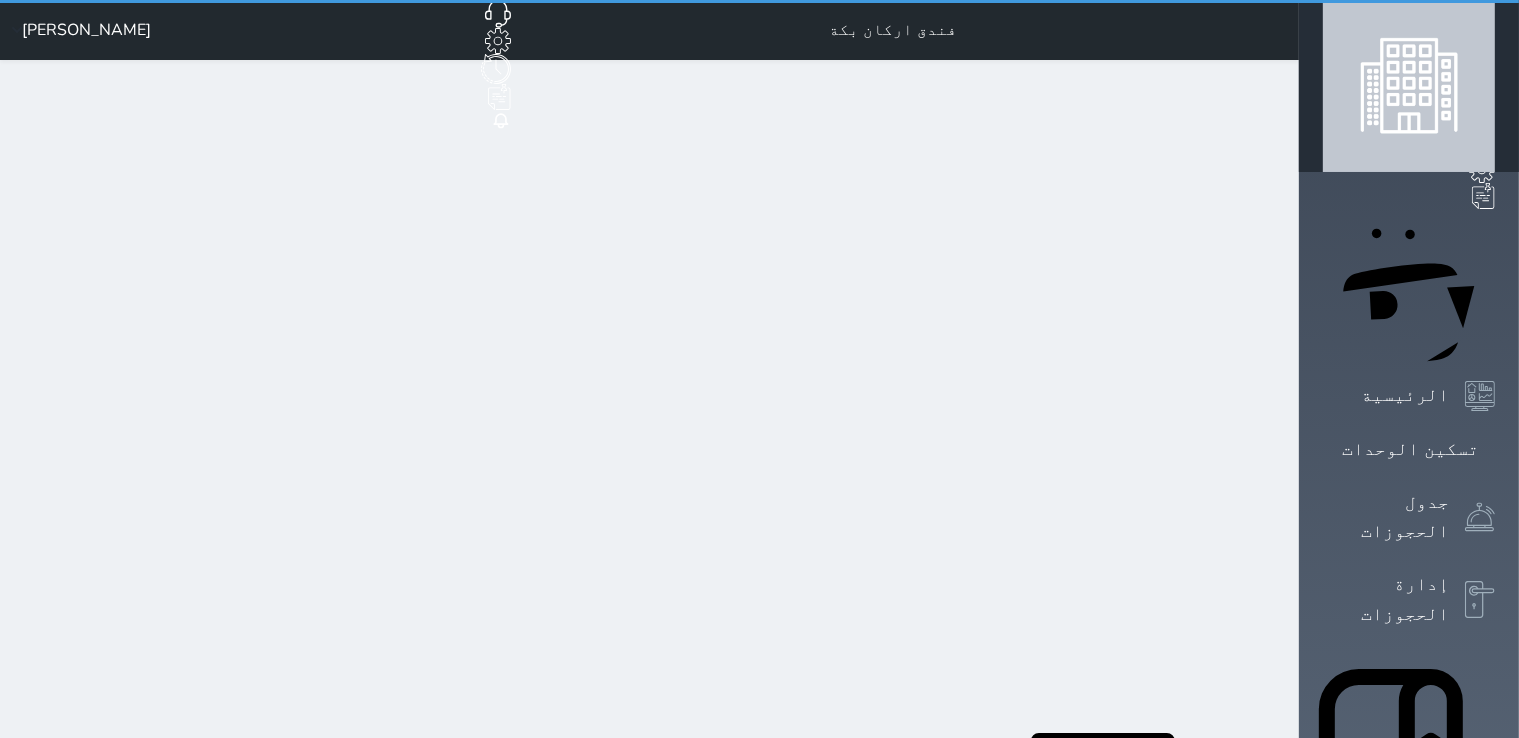 scroll, scrollTop: 0, scrollLeft: 0, axis: both 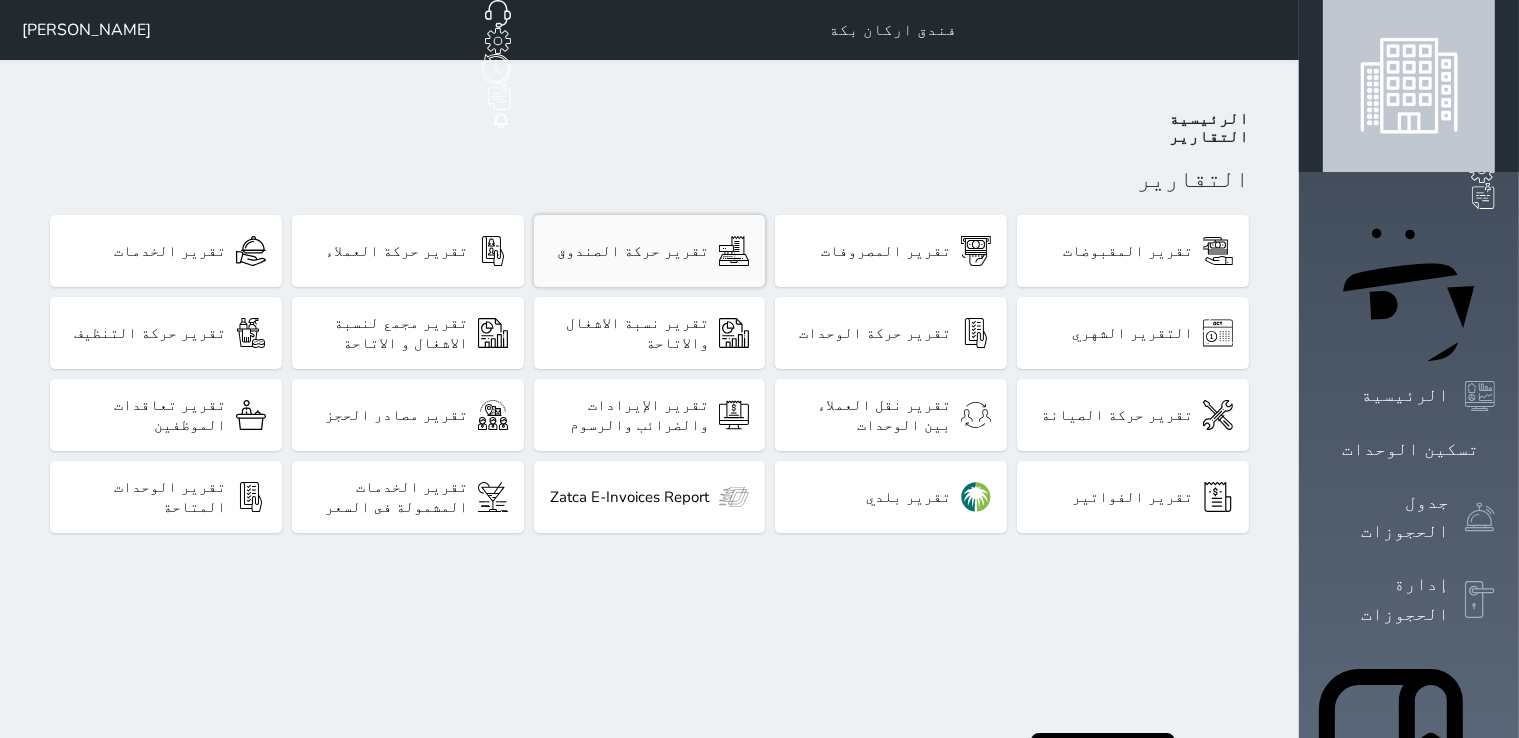 click on "تقرير حركة الصندوق" at bounding box center [650, 251] 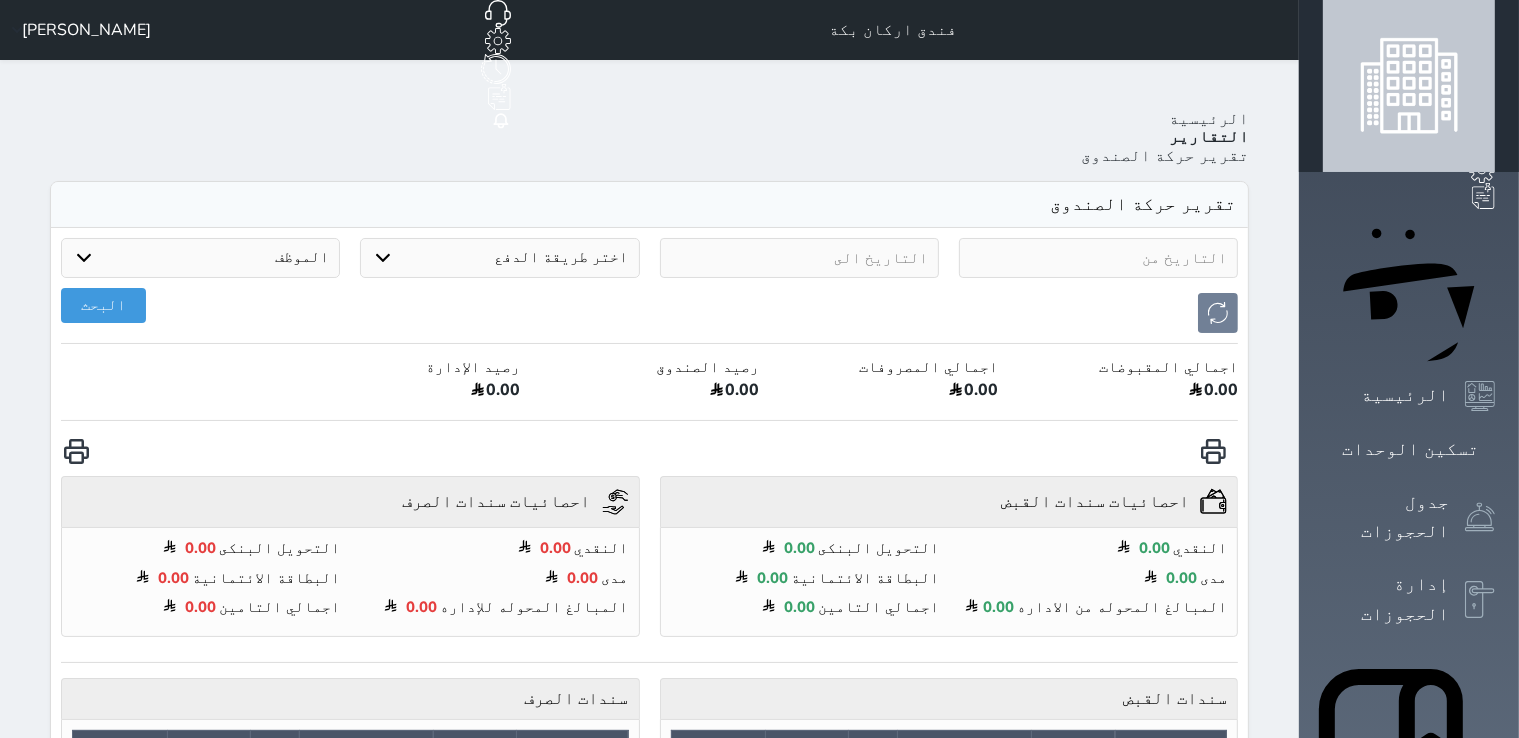 click at bounding box center [1098, 258] 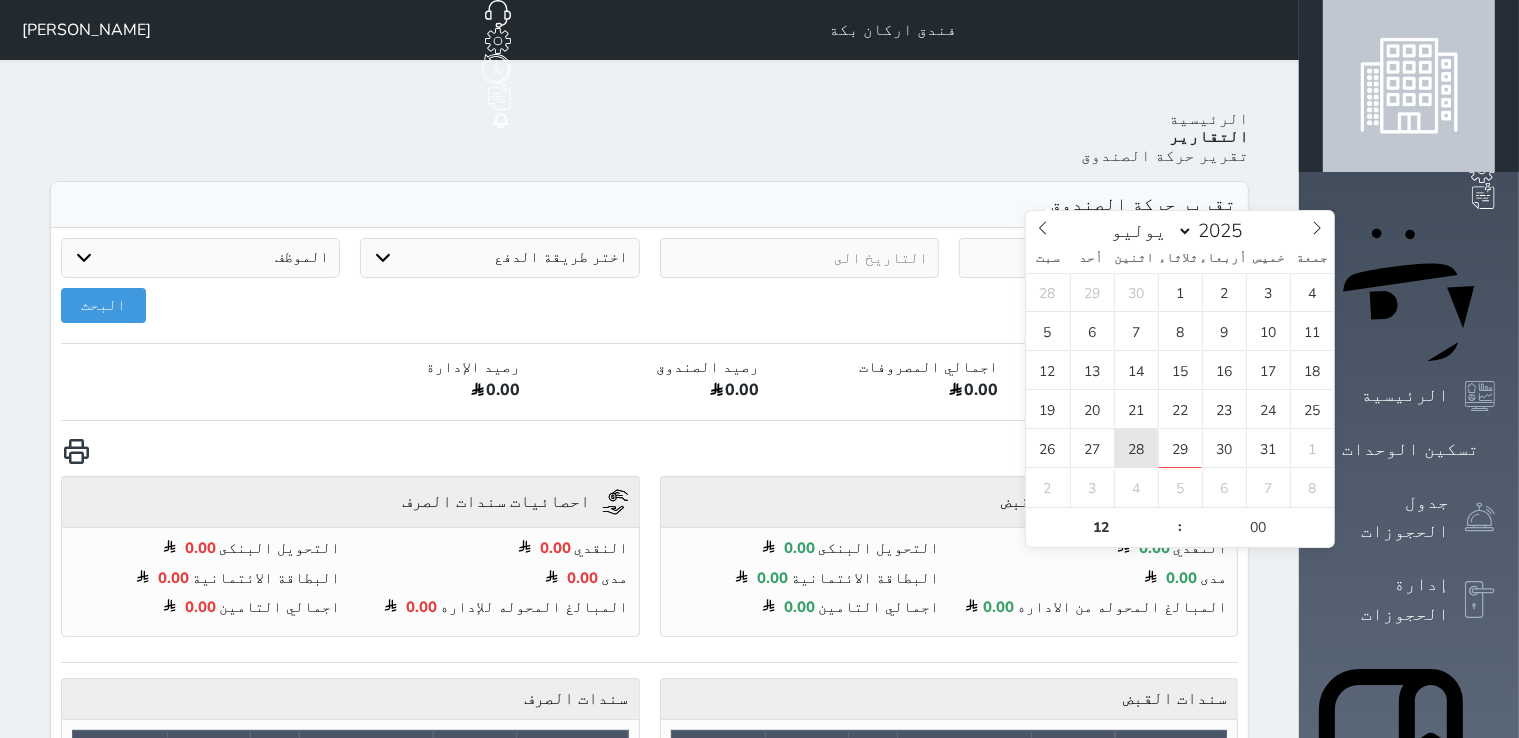 click on "28" at bounding box center [1136, 448] 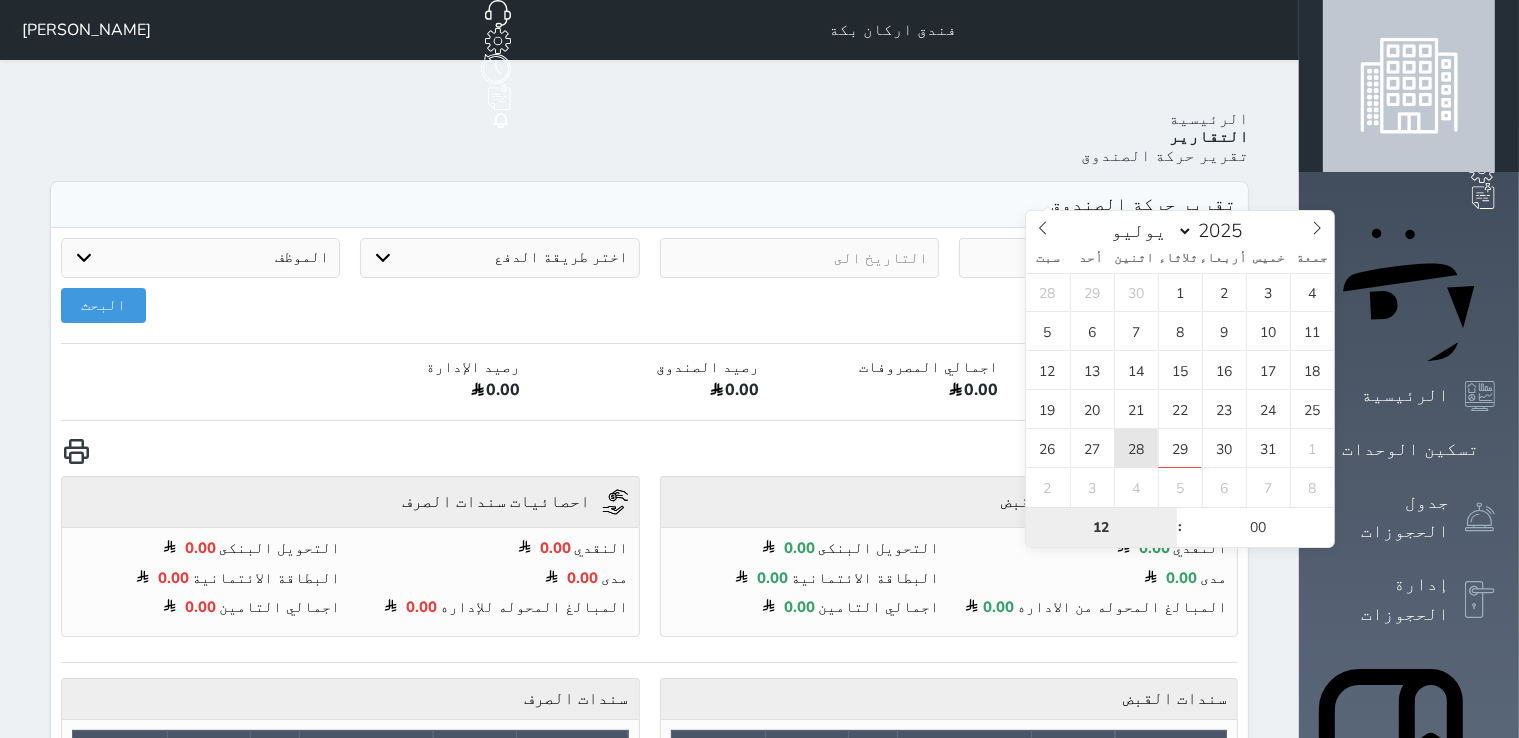 type on "[DATE] 12:00" 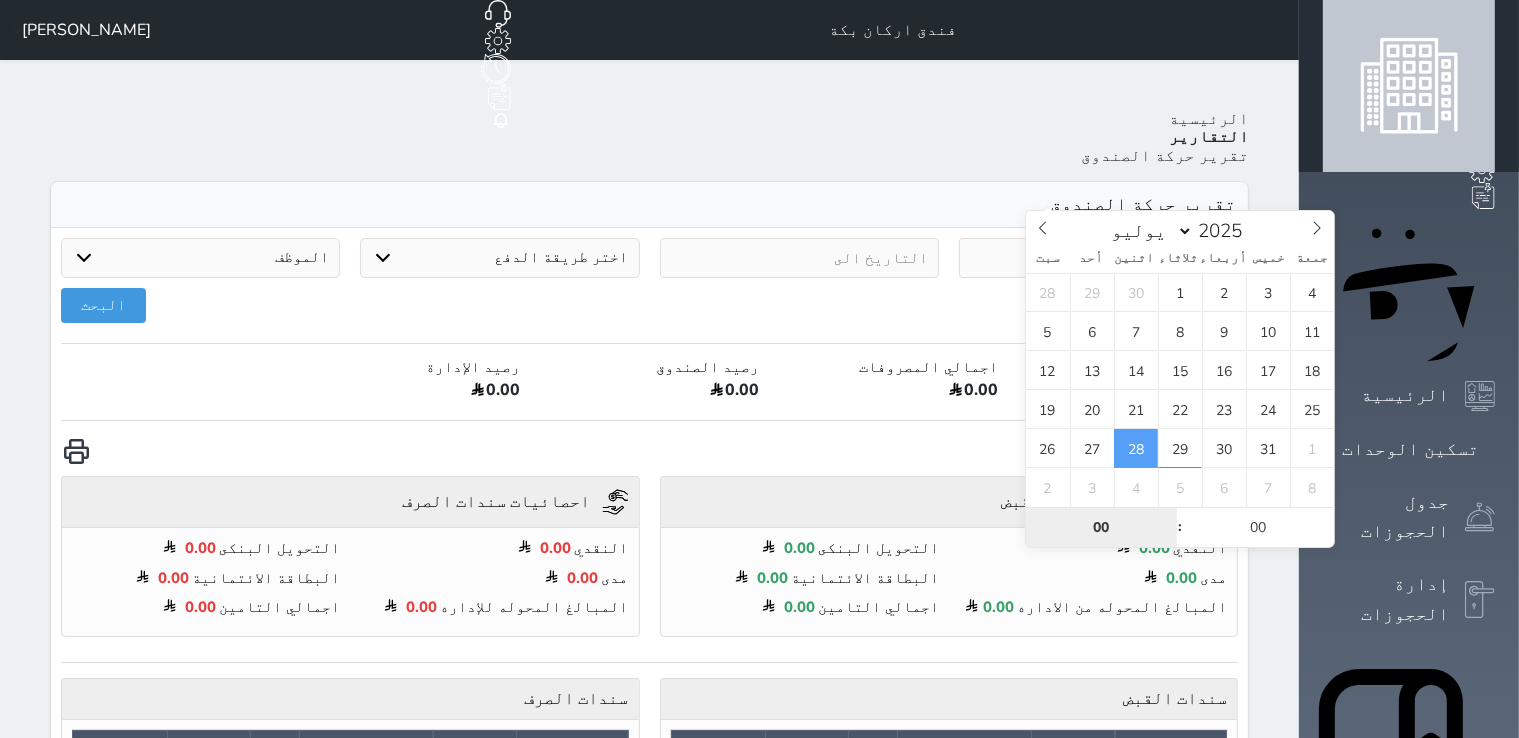 type on "00" 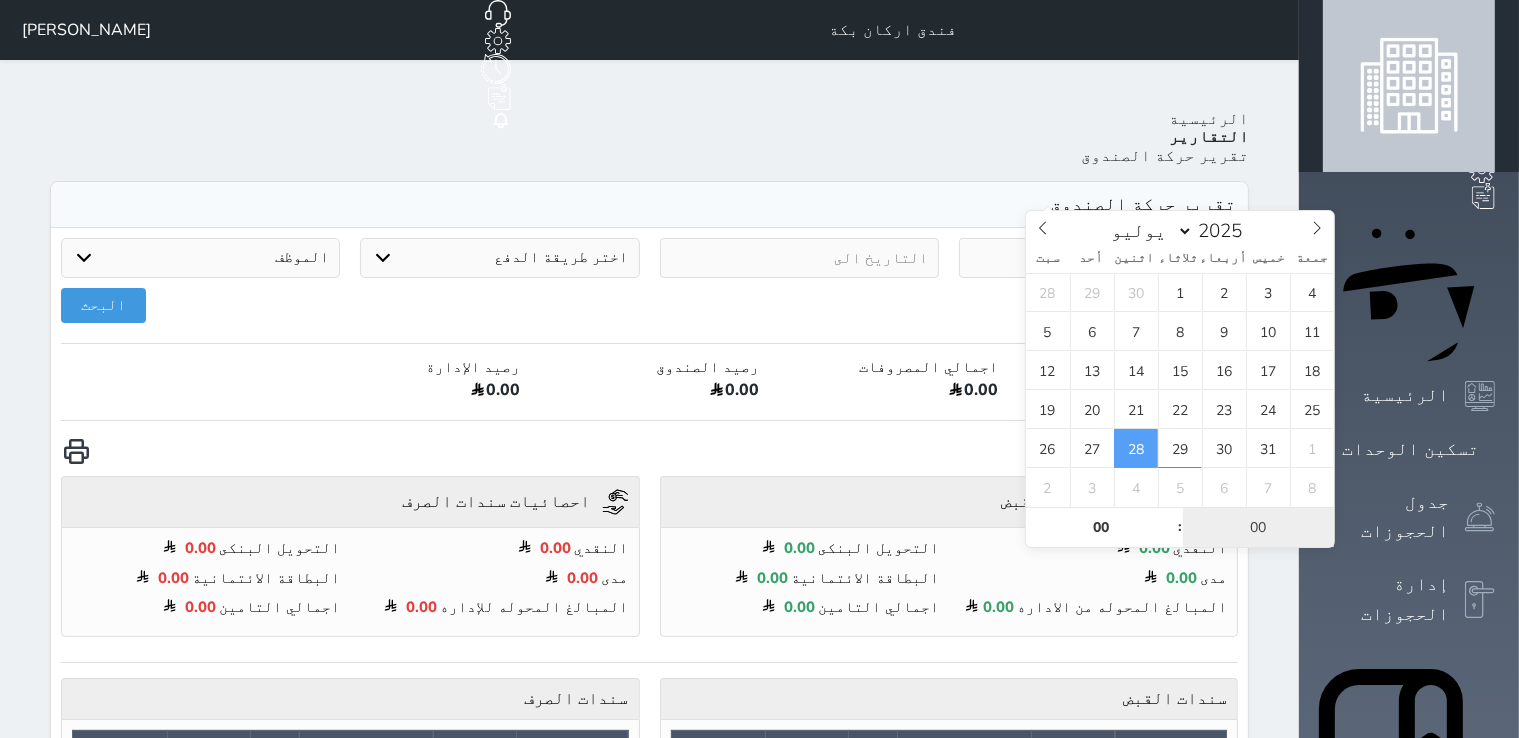 type on "[DATE] 00:00" 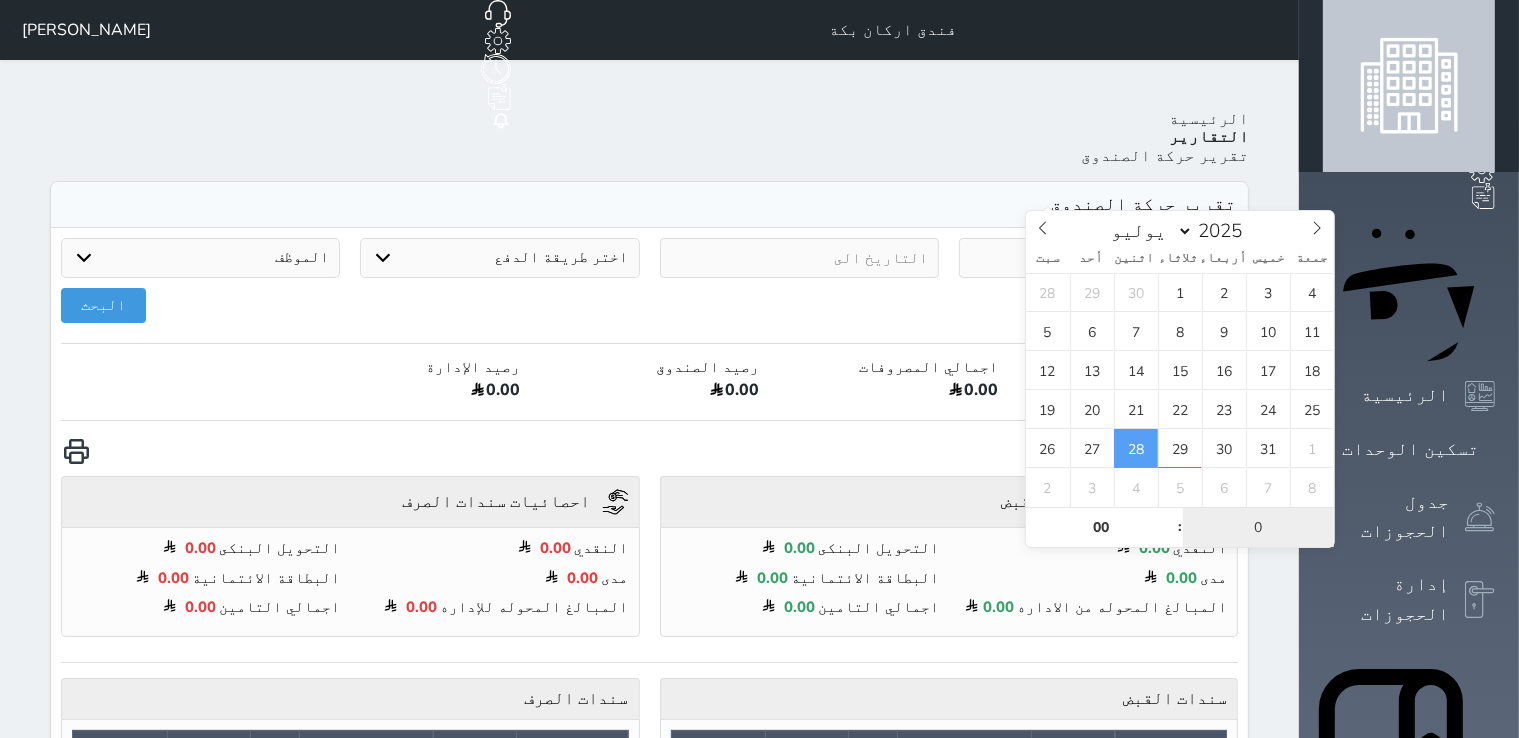 type on "00" 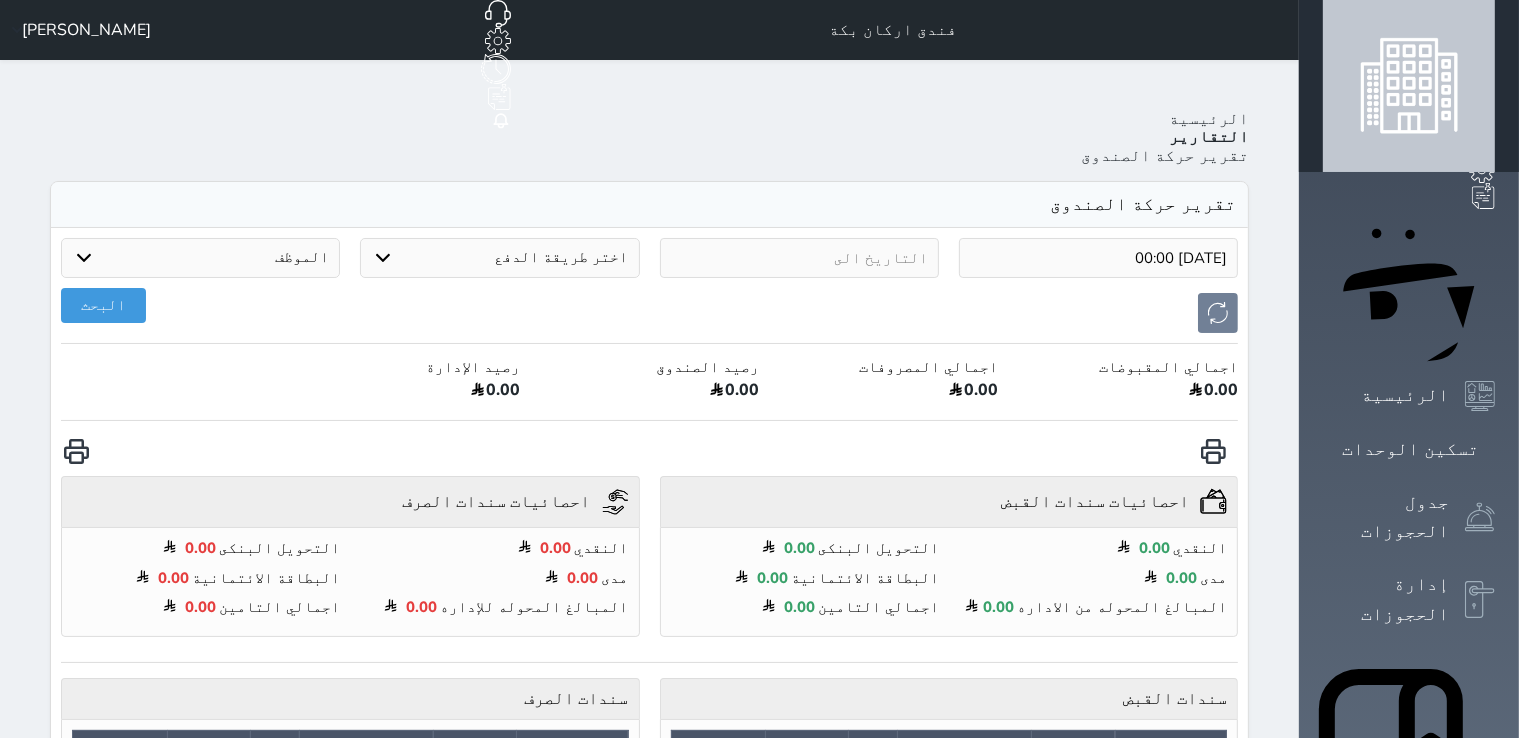 click at bounding box center [799, 258] 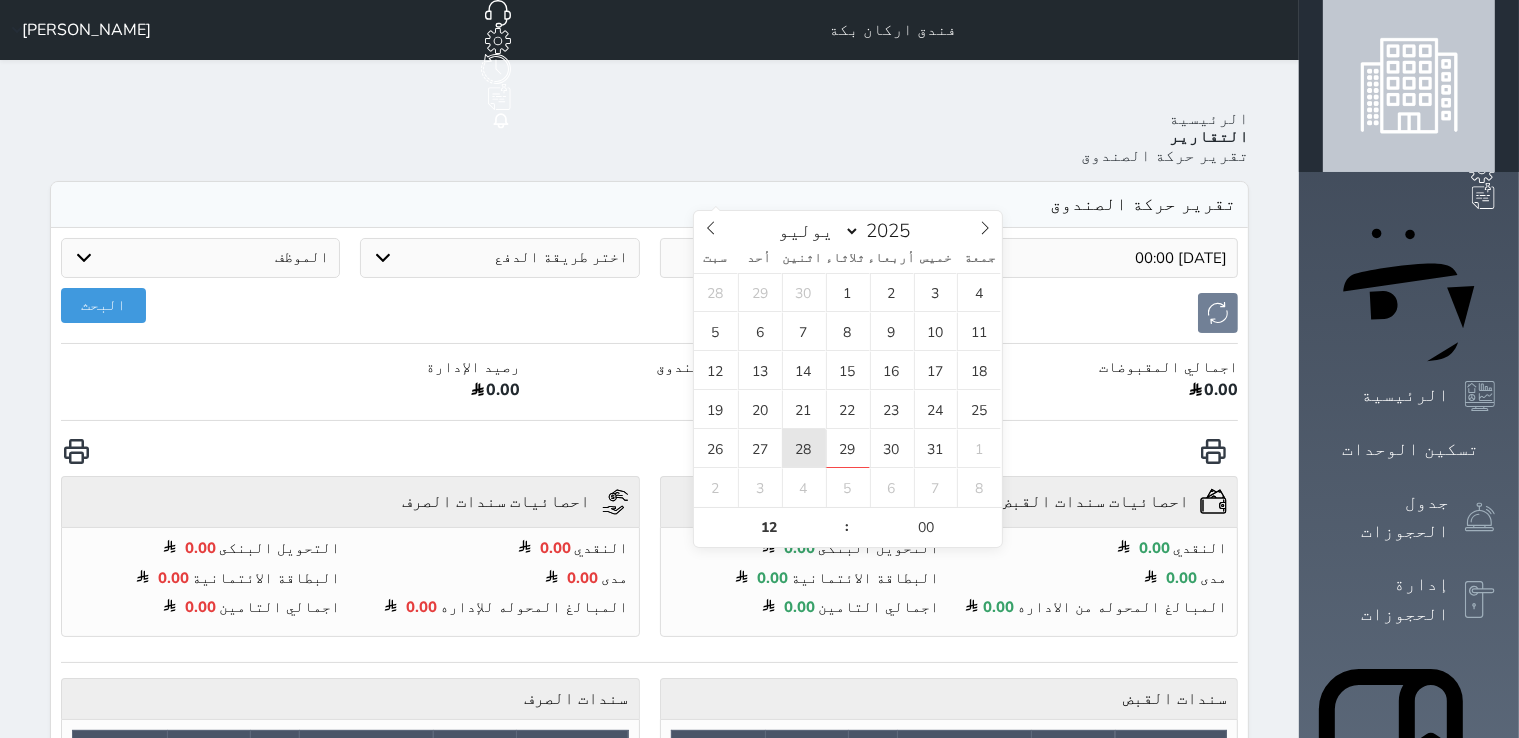 click on "28" at bounding box center (804, 448) 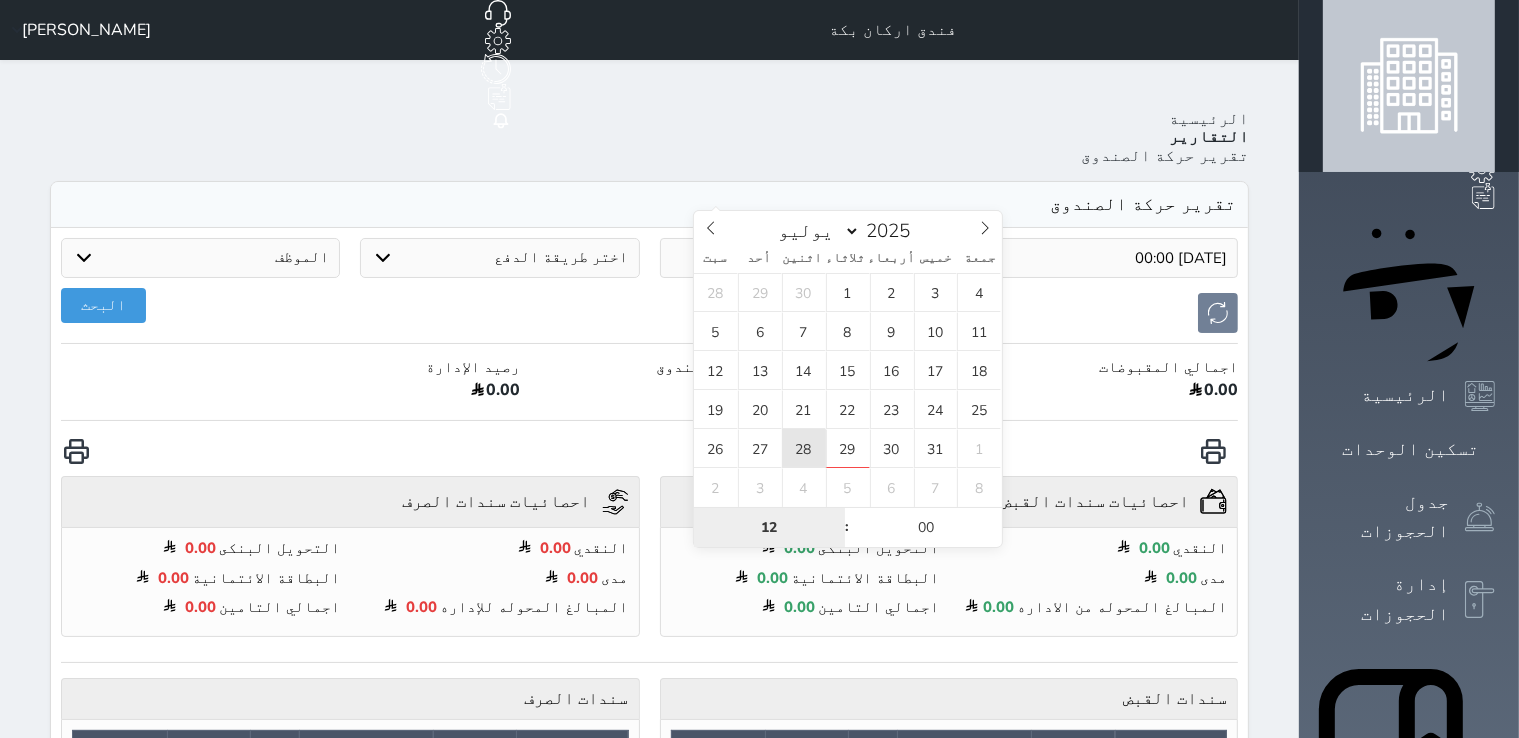 type on "[DATE] 12:00" 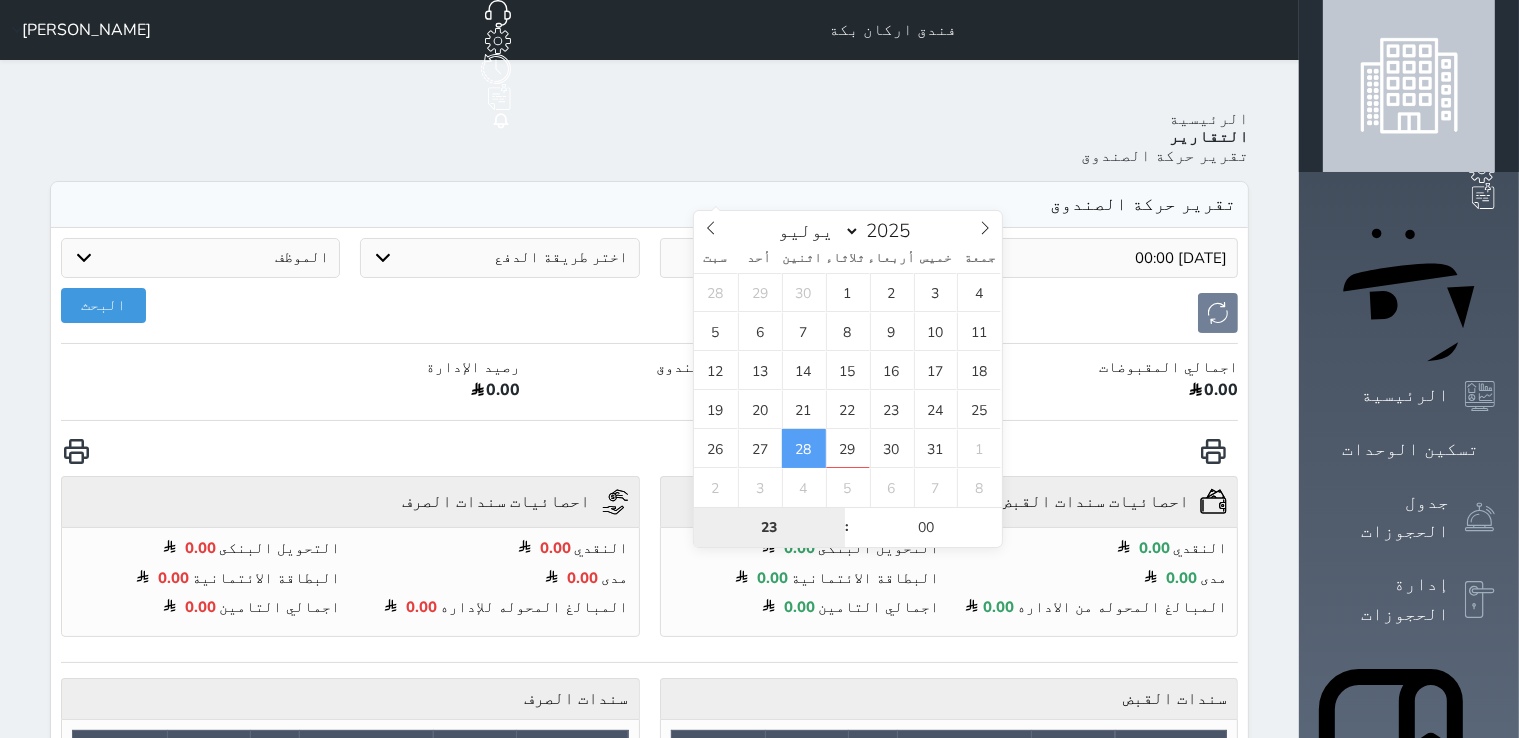 type on "23" 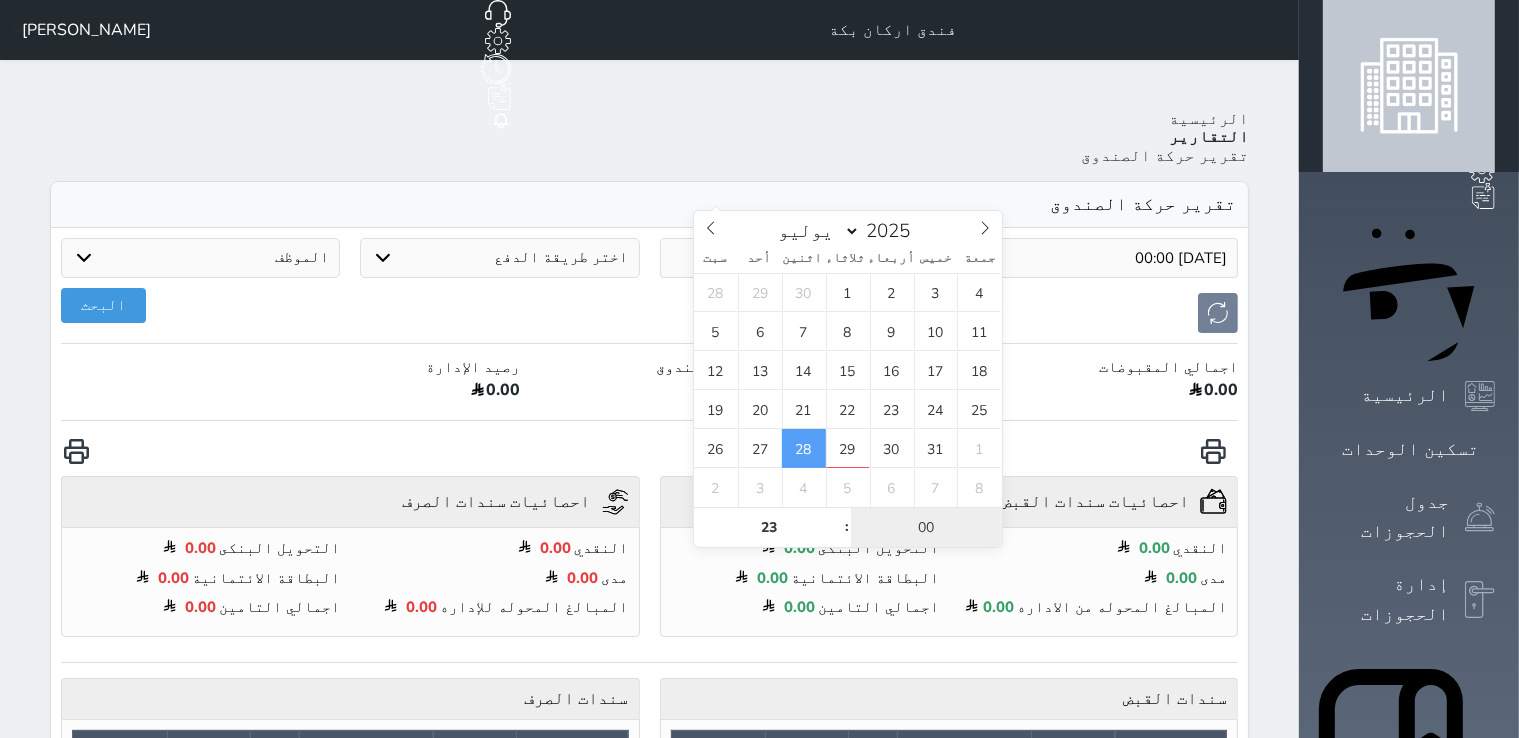 type on "[DATE] 23:00" 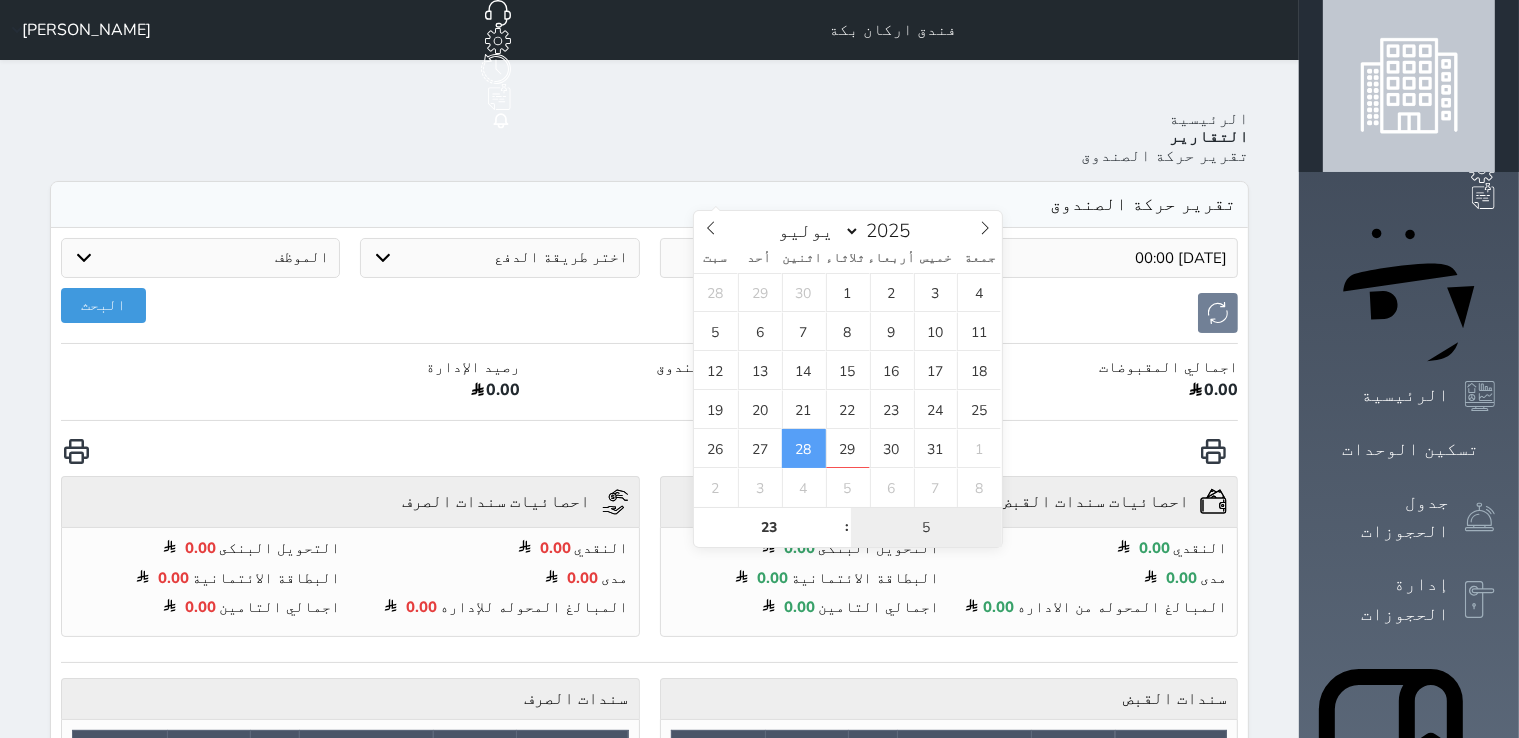 type on "59" 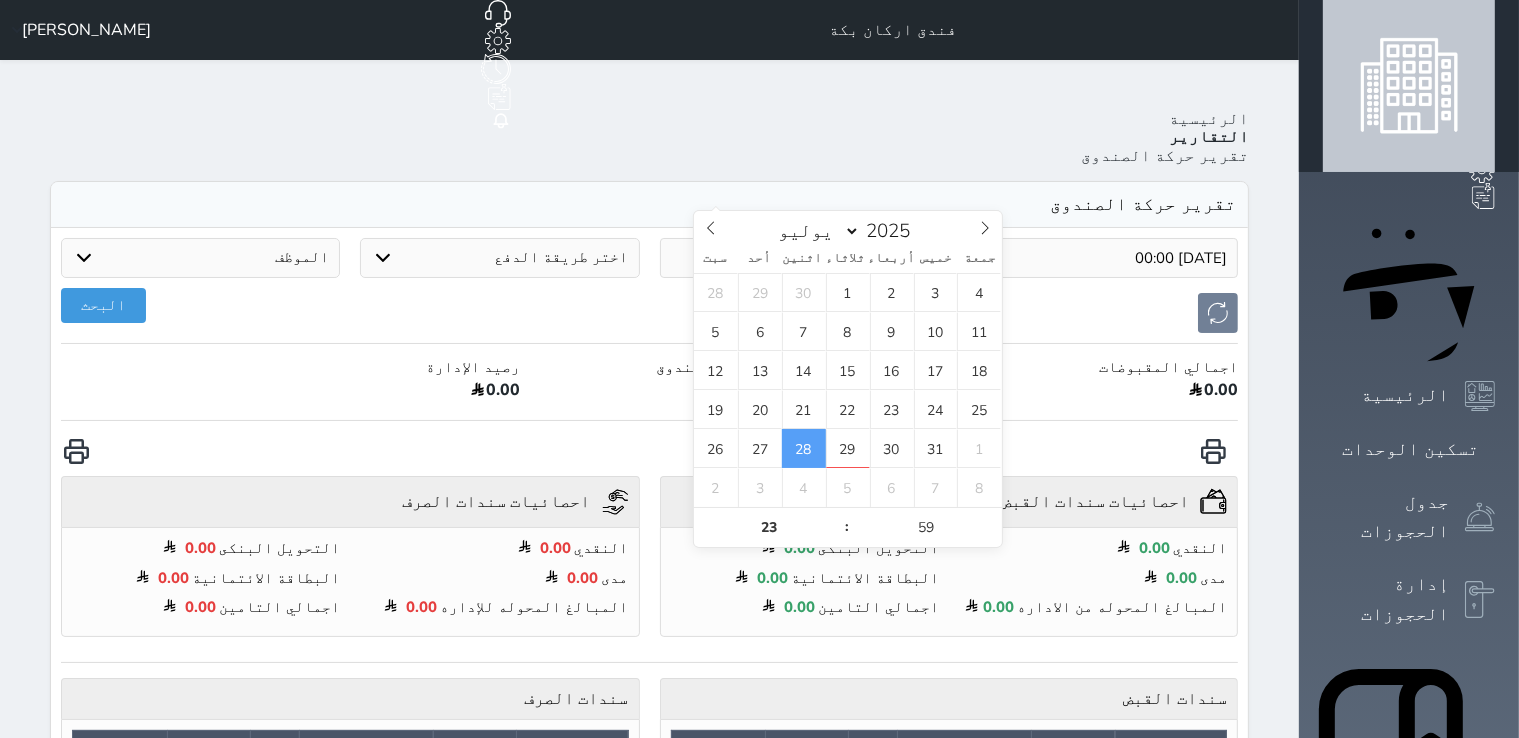 type on "[DATE] 23:59" 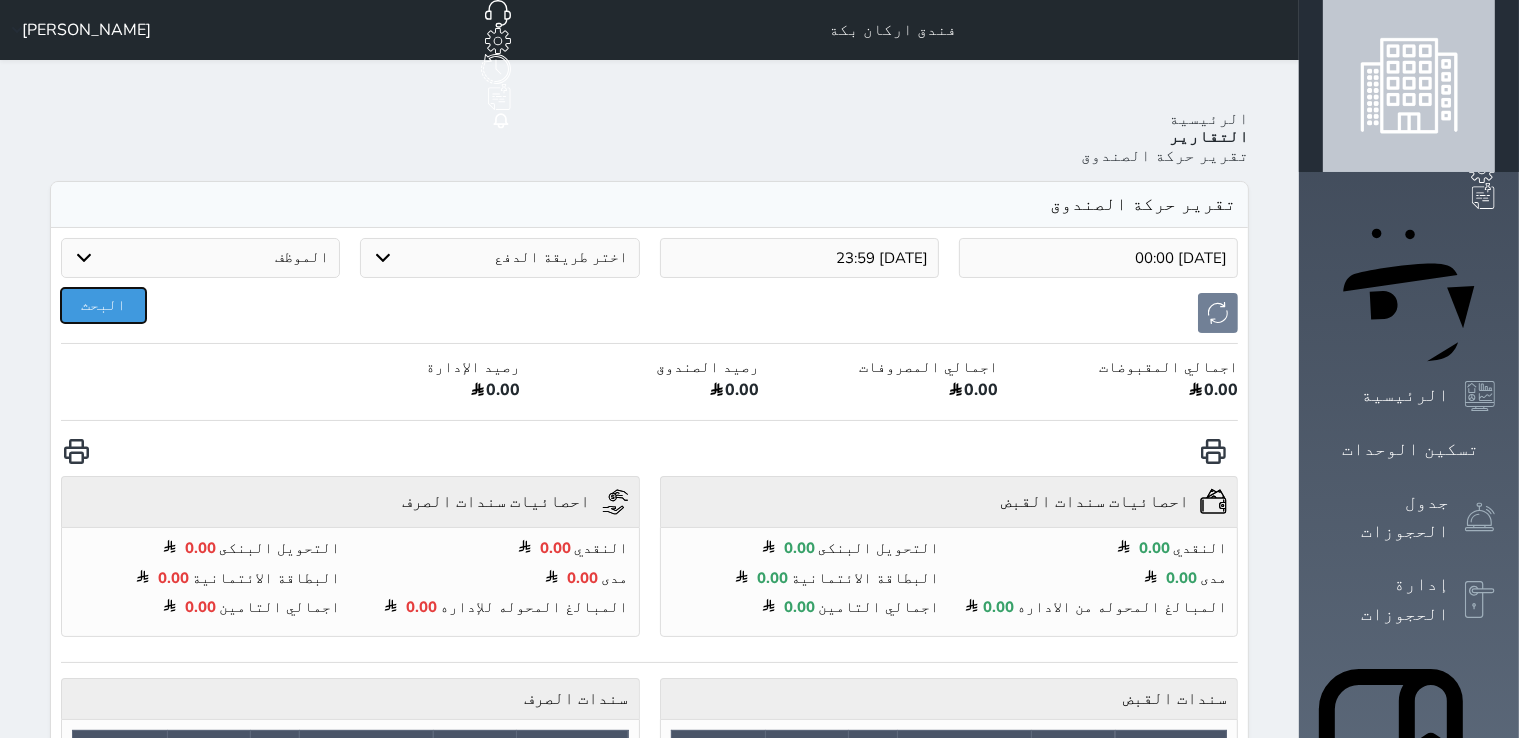 click on "البحث" at bounding box center (103, 305) 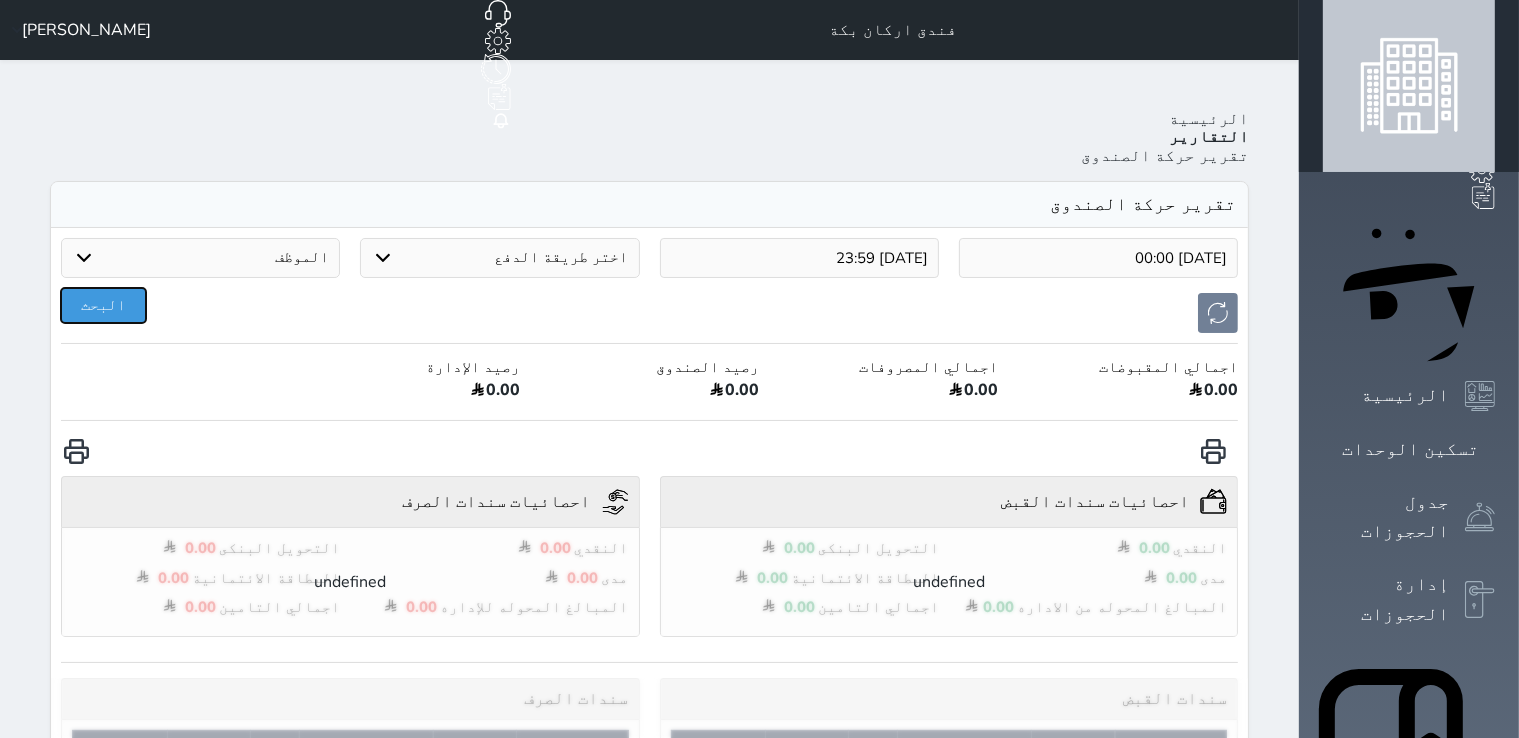 click on "البحث" at bounding box center (103, 305) 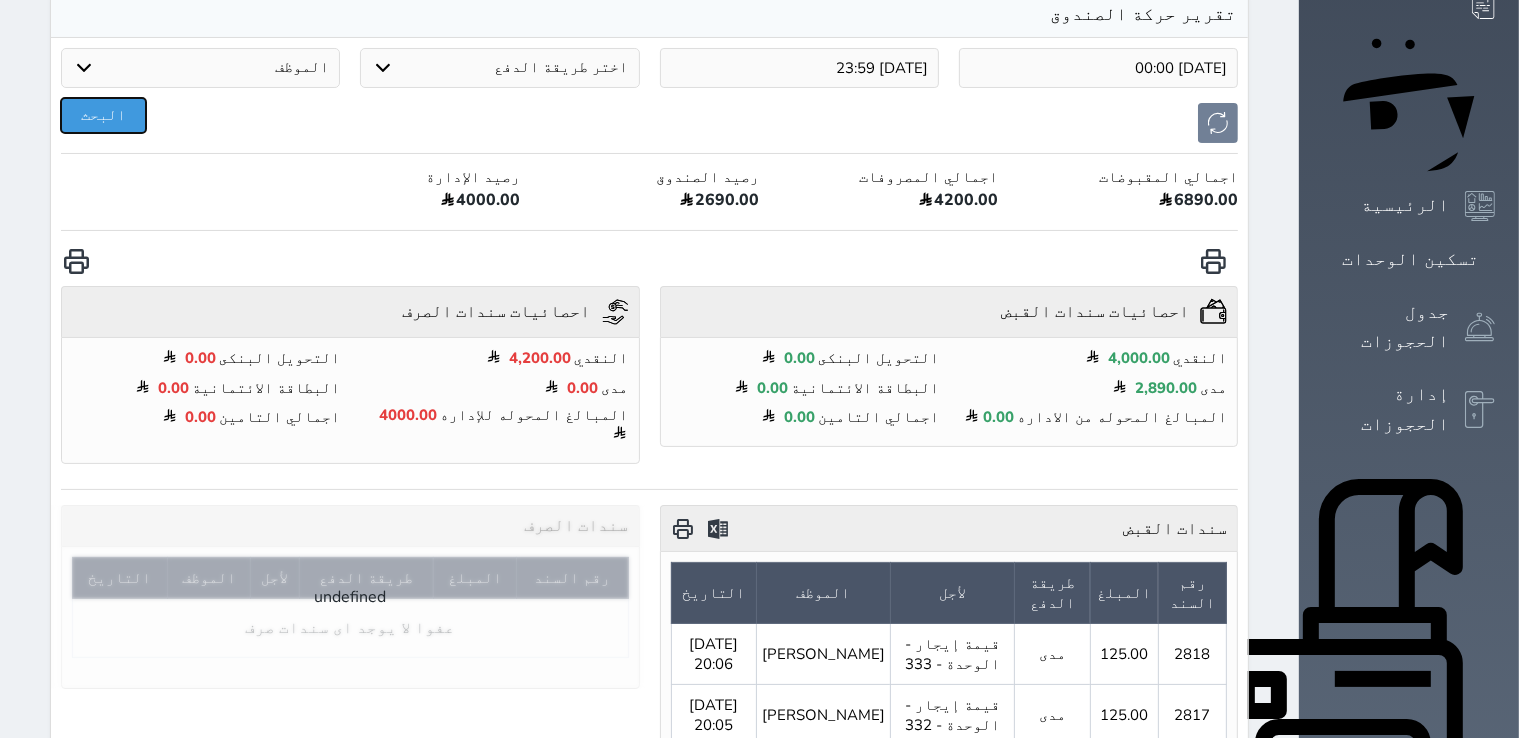 scroll, scrollTop: 300, scrollLeft: 0, axis: vertical 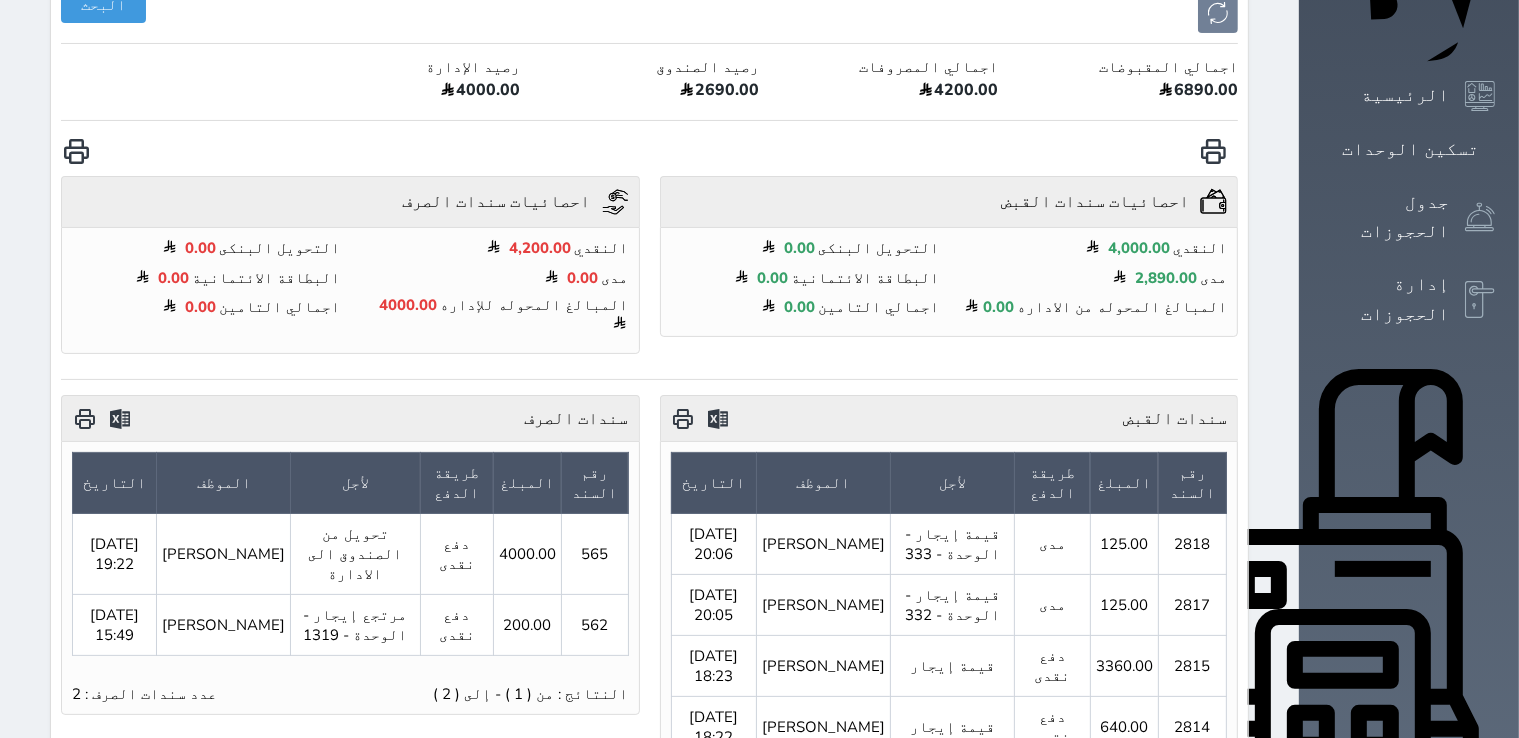 click at bounding box center [84, 418] 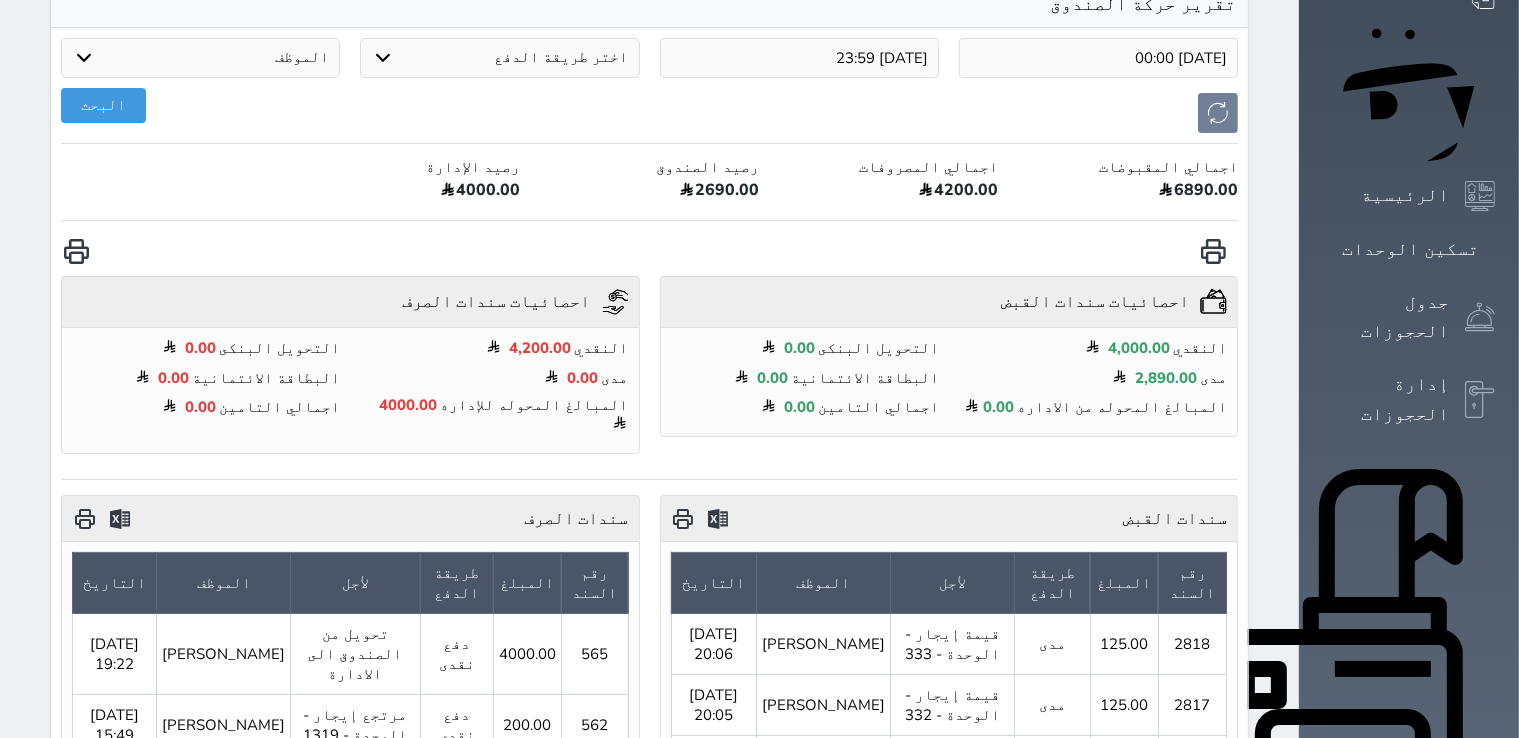 scroll, scrollTop: 200, scrollLeft: 0, axis: vertical 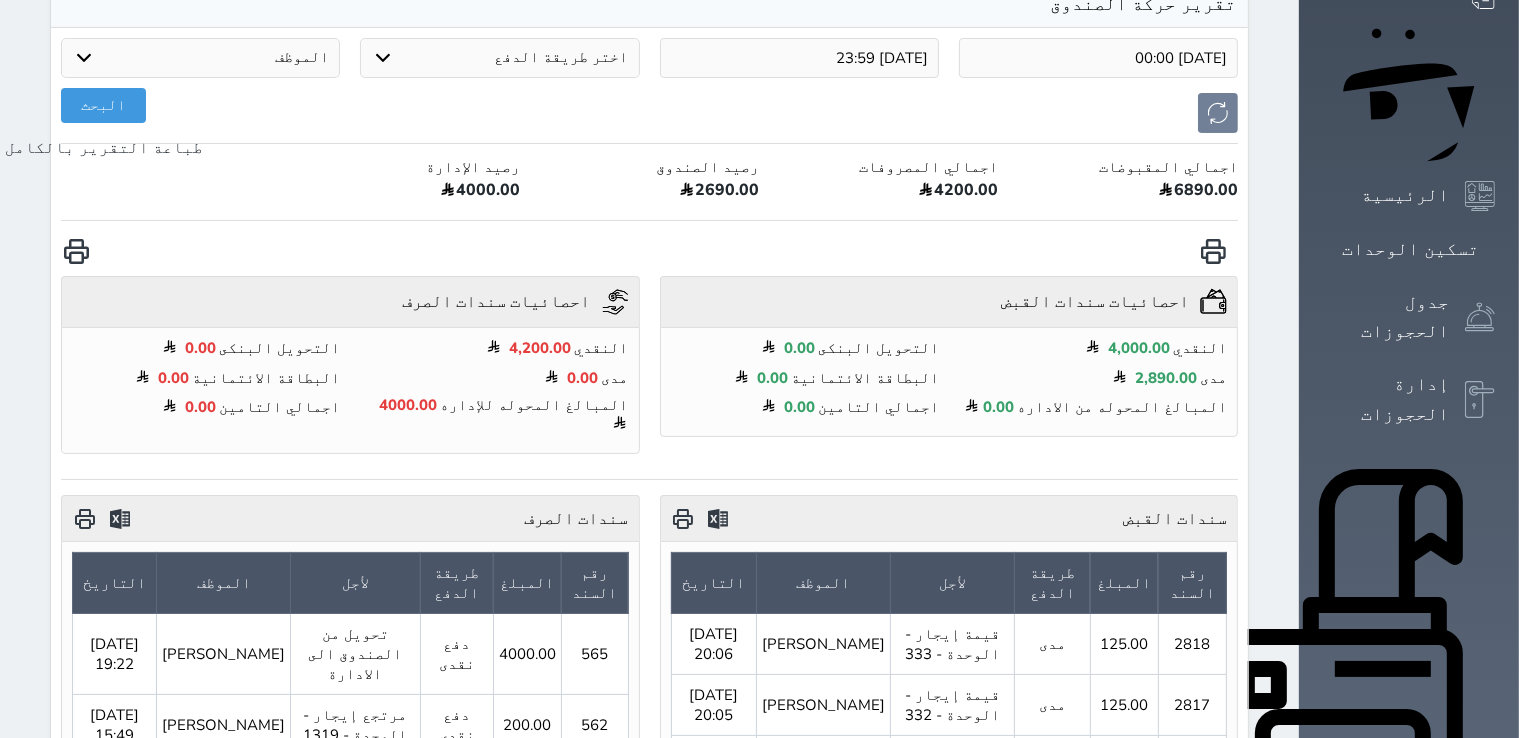 click at bounding box center [76, 251] 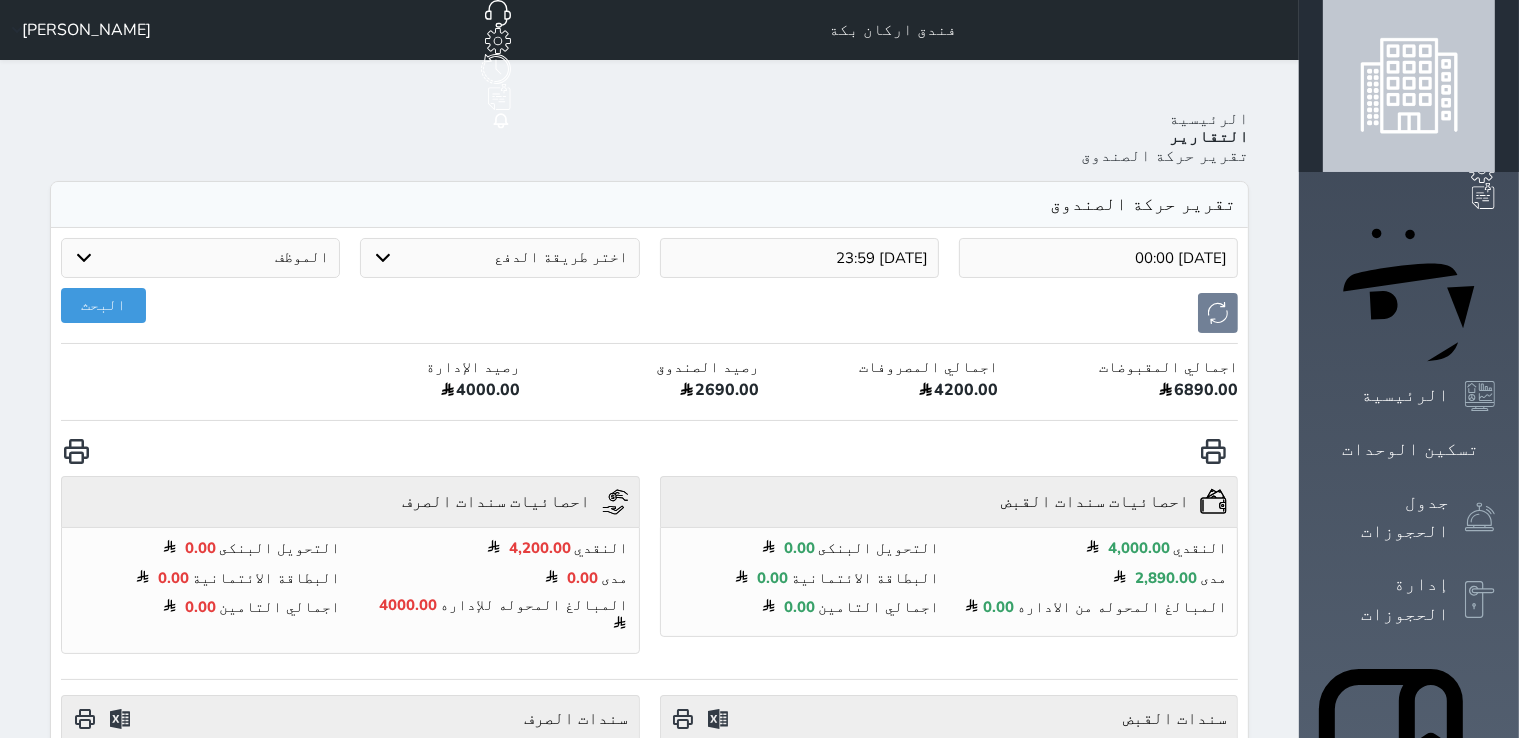 click on "عبدالرحمن ال حميدان" at bounding box center [86, 30] 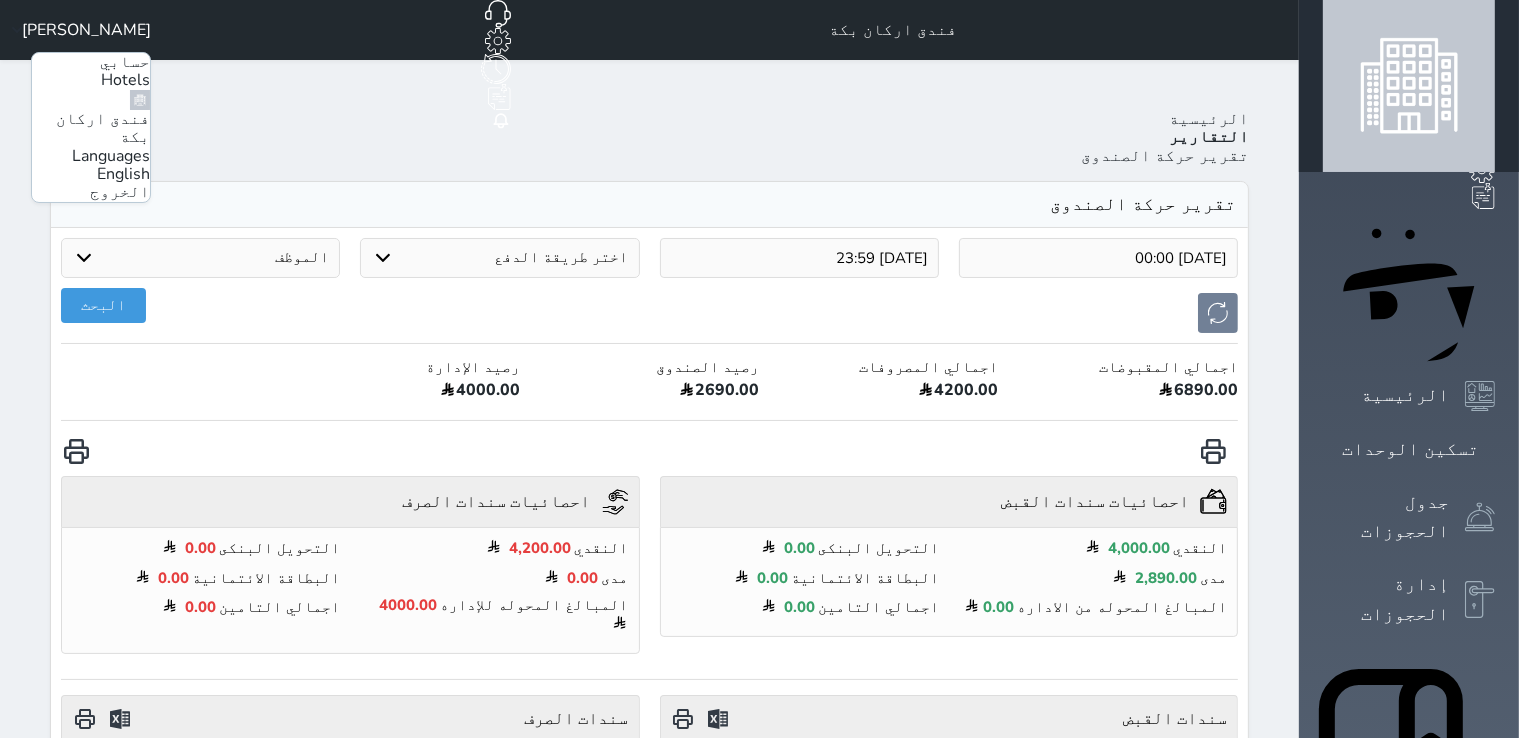 click on "الخروج" at bounding box center (120, 192) 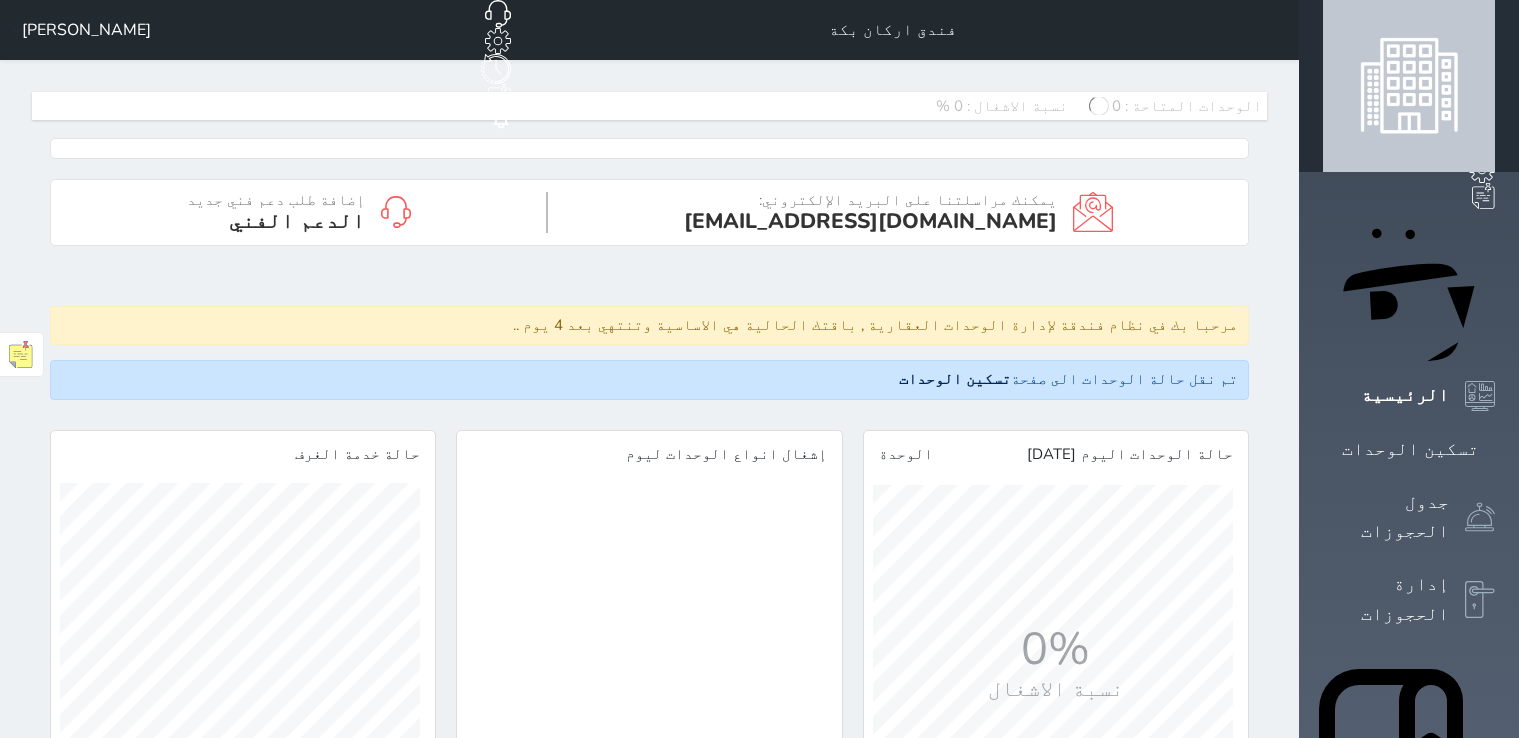 scroll, scrollTop: 0, scrollLeft: 0, axis: both 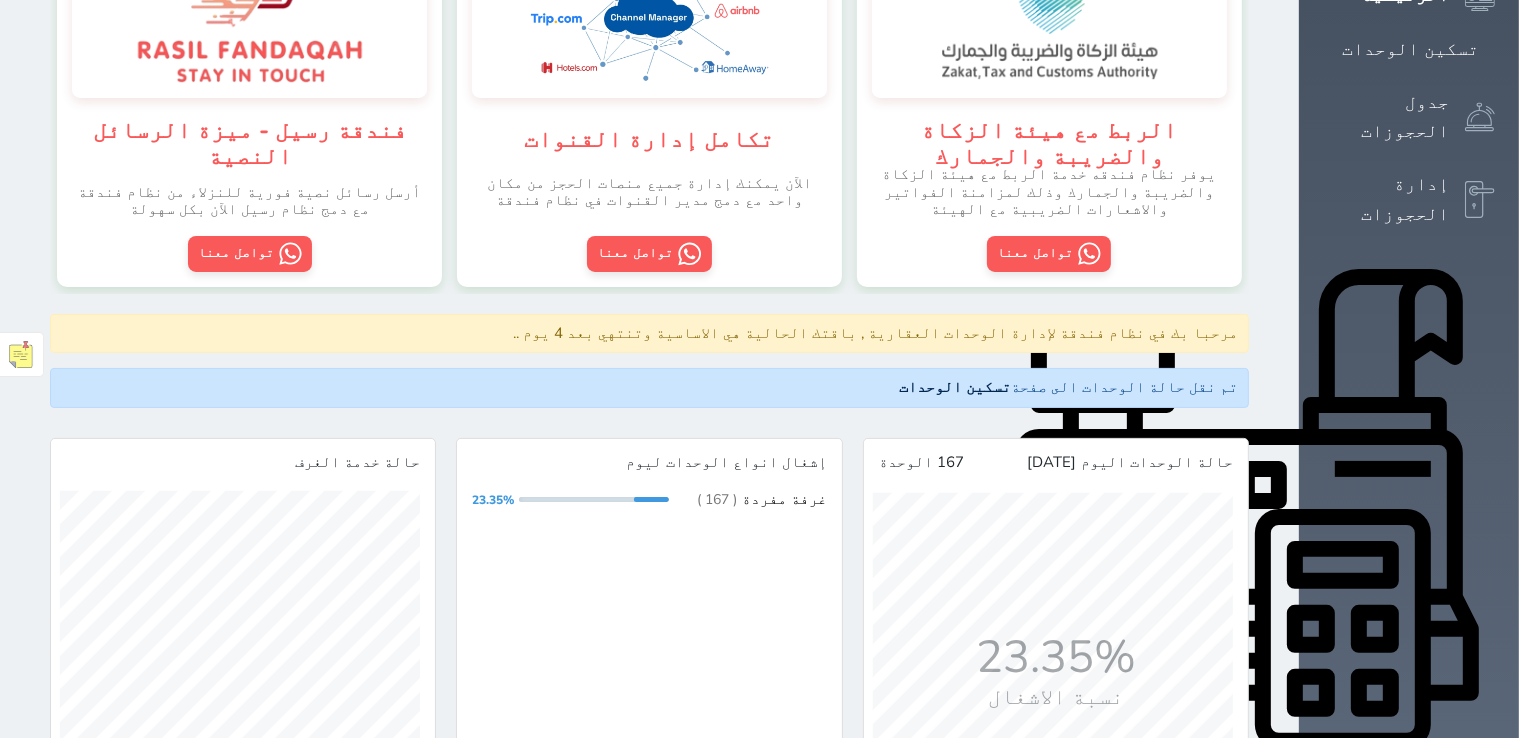 click 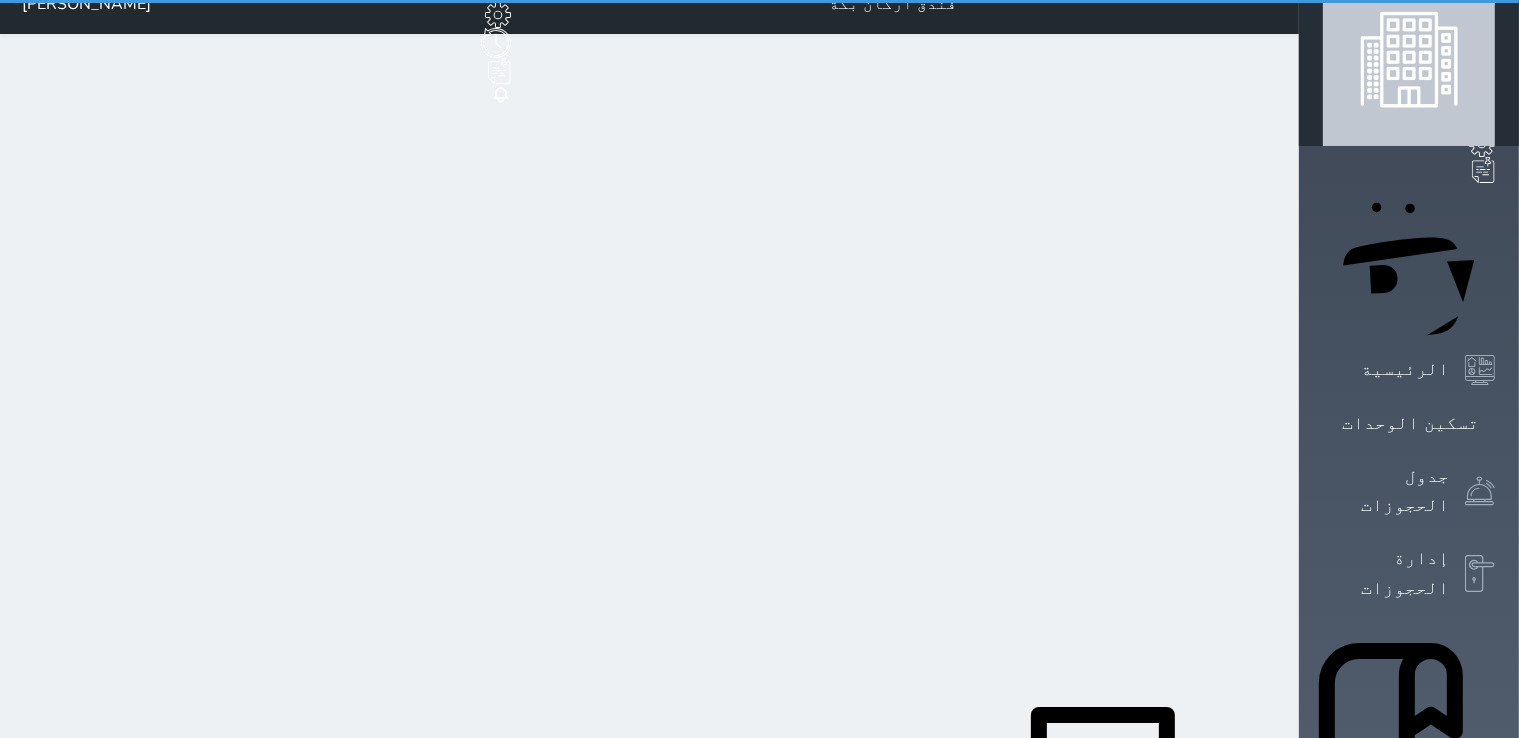 scroll, scrollTop: 0, scrollLeft: 0, axis: both 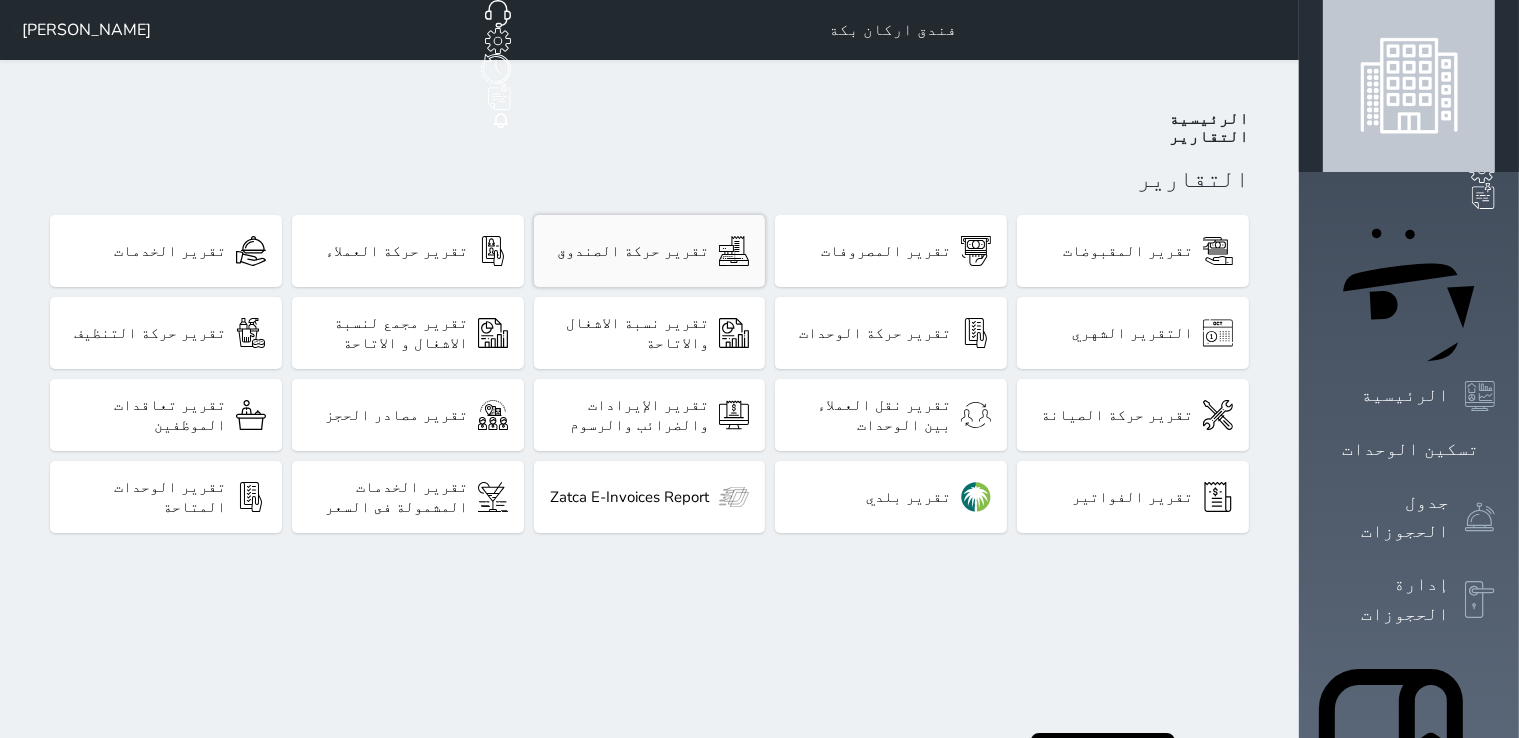 click on "تقرير حركة الصندوق" at bounding box center (650, 251) 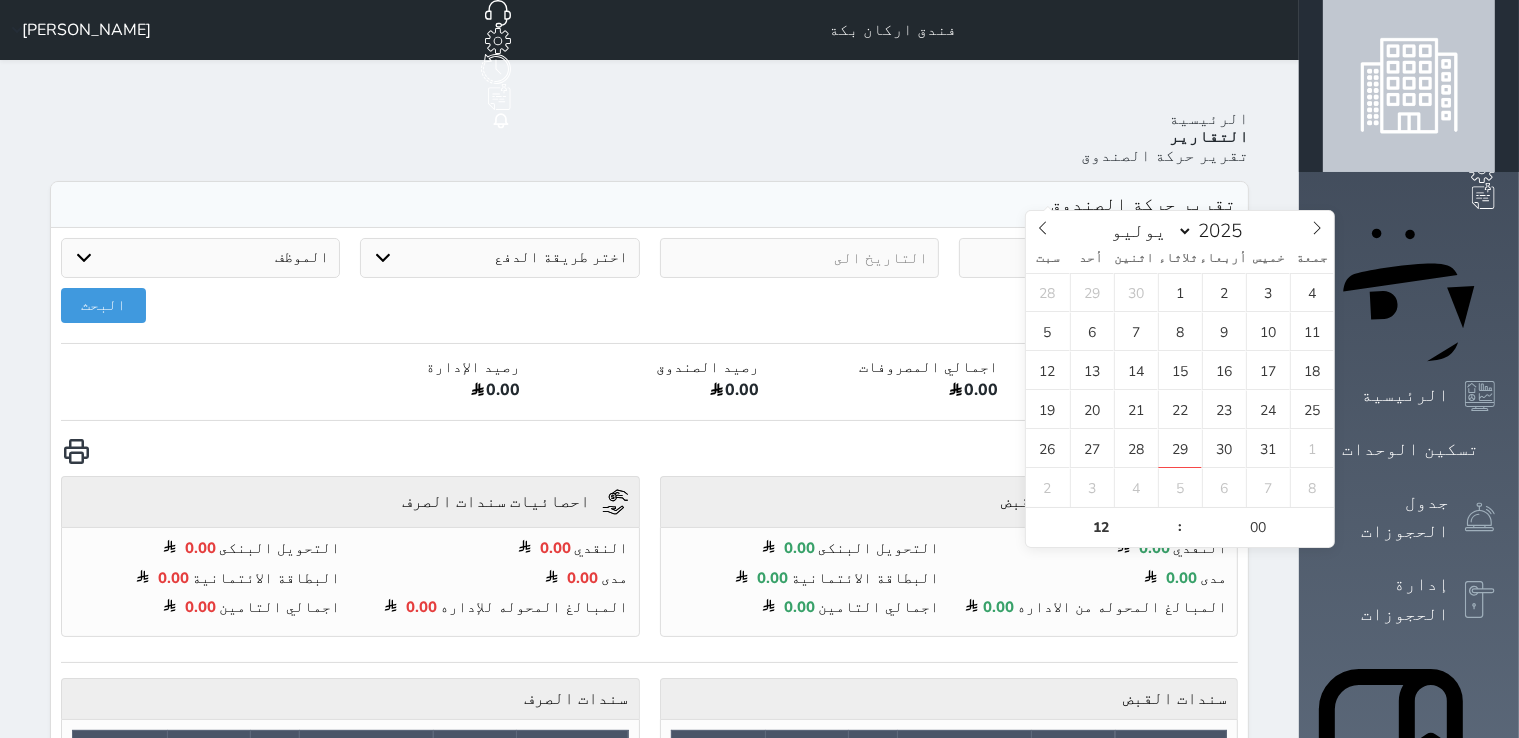click on "Your browser does not support the audio element.
حجز جماعي جديد   حجز جديد             الرئيسية     تسكين الوحدات     جدول الحجوزات     إدارة الحجوزات     POS     الإدارة المالية     العملاء     تقييمات العملاء     الوحدات     الخدمات     التقارير     الإعدادات     الدعم الفني
فندق اركان بكة
حجز جماعي جديد   حجز جديد   مرتبط مع منصة زاتكا المرحلة الثانية   مرتبط مع شموس   مرتبط مع المنصة الوطنية للرصد السياحي             إشعار   الغرفة   النزيل   المصدر
عبدالرحمن ال حميدان
الرئيسية التقارير تقرير حركة الصندوق   تقرير حركة الصندوق       اختر طريقة الدفع   دفع نقدى   تحويل بنكى" at bounding box center [759, 824] 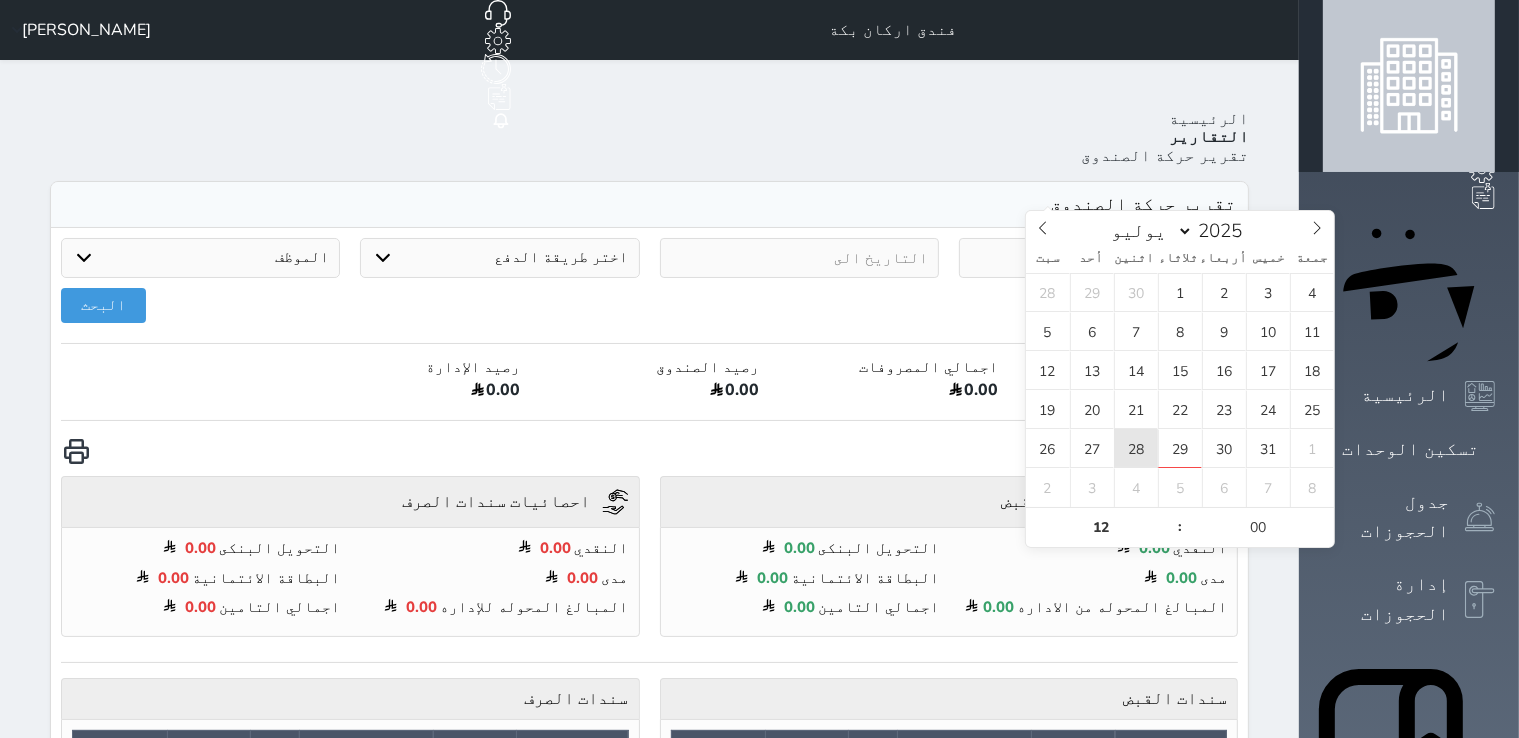 click on "28" at bounding box center (1136, 448) 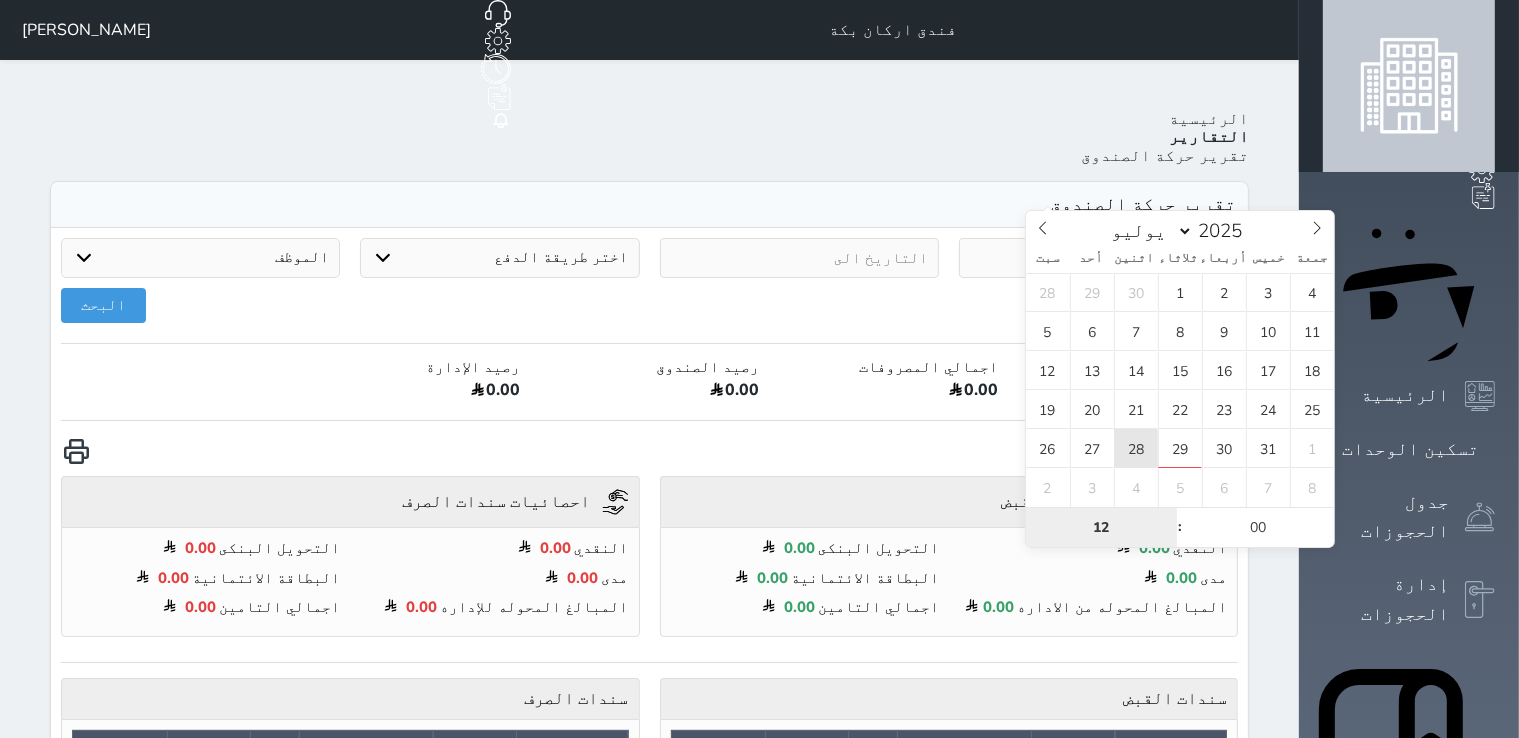 type on "[DATE] 12:00" 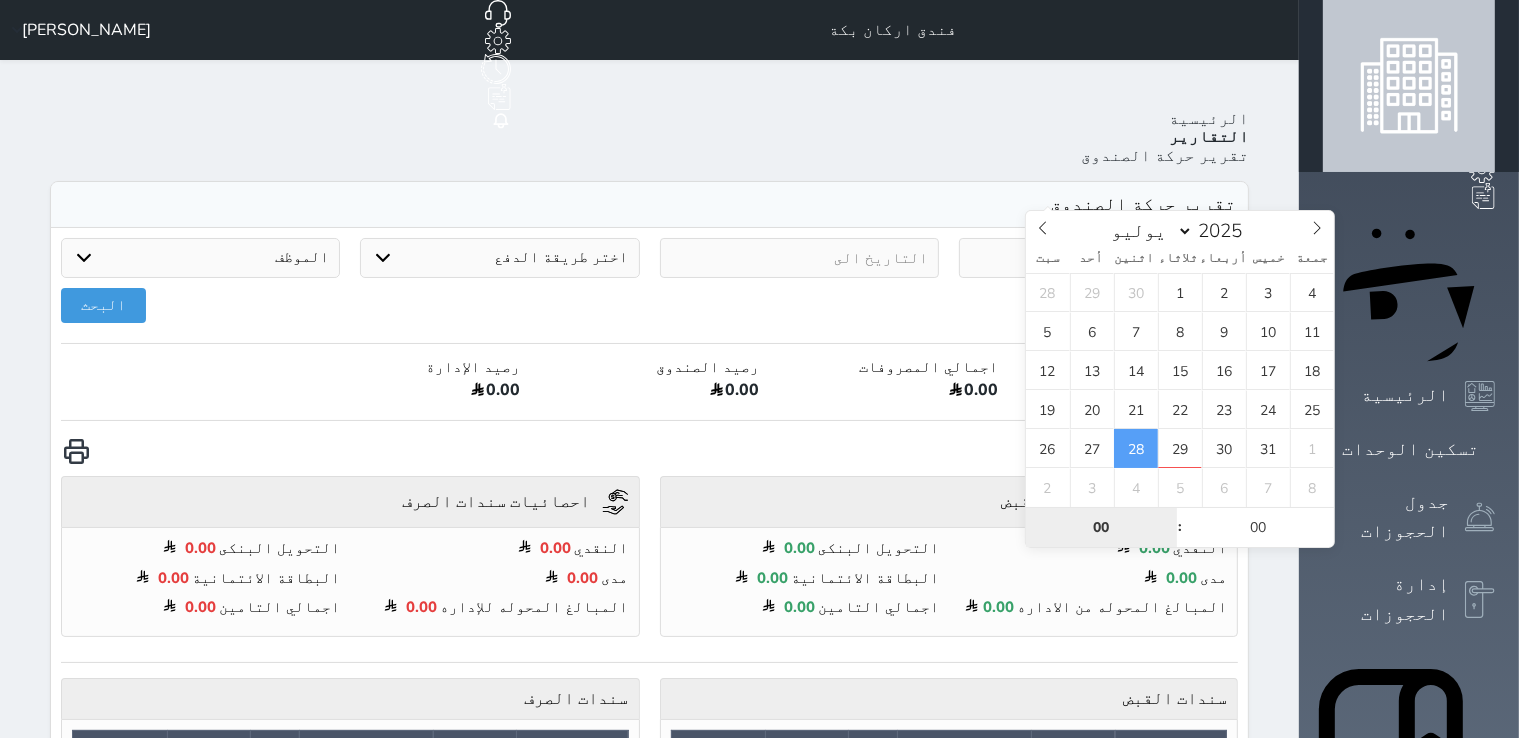 type on "00" 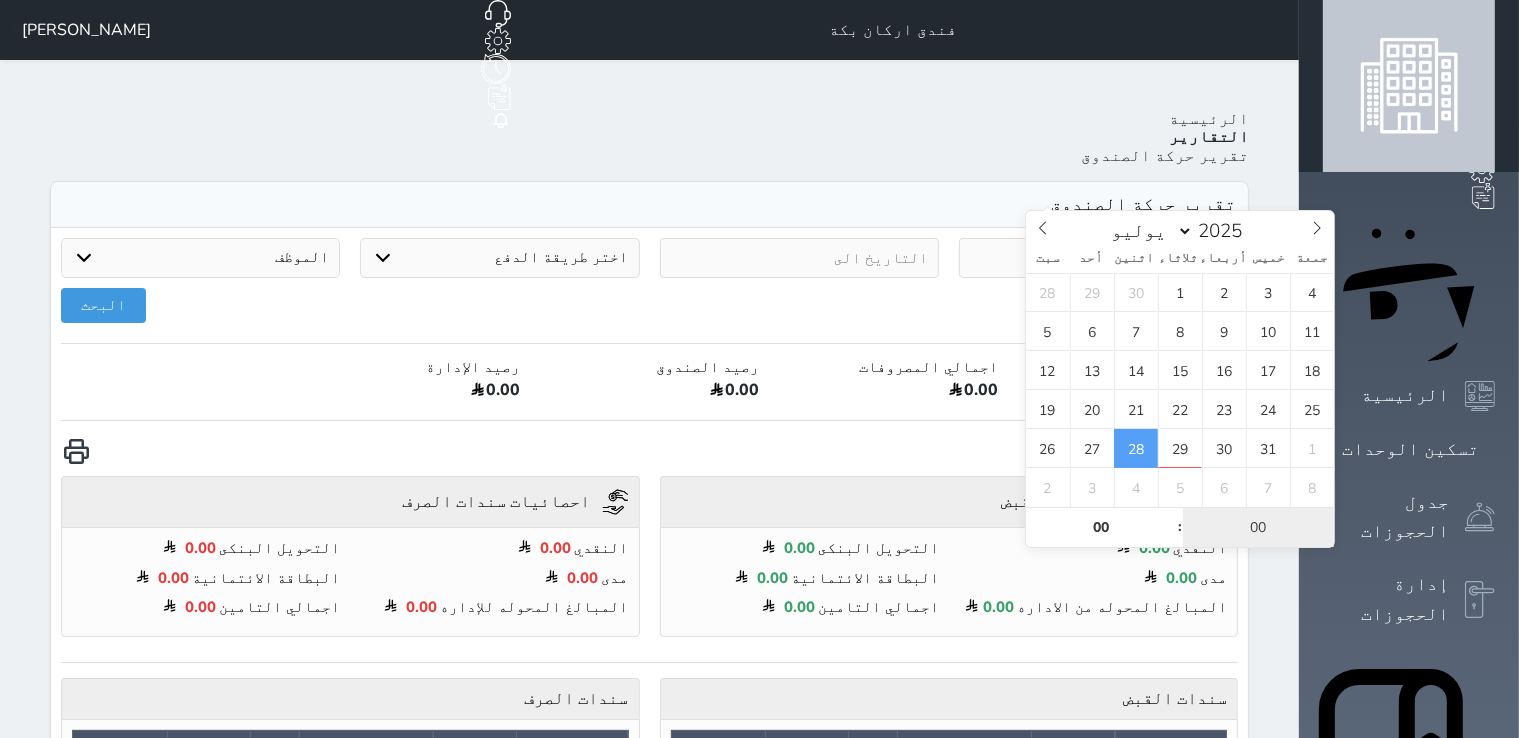 type on "[DATE] 00:00" 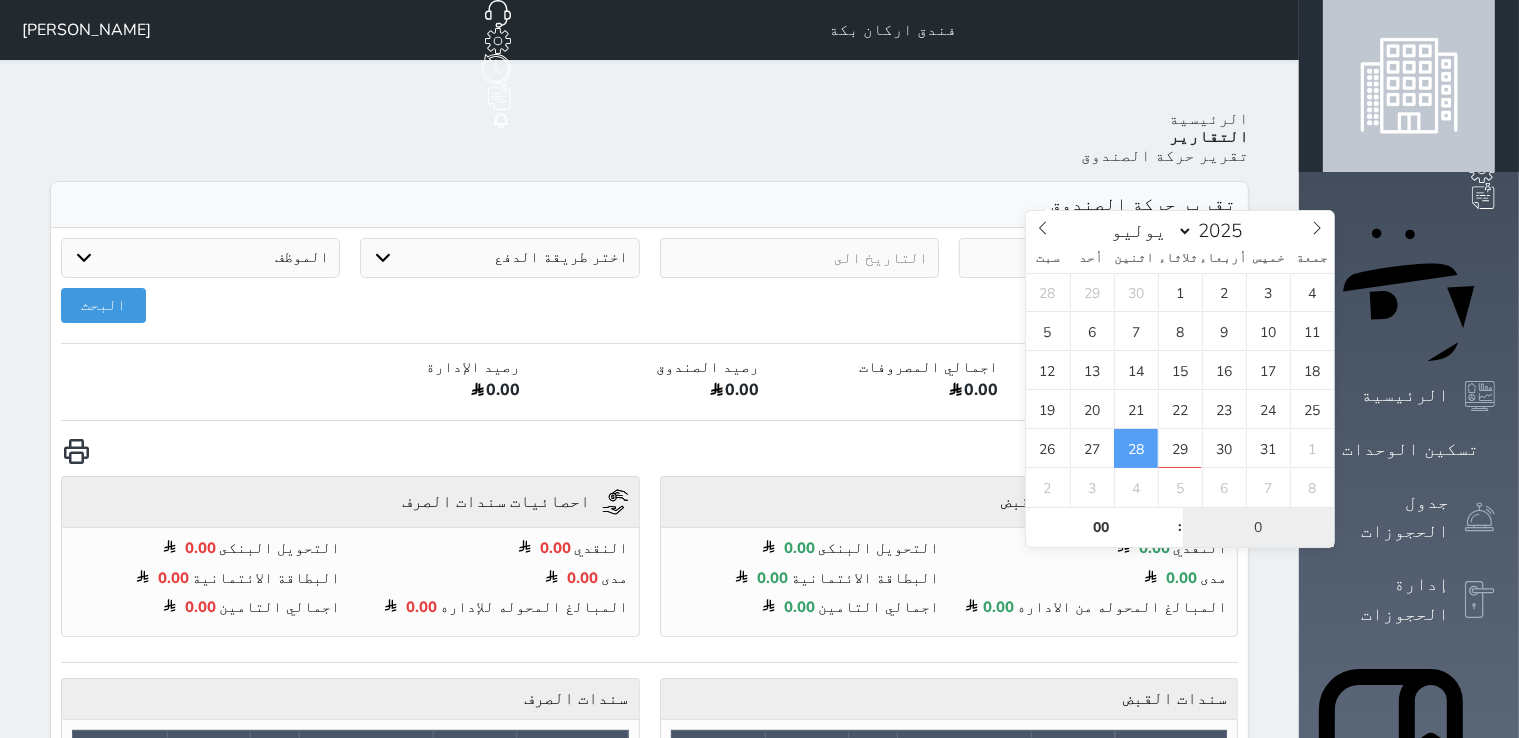 type on "00" 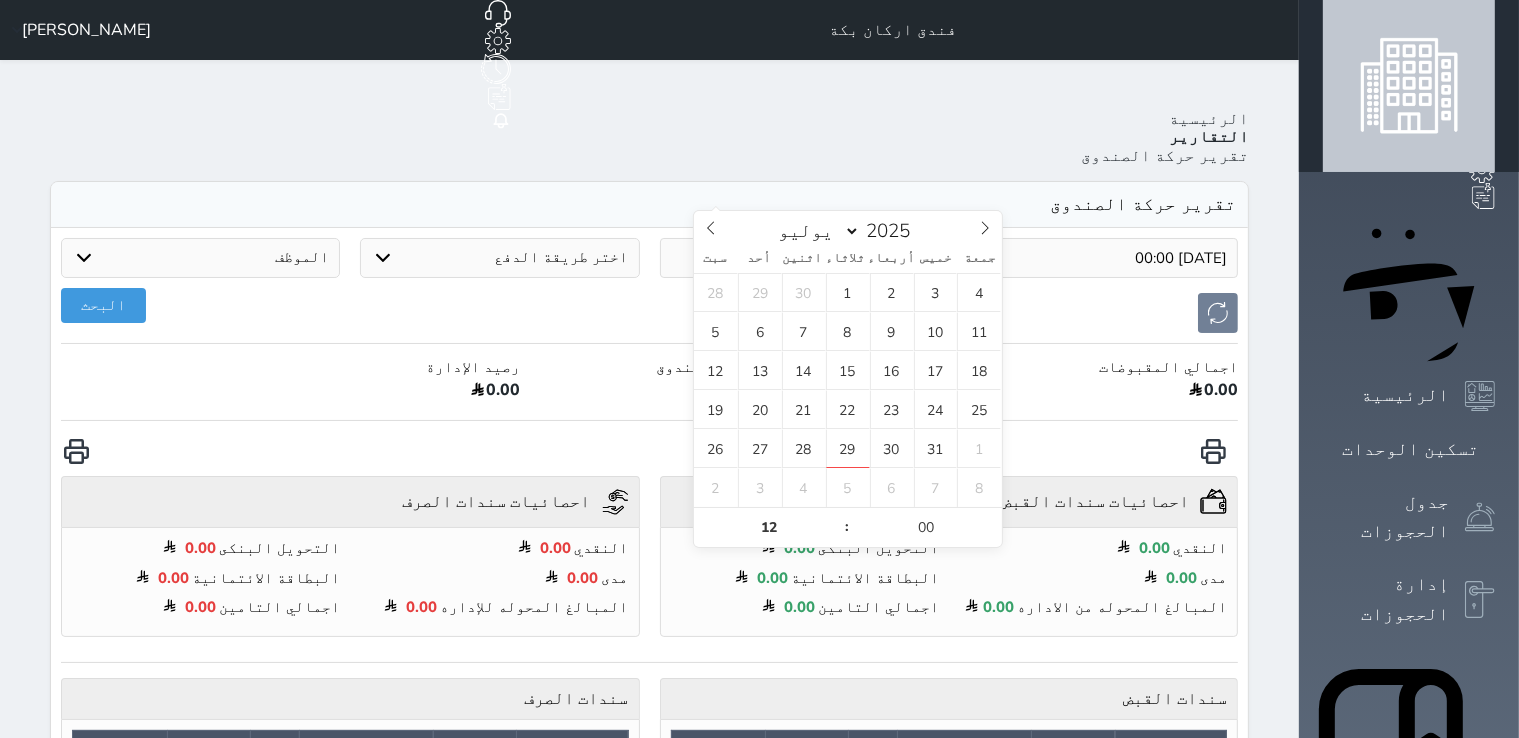 click at bounding box center (799, 258) 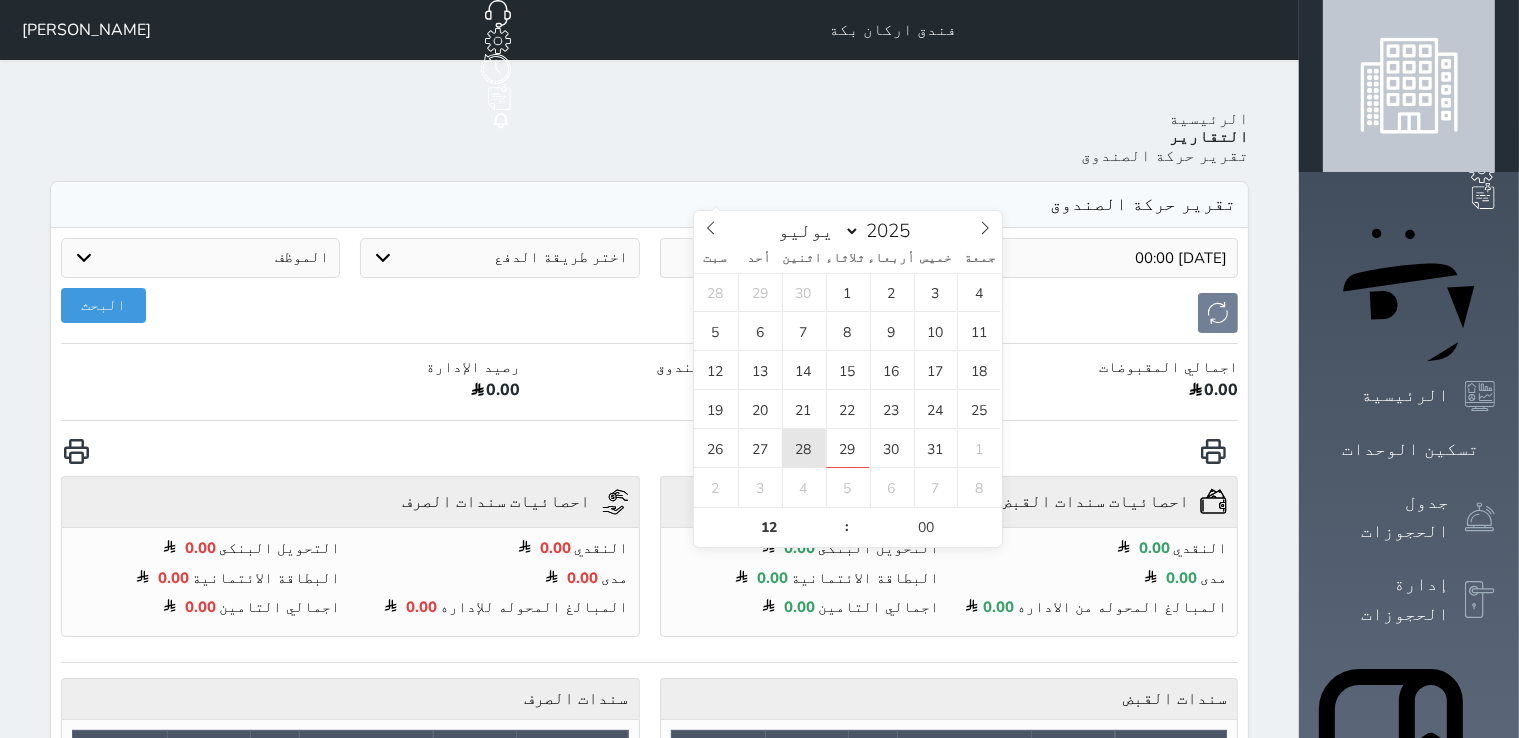 click on "28" at bounding box center [804, 448] 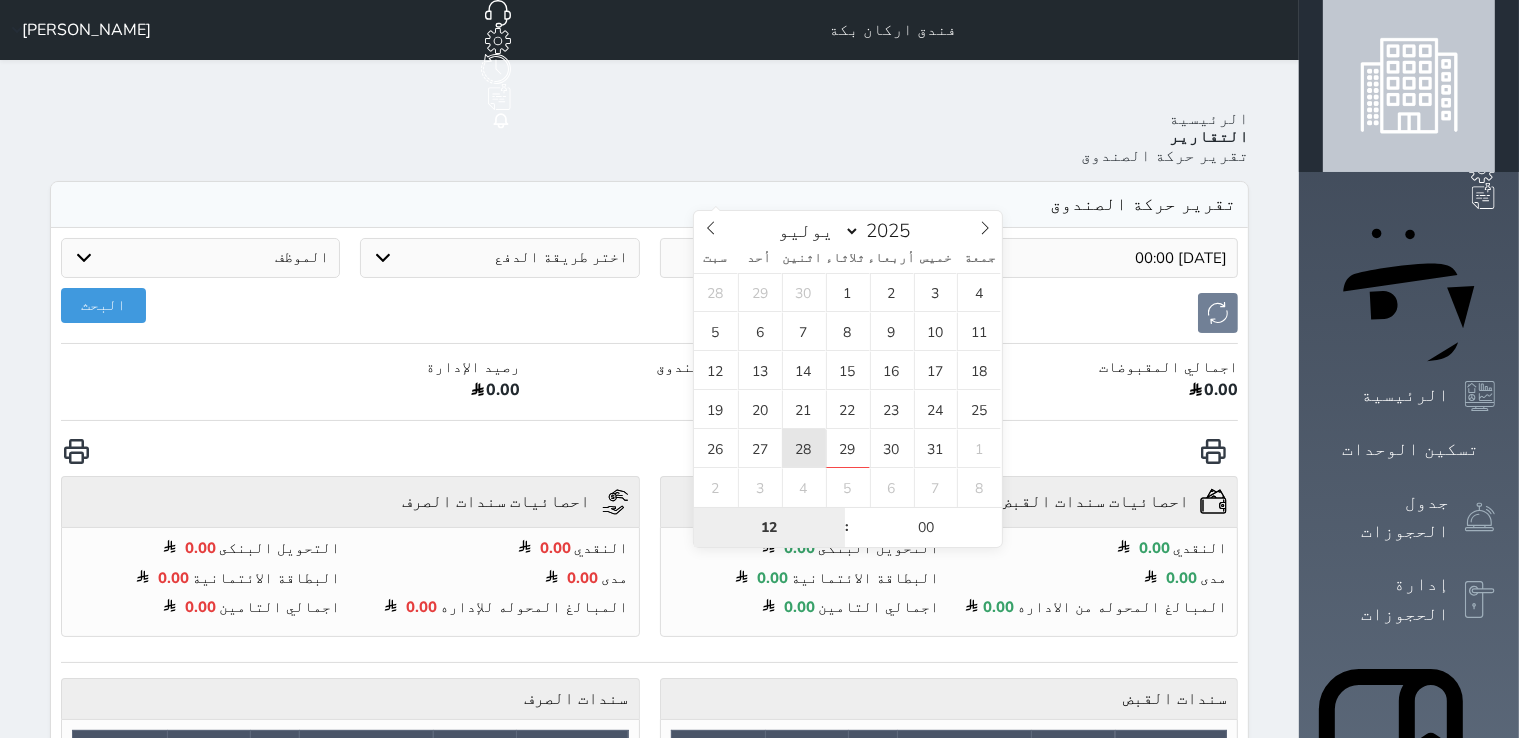 type on "[DATE] 12:00" 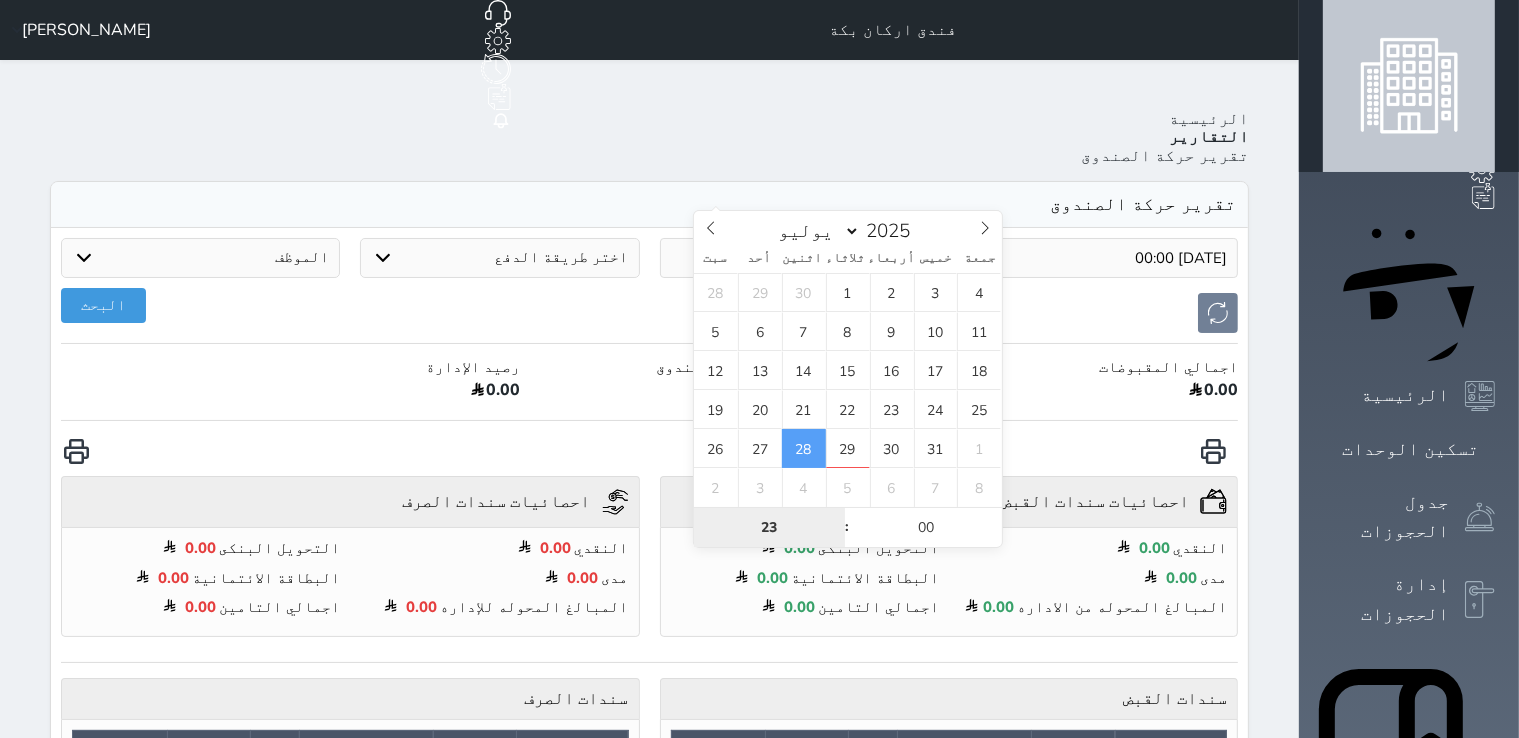 type on "23" 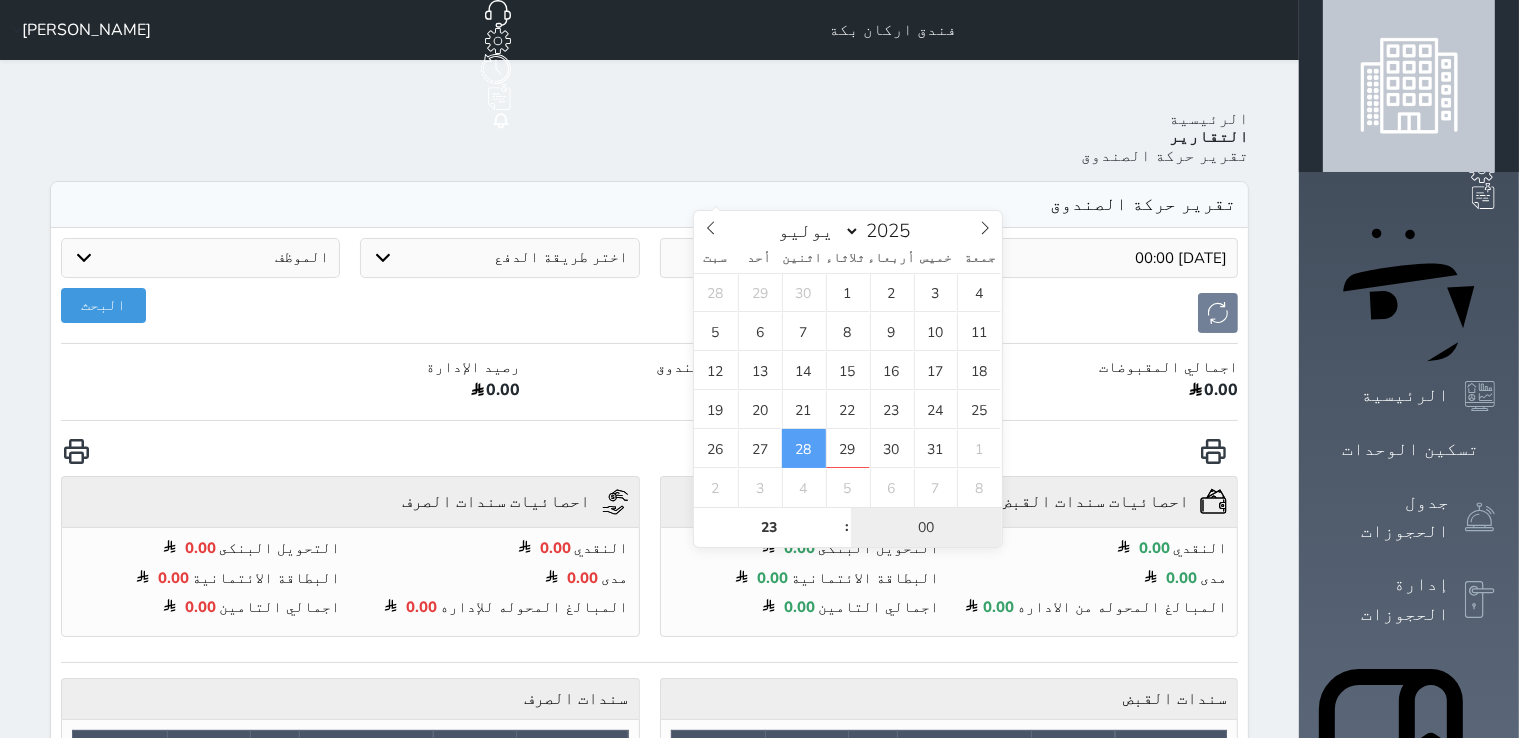 type on "[DATE] 23:00" 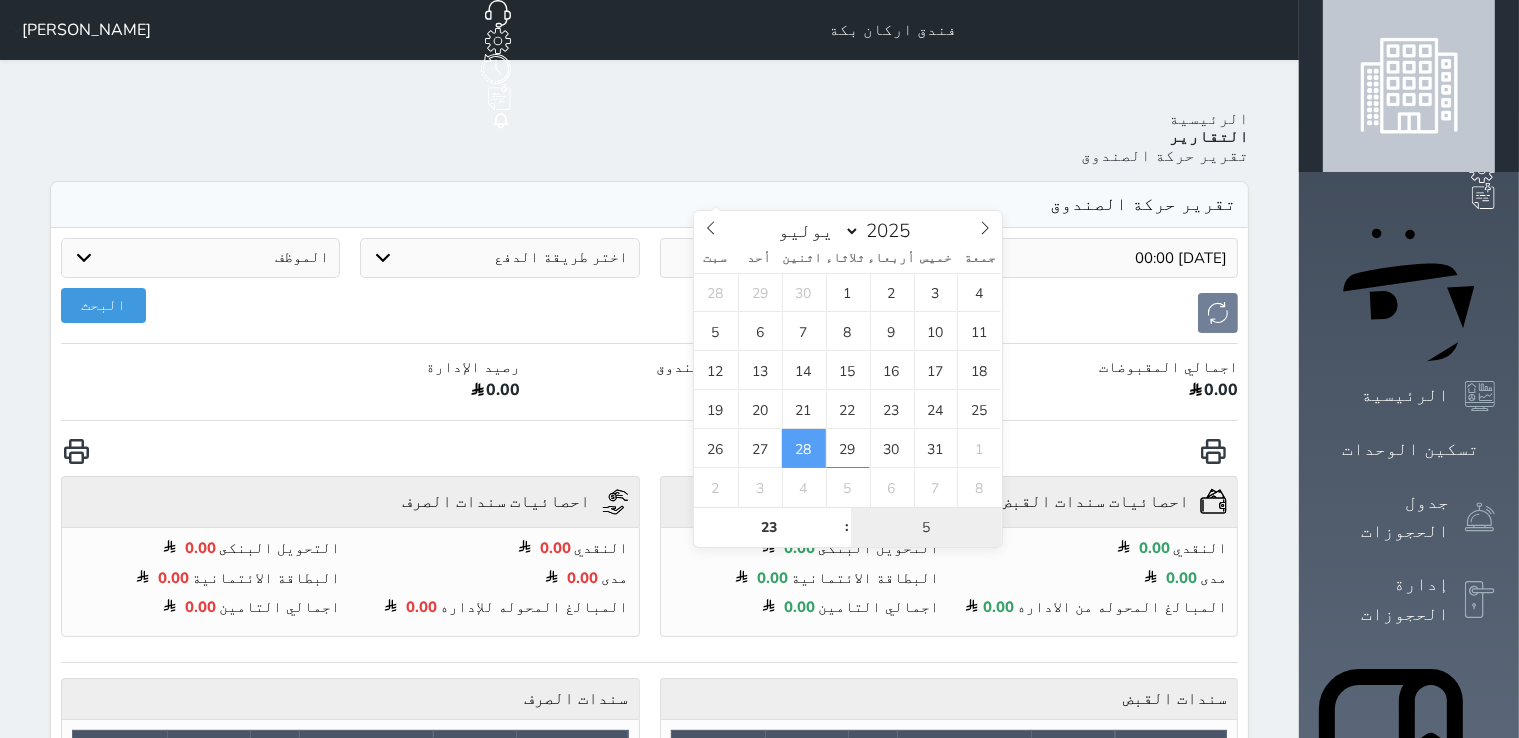 type on "59" 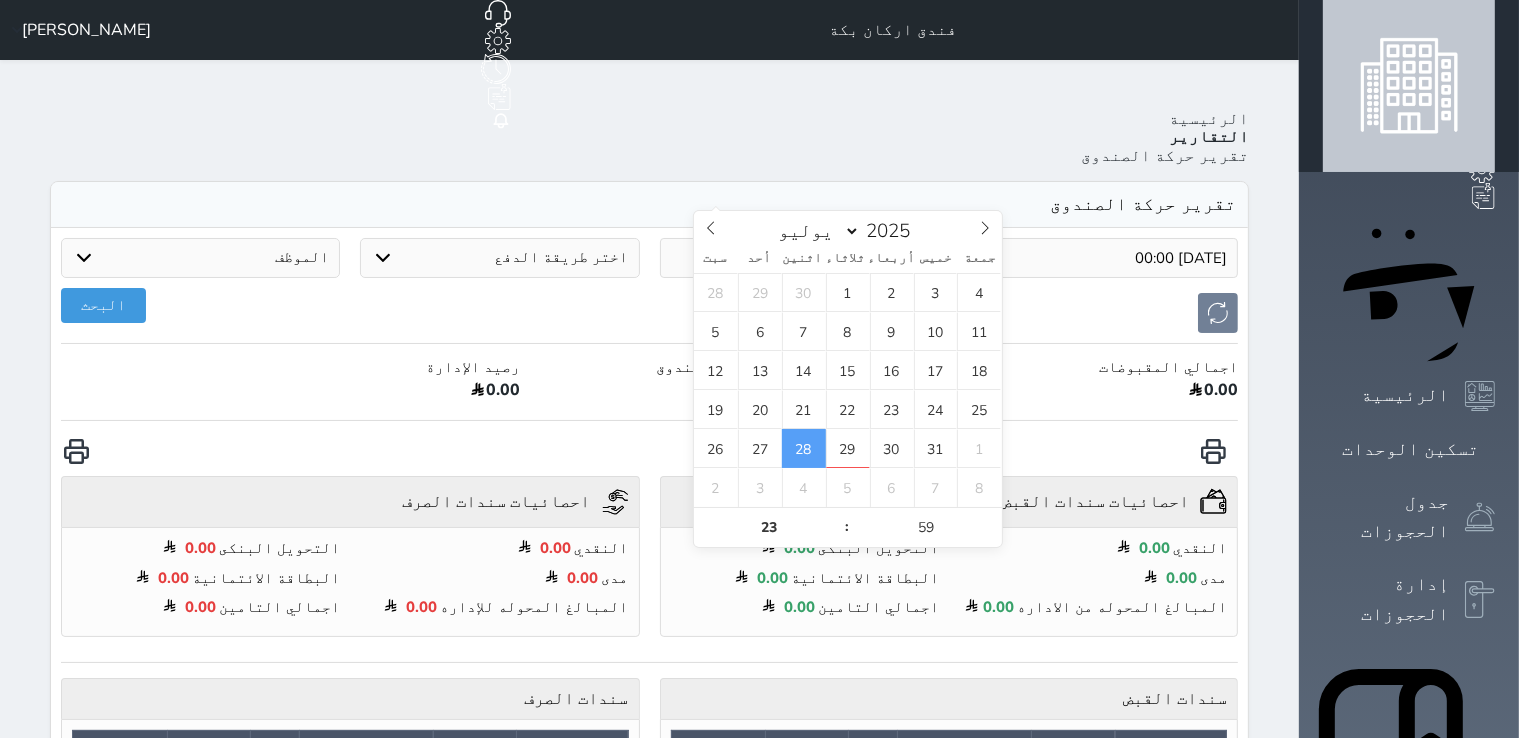 type on "[DATE] 23:59" 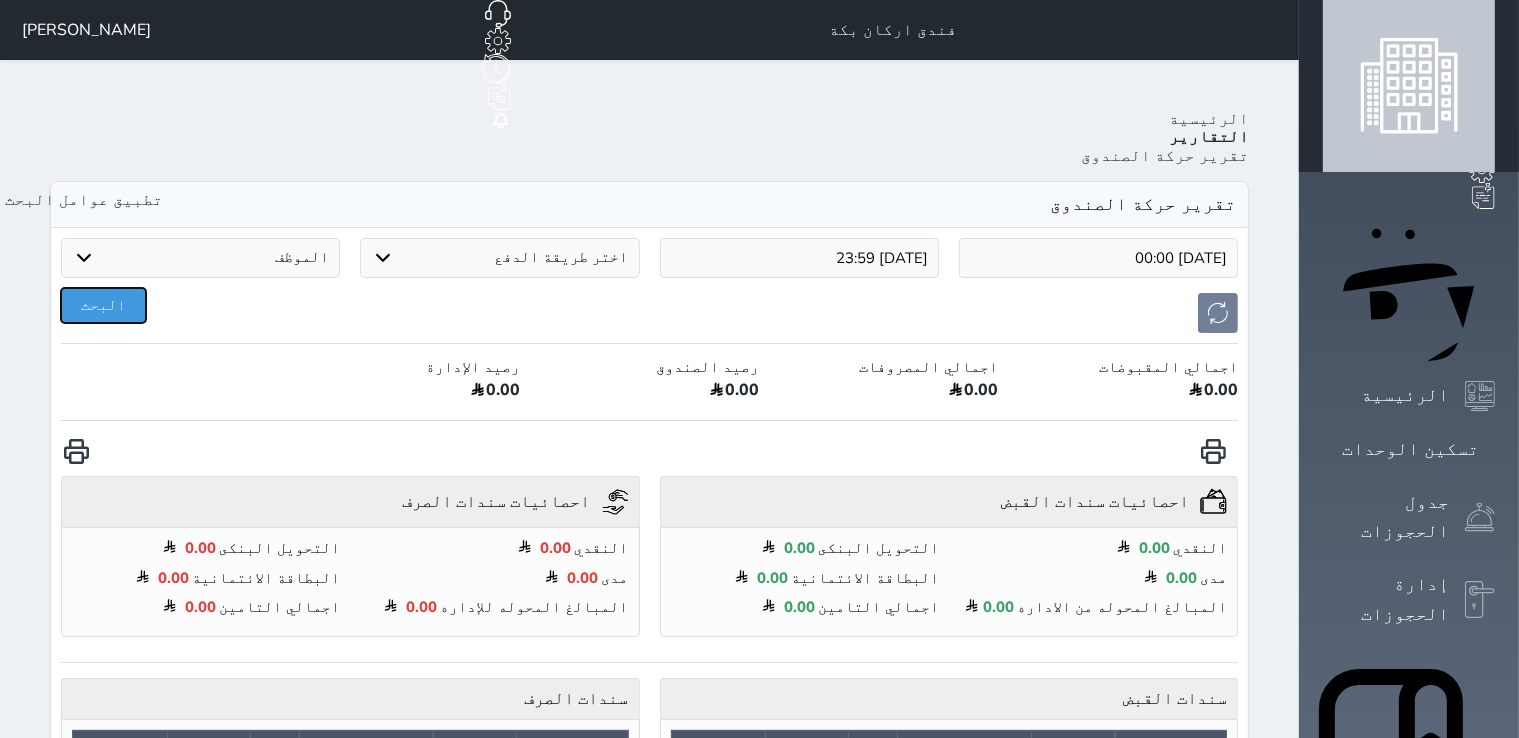 click on "البحث" at bounding box center [103, 305] 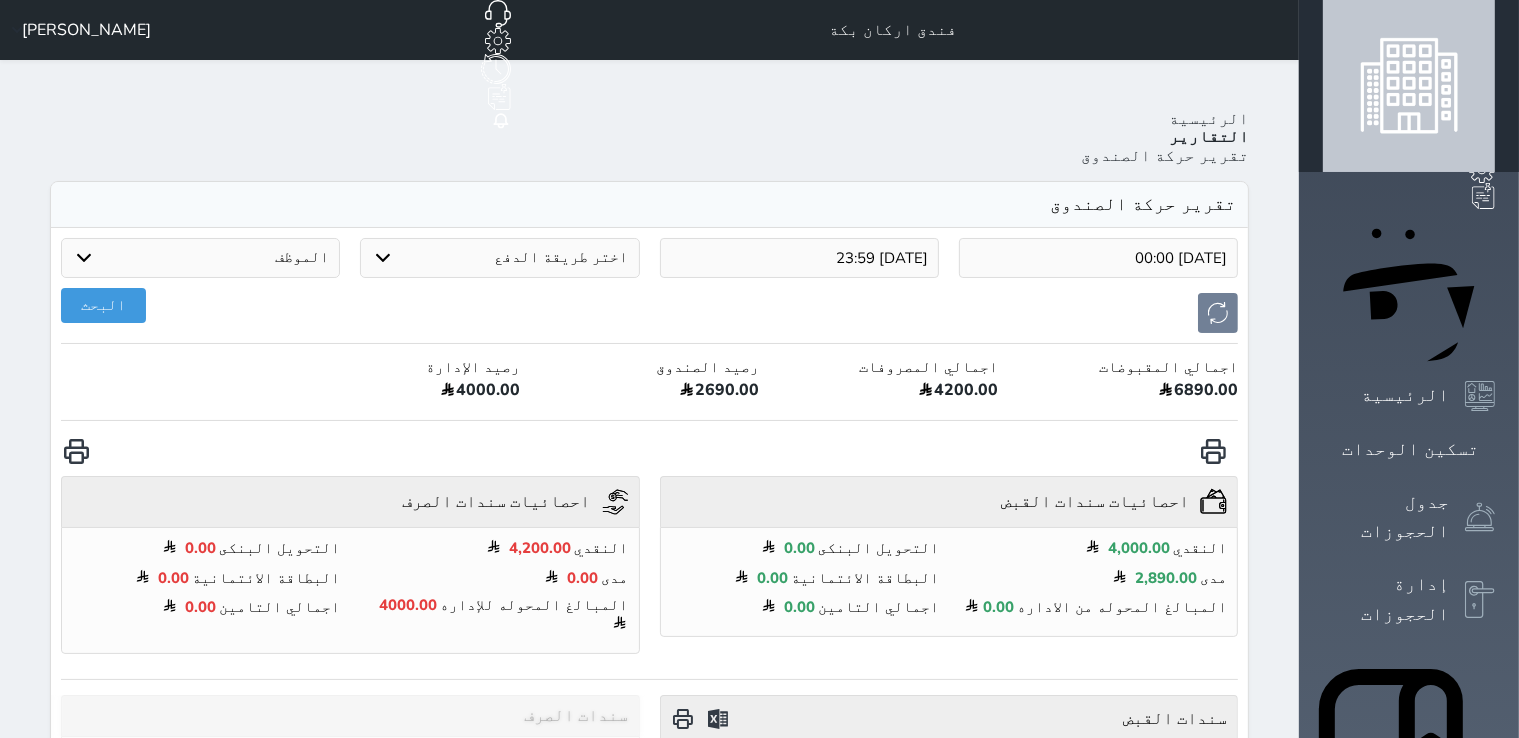 click on "عبدالرحمن ال حميدان" at bounding box center [86, 30] 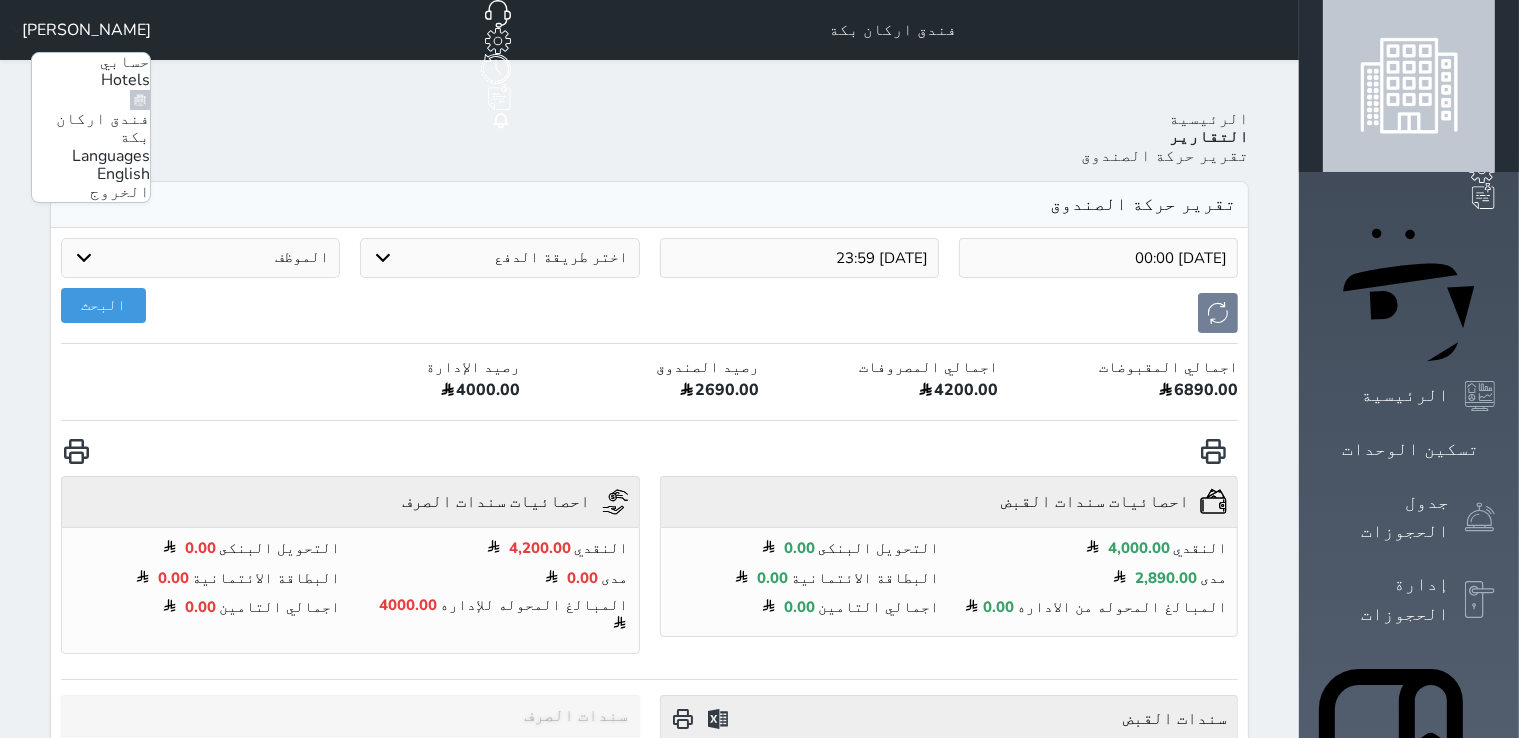 click on "الخروج" at bounding box center (120, 192) 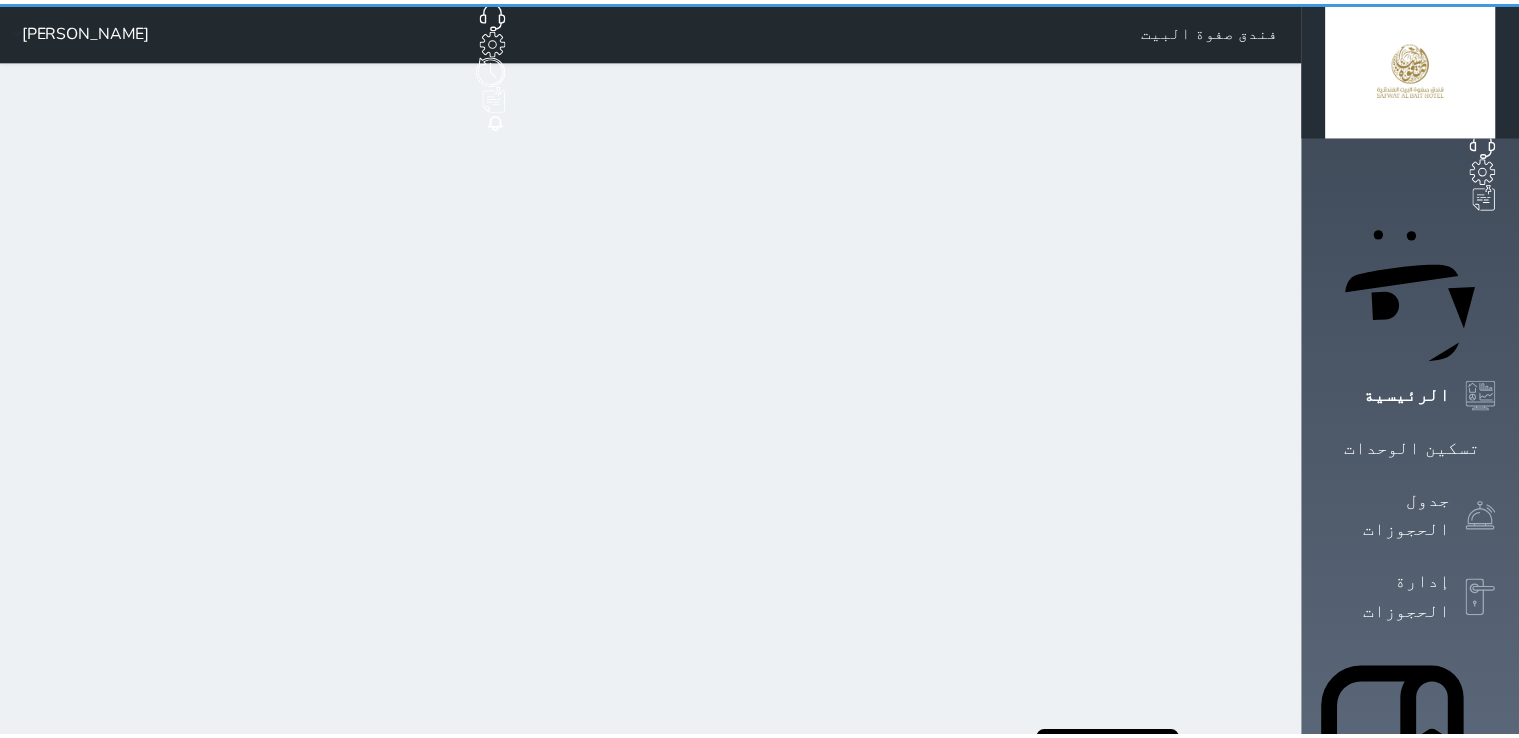 scroll, scrollTop: 0, scrollLeft: 0, axis: both 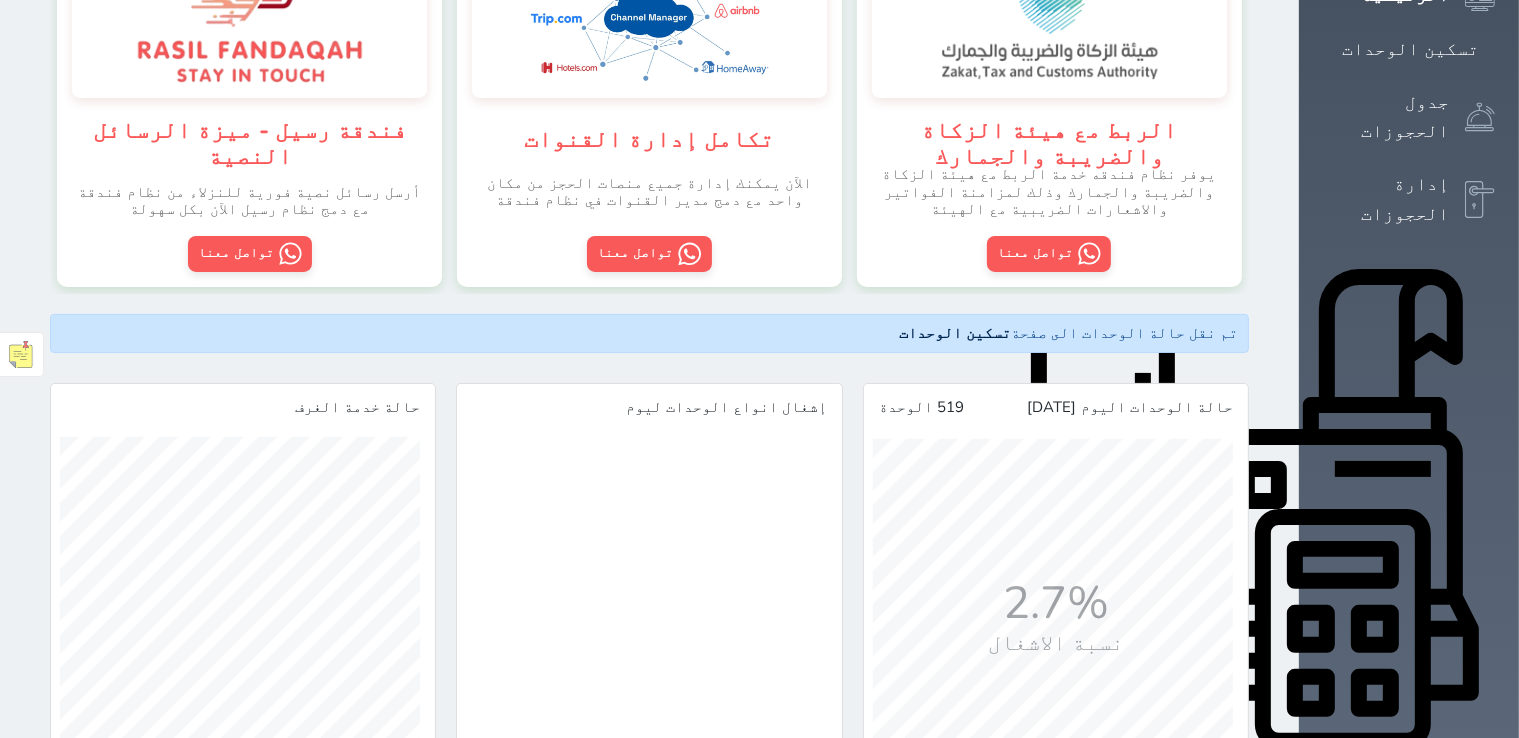 click 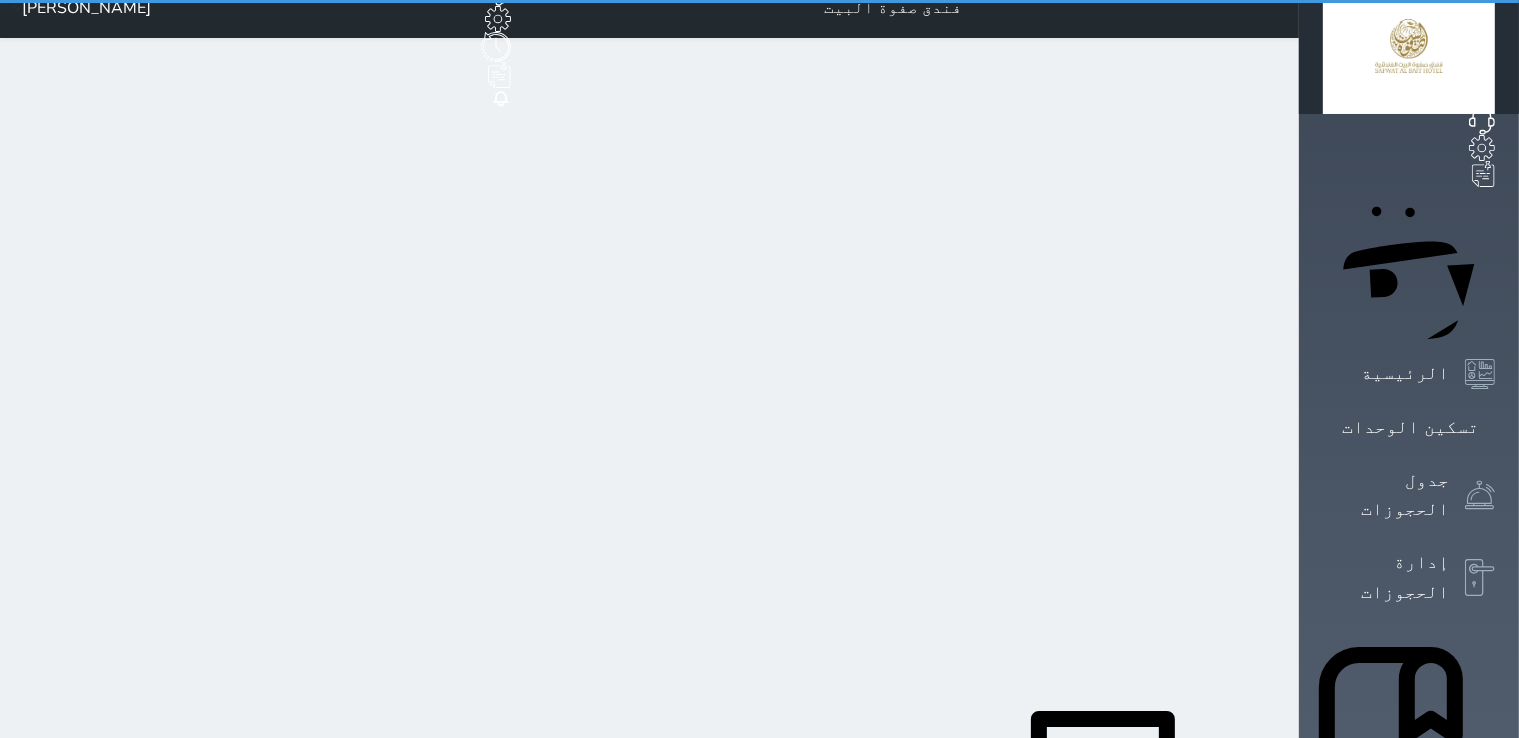 scroll, scrollTop: 0, scrollLeft: 0, axis: both 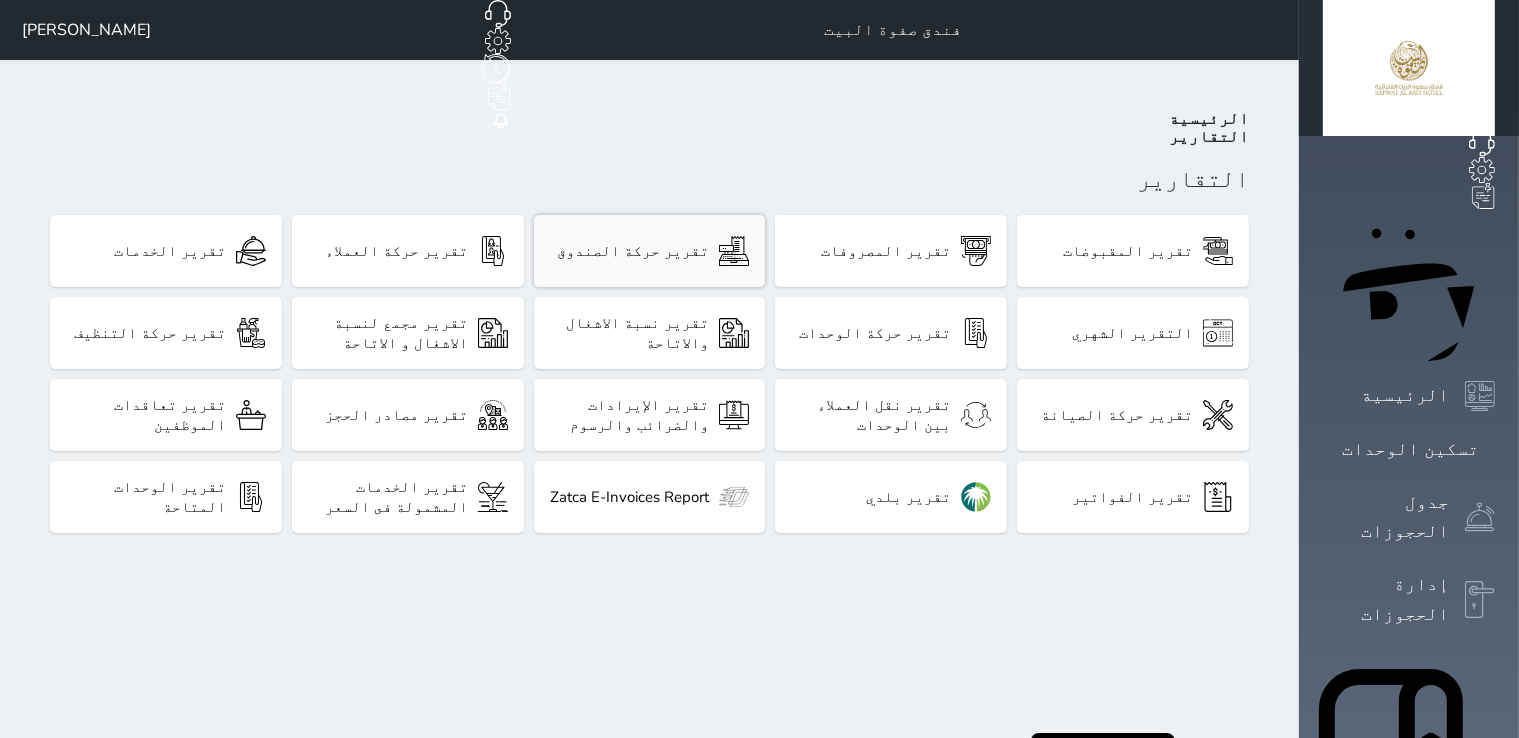 click on "تقرير حركة الصندوق" at bounding box center (633, 251) 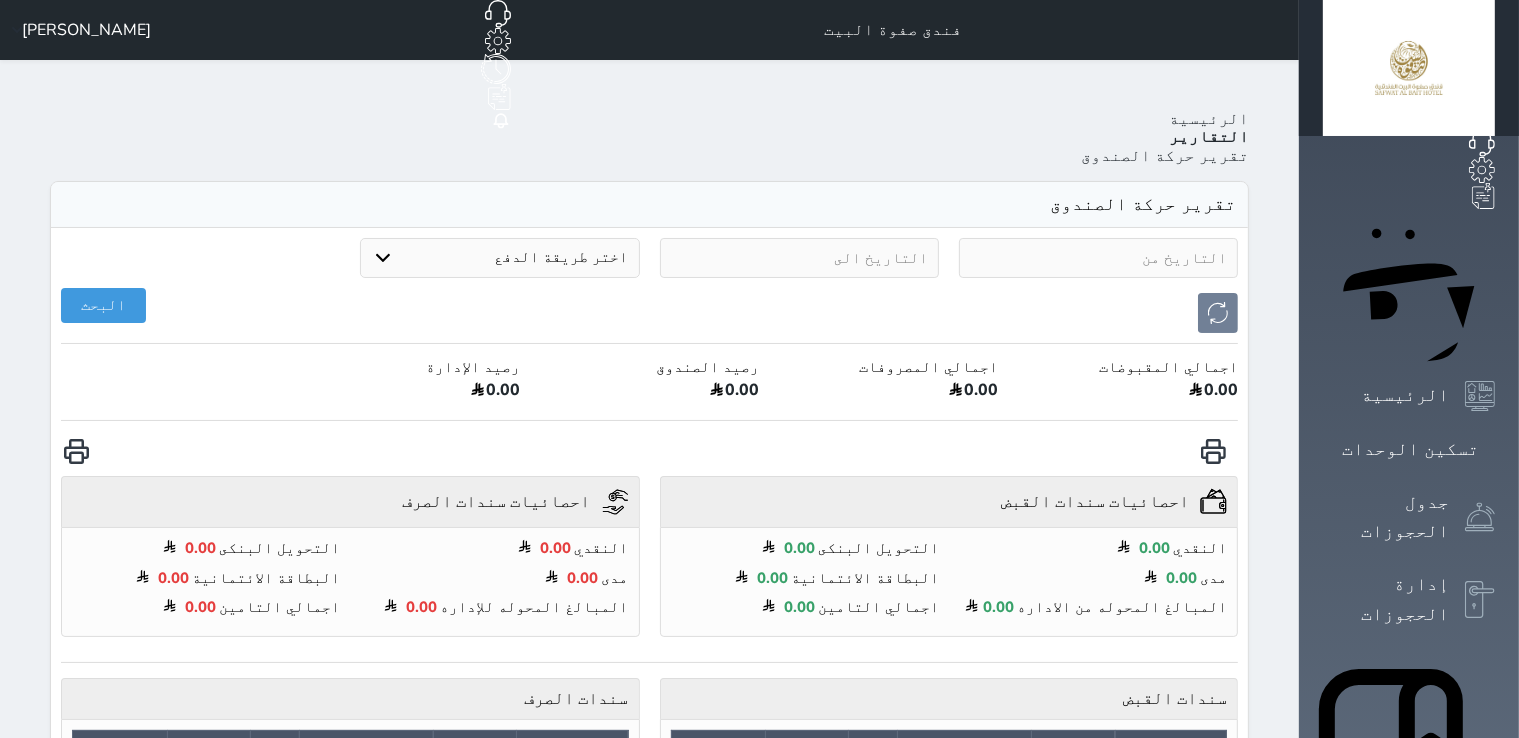 click at bounding box center (1098, 258) 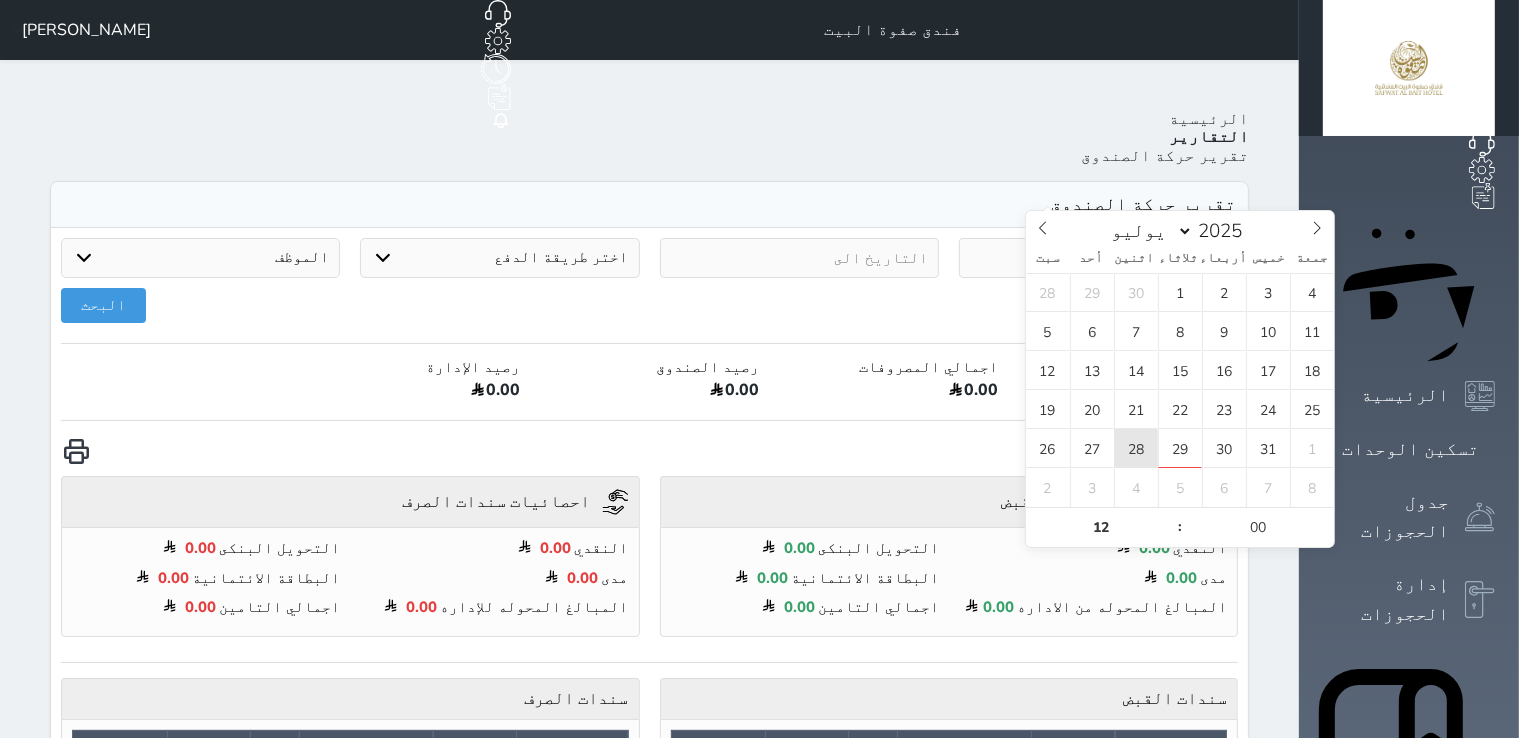 click on "28" at bounding box center (1136, 448) 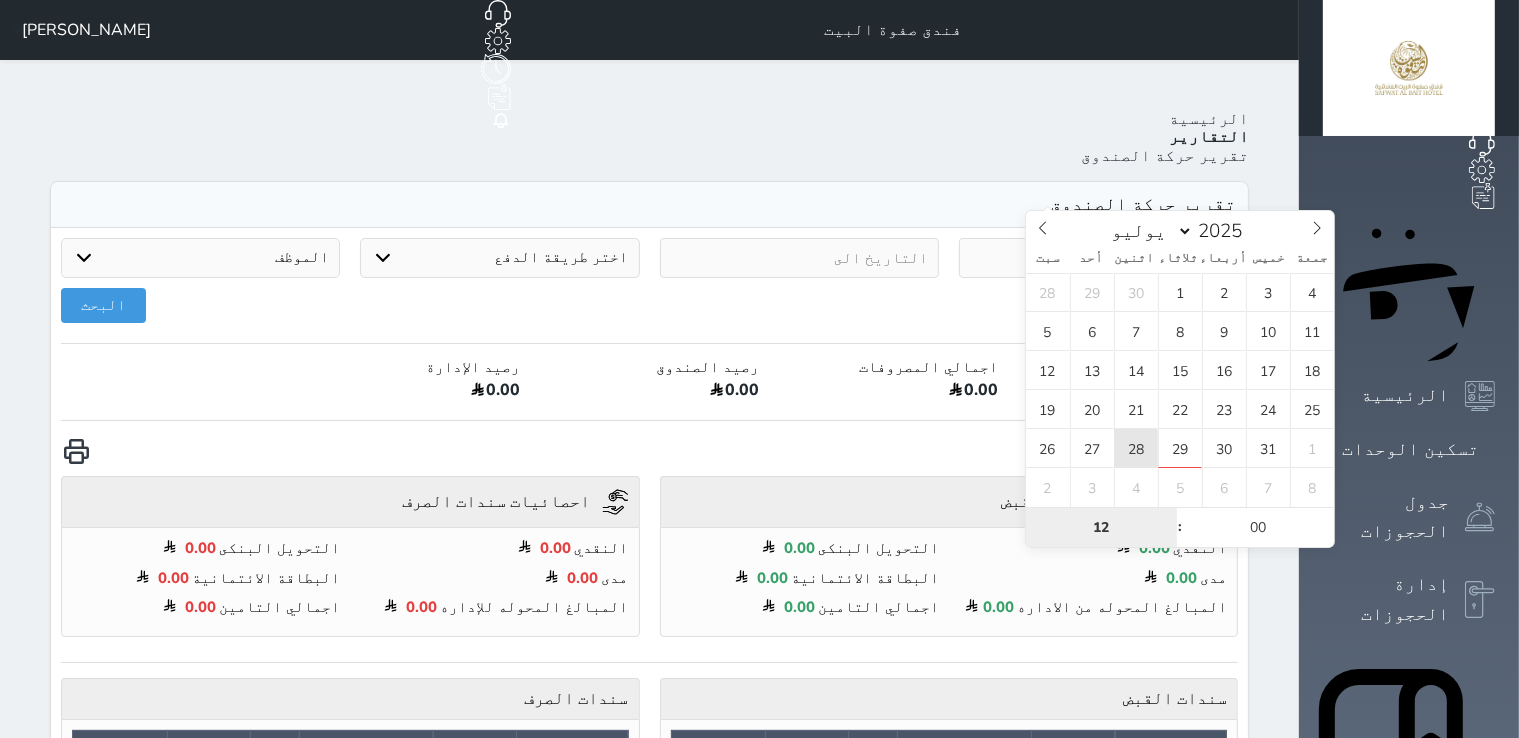 type on "[DATE] 12:00" 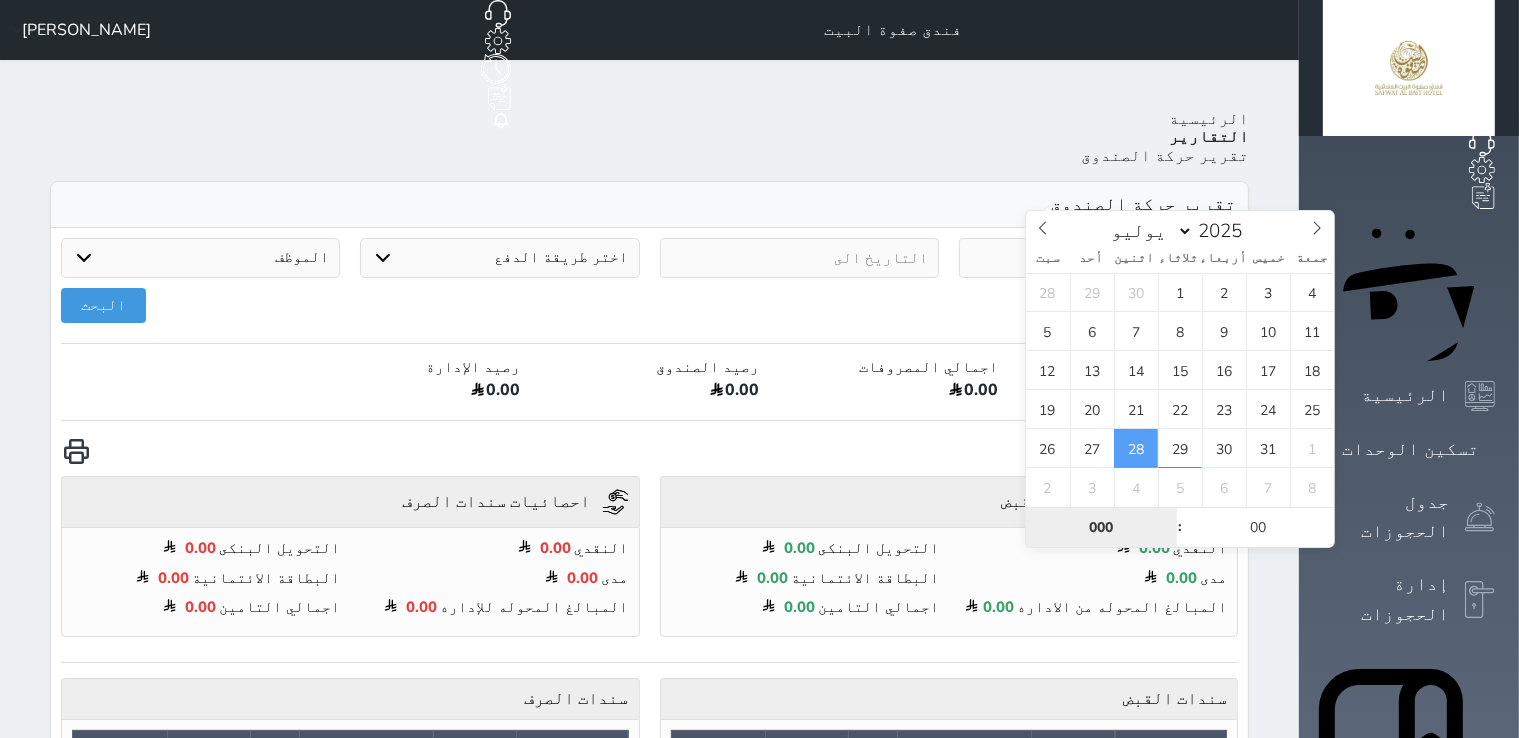 type on "000" 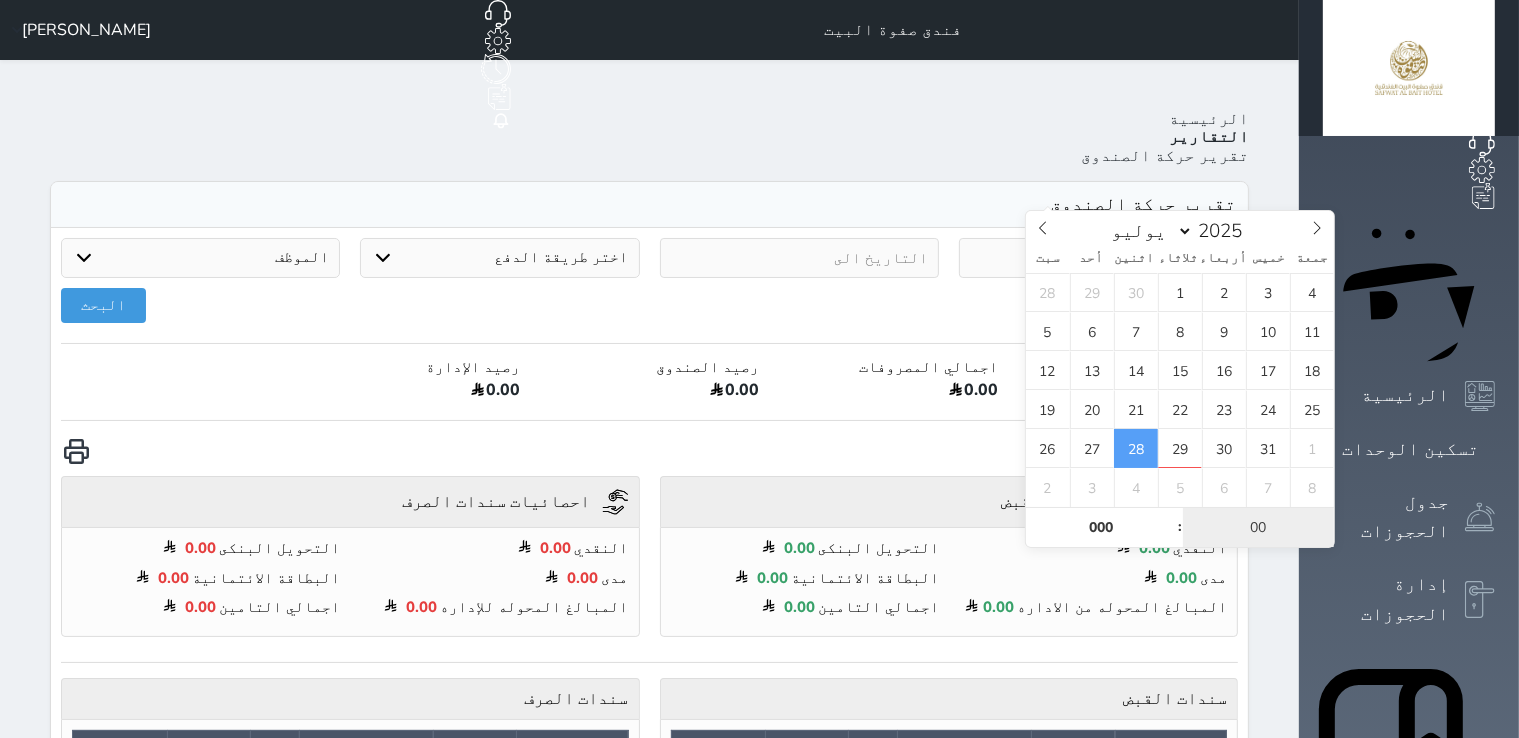 type on "[DATE] 00:00" 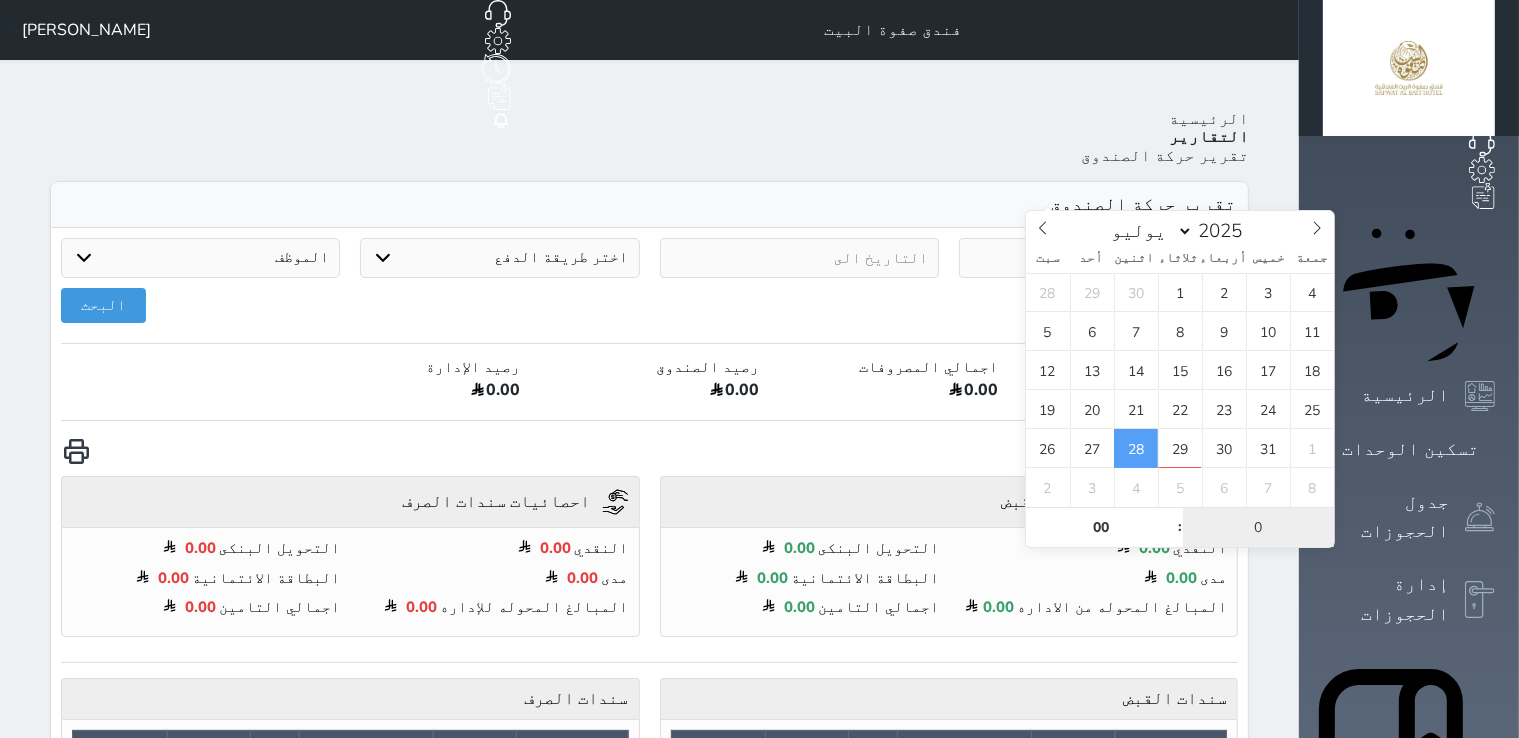 type on "00" 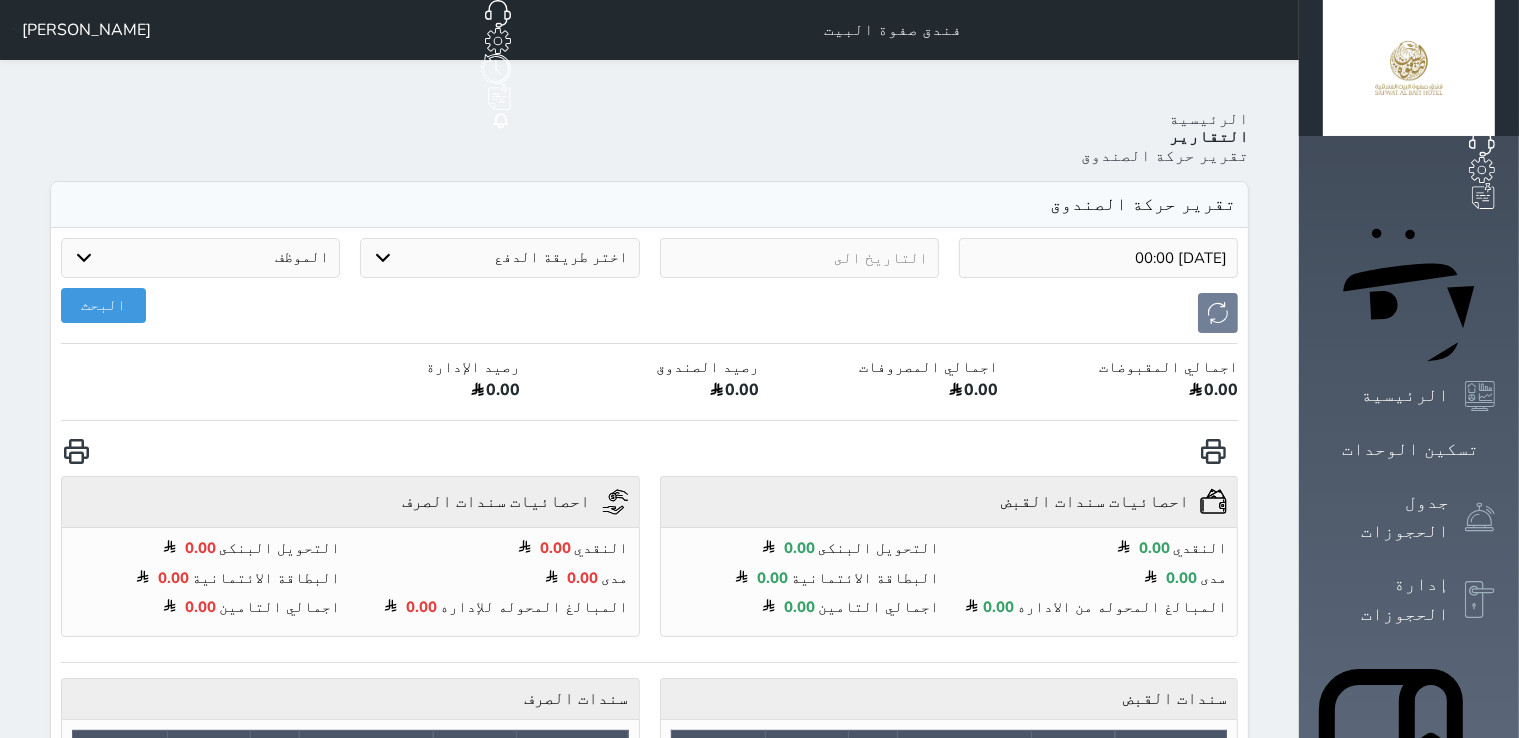click on "[DATE] 00:00" at bounding box center (1098, 258) 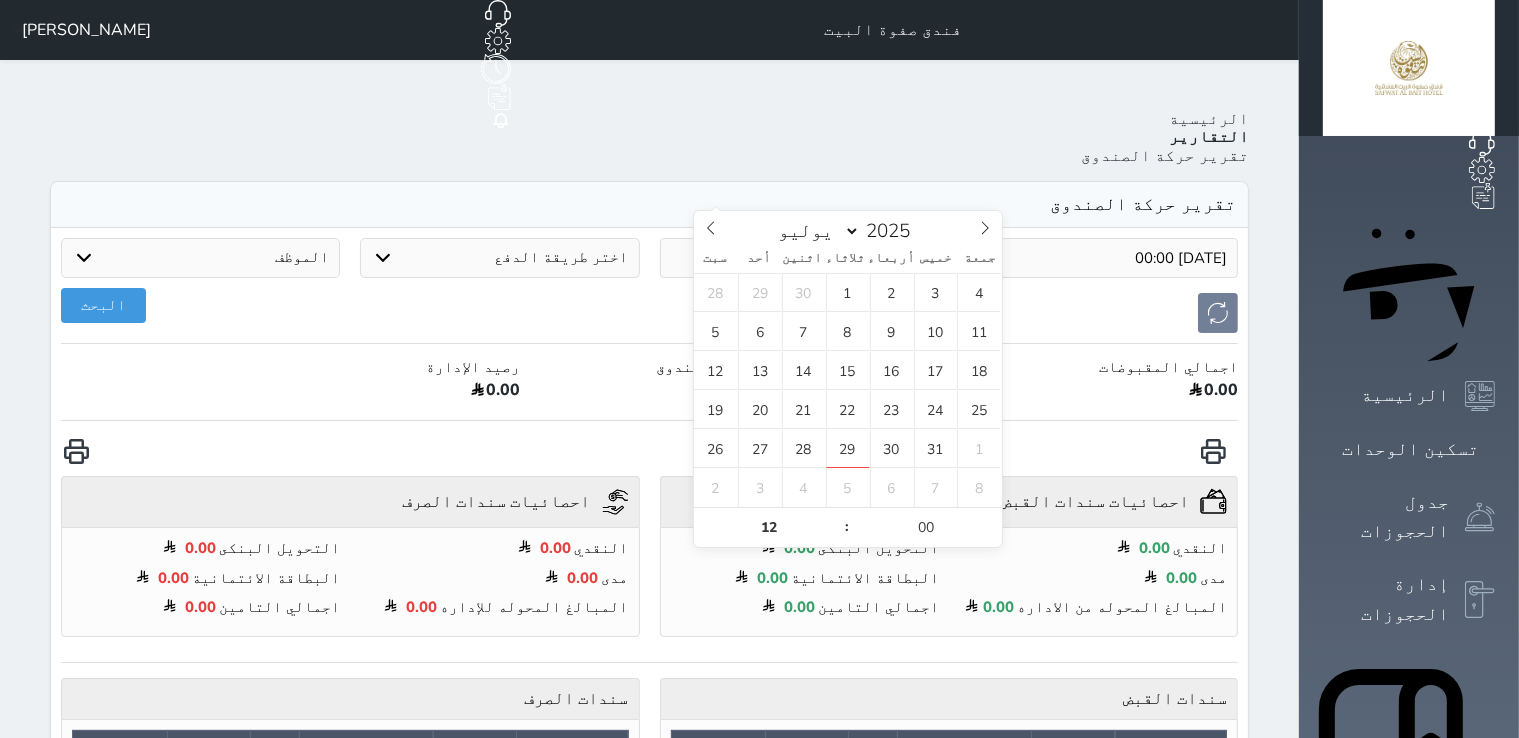 drag, startPoint x: 1215, startPoint y: 183, endPoint x: 1236, endPoint y: 184, distance: 21.023796 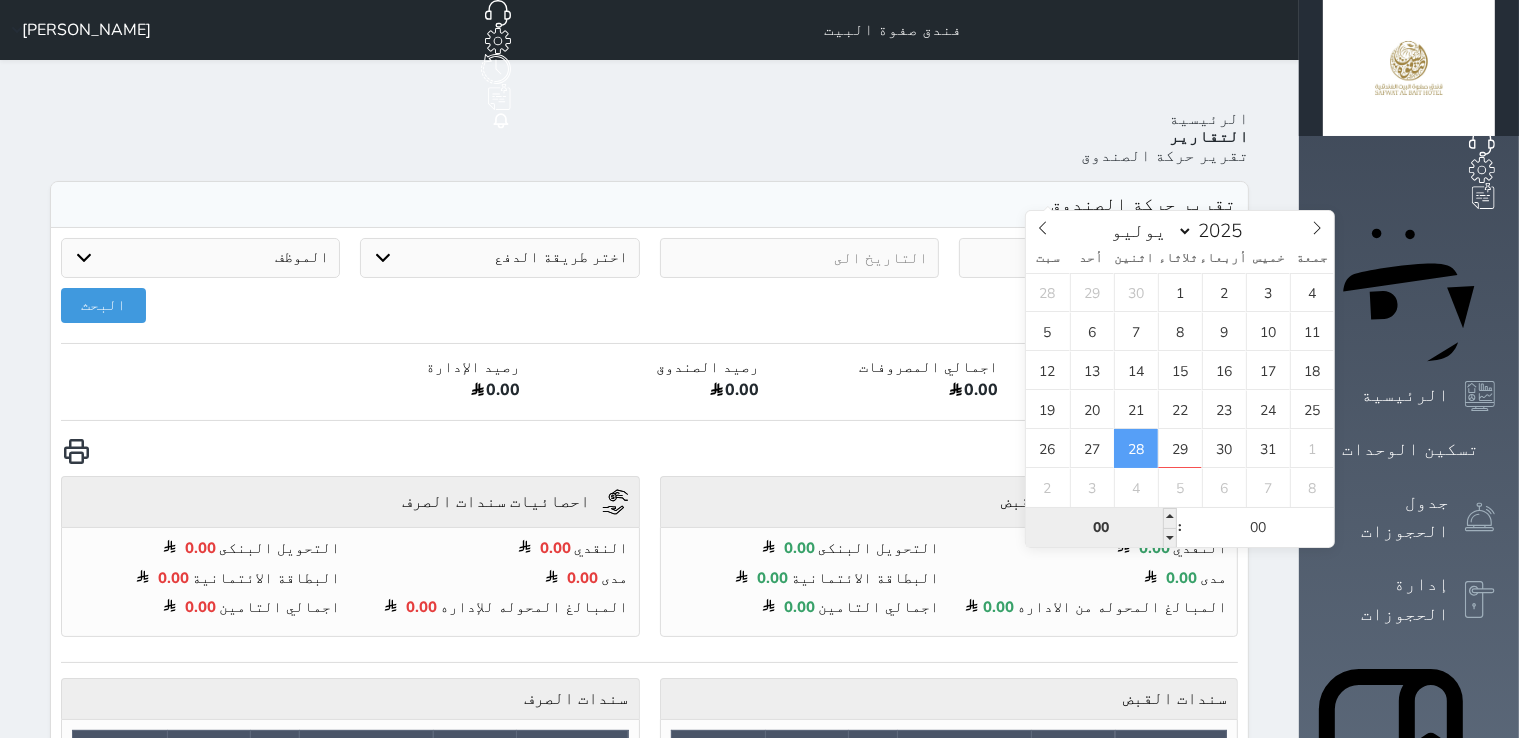 click on "00" at bounding box center [1101, 528] 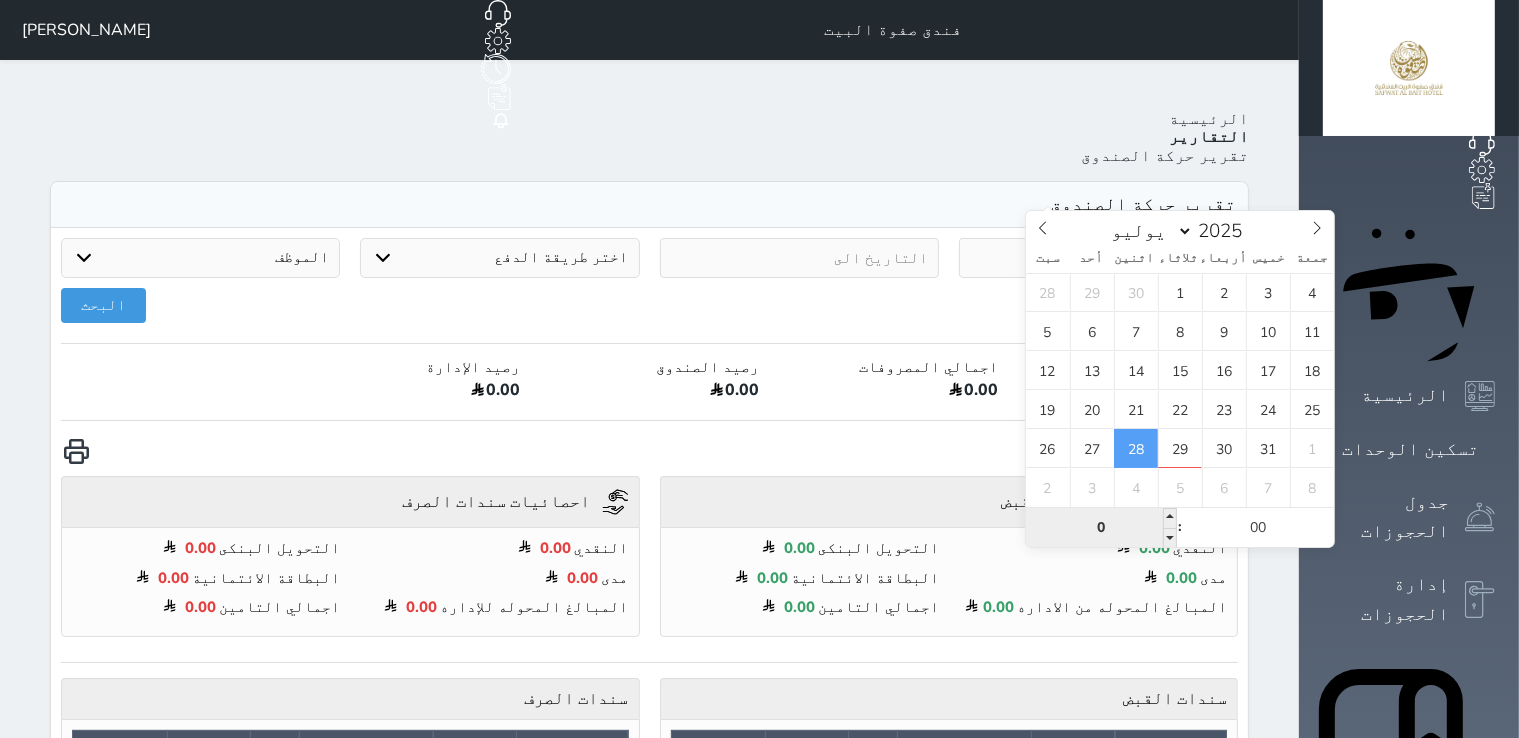 type on "00" 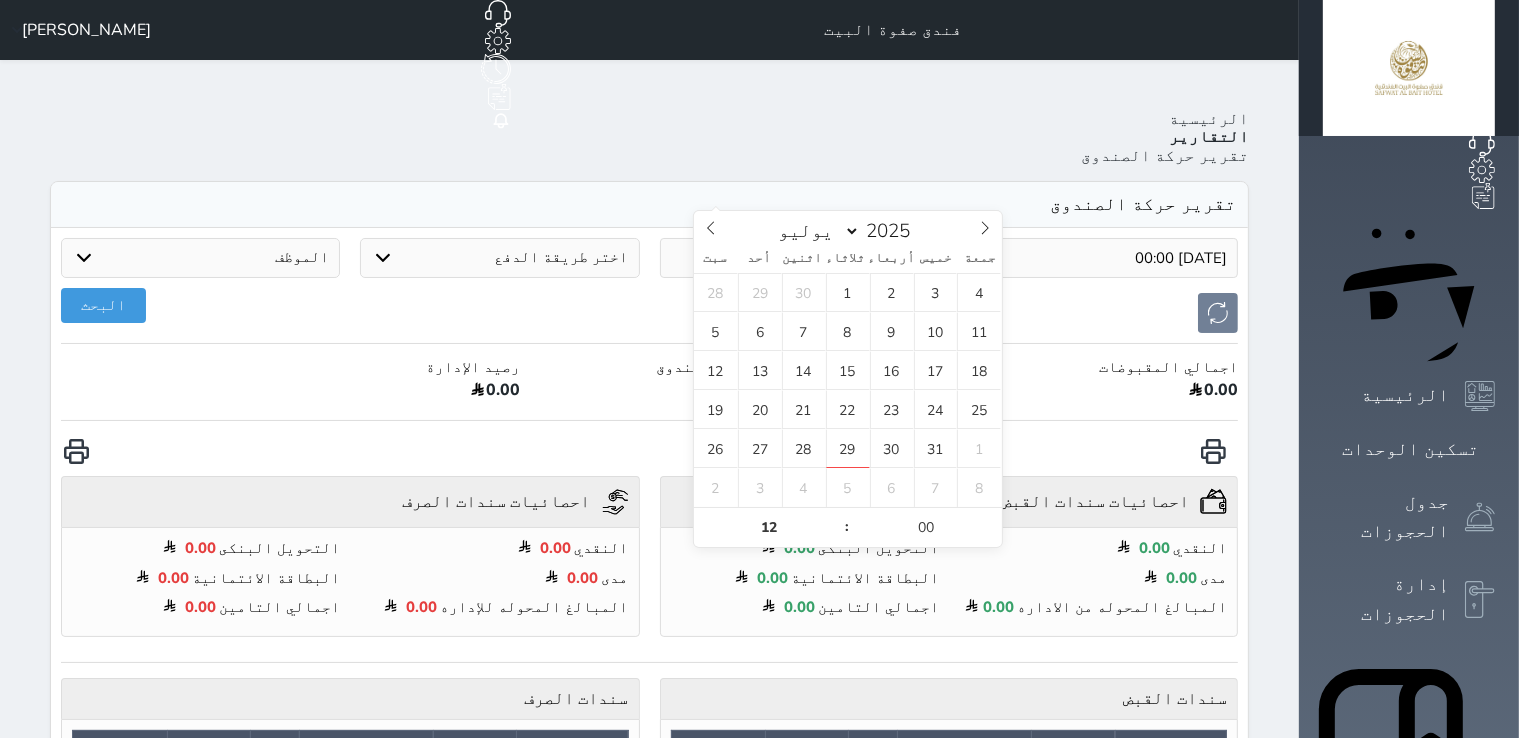 click at bounding box center (799, 258) 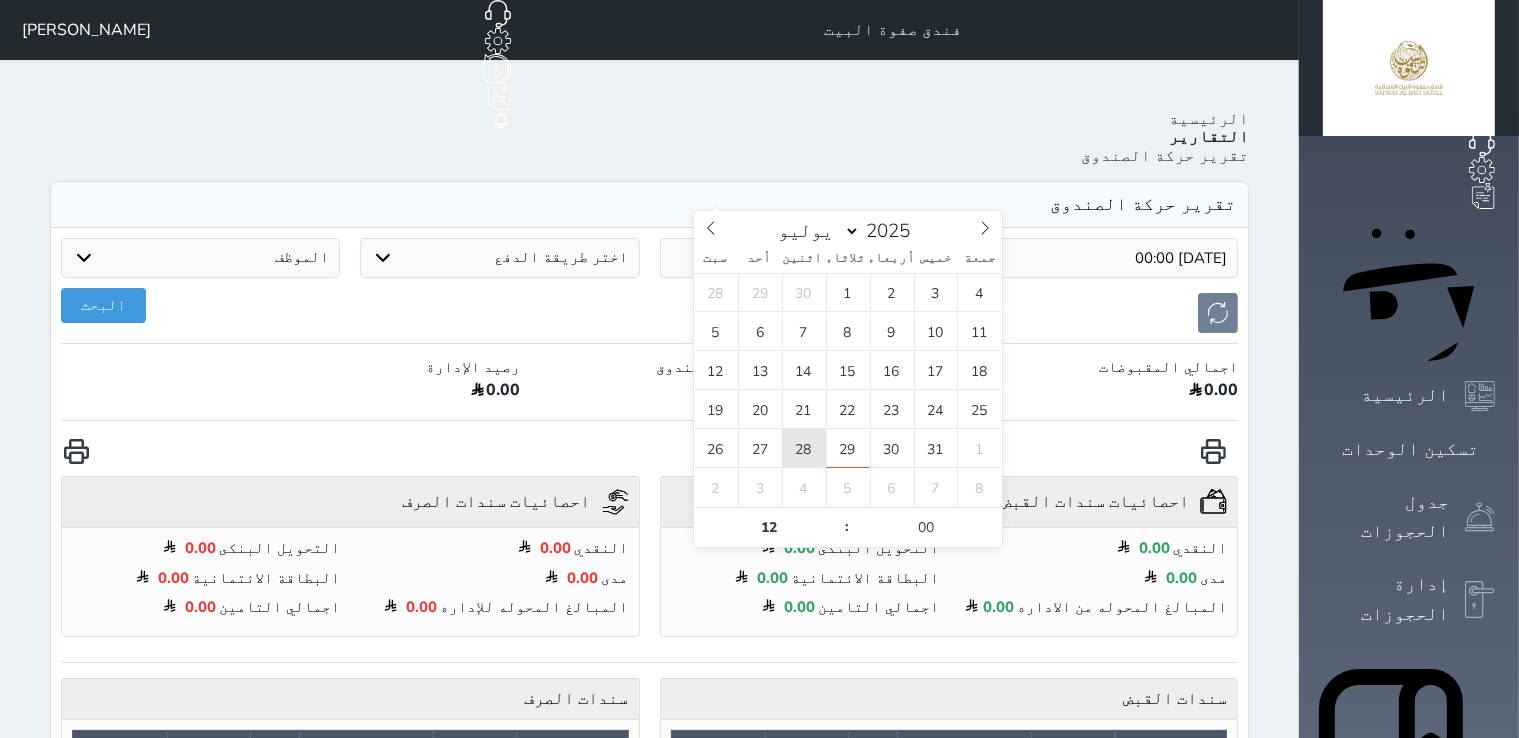 click on "28" at bounding box center [804, 448] 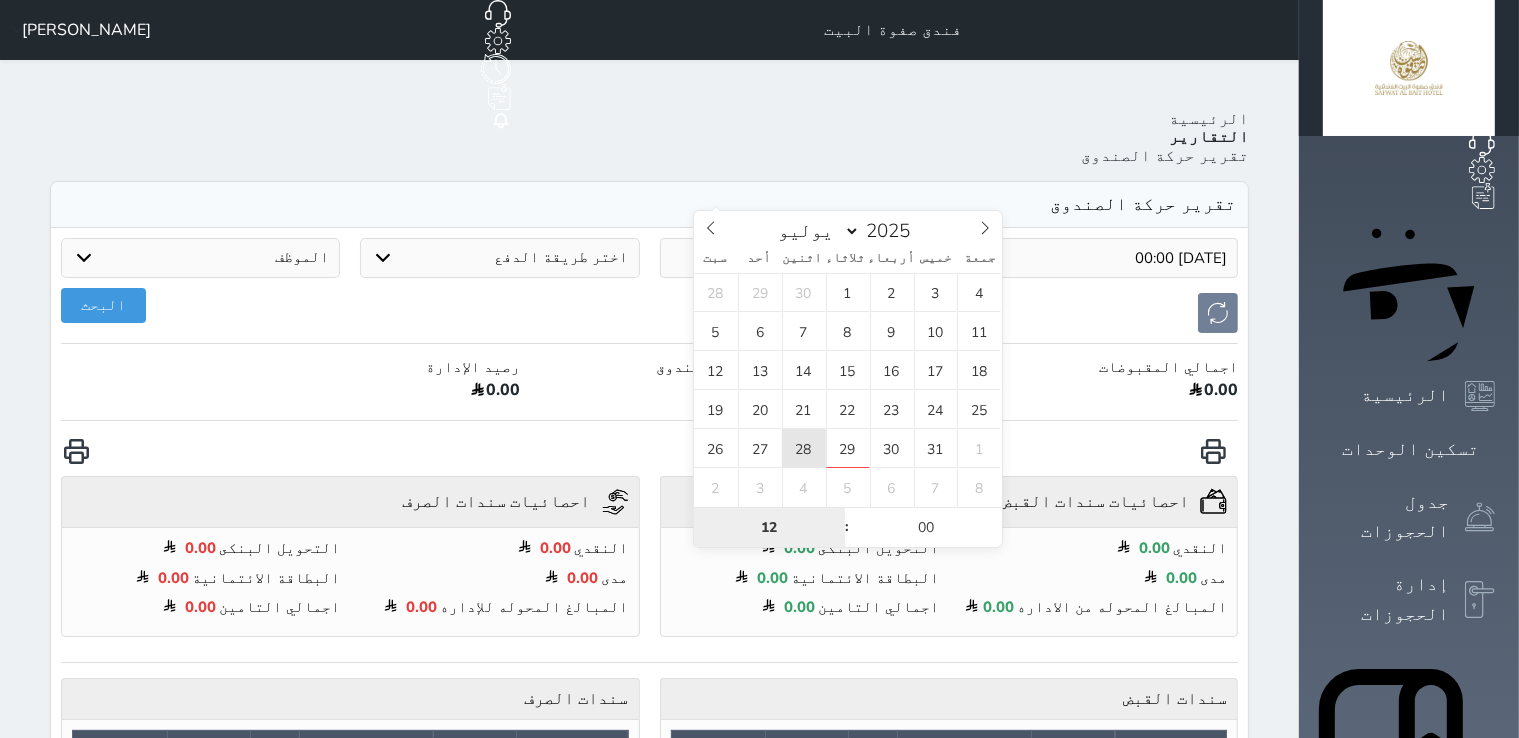 type on "[DATE] 12:00" 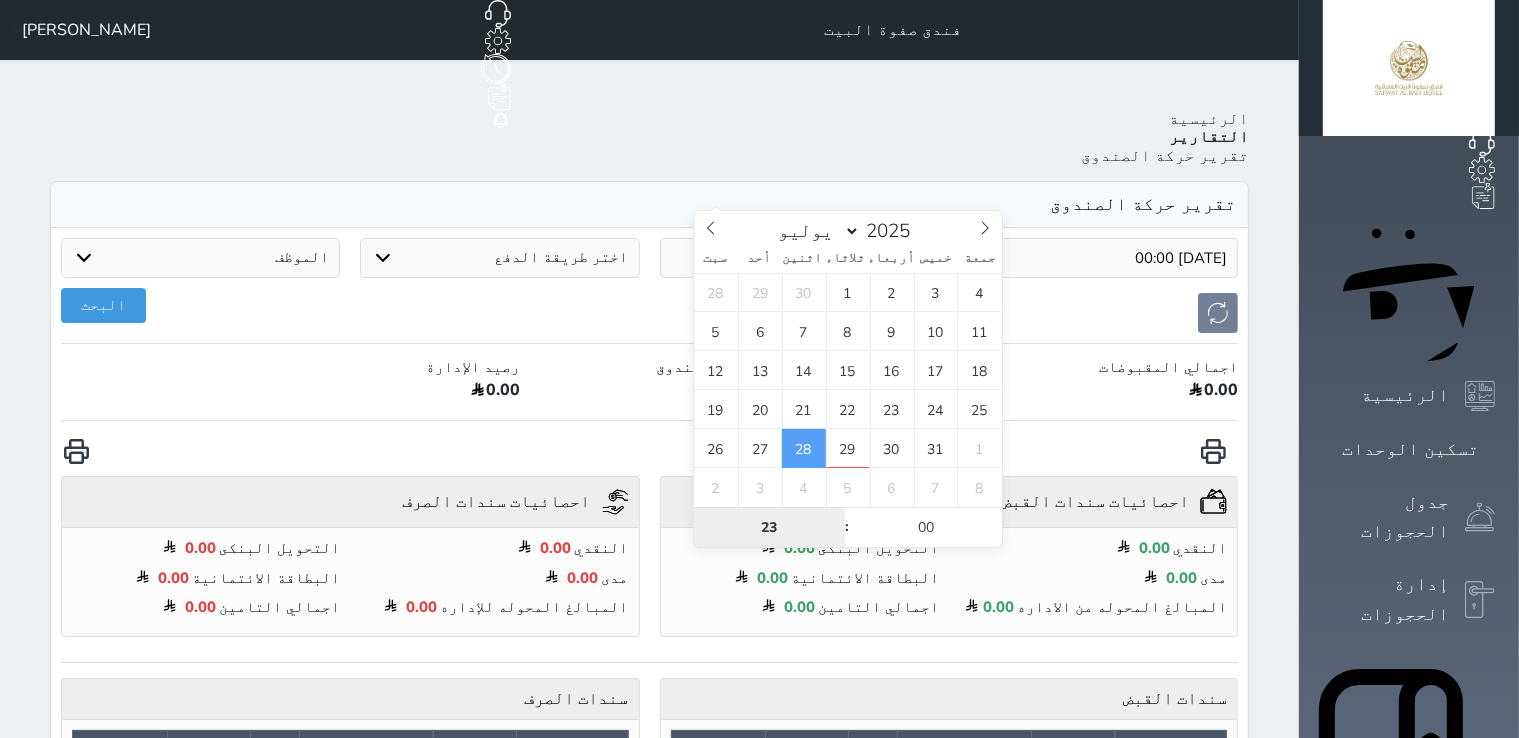 type on "23" 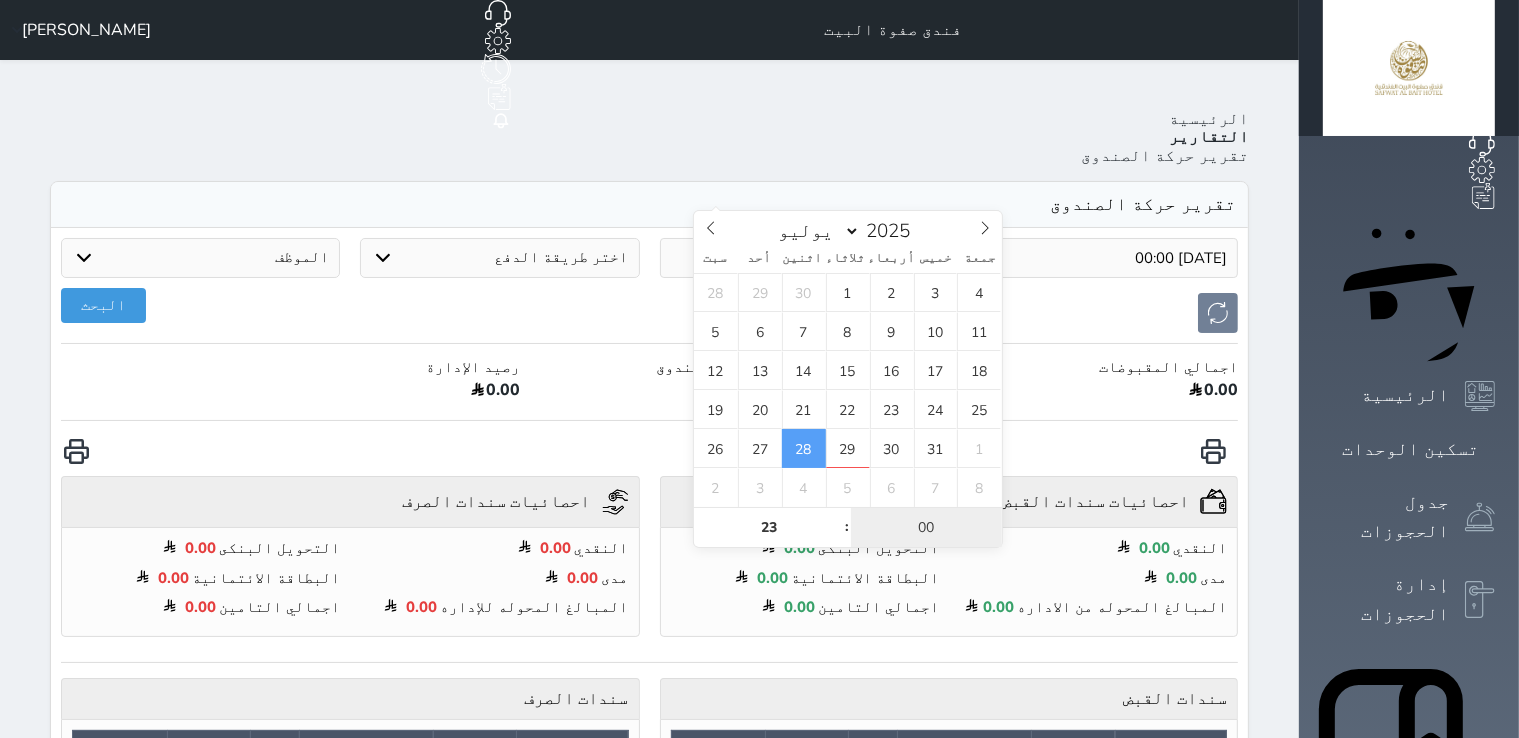 type on "[DATE] 23:00" 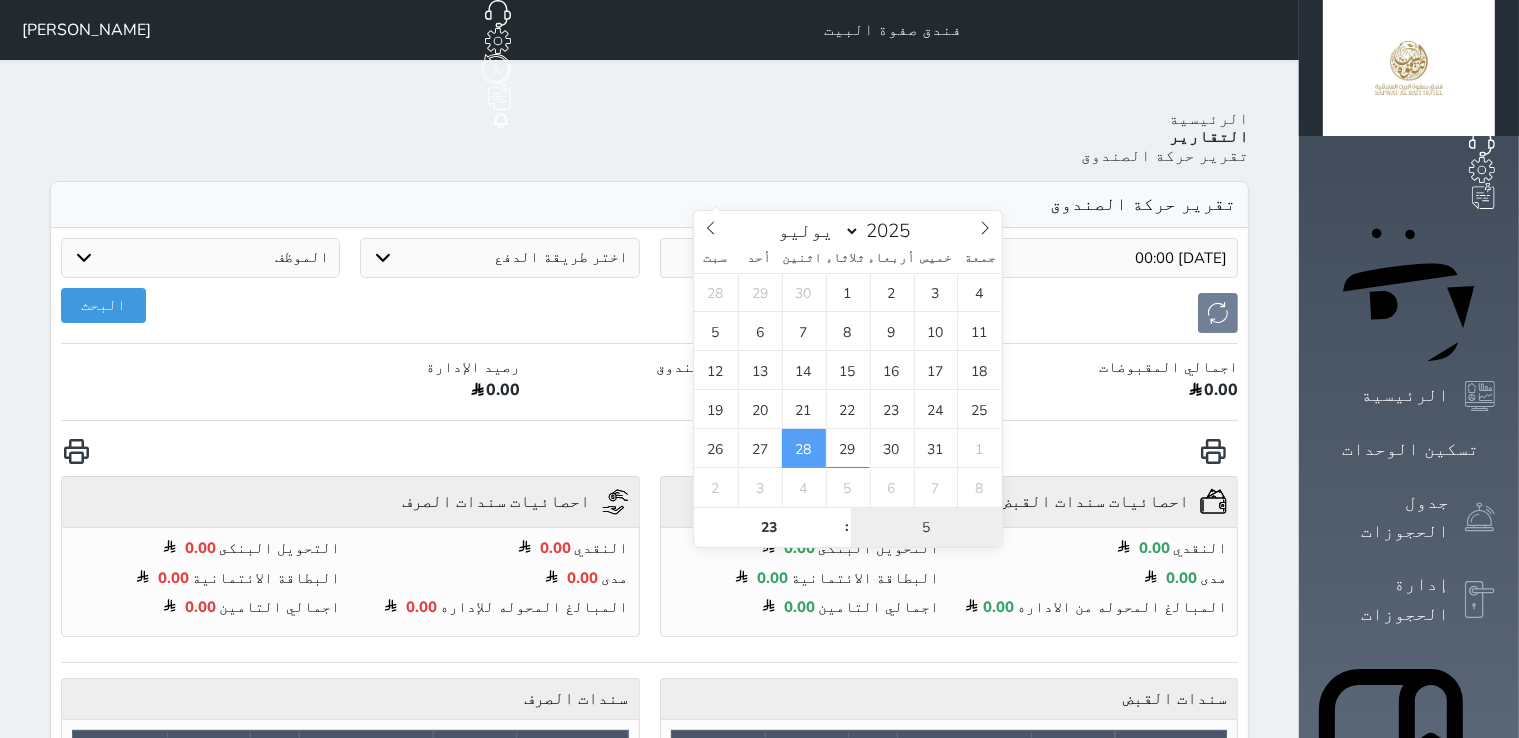 type on "59" 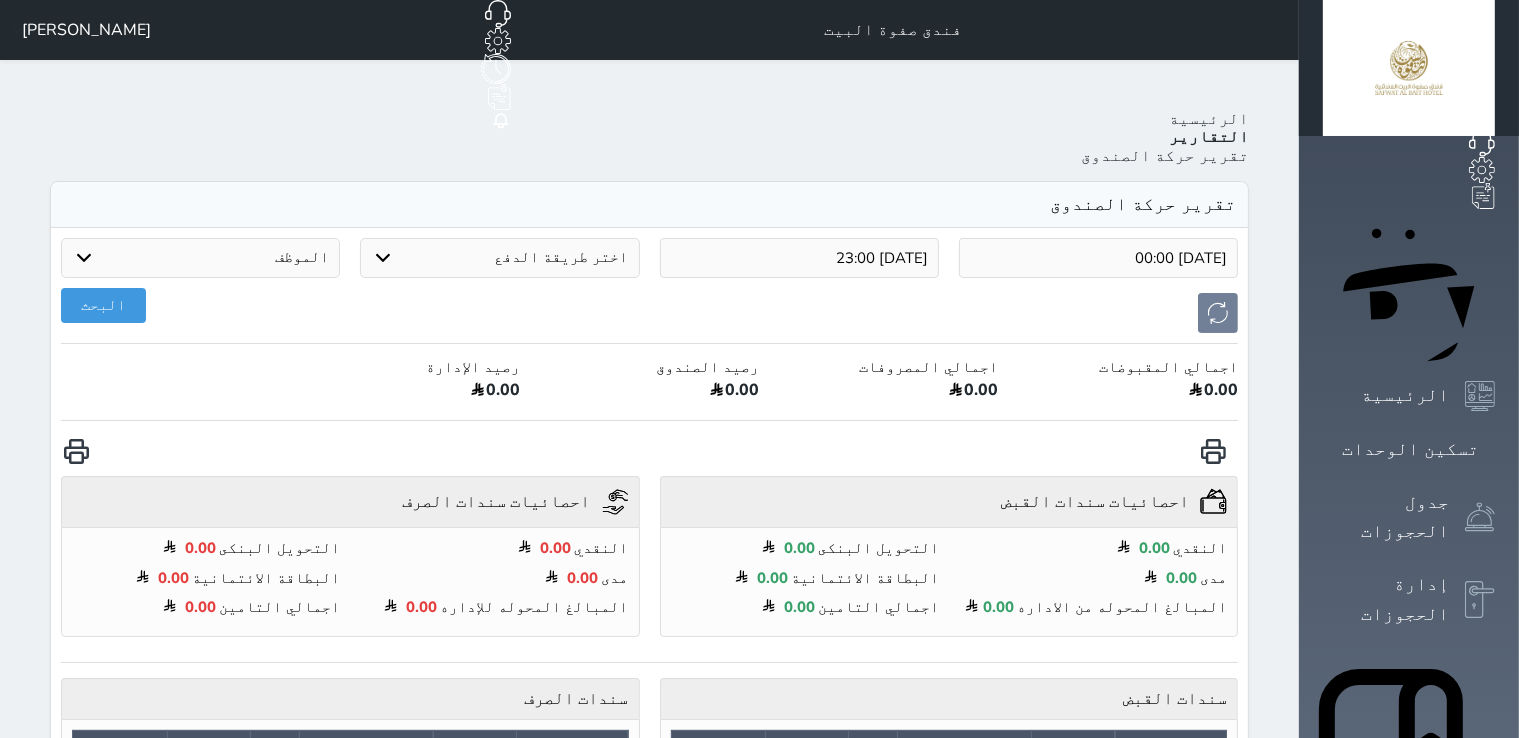 type on "[DATE] 23:59" 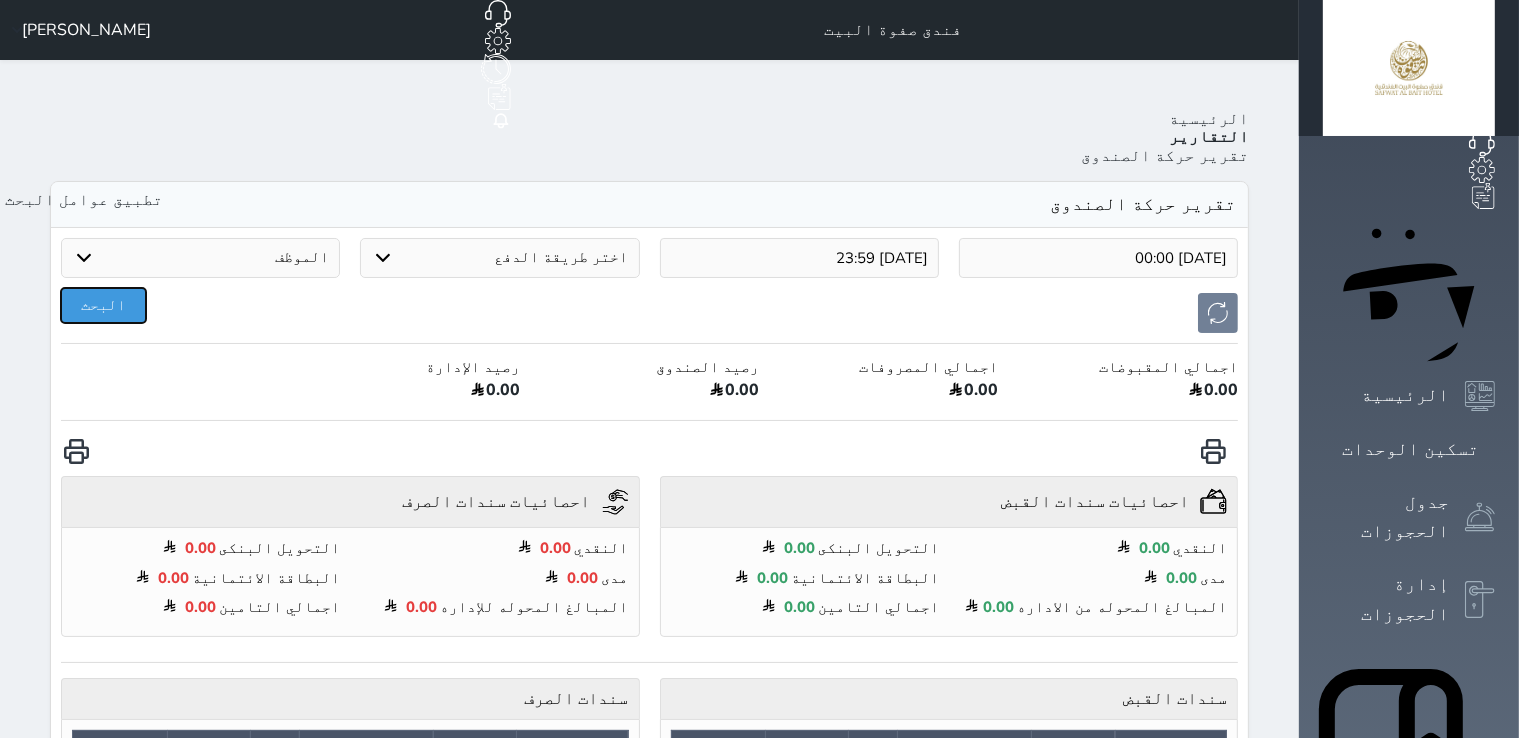 click on "البحث" at bounding box center [103, 305] 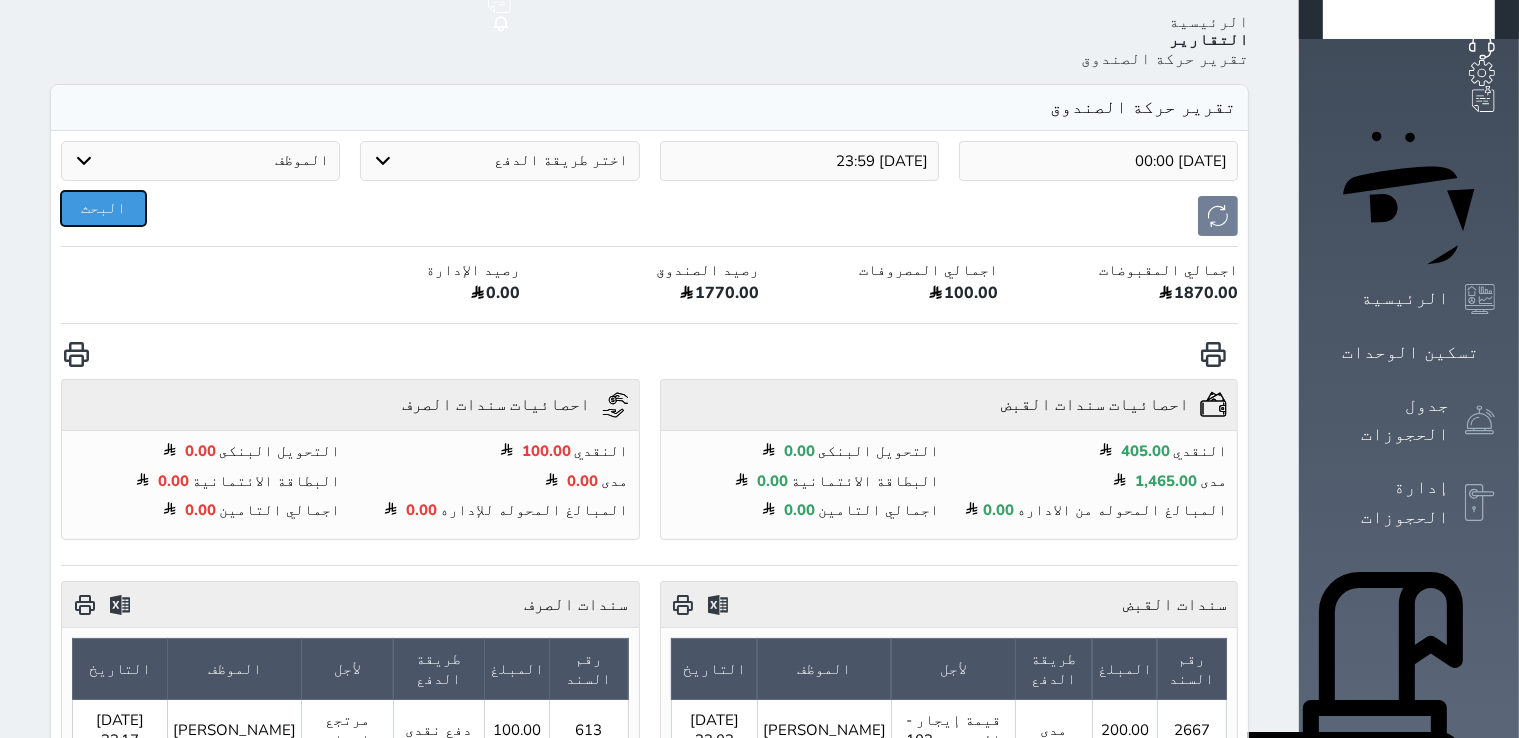 scroll, scrollTop: 0, scrollLeft: 0, axis: both 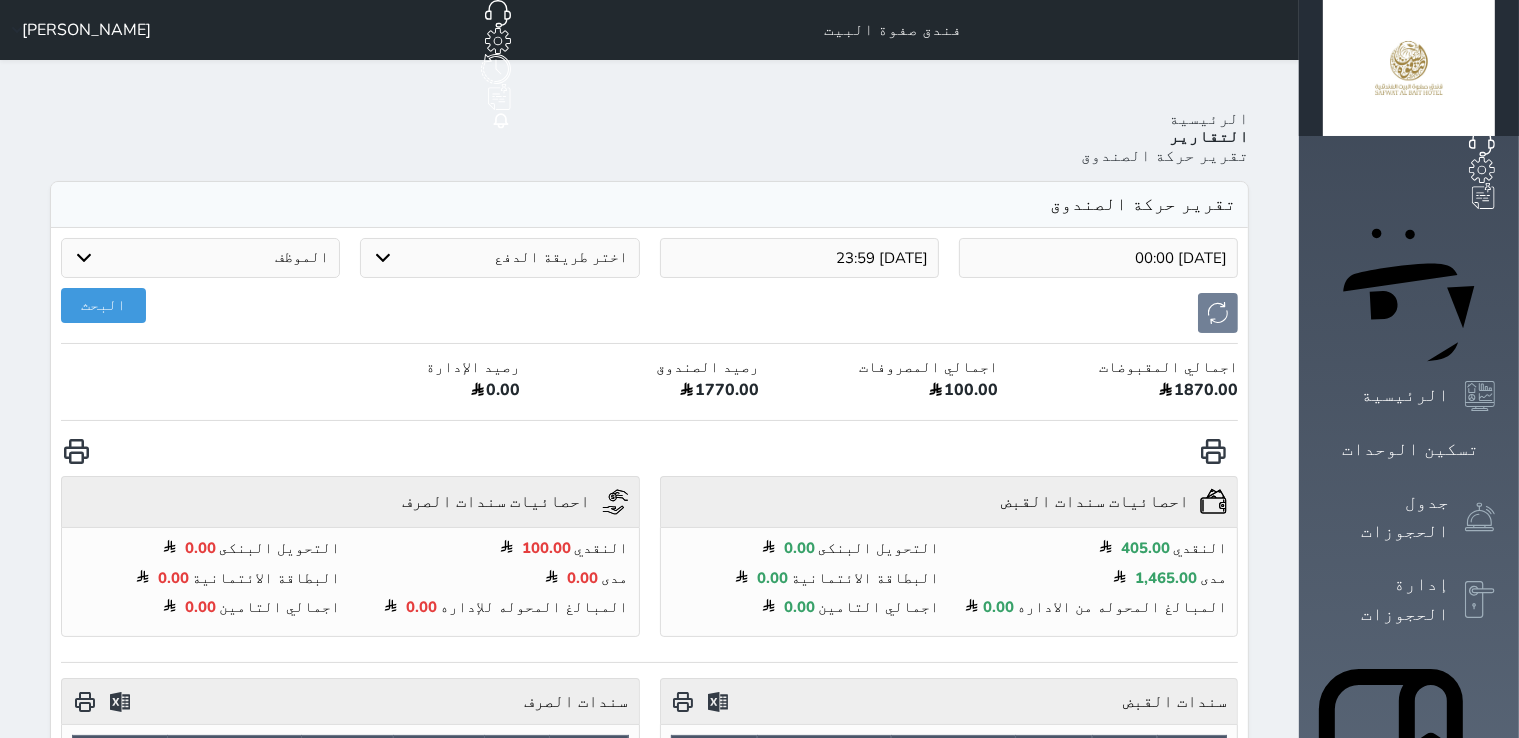 click on "[DATE] 00:00" at bounding box center [1098, 258] 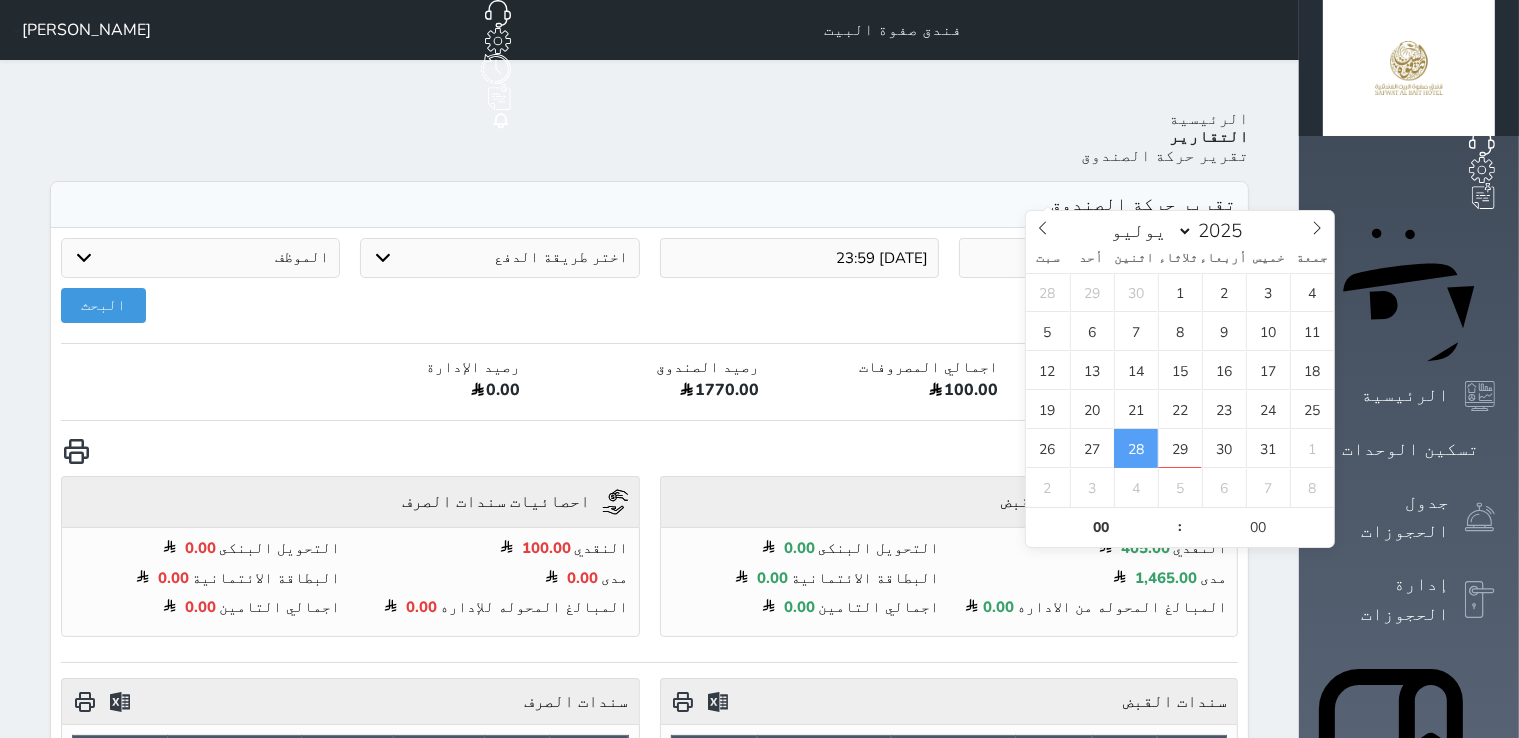 click on "البحث" at bounding box center [649, 313] 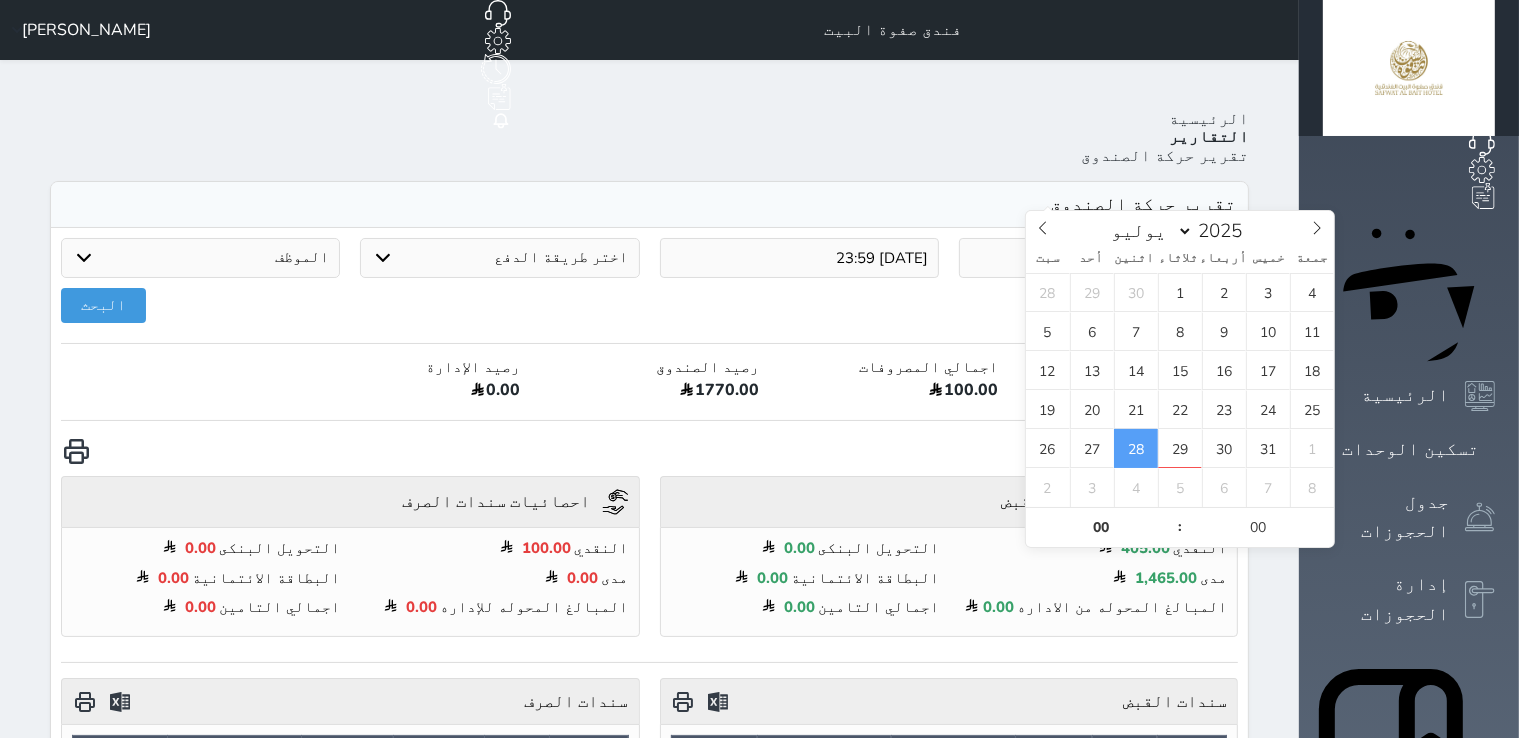 click on "28" at bounding box center (1136, 448) 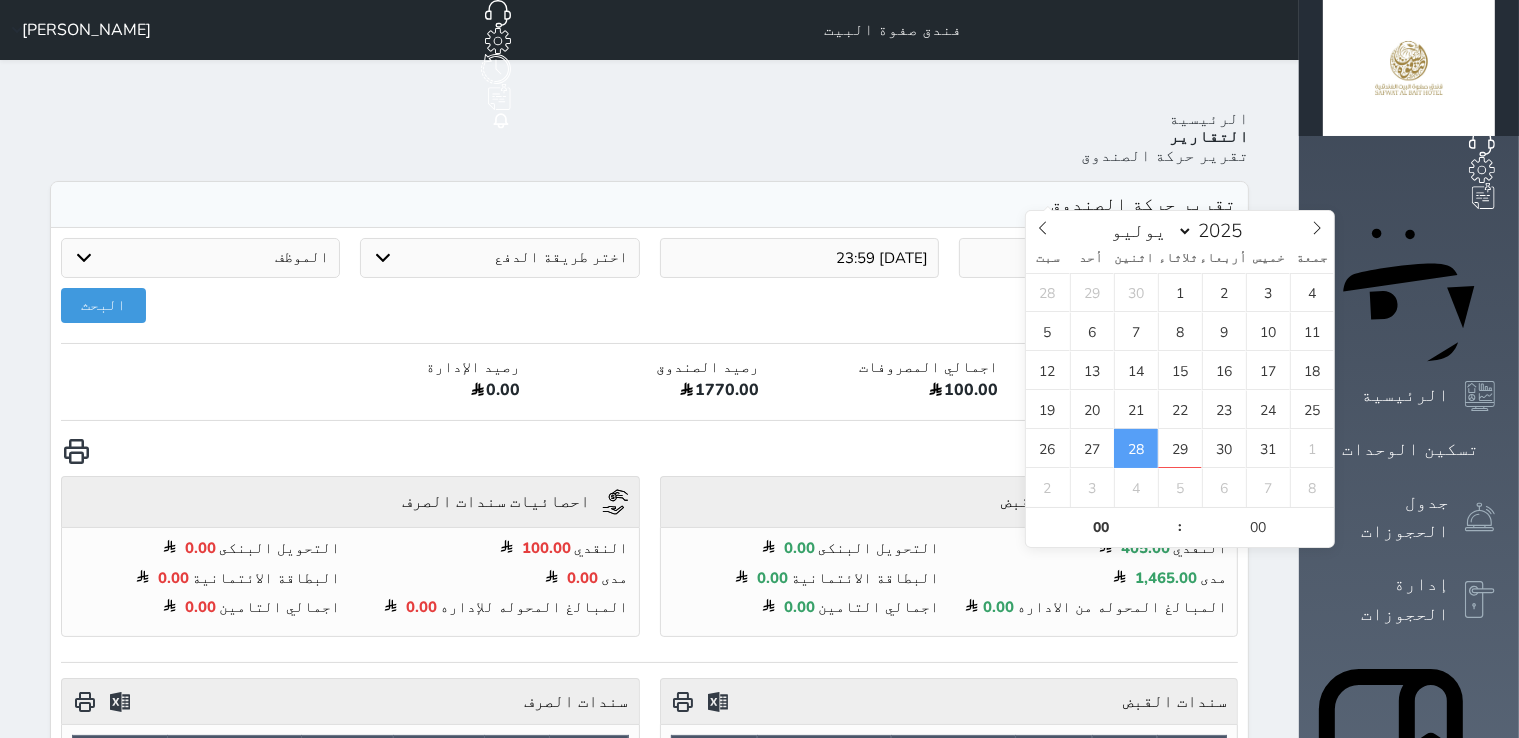 click on "28" at bounding box center (1136, 448) 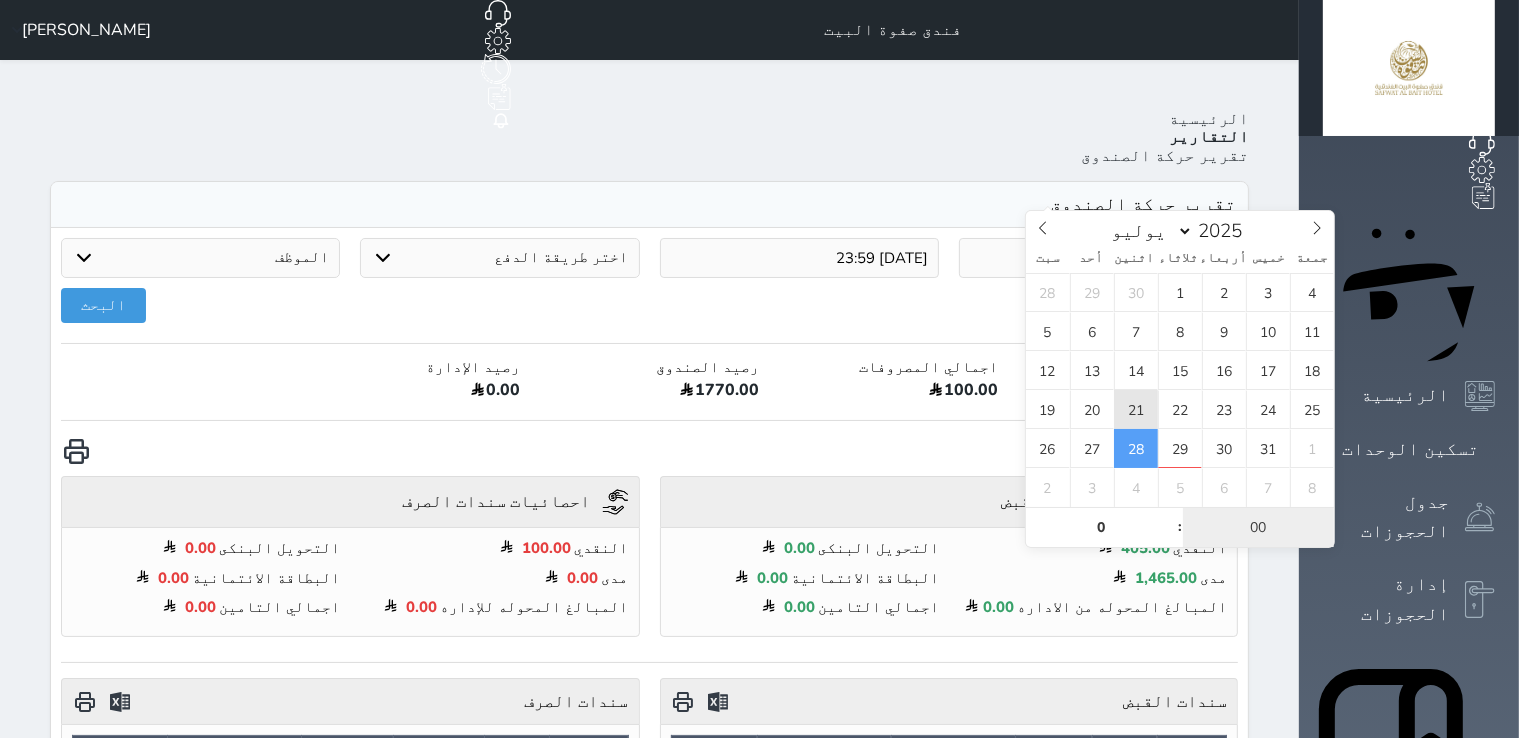 type on "00" 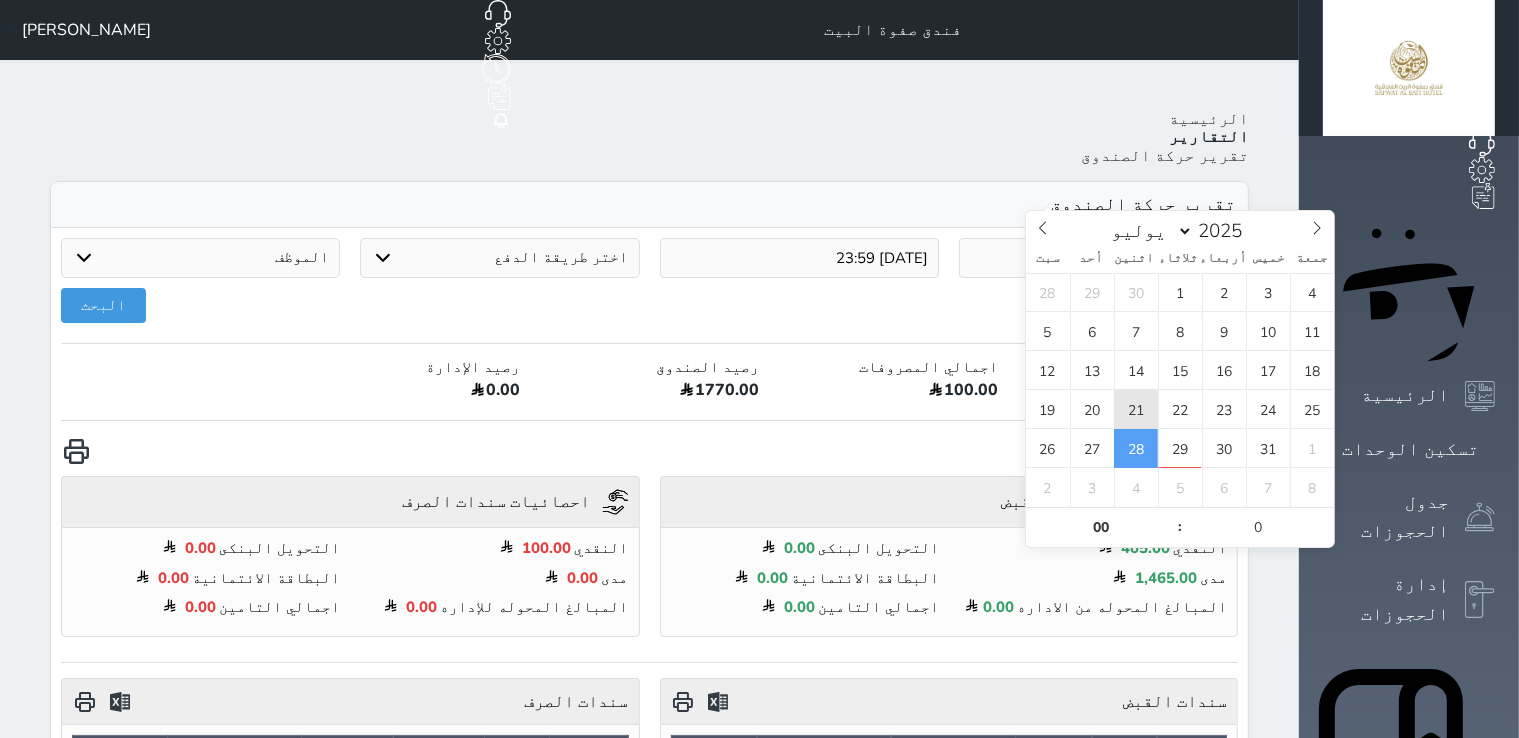 type on "00" 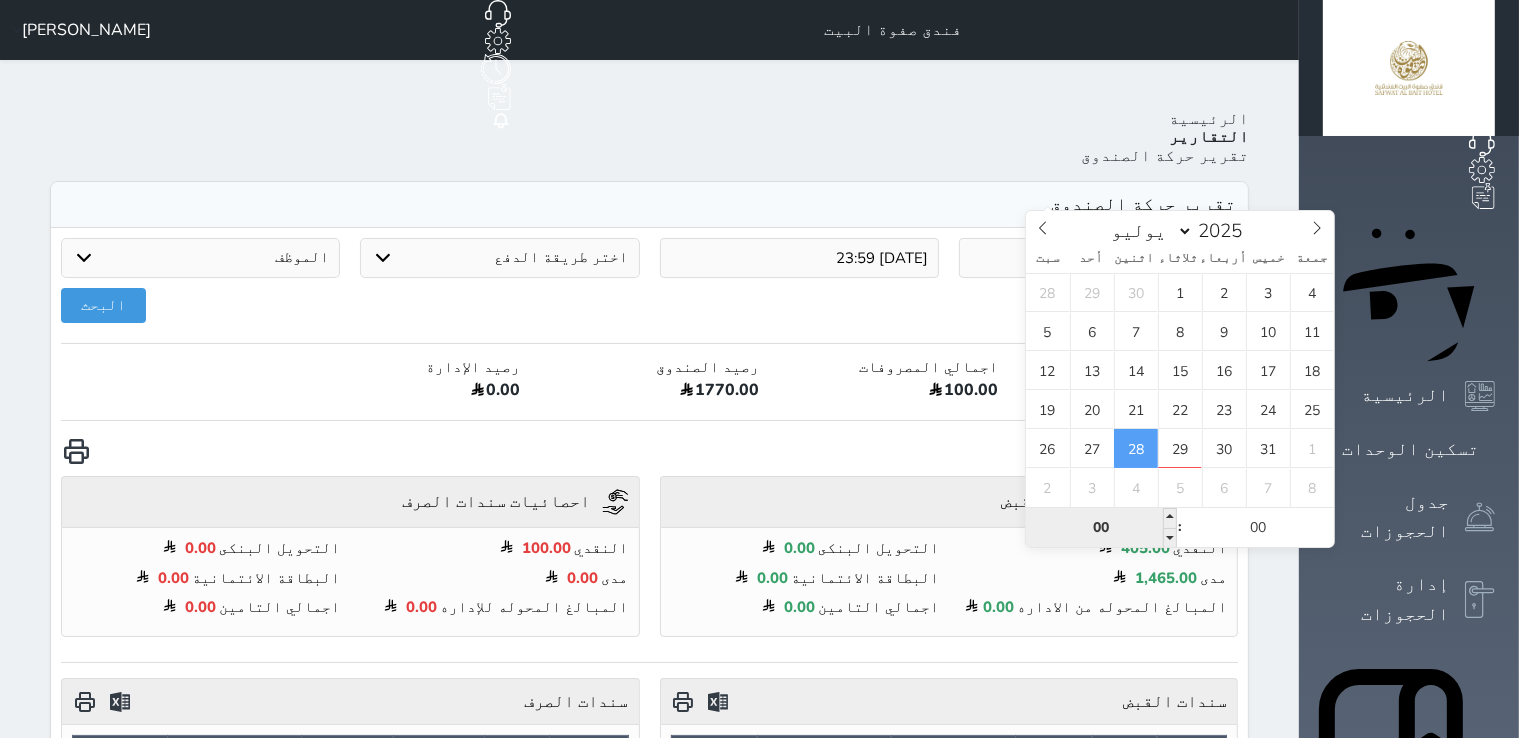 click on "00" at bounding box center (1101, 528) 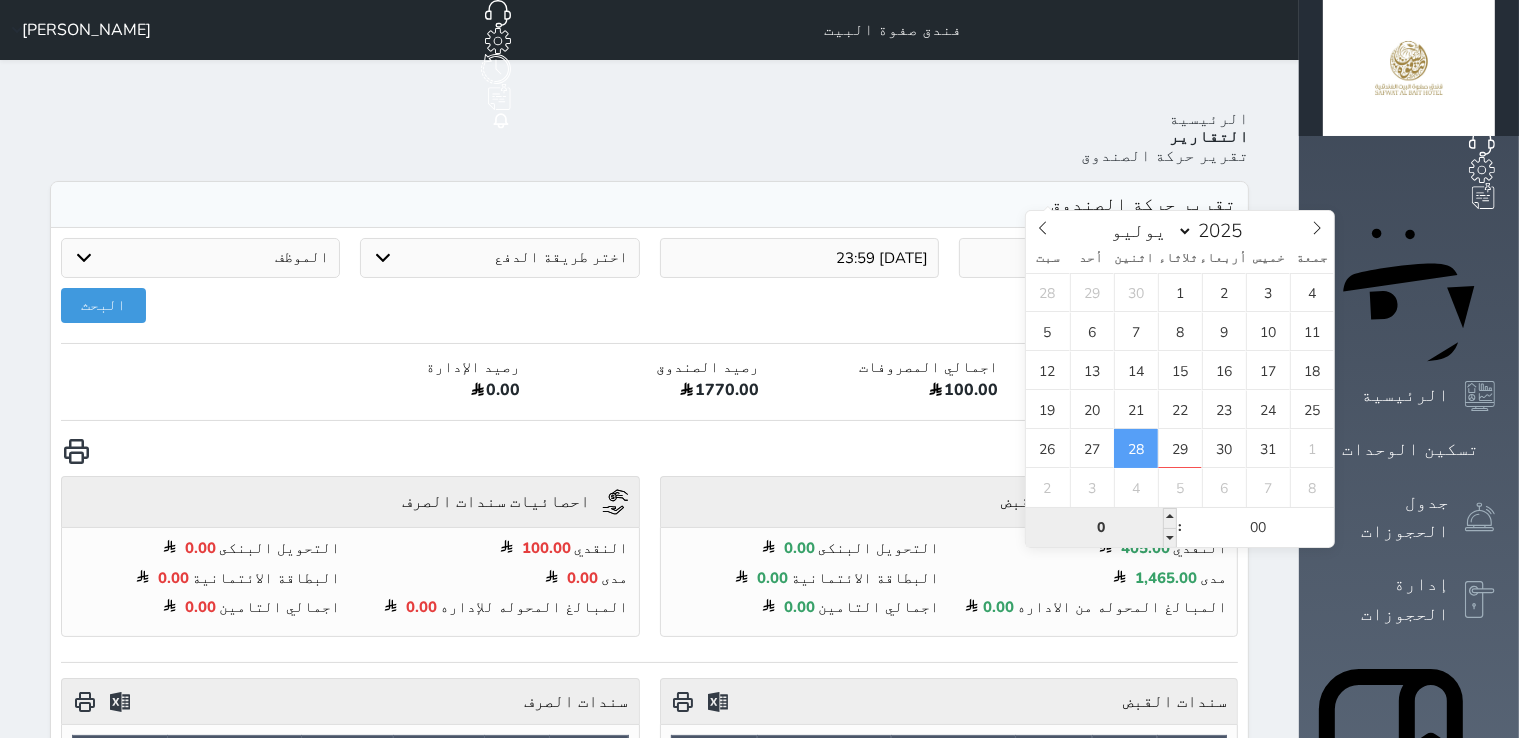 type on "00" 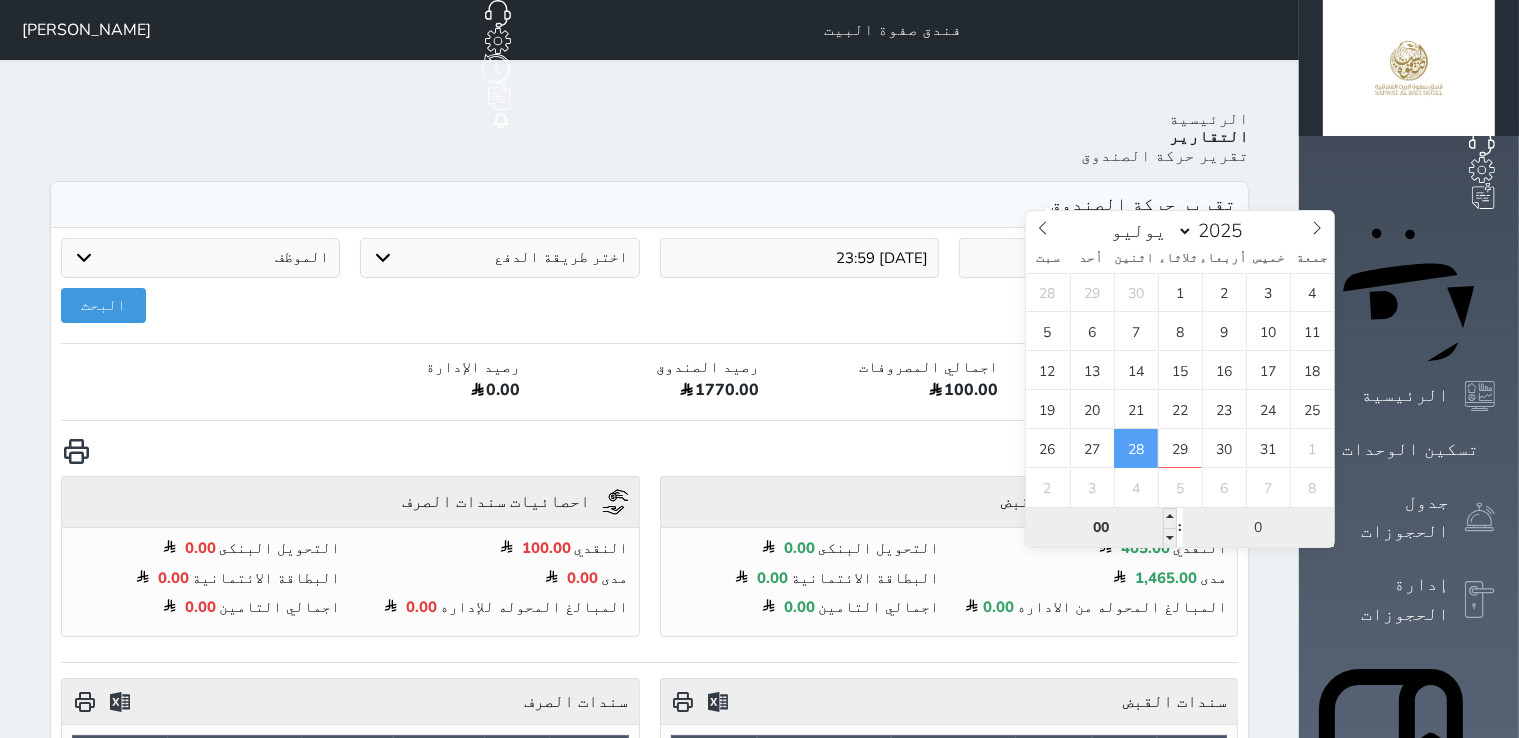type on "00" 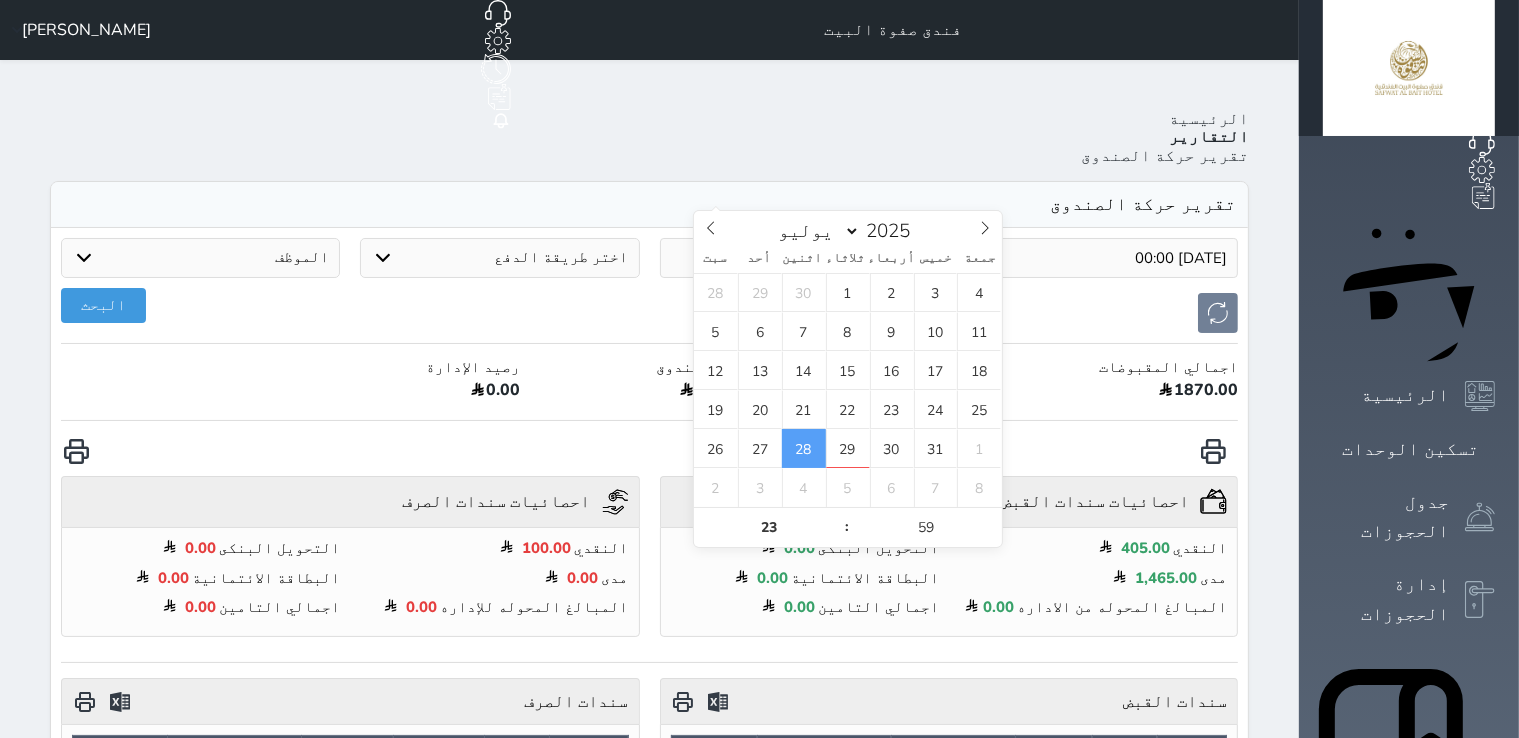 click on "[DATE] 23:59" at bounding box center (799, 258) 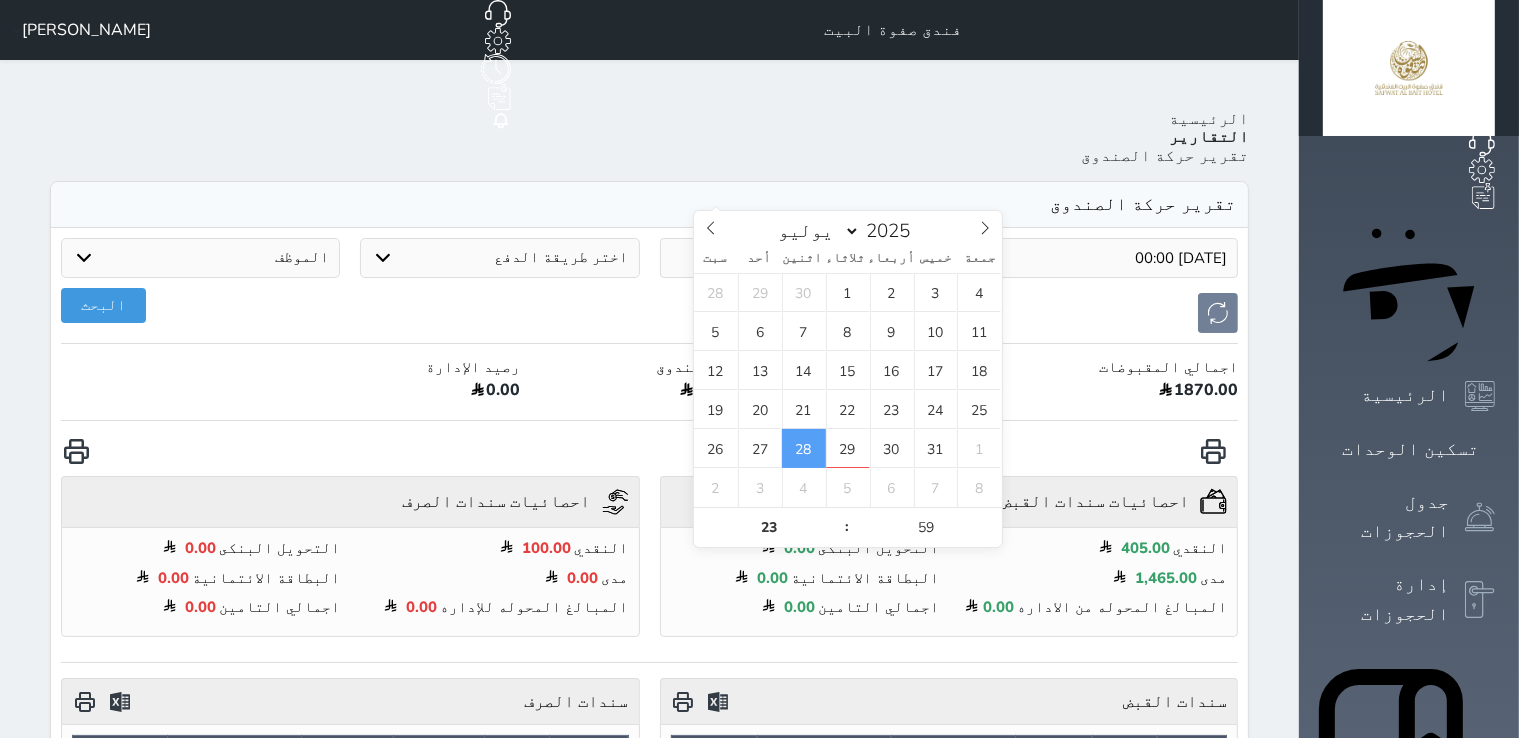 click on "28" at bounding box center [804, 448] 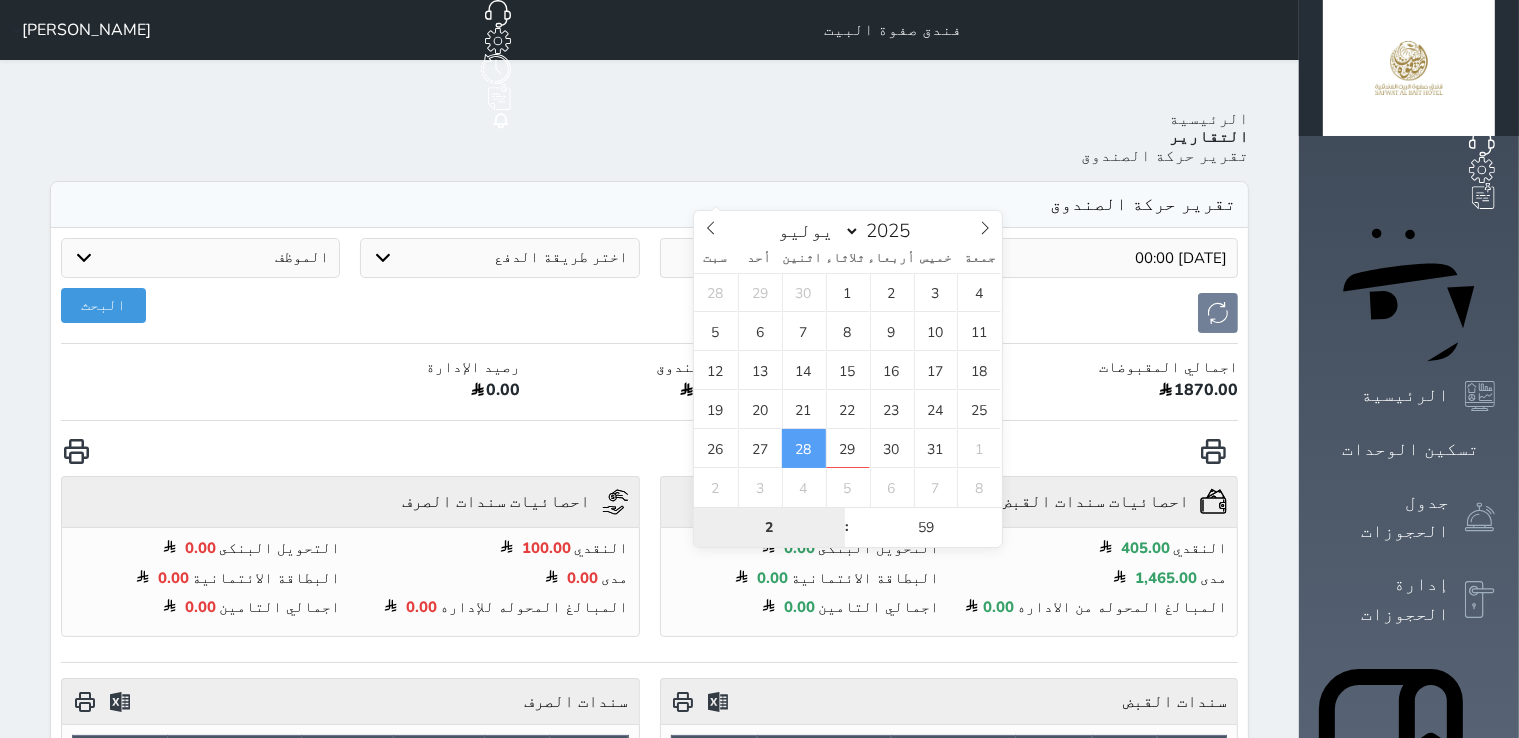 type on "23" 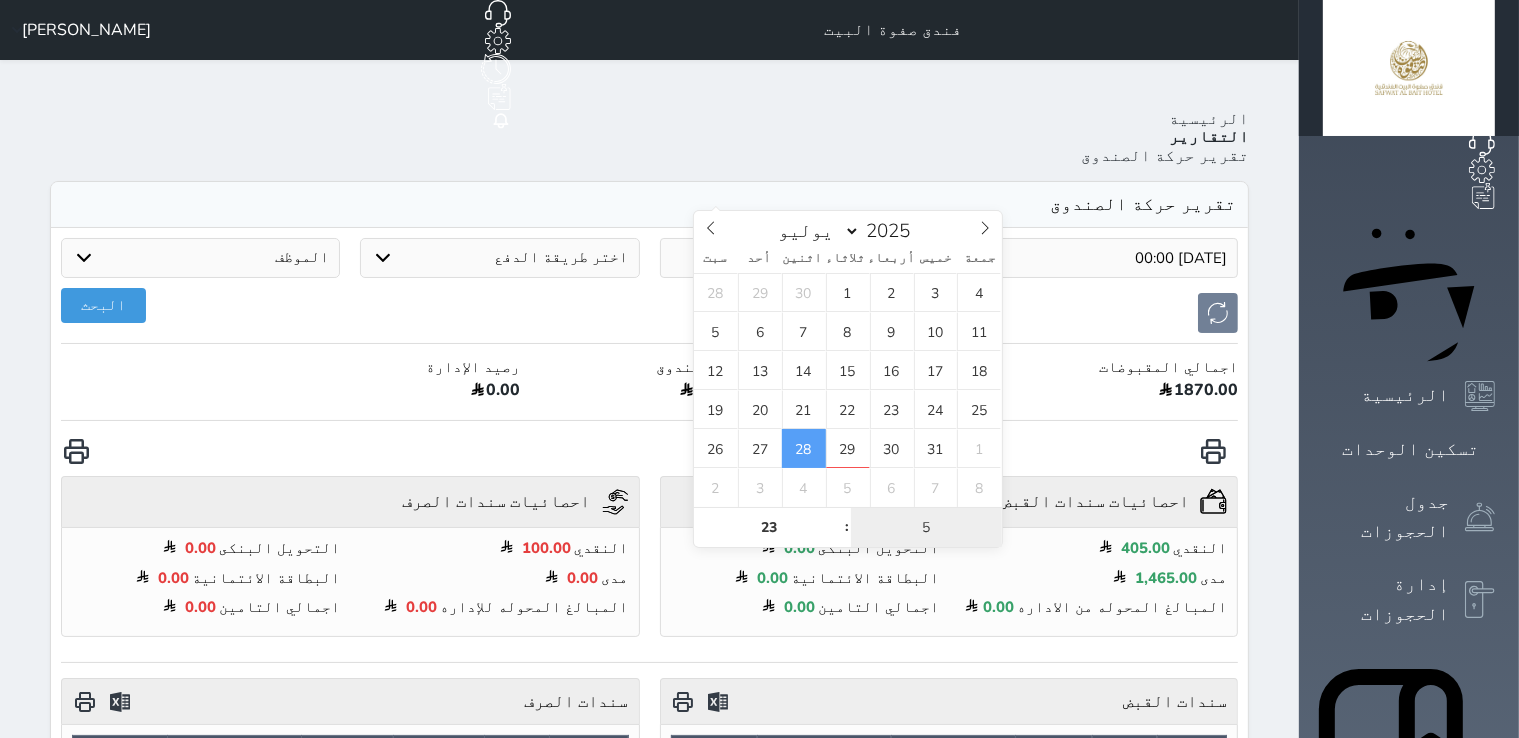 type on "59" 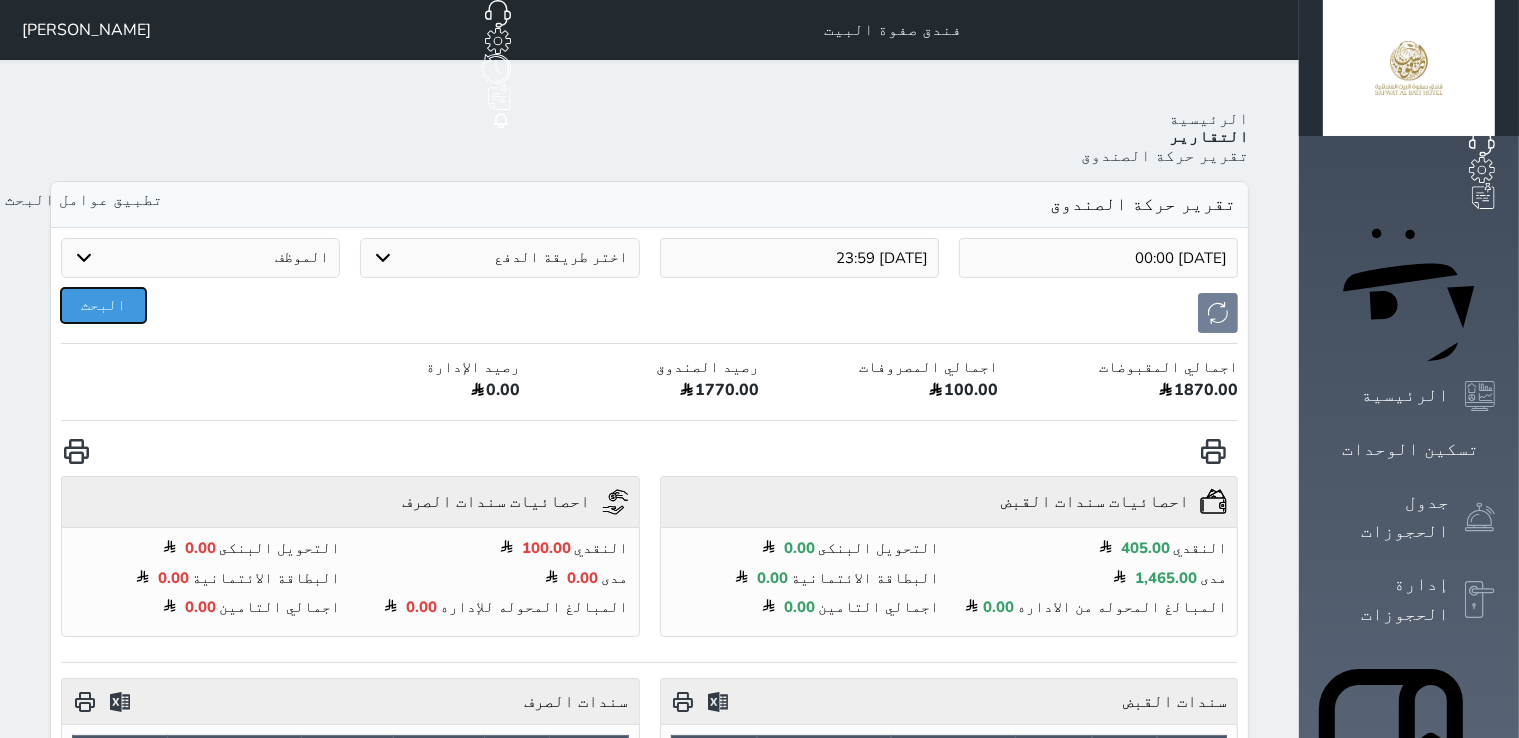 click on "البحث" at bounding box center (103, 305) 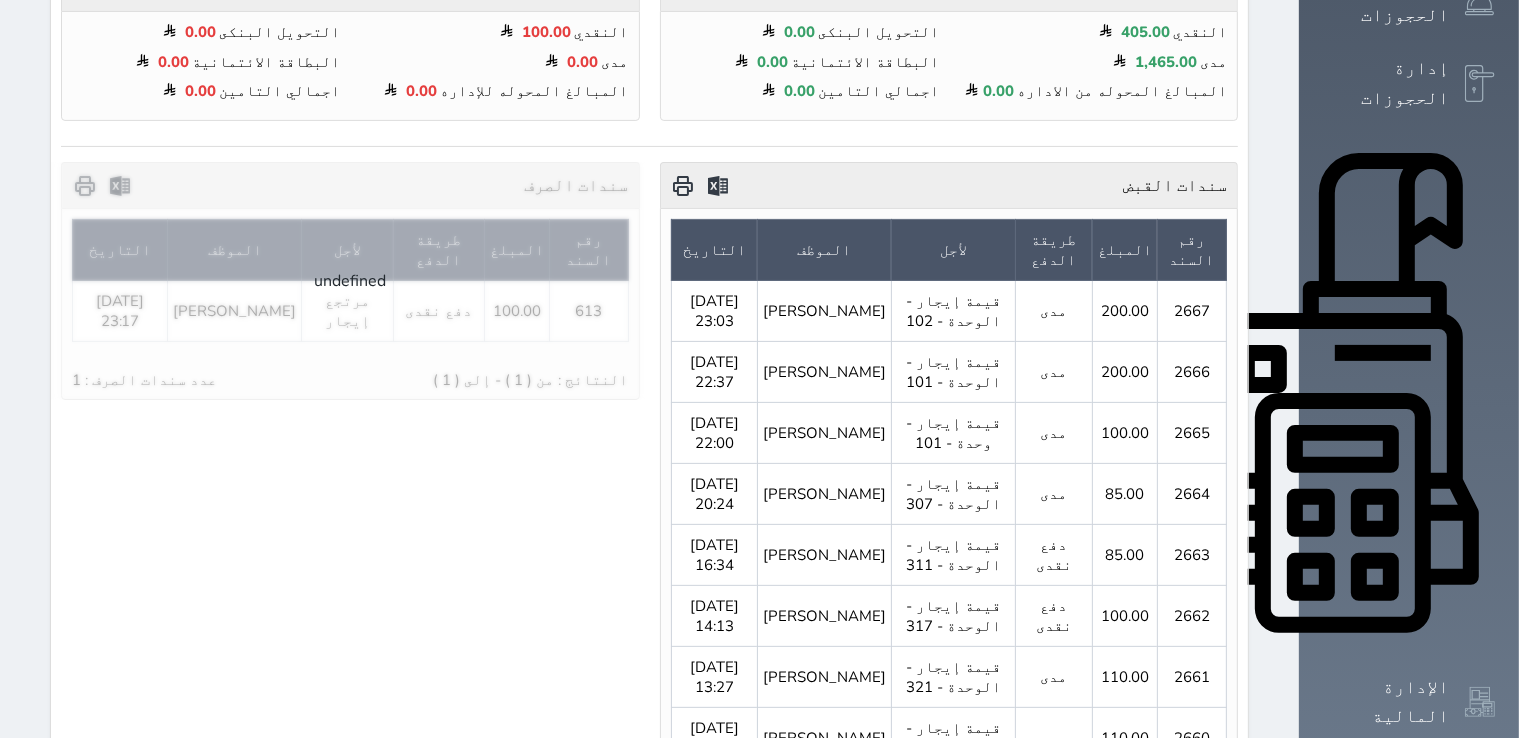 scroll, scrollTop: 400, scrollLeft: 0, axis: vertical 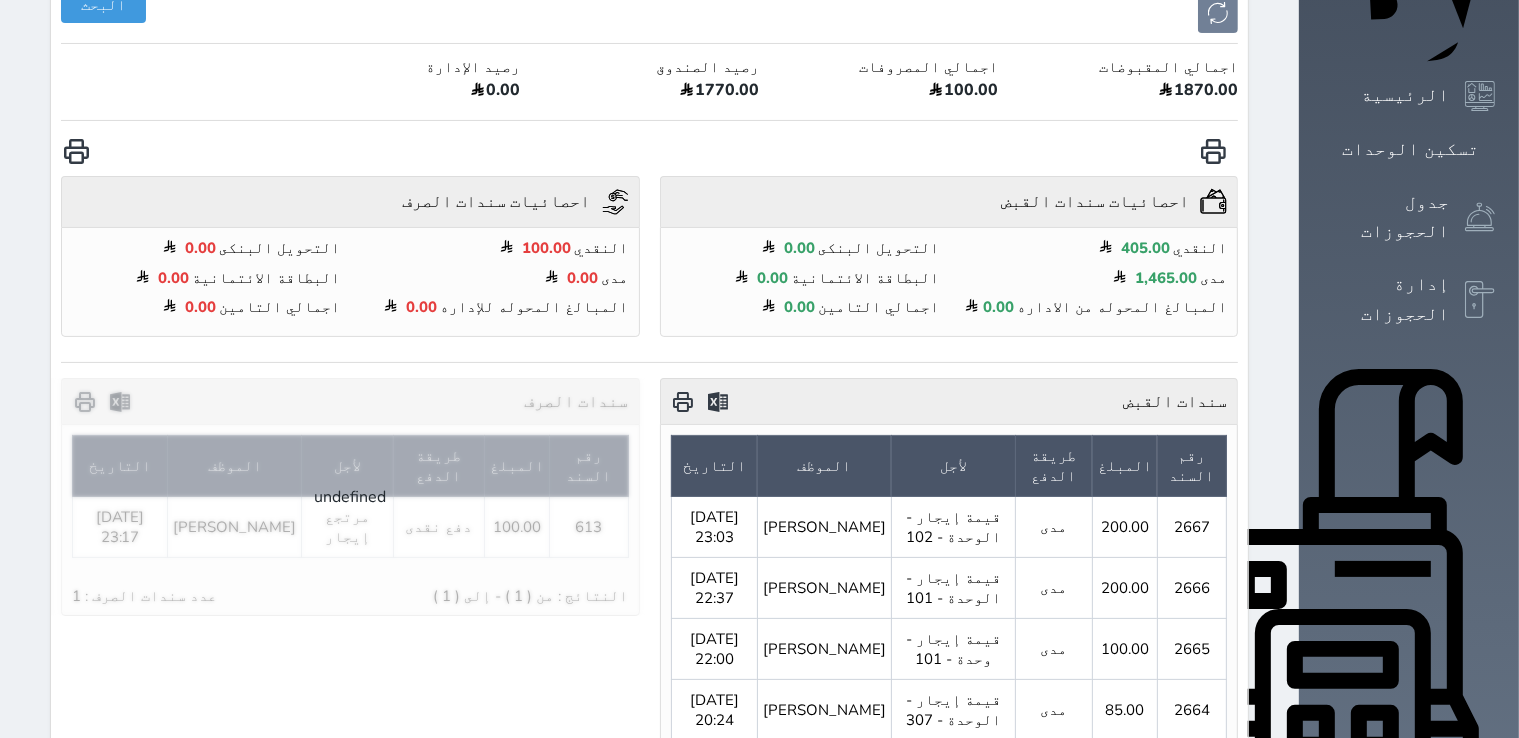 click on "الإدارة المالية" at bounding box center (1386, 918) 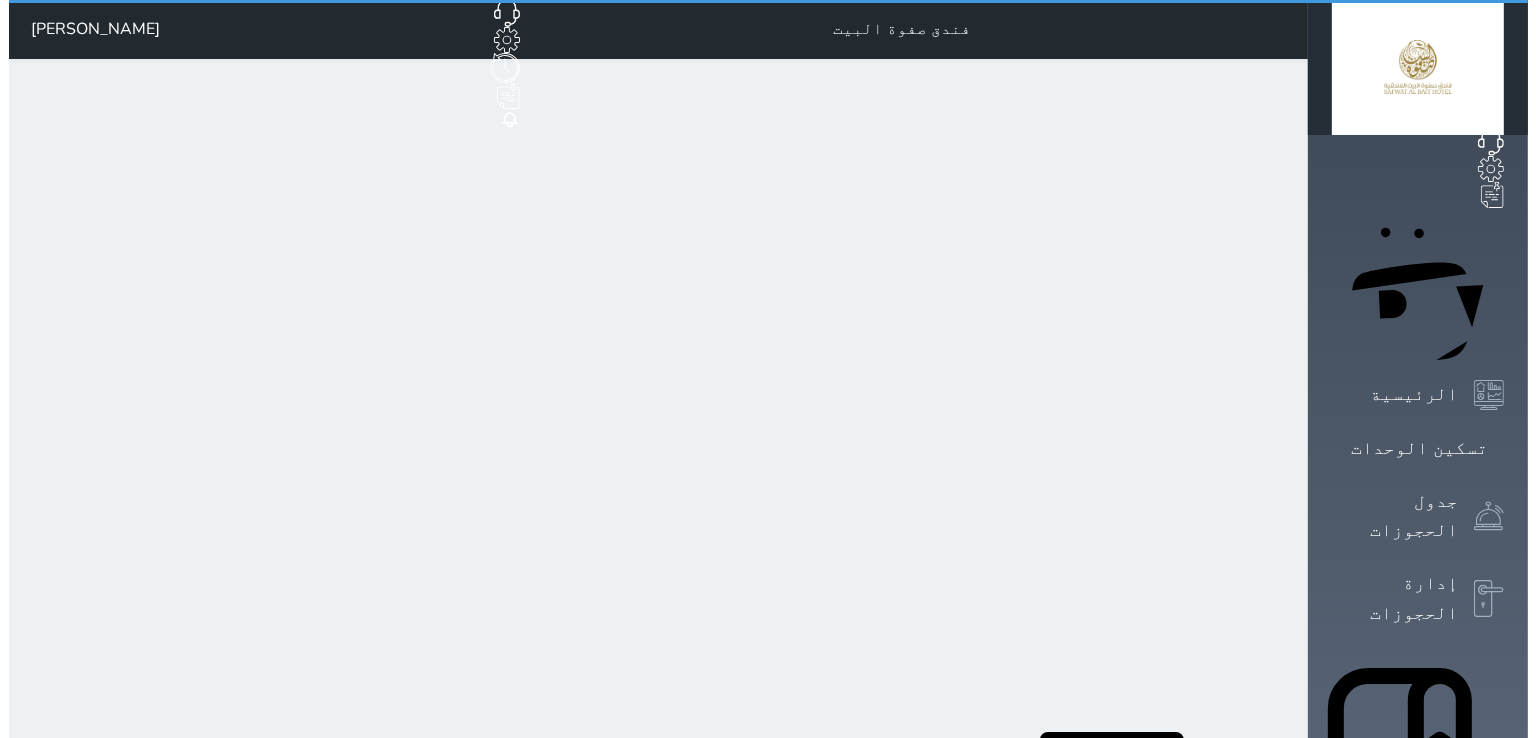 scroll, scrollTop: 0, scrollLeft: 0, axis: both 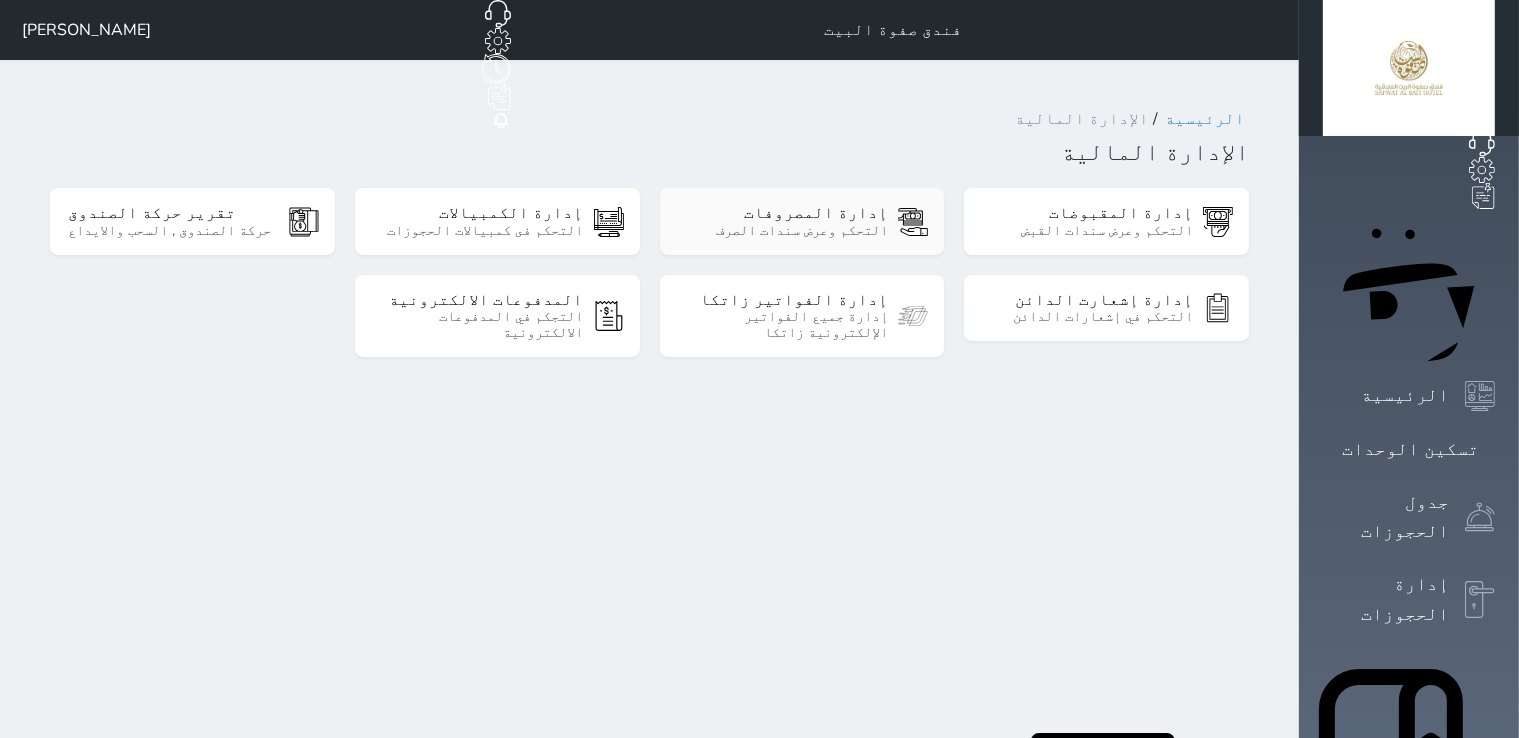 click on "إدارة المصروفات" at bounding box center (783, 213) 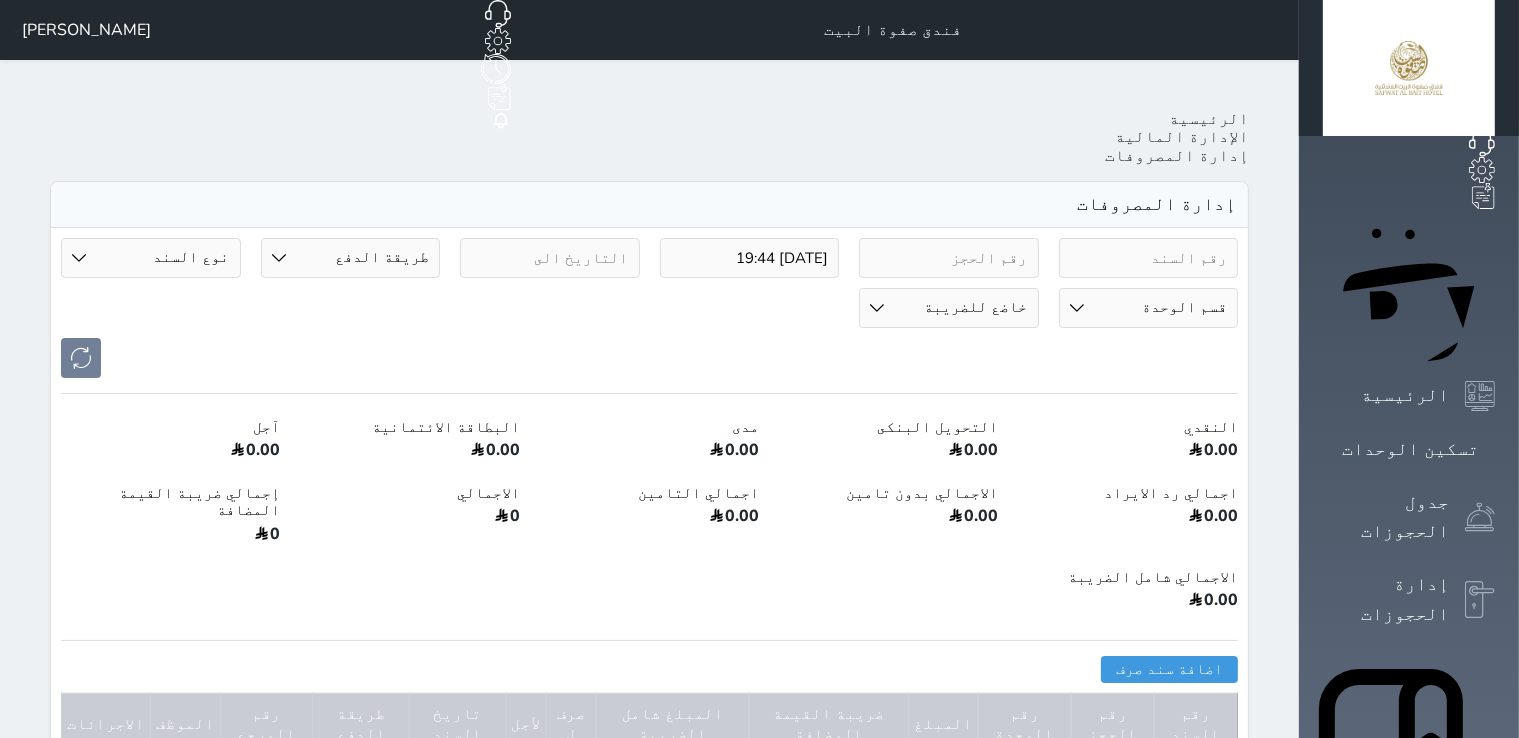 select 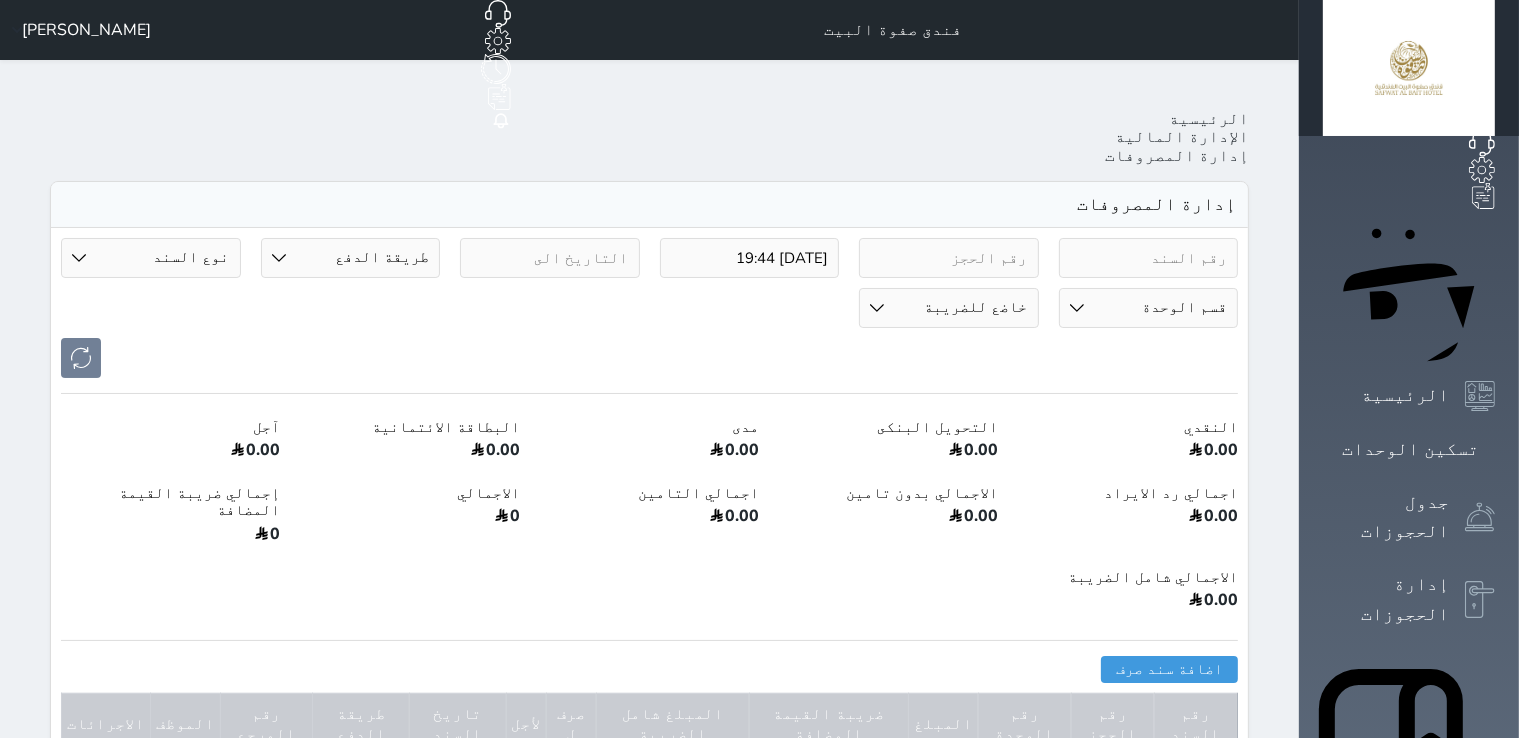 type on "[DATE] 19:44" 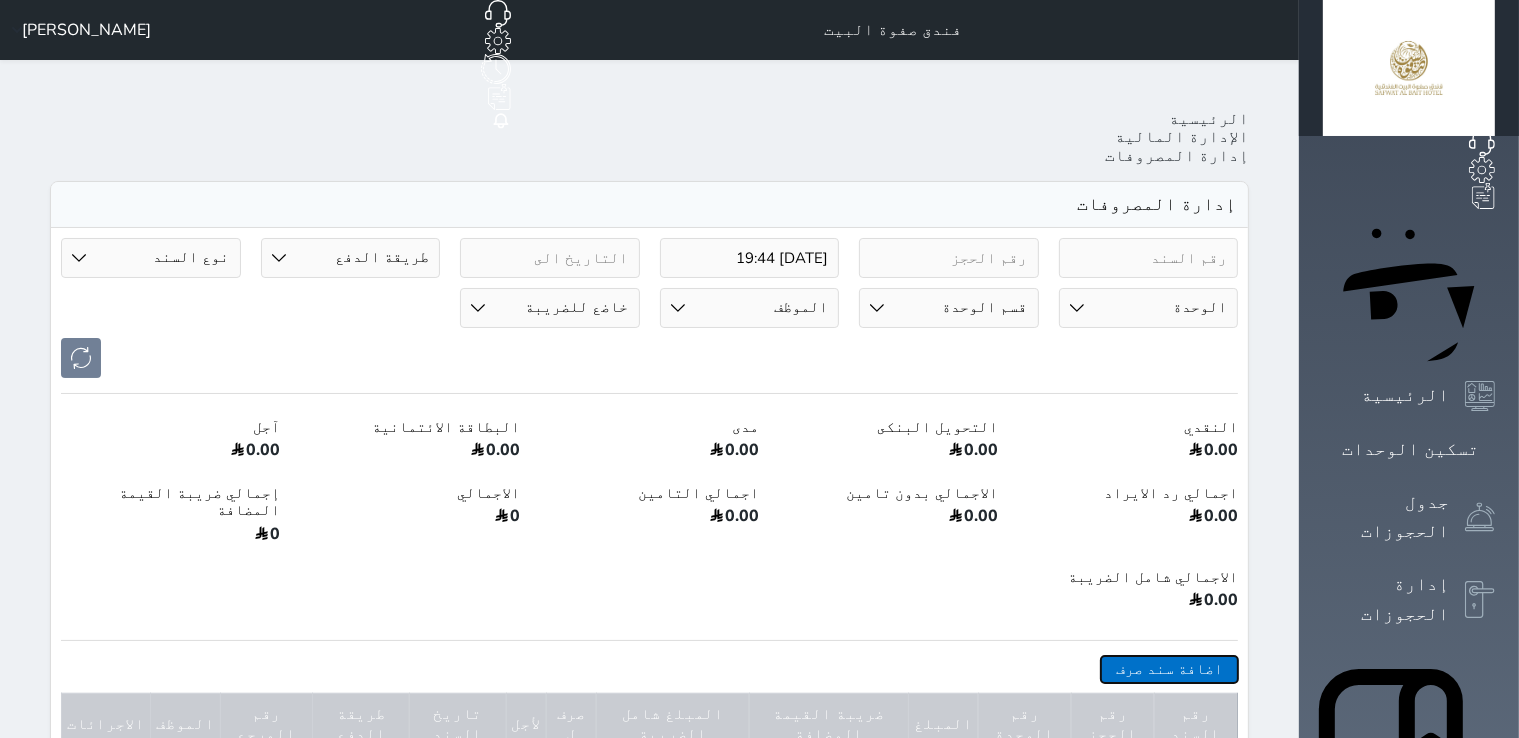 click on "اضافة سند صرف" at bounding box center [1169, 669] 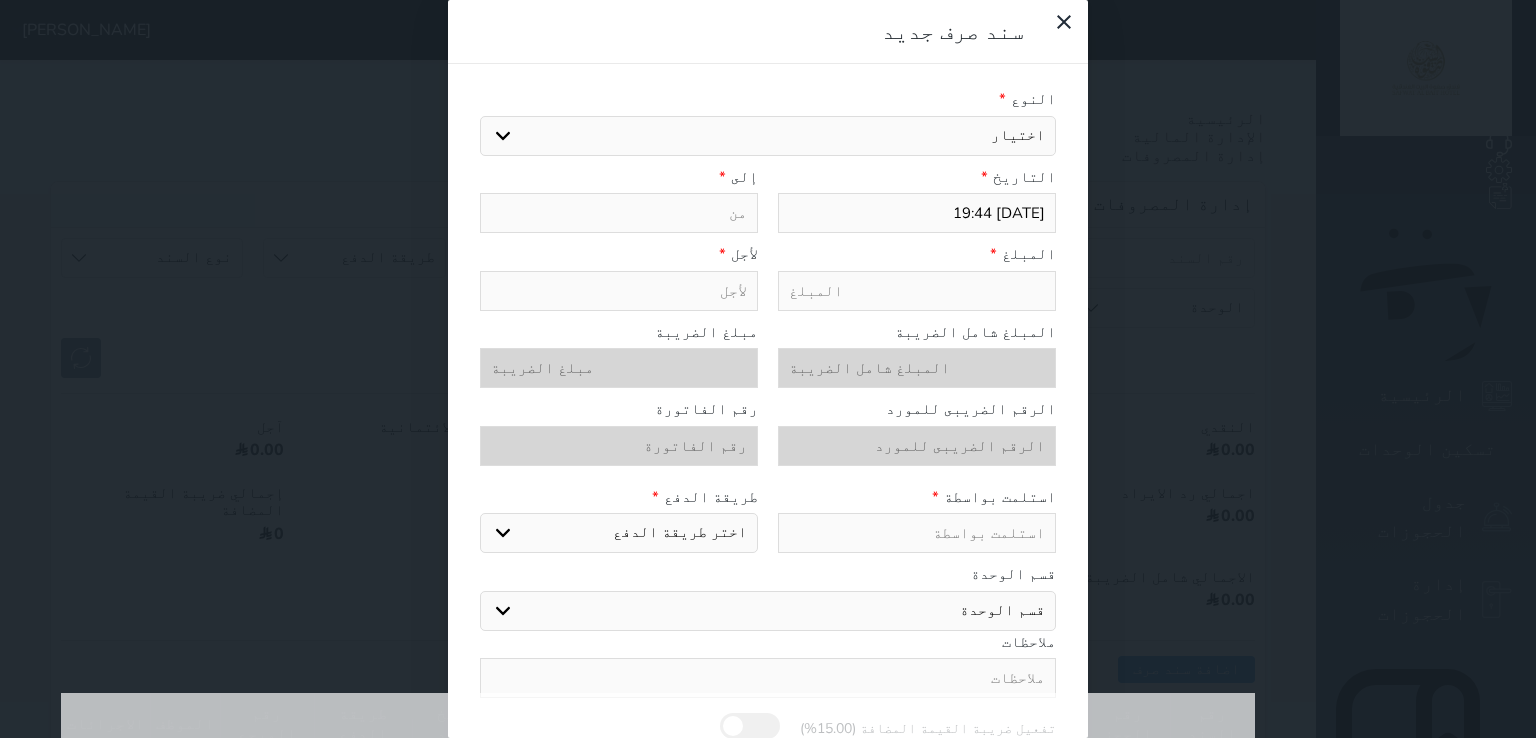 click on "اختيار   مرتجع إيجار رواتب صيانة مصروفات عامة تحويل من الصندوق الى الادارة استرجاع تامين استرجاع ال[DEMOGRAPHIC_DATA] مرتجع إيجار رواتب صيانة مصروفات عامة تحويل من الصندوق الى الادارة استرجاع تامين استرجاع ال[DEMOGRAPHIC_DATA]" at bounding box center [768, 136] 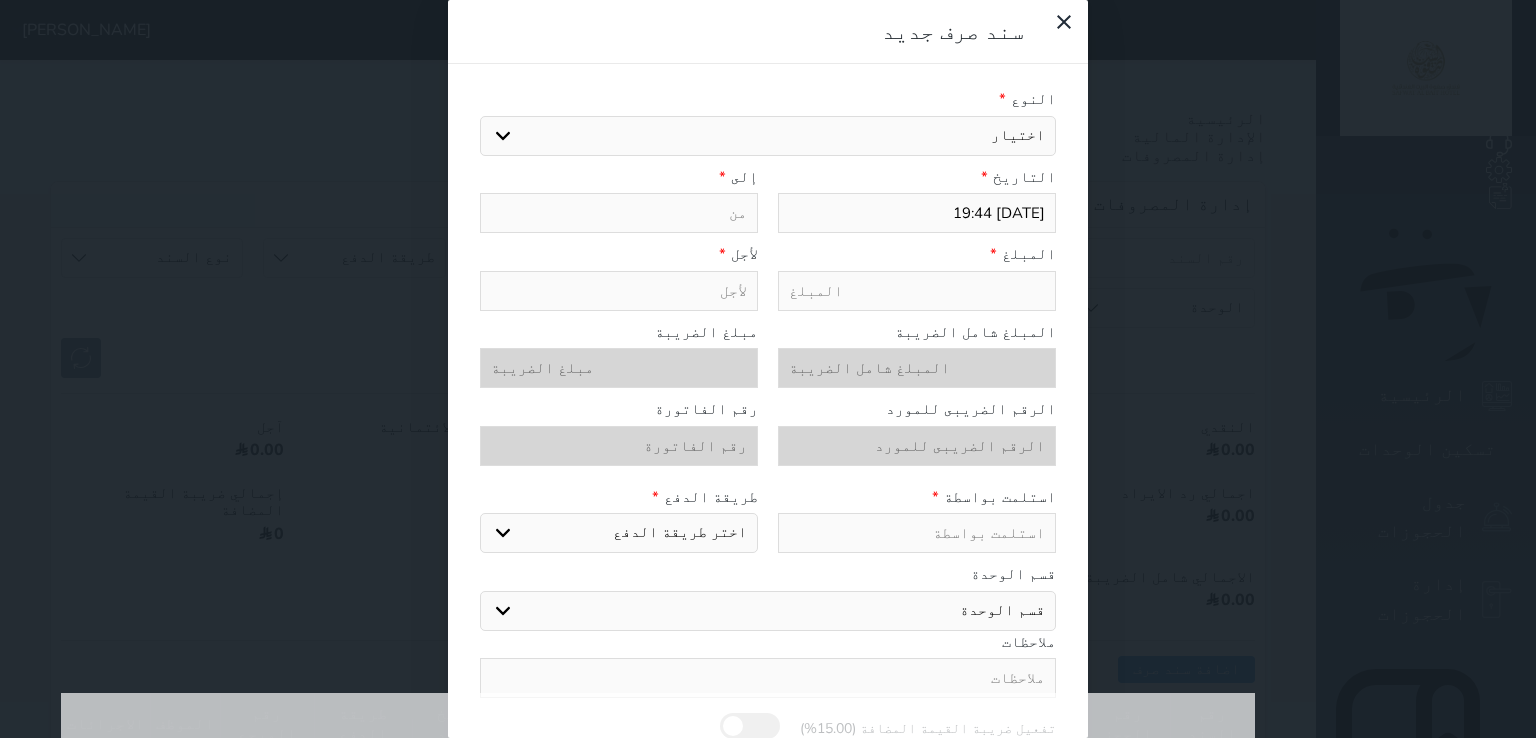 select on "108026" 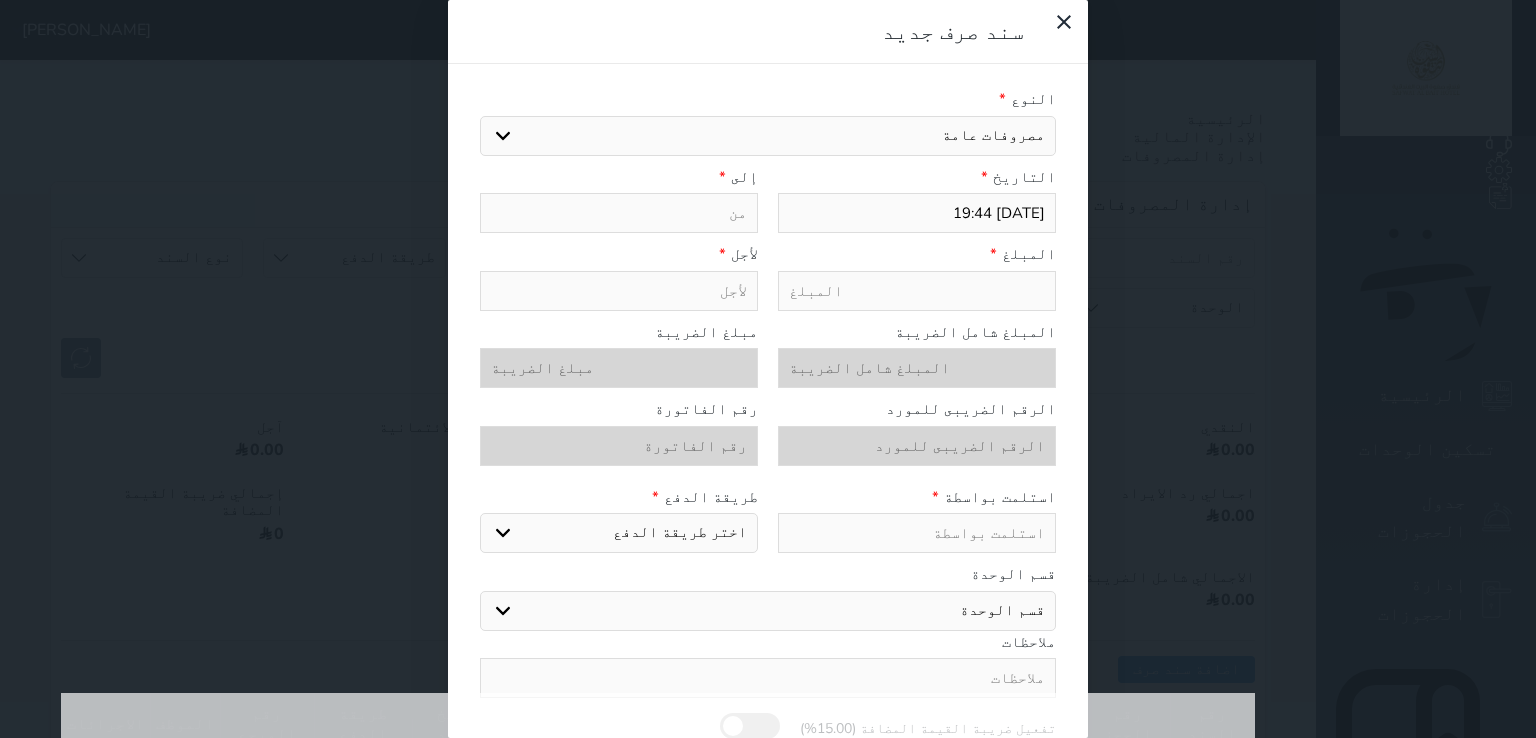 click on "اختيار   مرتجع إيجار رواتب صيانة مصروفات عامة تحويل من الصندوق الى الادارة استرجاع تامين استرجاع ال[DEMOGRAPHIC_DATA] مرتجع إيجار رواتب صيانة مصروفات عامة تحويل من الصندوق الى الادارة استرجاع تامين استرجاع ال[DEMOGRAPHIC_DATA]" at bounding box center [768, 136] 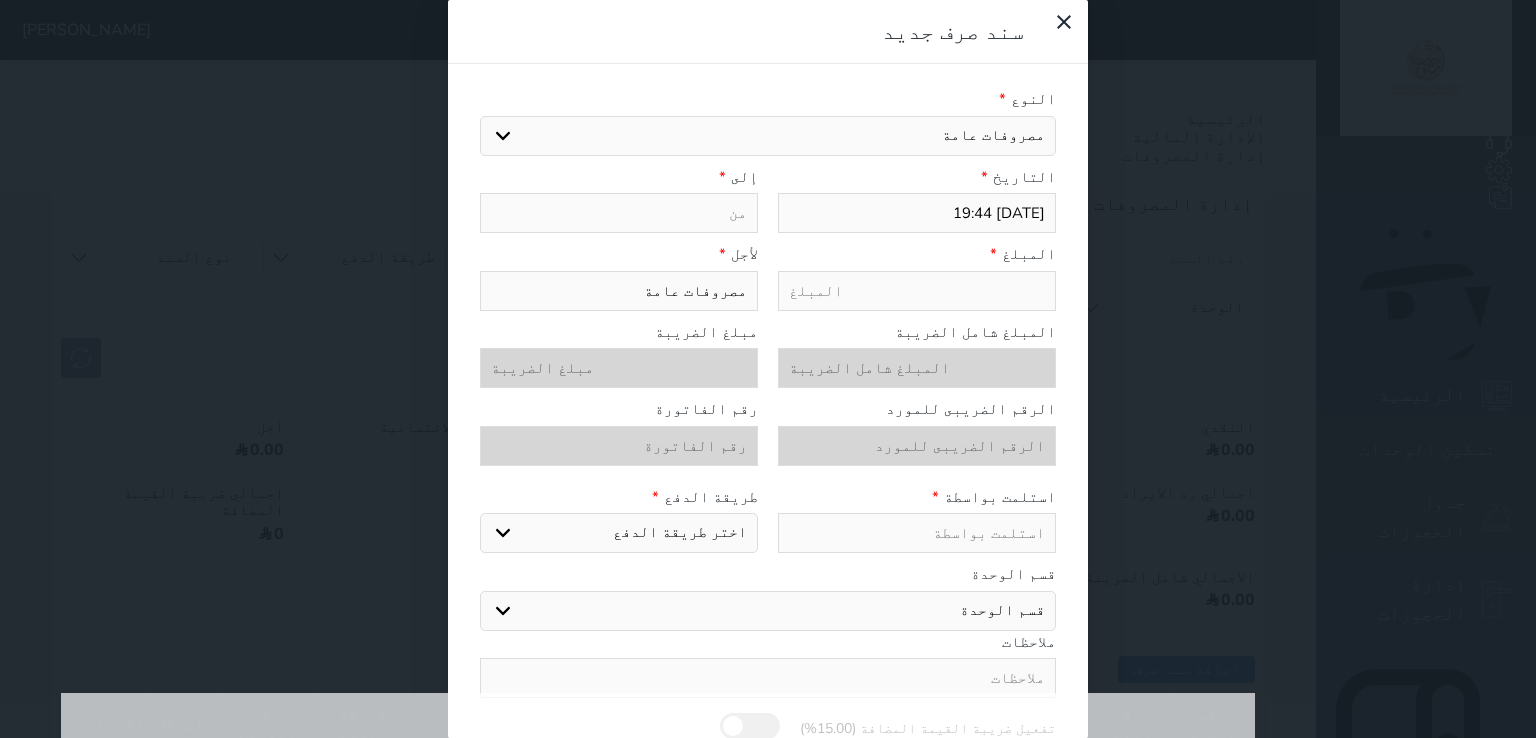 click on "اختيار   مرتجع إيجار رواتب صيانة مصروفات عامة تحويل من الصندوق الى الادارة استرجاع تامين استرجاع ال[DEMOGRAPHIC_DATA] مرتجع إيجار رواتب صيانة مصروفات عامة تحويل من الصندوق الى الادارة استرجاع تامين استرجاع ال[DEMOGRAPHIC_DATA]" at bounding box center (768, 136) 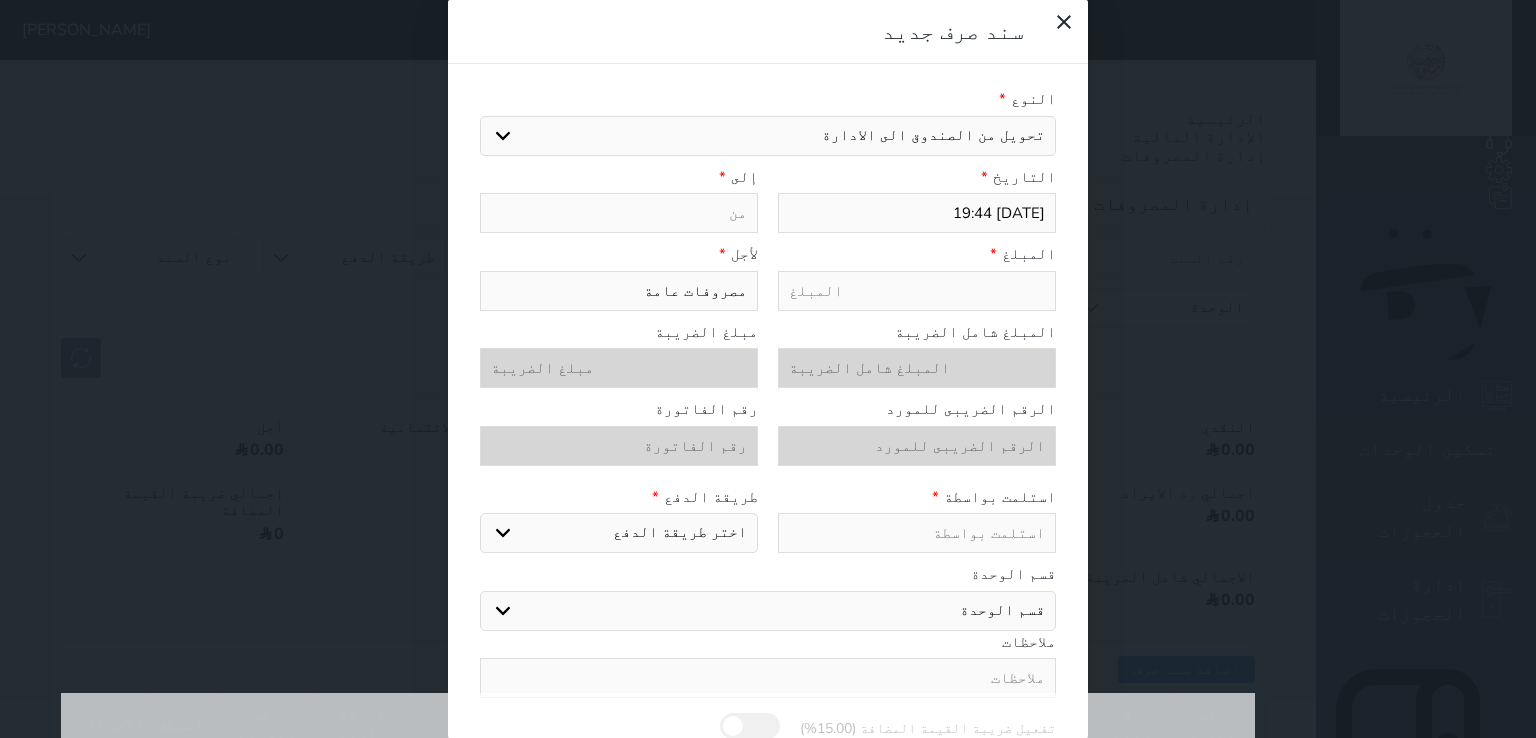 click on "اختيار   مرتجع إيجار رواتب صيانة مصروفات عامة تحويل من الصندوق الى الادارة استرجاع تامين استرجاع ال[DEMOGRAPHIC_DATA] مرتجع إيجار رواتب صيانة مصروفات عامة تحويل من الصندوق الى الادارة استرجاع تامين استرجاع ال[DEMOGRAPHIC_DATA]" at bounding box center [768, 136] 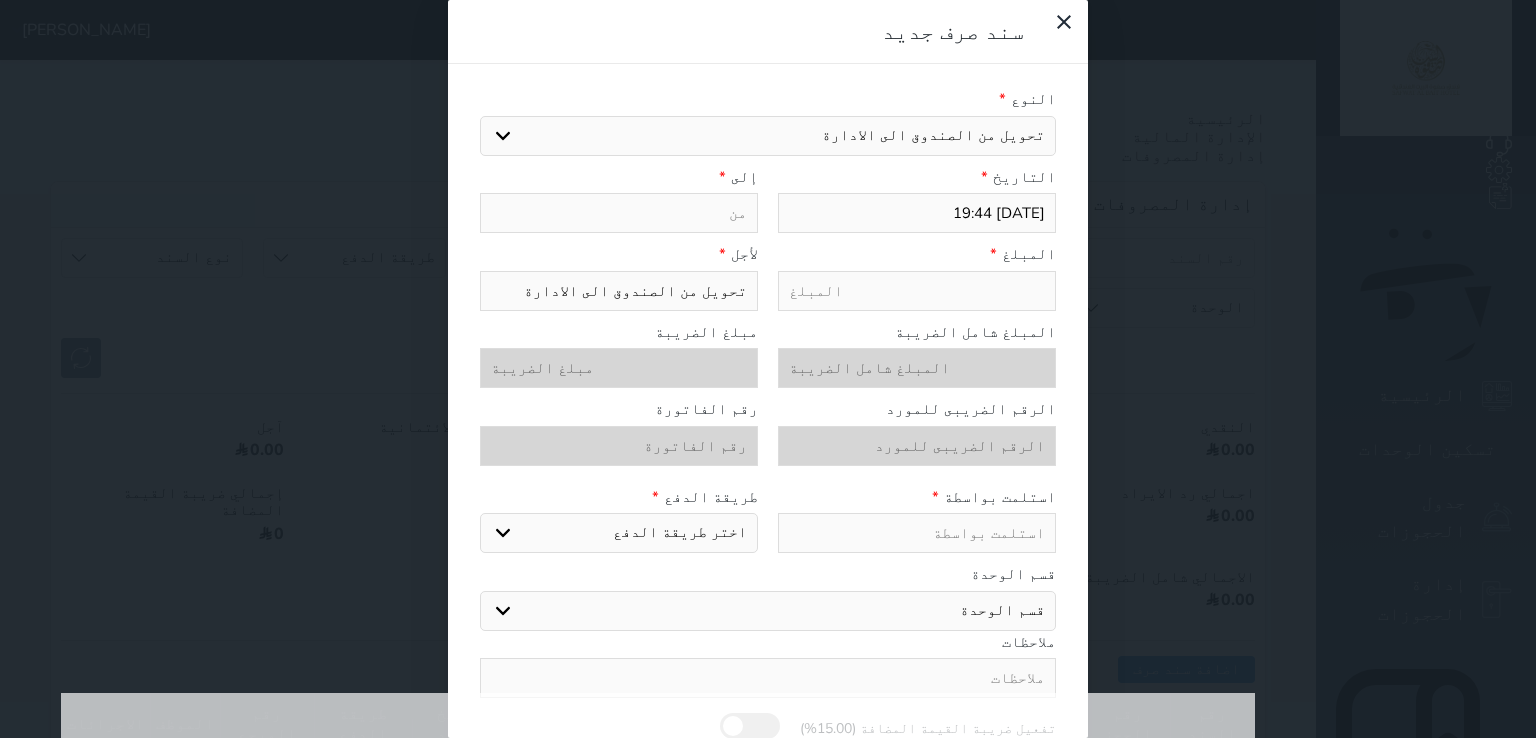 click on "Your browser does not support the audio element.
حجز جماعي جديد   حجز جديد             الرئيسية     تسكين الوحدات     جدول الحجوزات     إدارة الحجوزات     POS     الإدارة المالية     العملاء     تقييمات العملاء     الوحدات     الخدمات     التقارير     الإعدادات     الدعم الفني
فندق صفوة البيت
حجز جماعي جديد   حجز جديد   مرتبط مع منصة زاتكا المرحلة الثانية   مرتبط مع شموس   مرتبط مع المنصة الوطنية للرصد السياحي             إشعار   الغرفة   النزيل   المصدر
[PERSON_NAME] حميدان
الرئيسية الإدارة المالية إدارة المصروفات   إدارة المصروفات       [DATE] 19:44     طريقة الدفع   دفع نقدى     مدى" at bounding box center [768, 369] 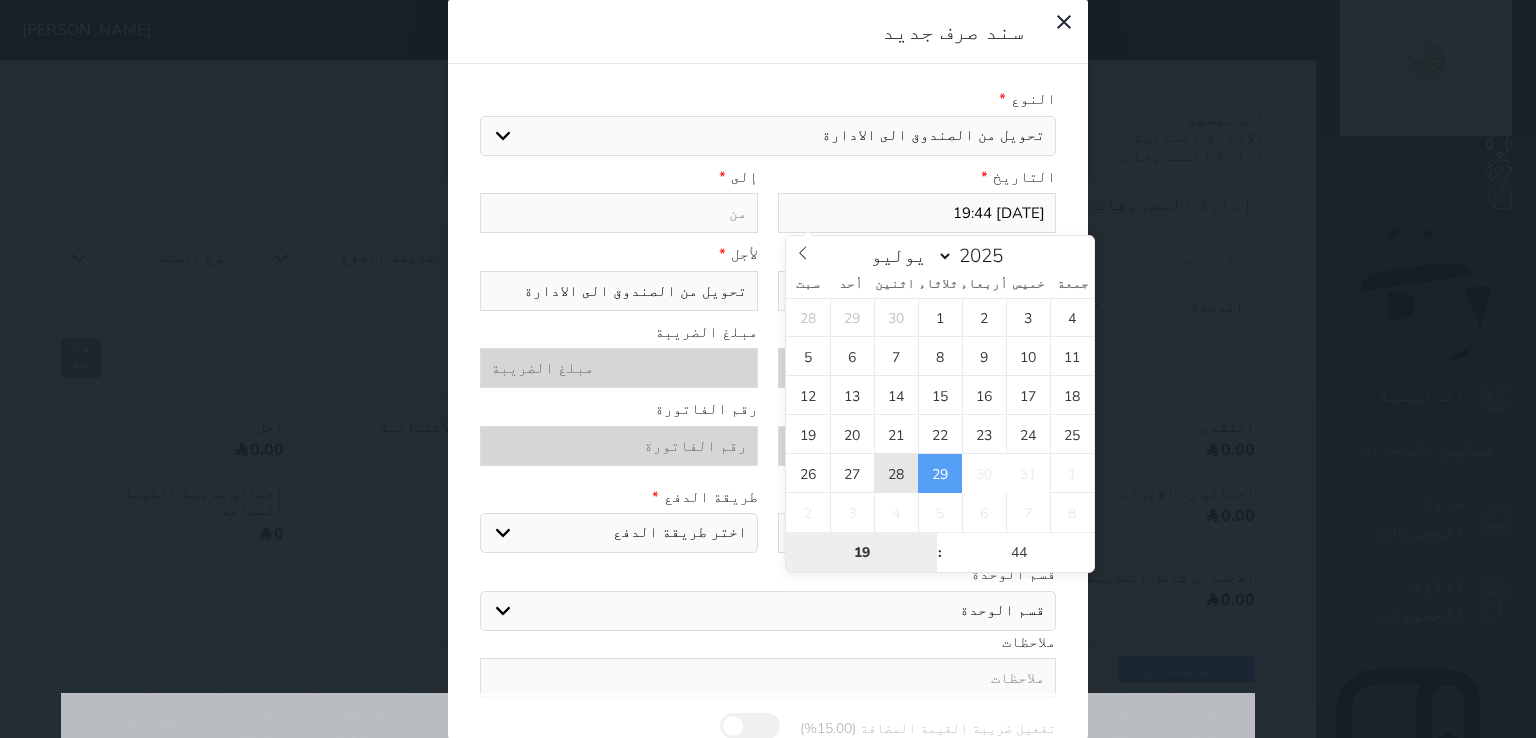 type on "[DATE] 19:44" 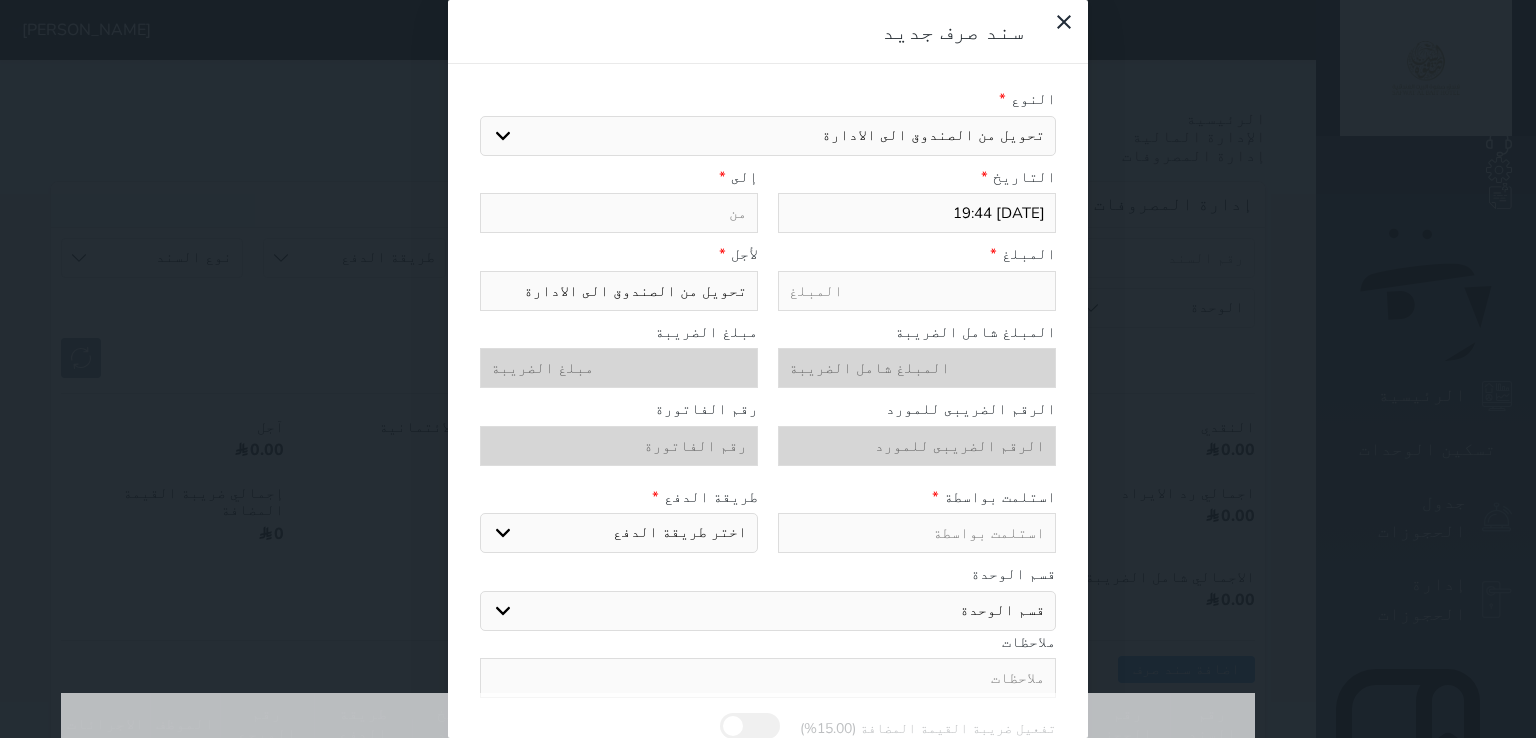 click on "[DATE] 19:44" at bounding box center [917, 213] 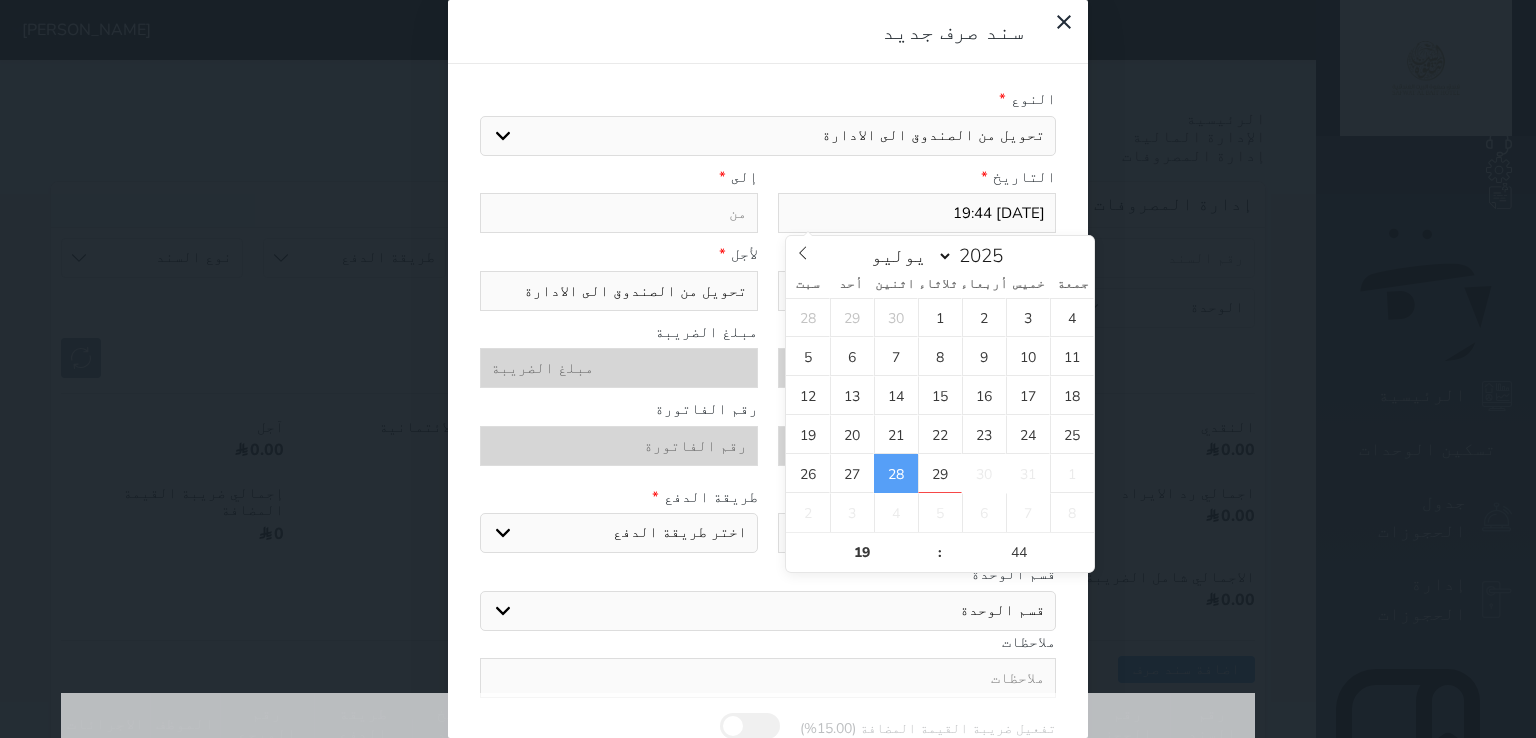 click on "[DATE] 19:44" at bounding box center (917, 213) 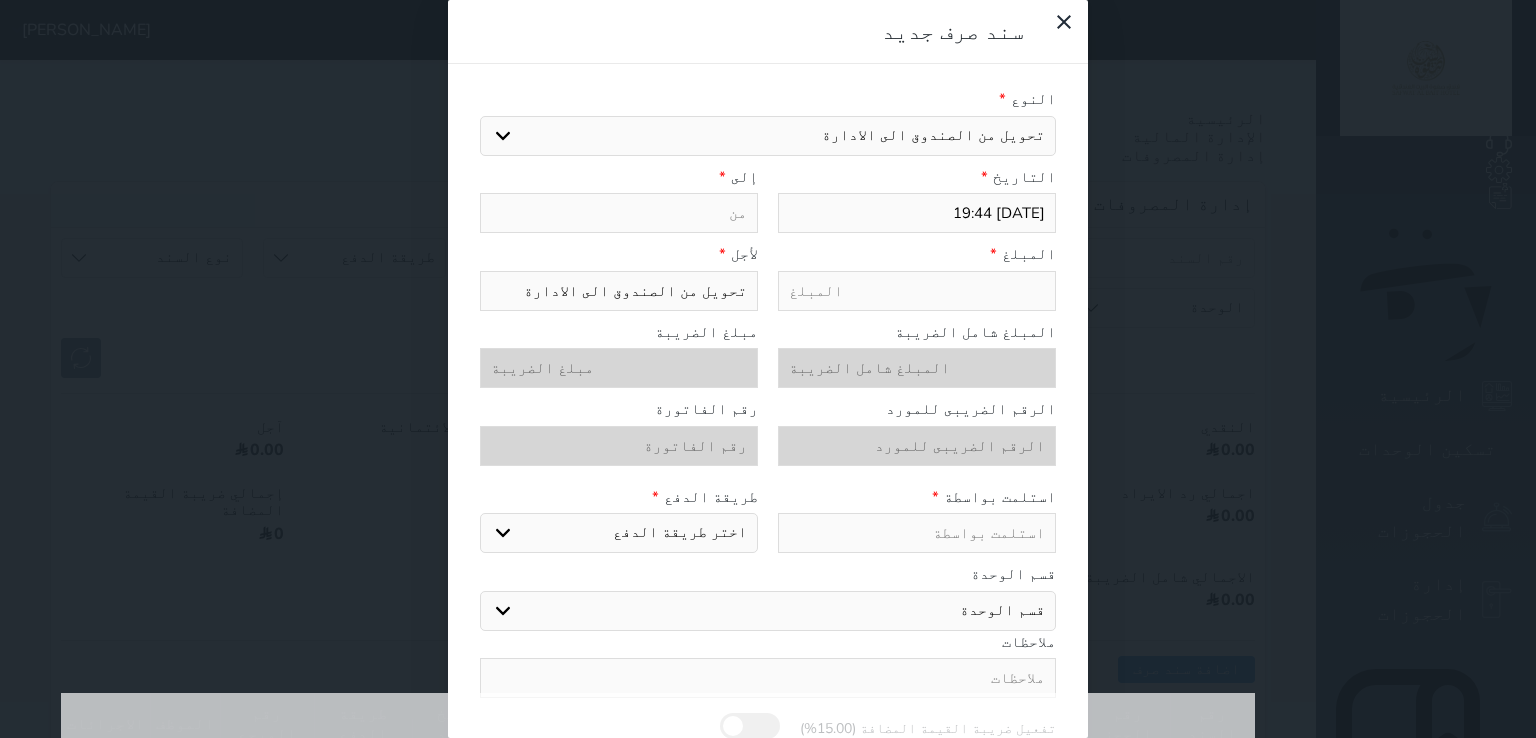 paste on "[DATE] 19:44" 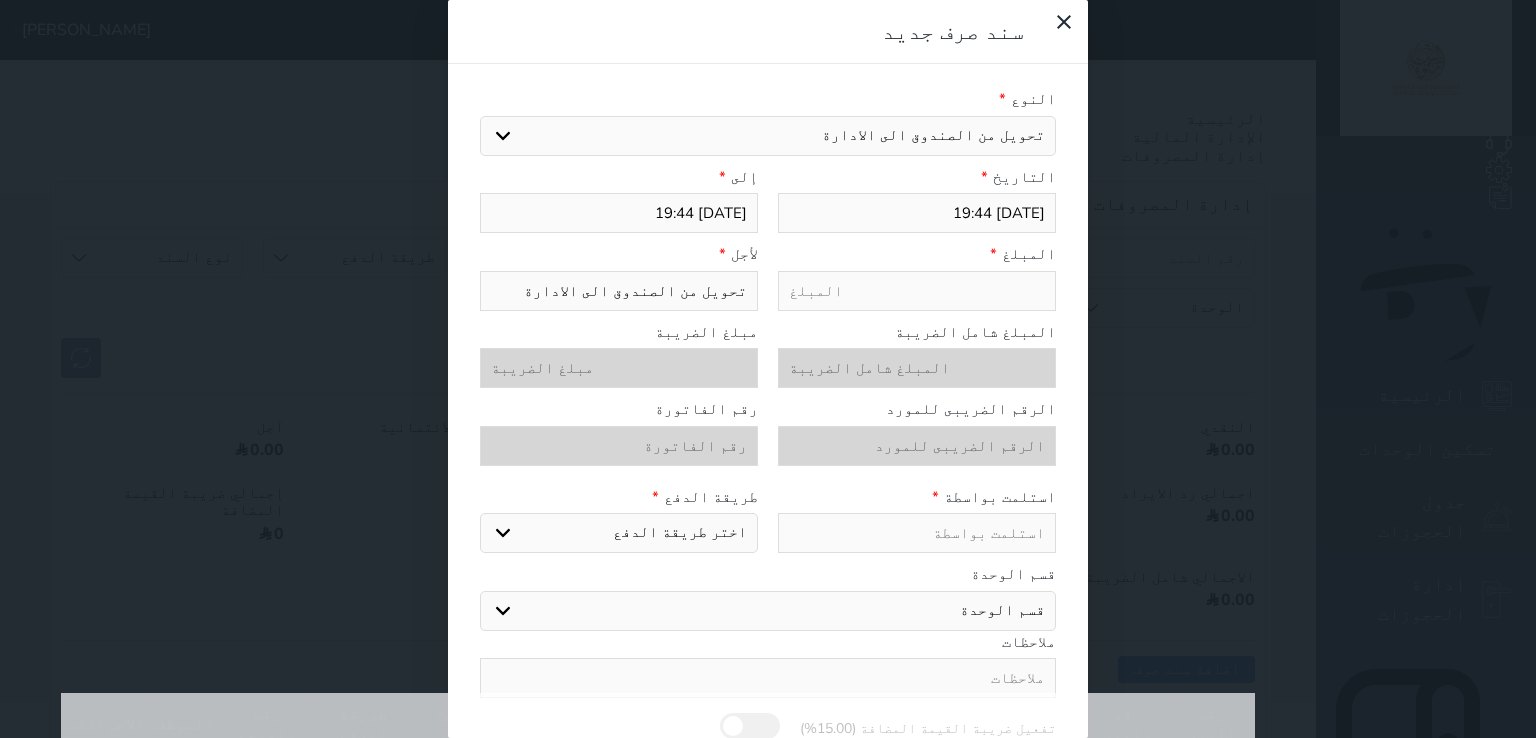 type on "[DATE] 19:44" 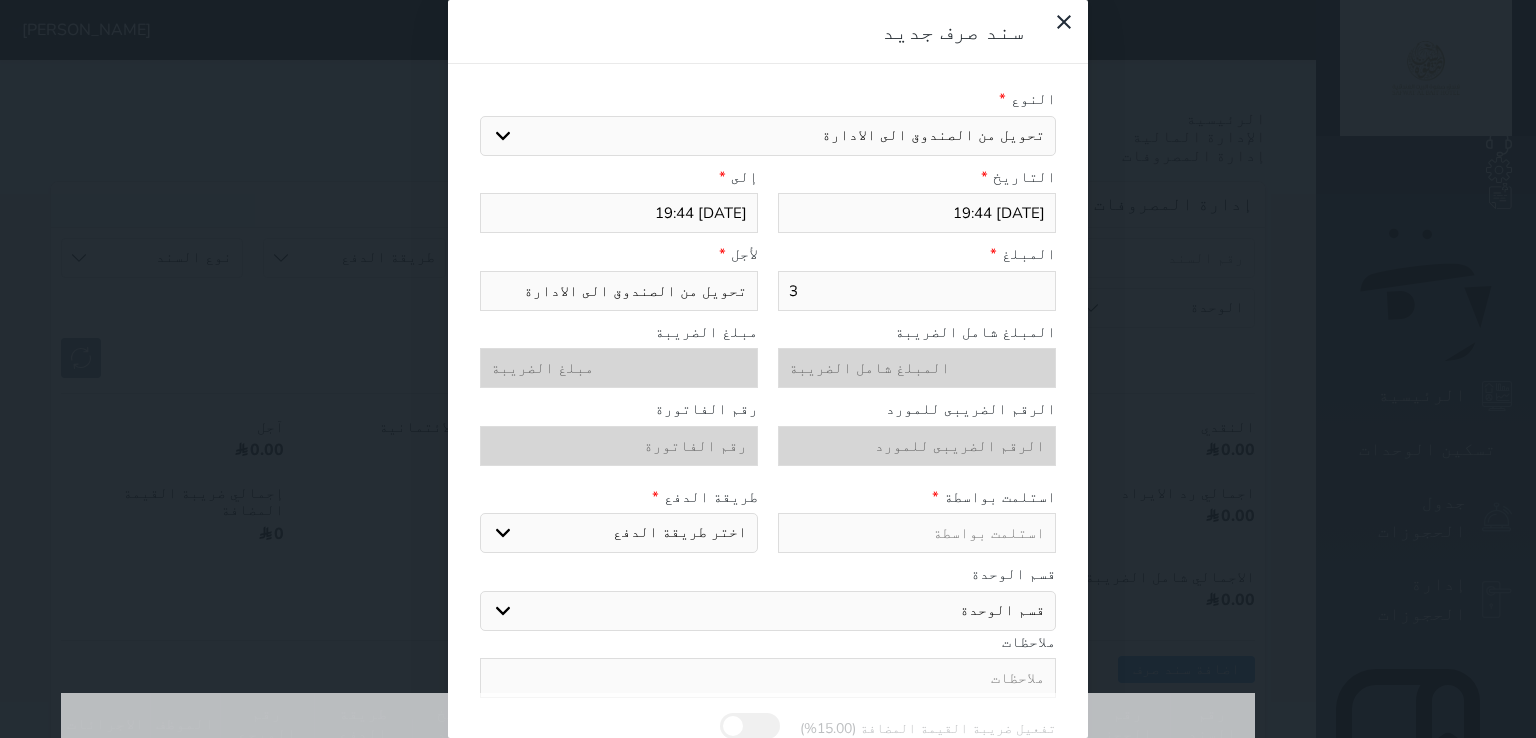 type on "30" 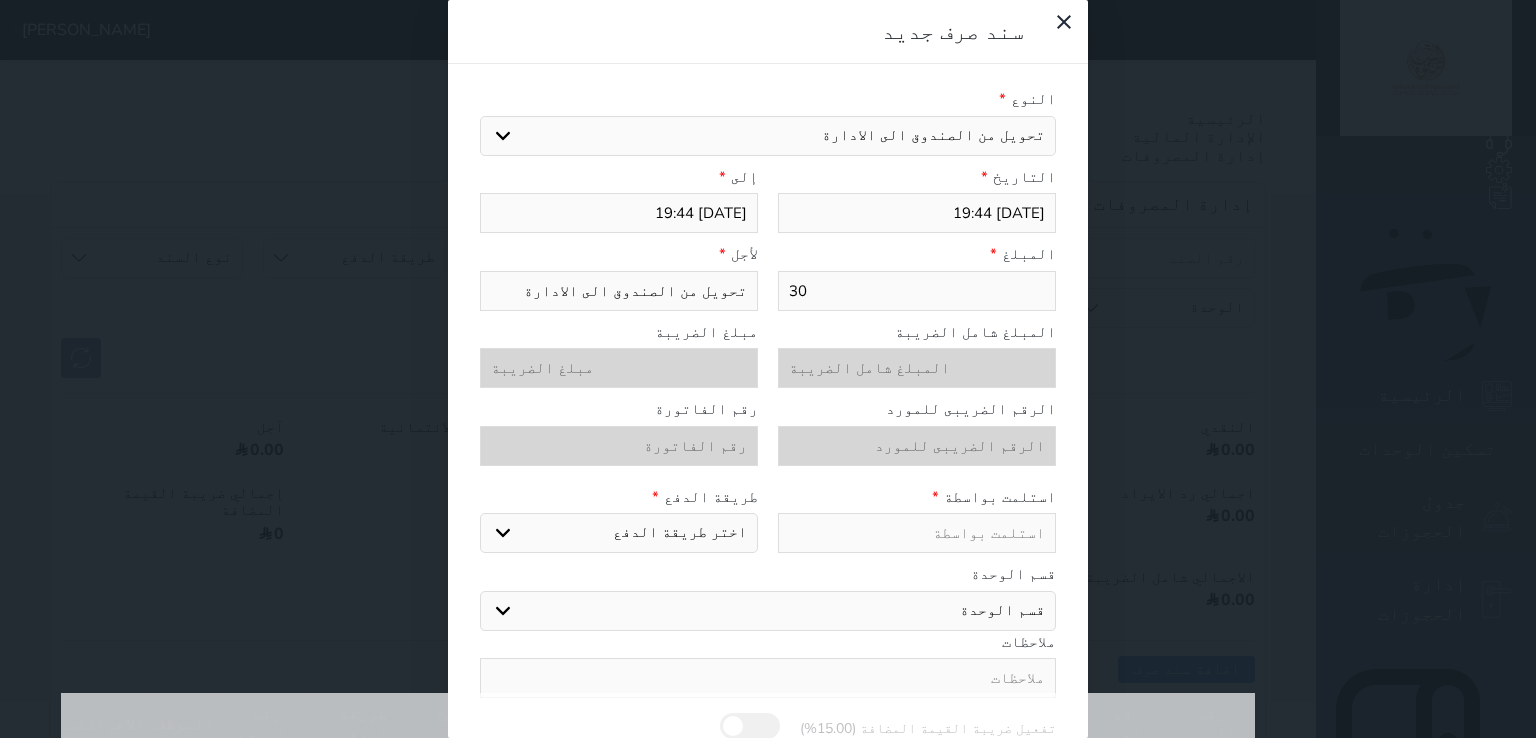 type on "305" 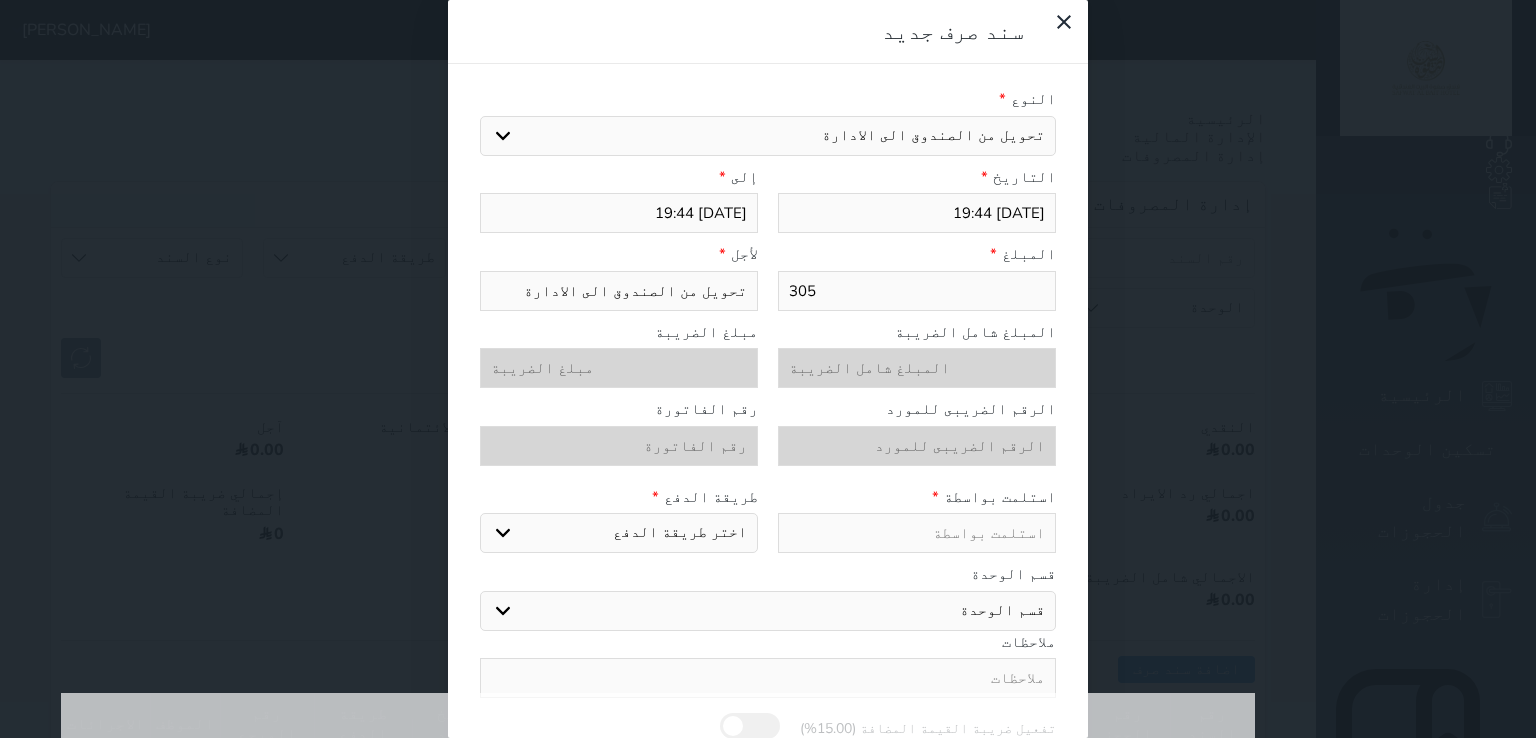 type on "305" 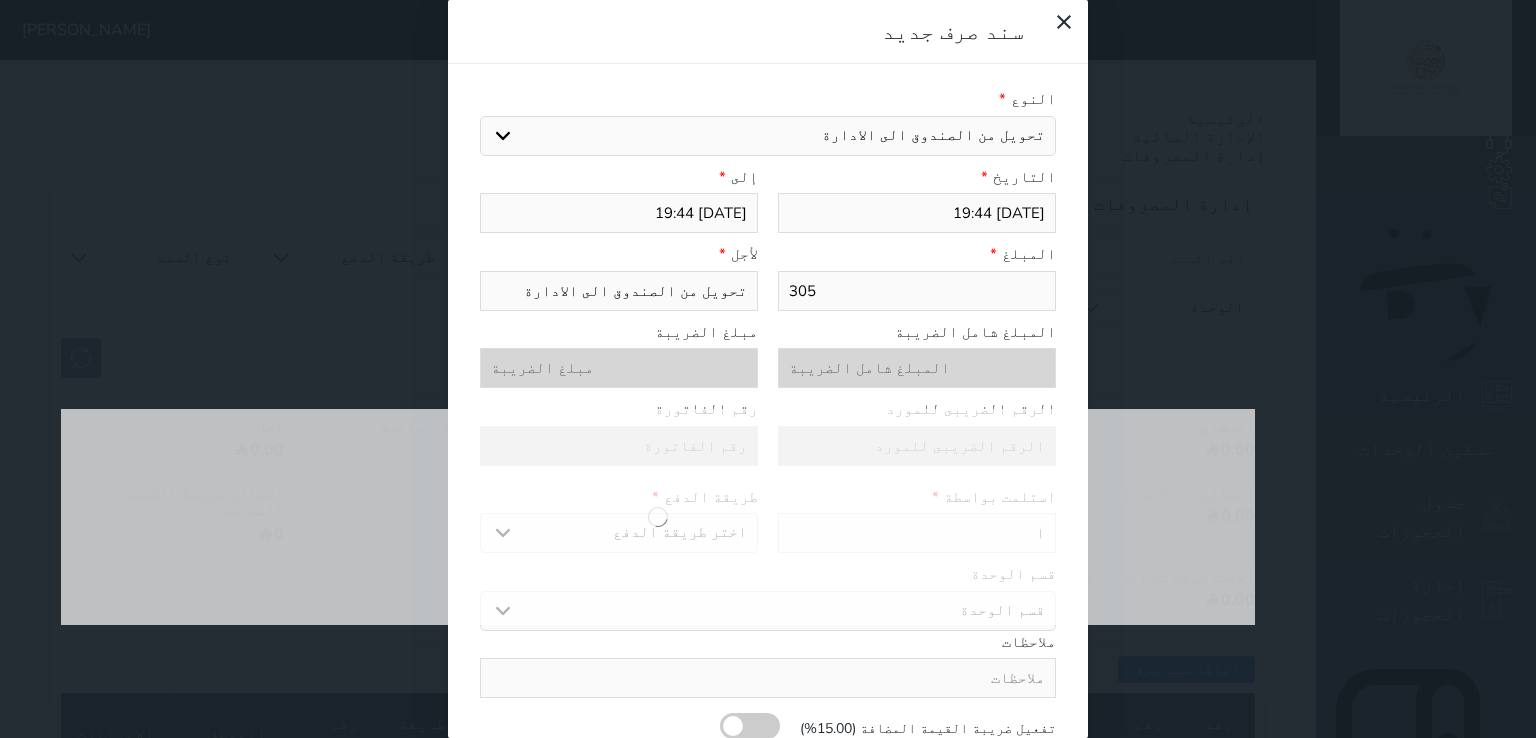 type on "ا/" 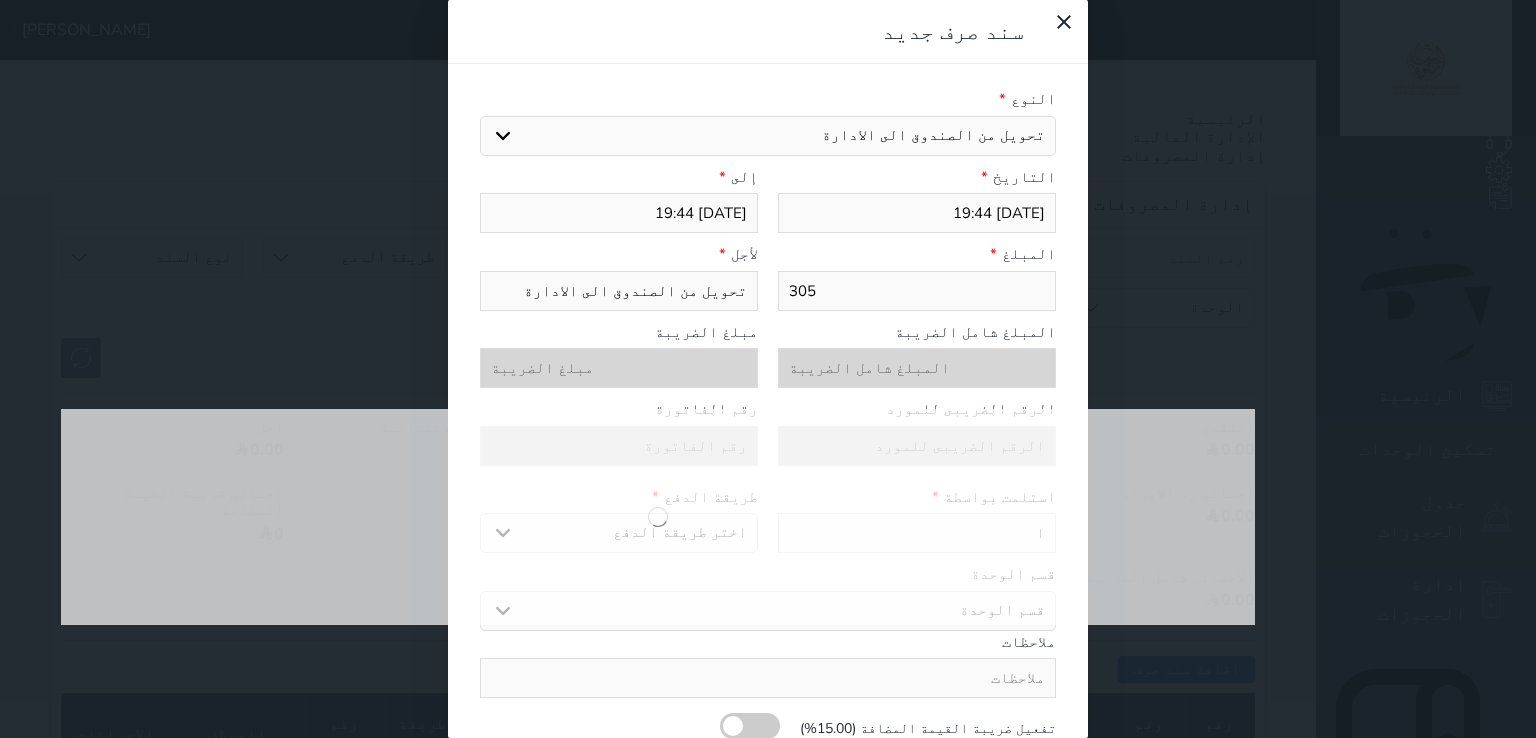 select 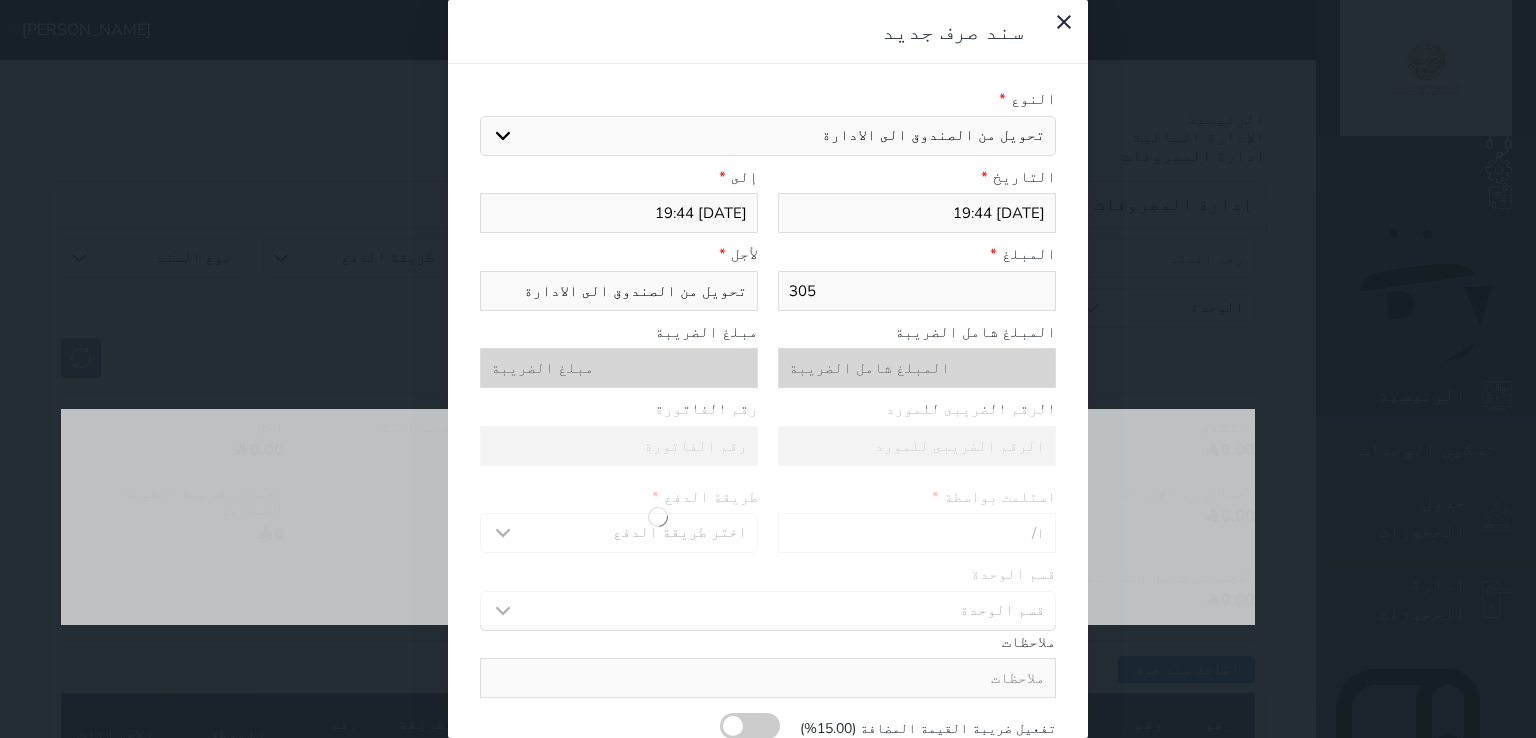 type on "ا/م" 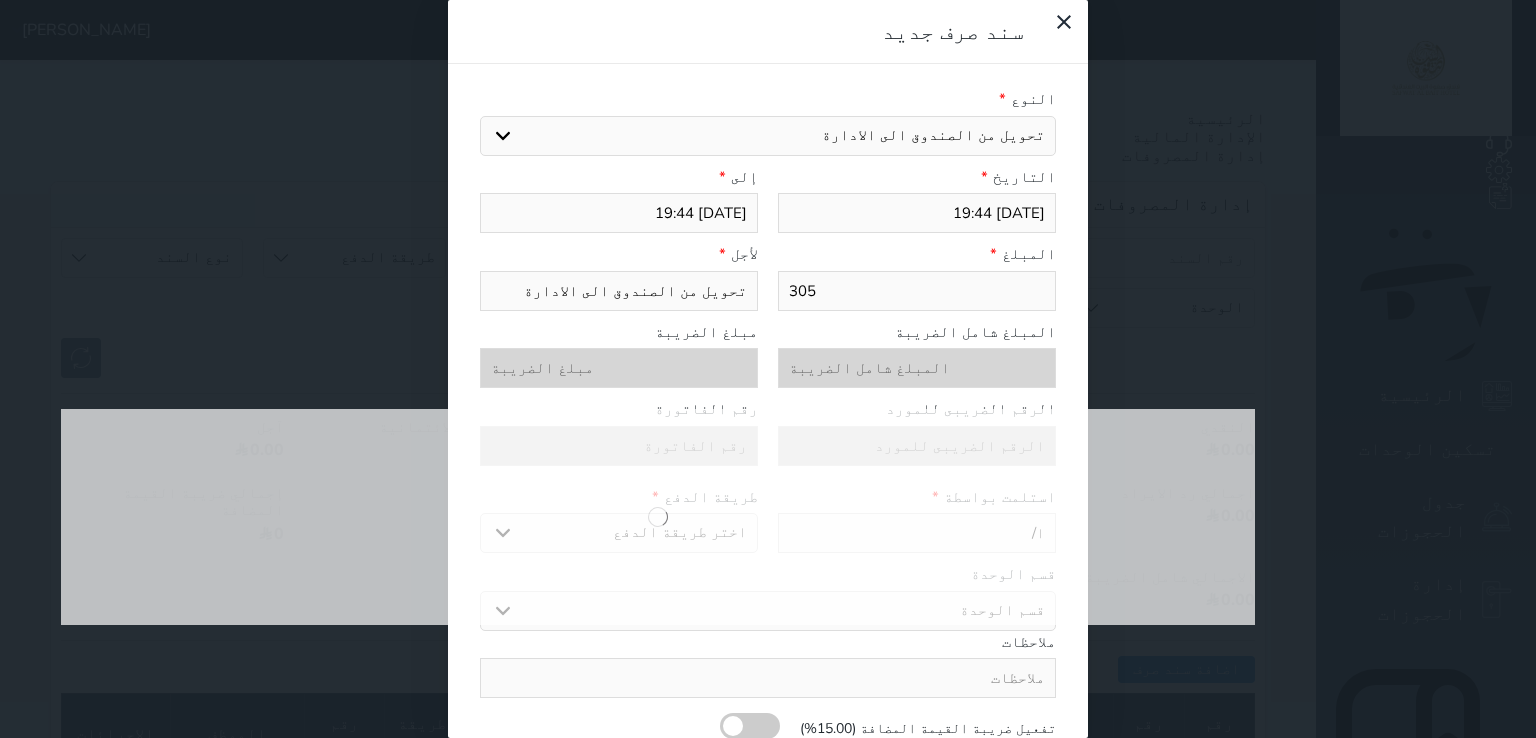 select 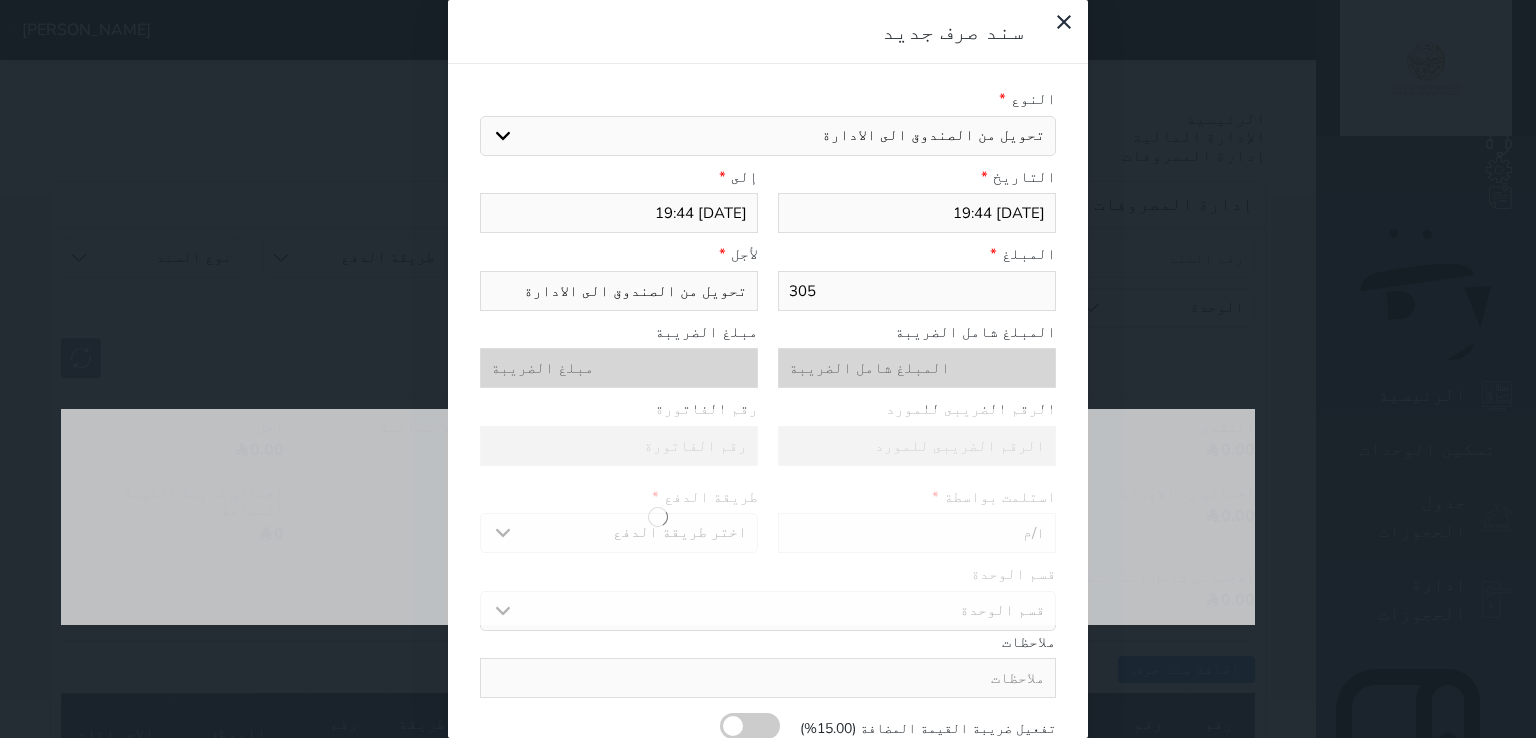 type on "ا/مح" 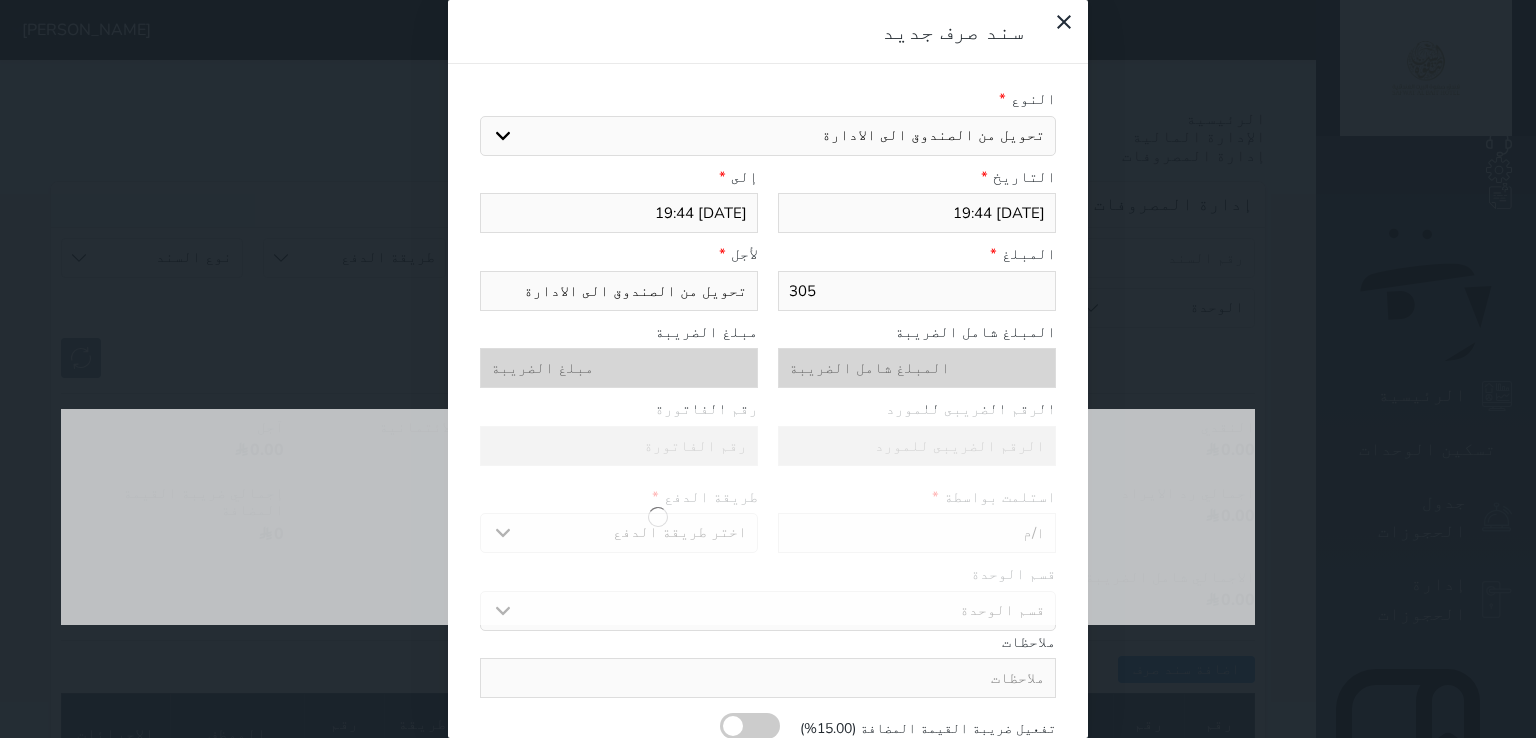 select 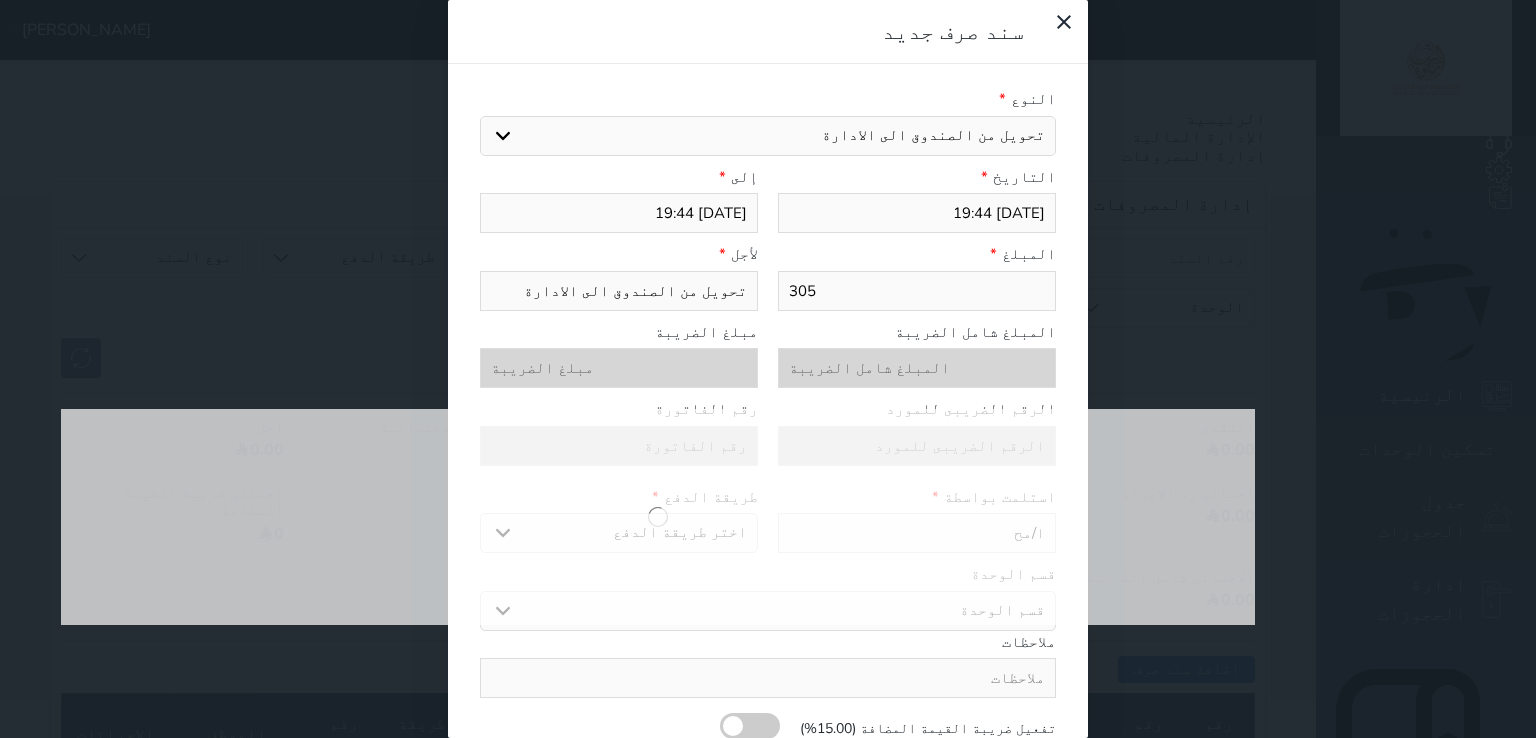type on "ا/محم" 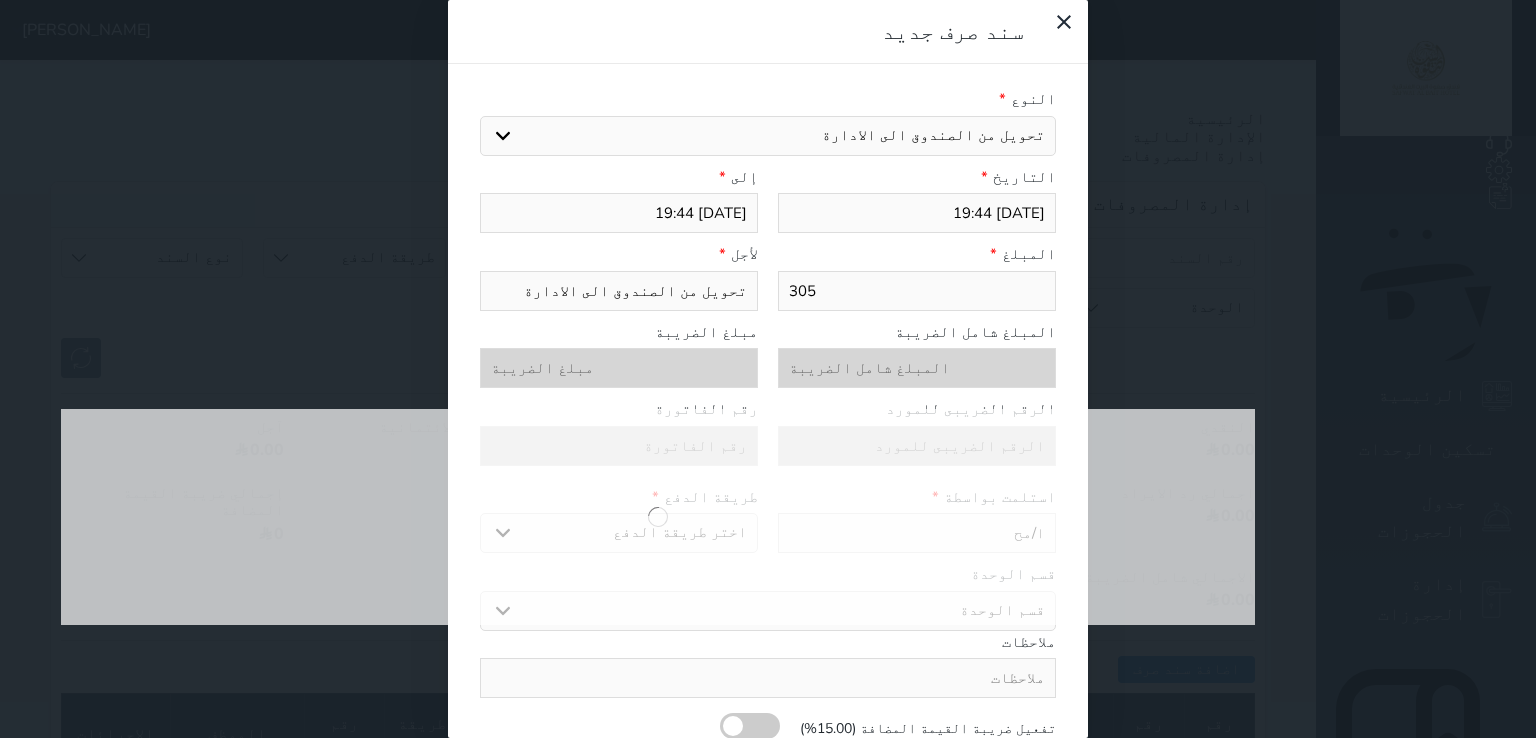 select 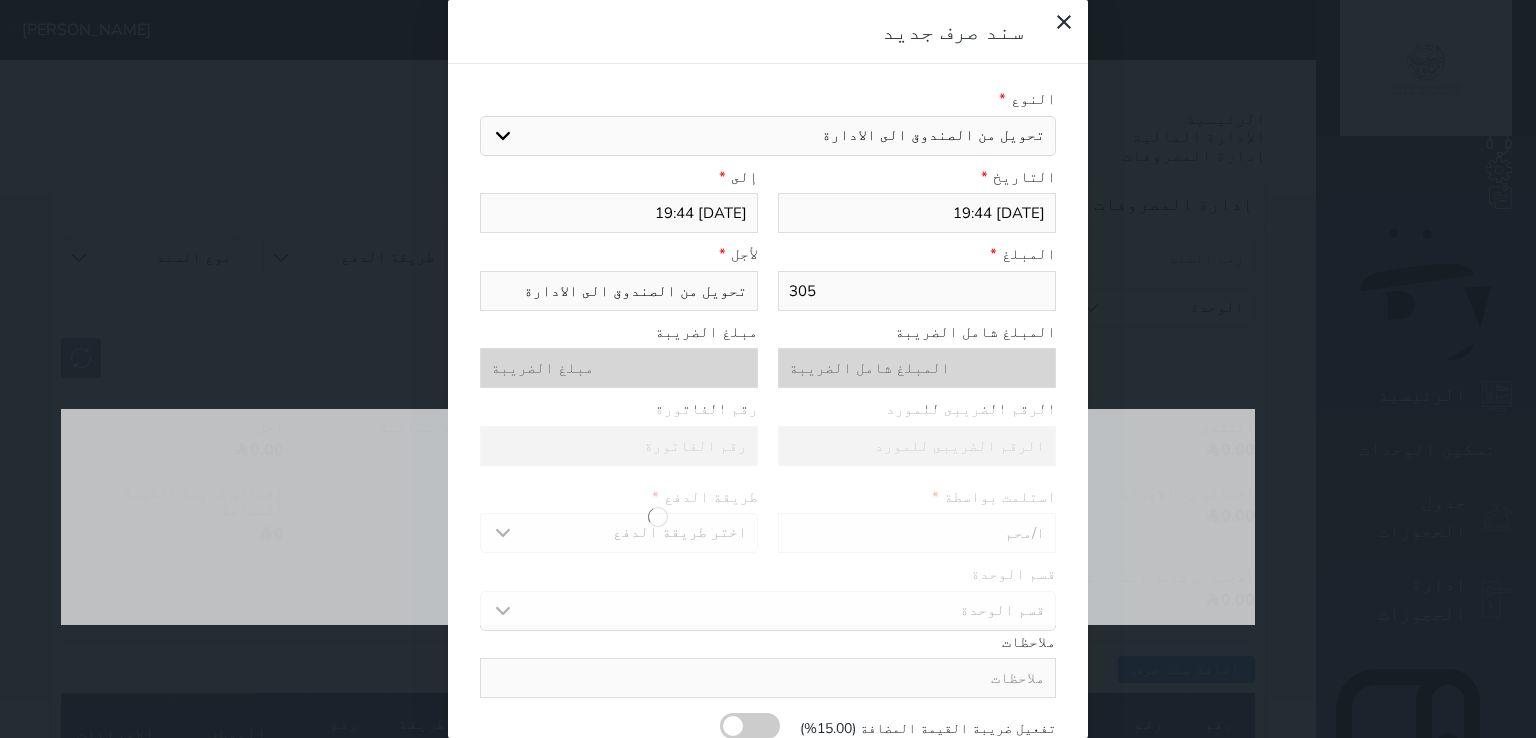 type on "ا/[PERSON_NAME]" 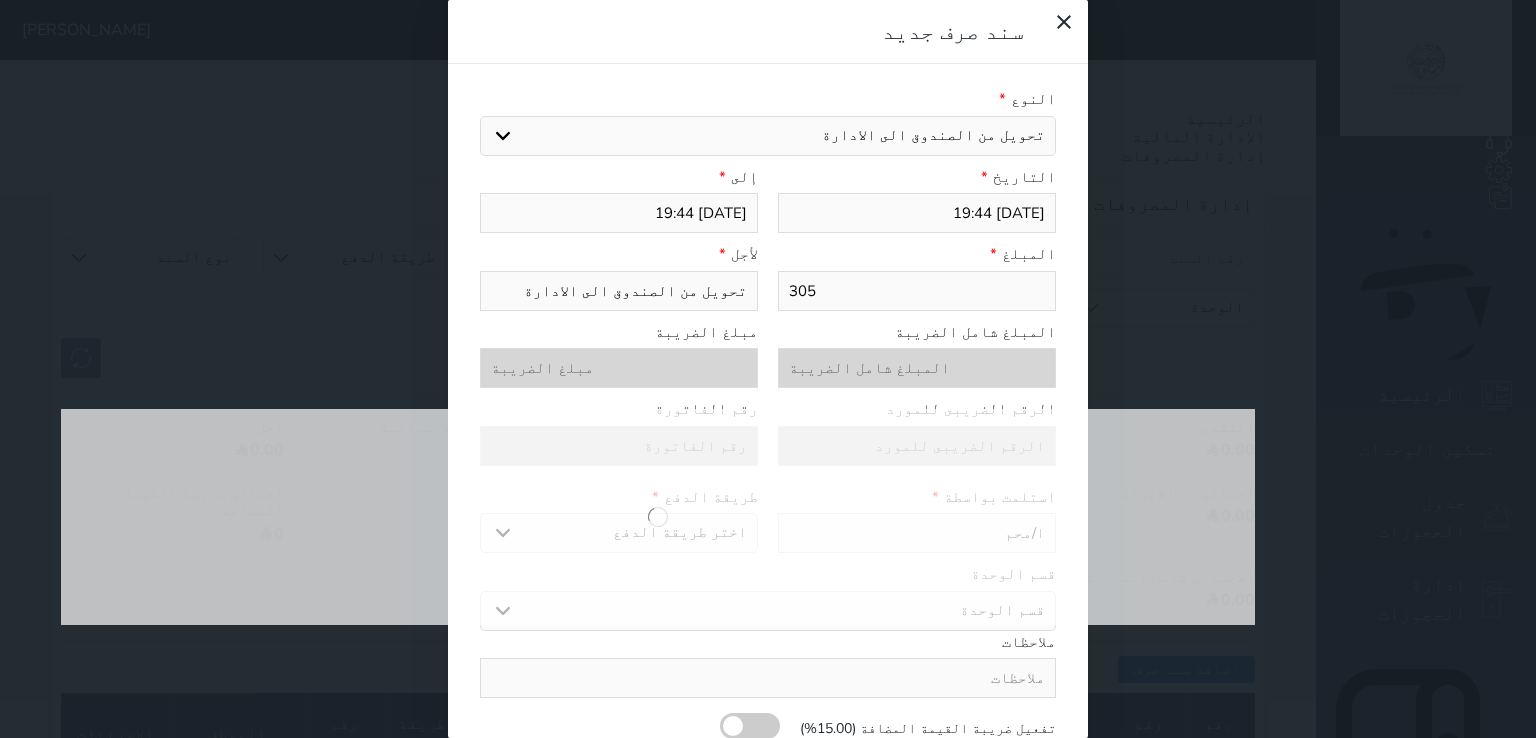 select 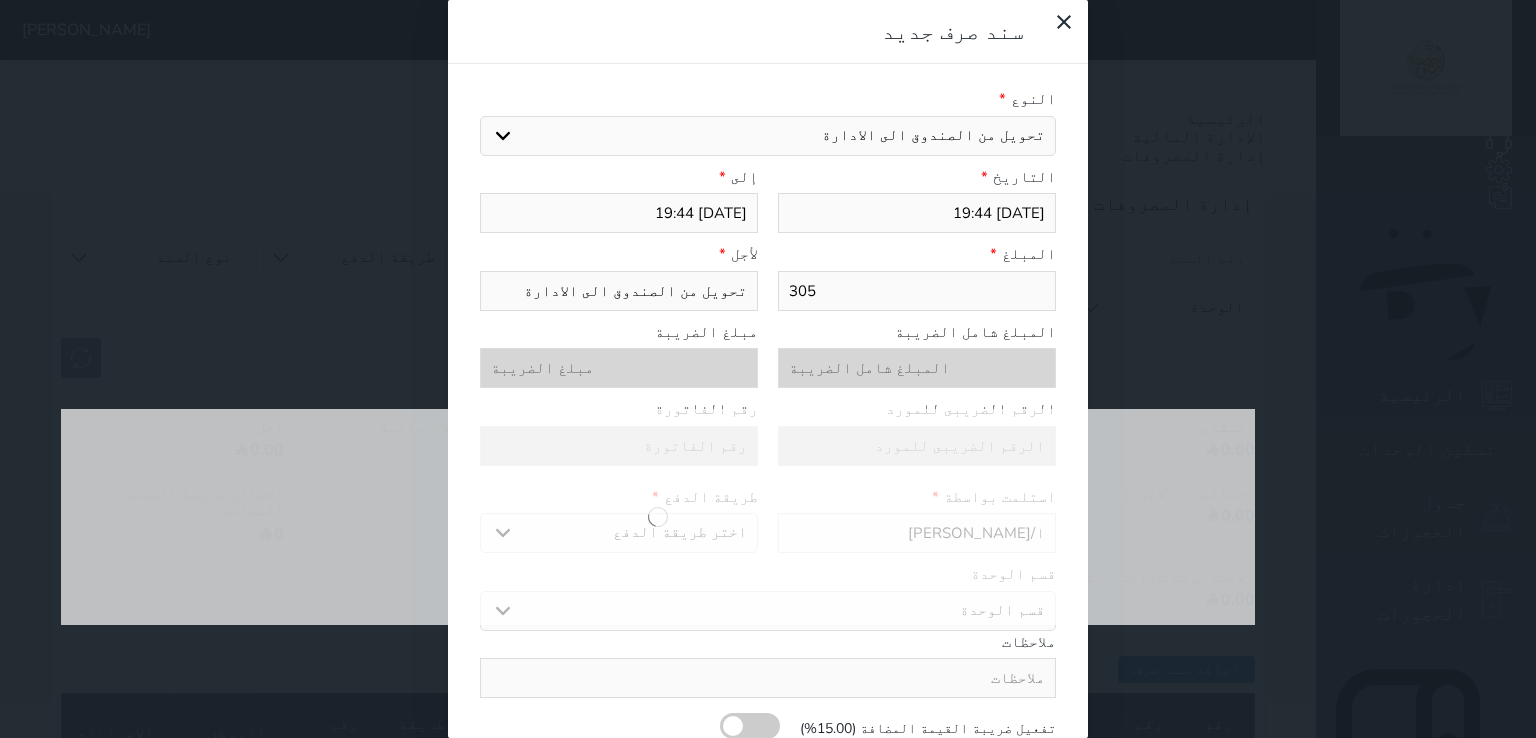 type on "ا/[PERSON_NAME]" 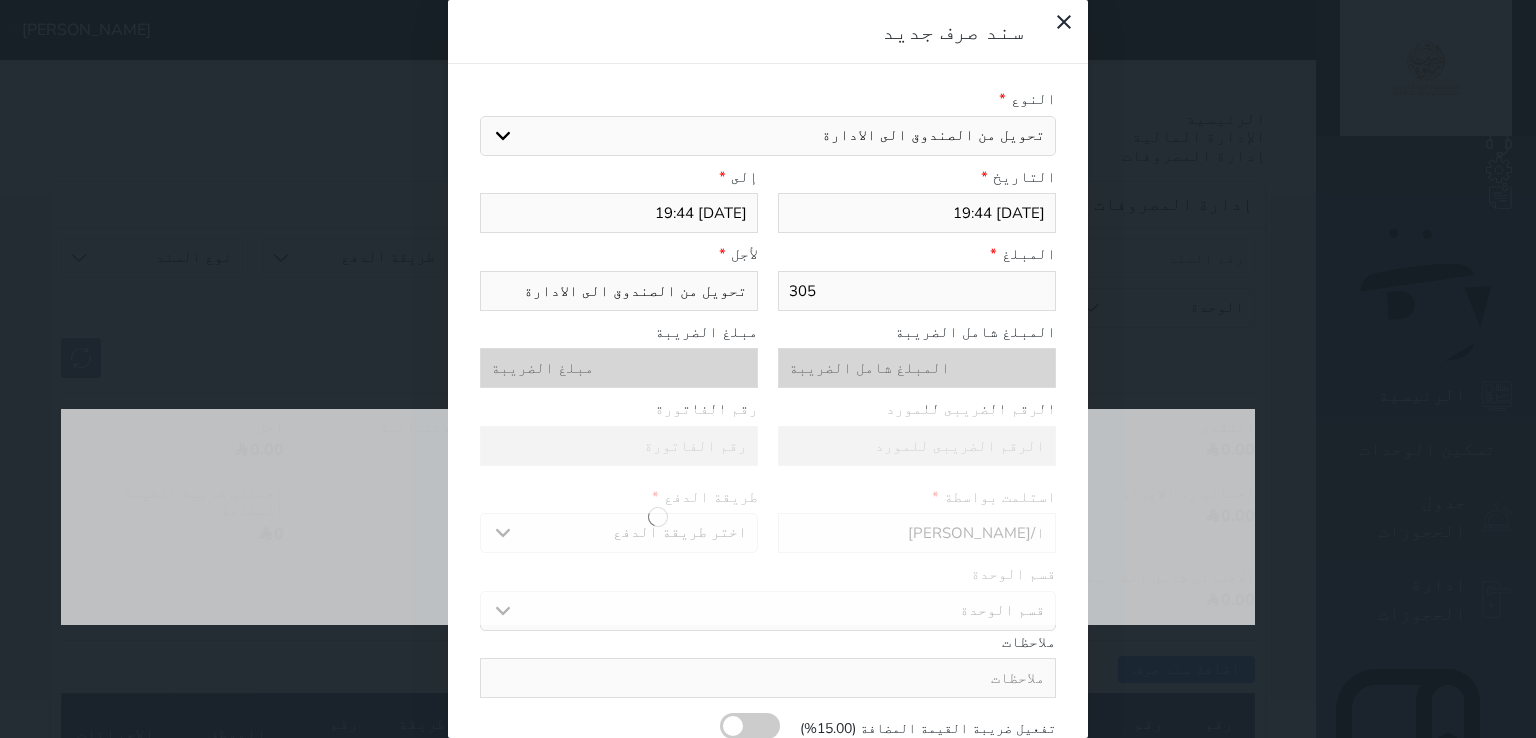 select 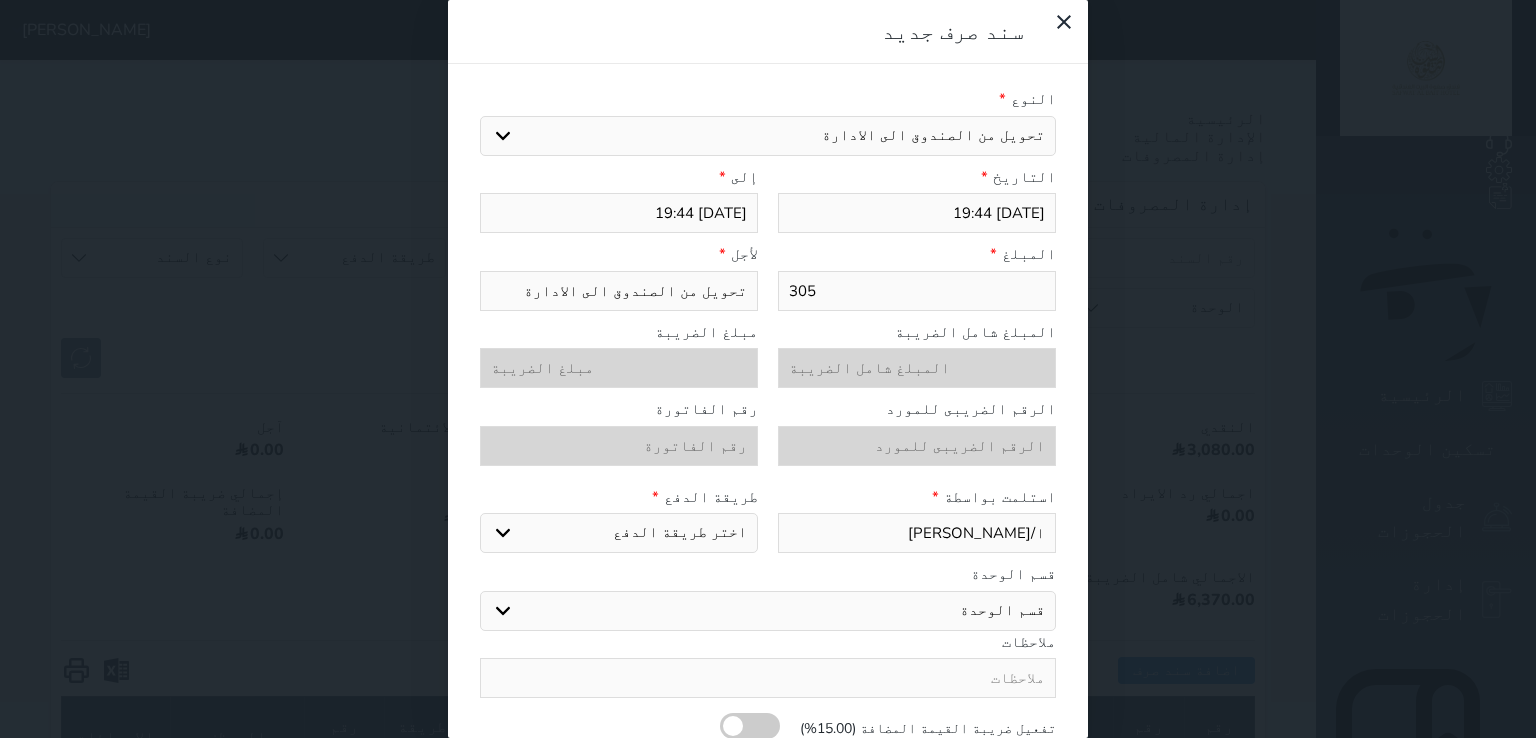 type on "ا/[PERSON_NAME]" 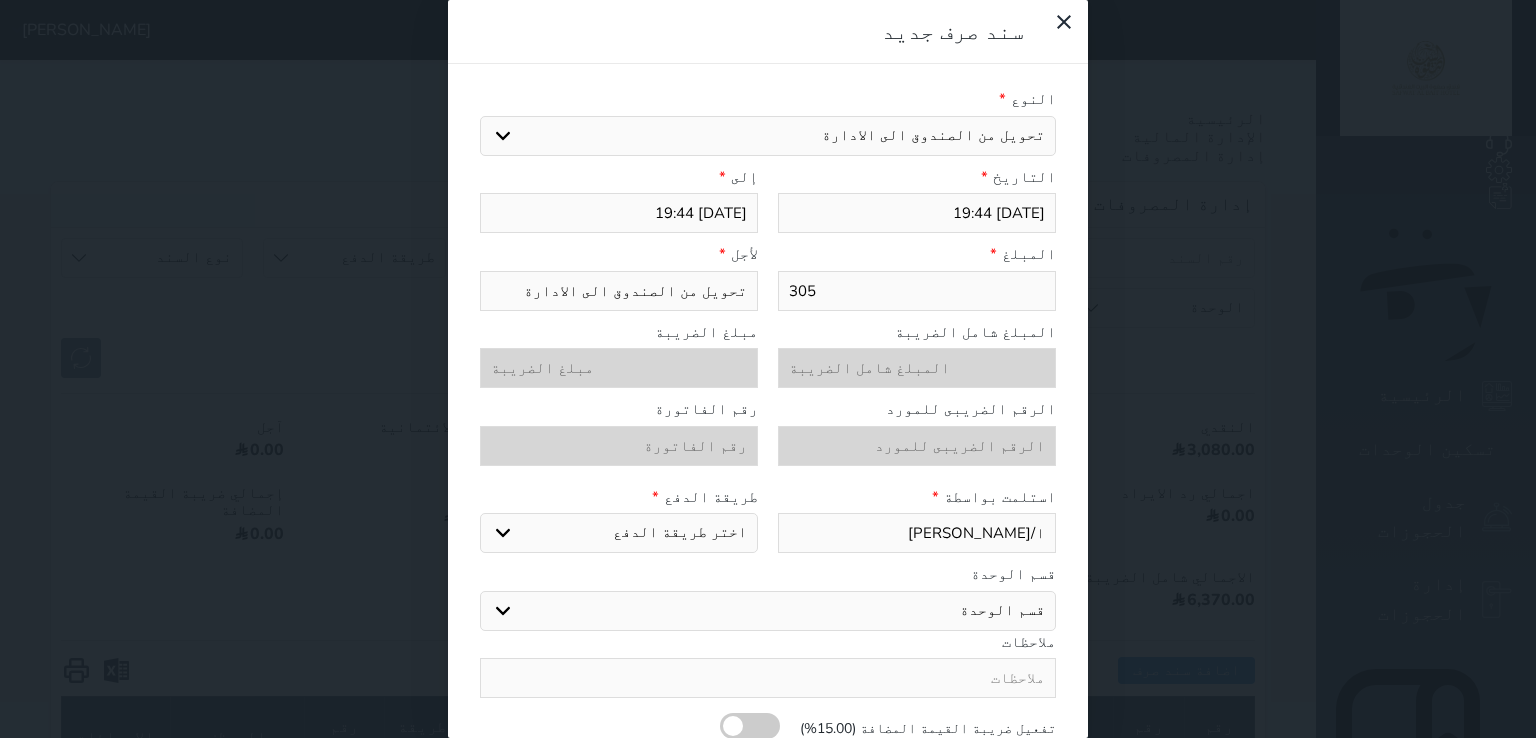 click on "اختر طريقة الدفع   دفع نقدى   تحويل بنكى   مدى   بطاقة ائتمان" at bounding box center [619, 533] 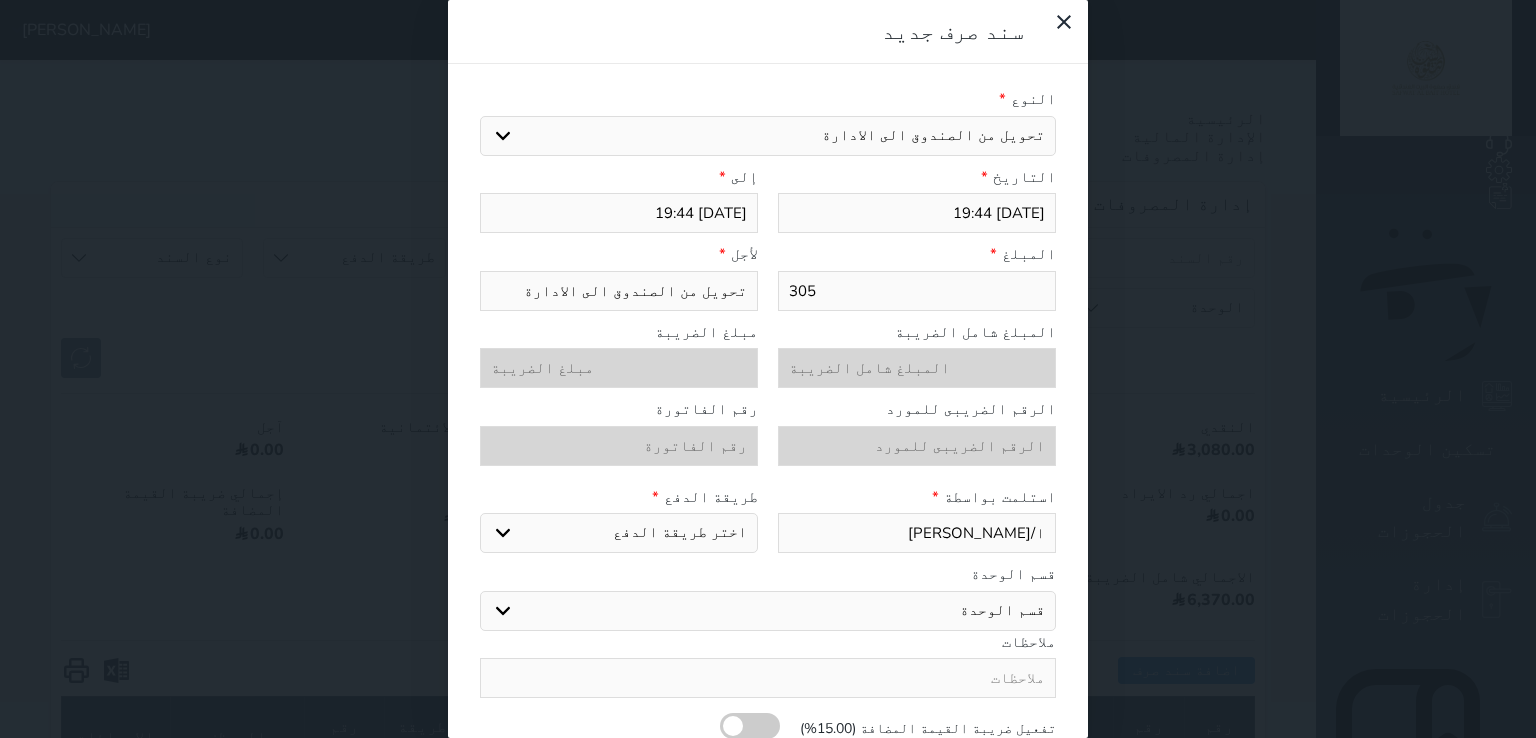 select on "cash" 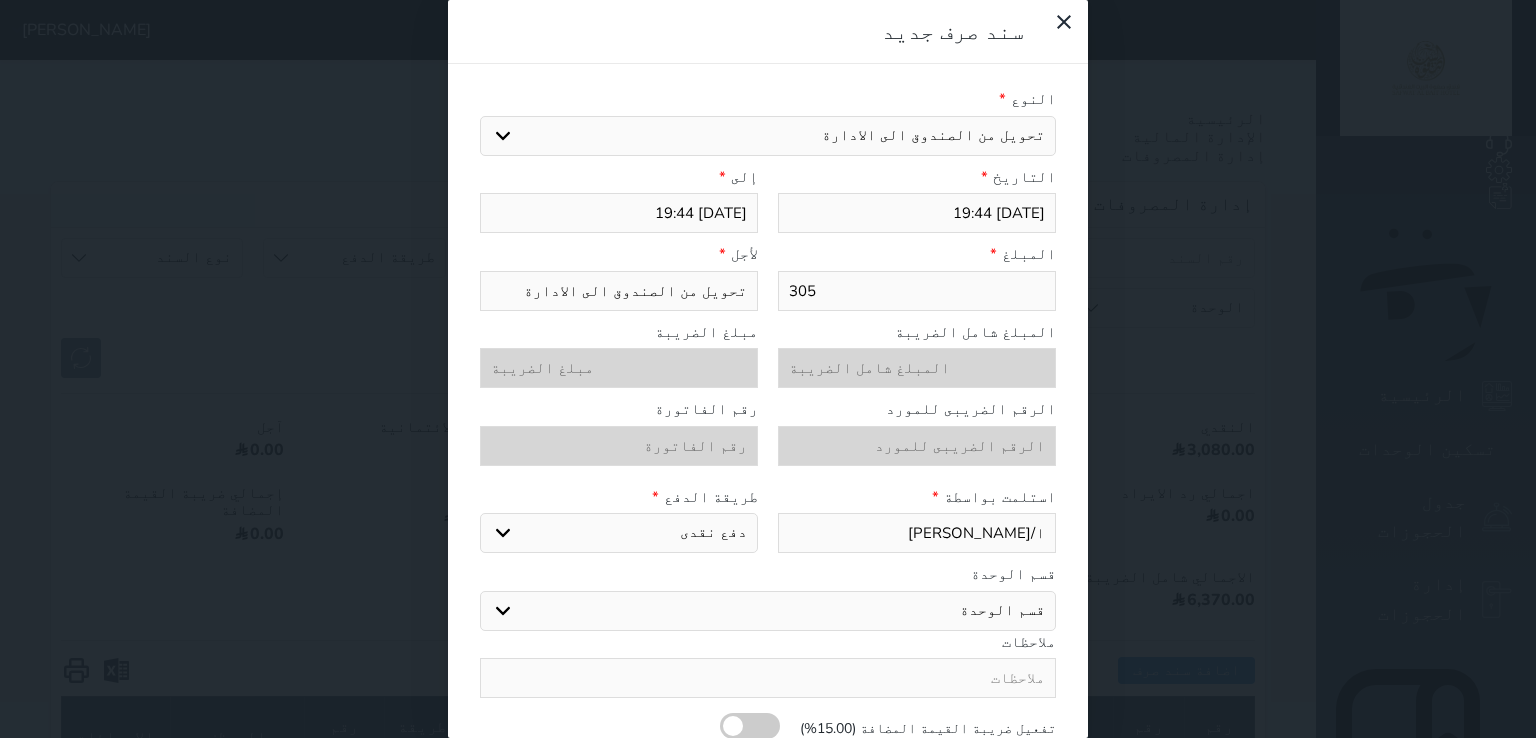 click on "اختر طريقة الدفع   دفع نقدى   تحويل بنكى   مدى   بطاقة ائتمان" at bounding box center (619, 533) 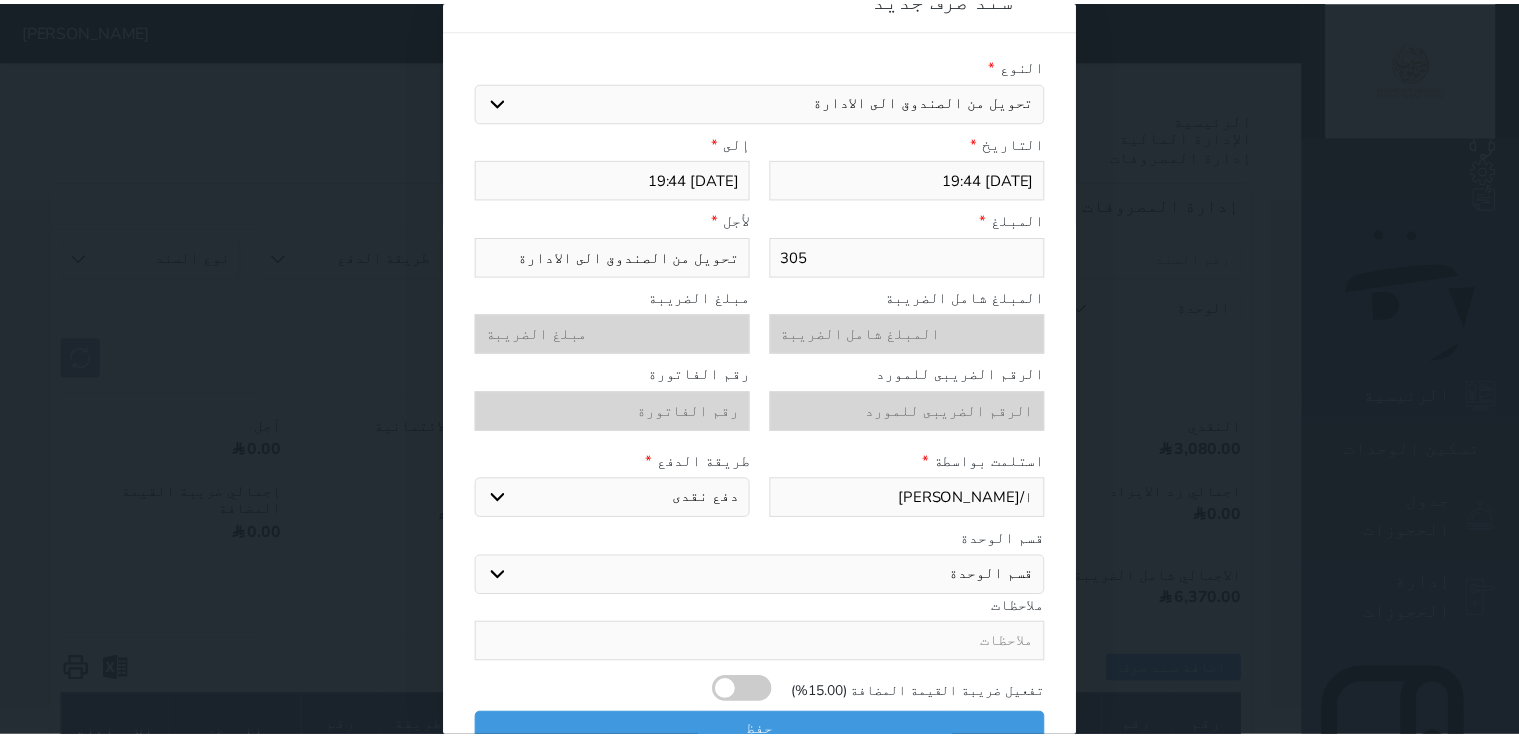 scroll, scrollTop: 52, scrollLeft: 0, axis: vertical 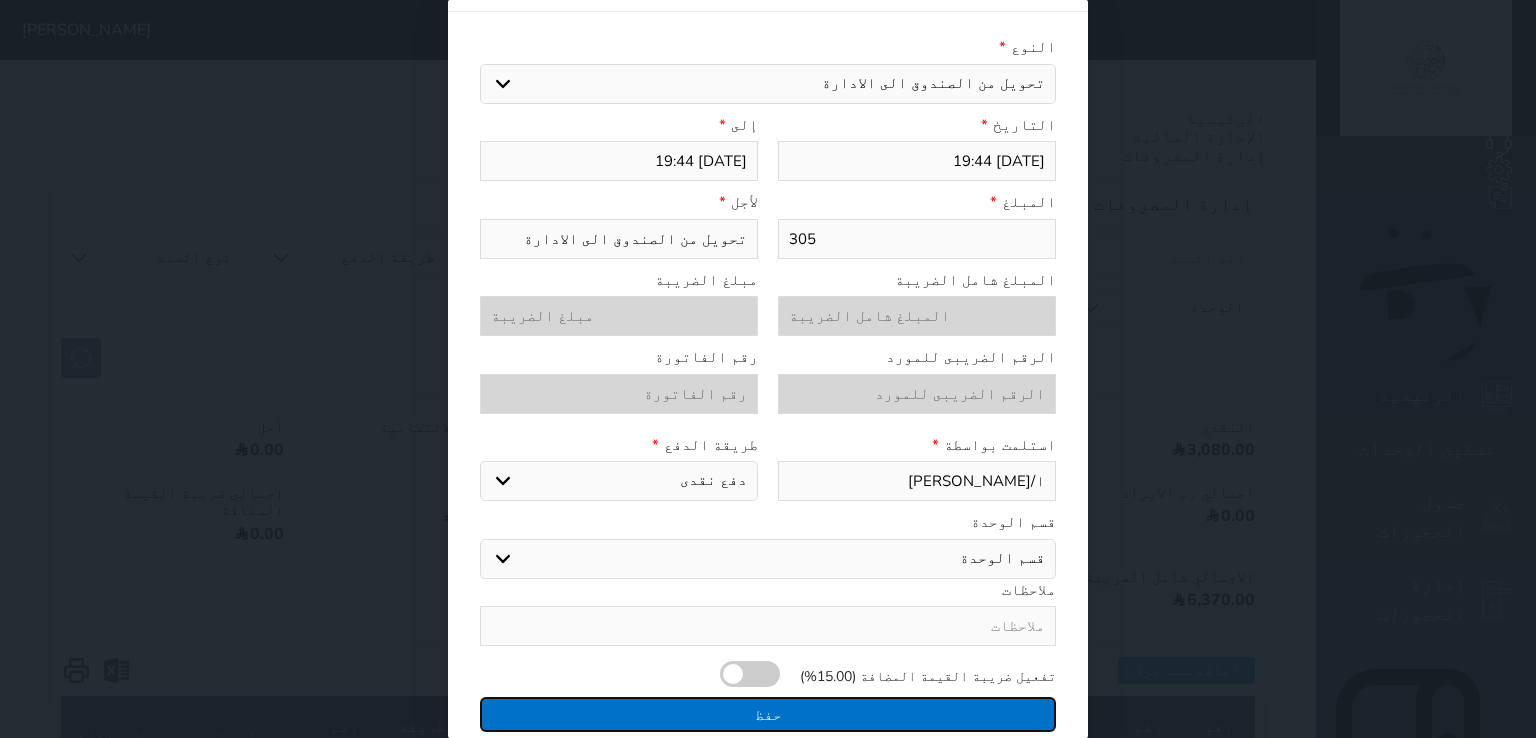click on "حفظ" at bounding box center (768, 714) 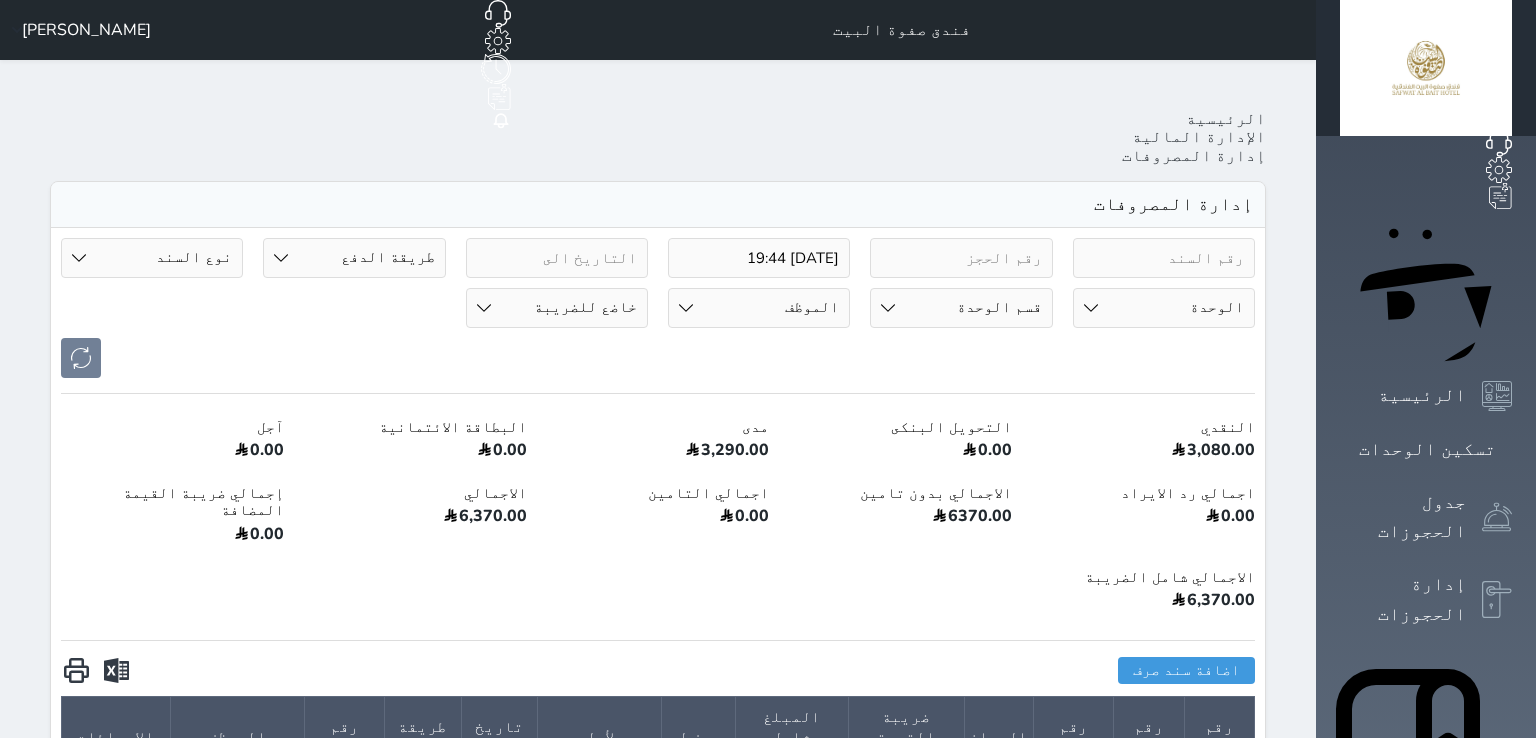 select 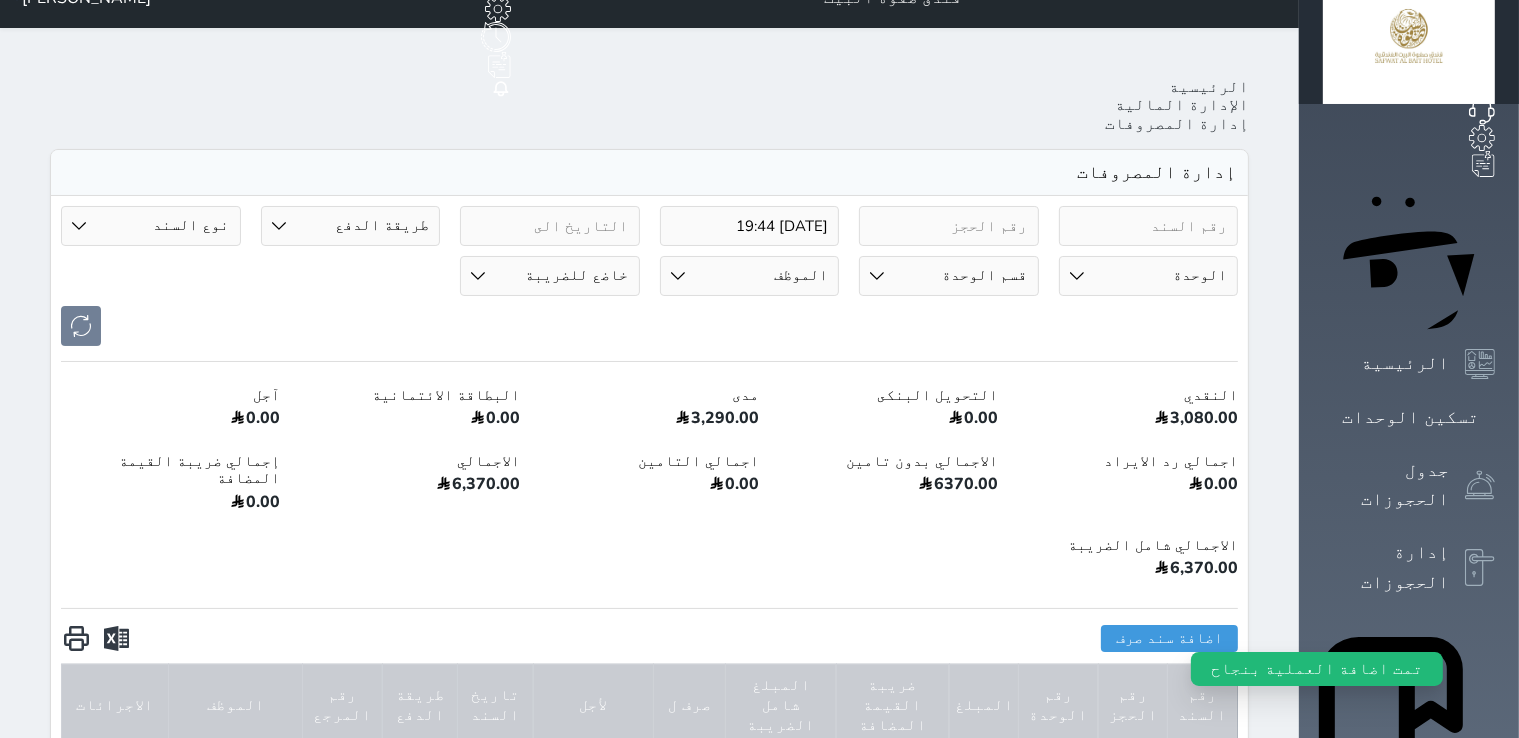 scroll, scrollTop: 200, scrollLeft: 0, axis: vertical 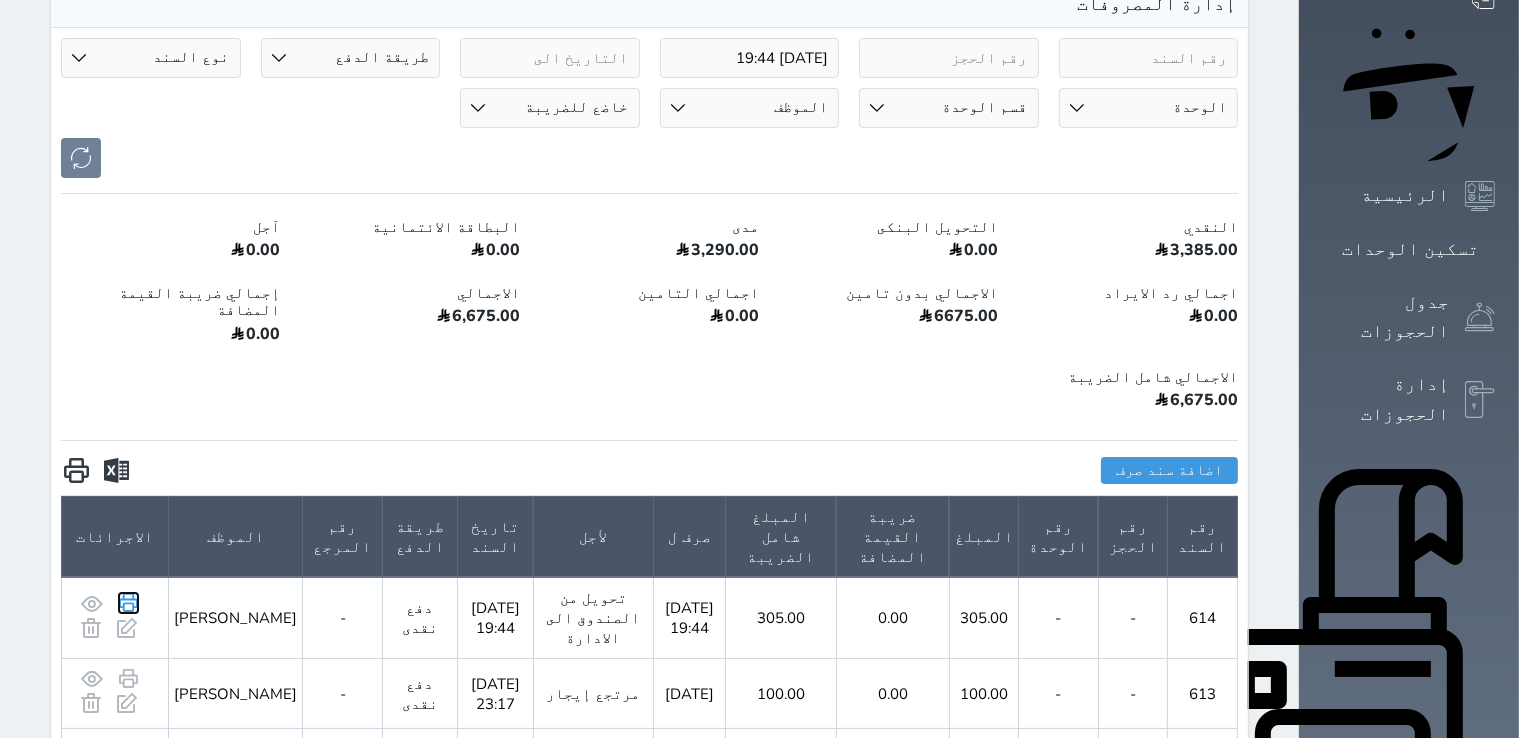 click 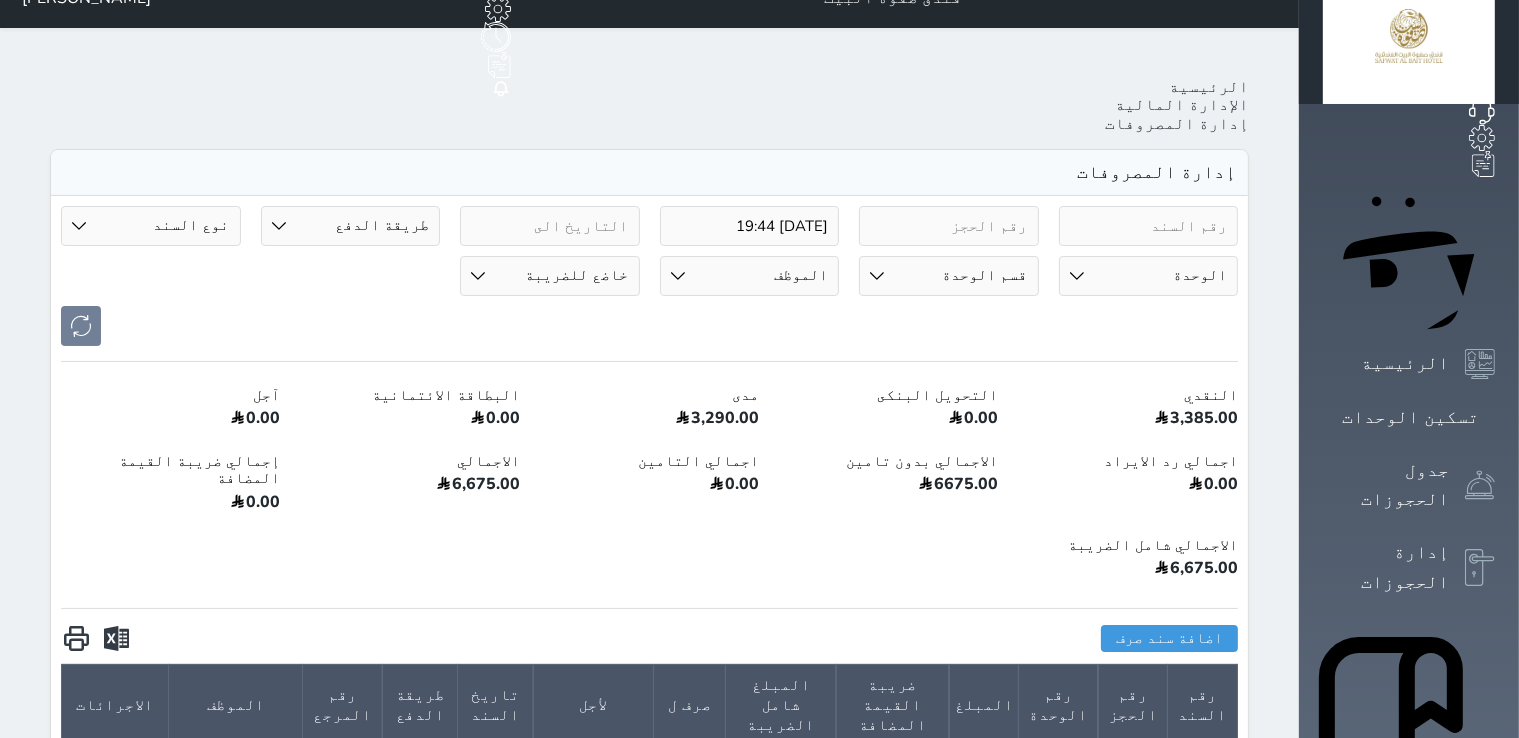 scroll, scrollTop: 0, scrollLeft: 0, axis: both 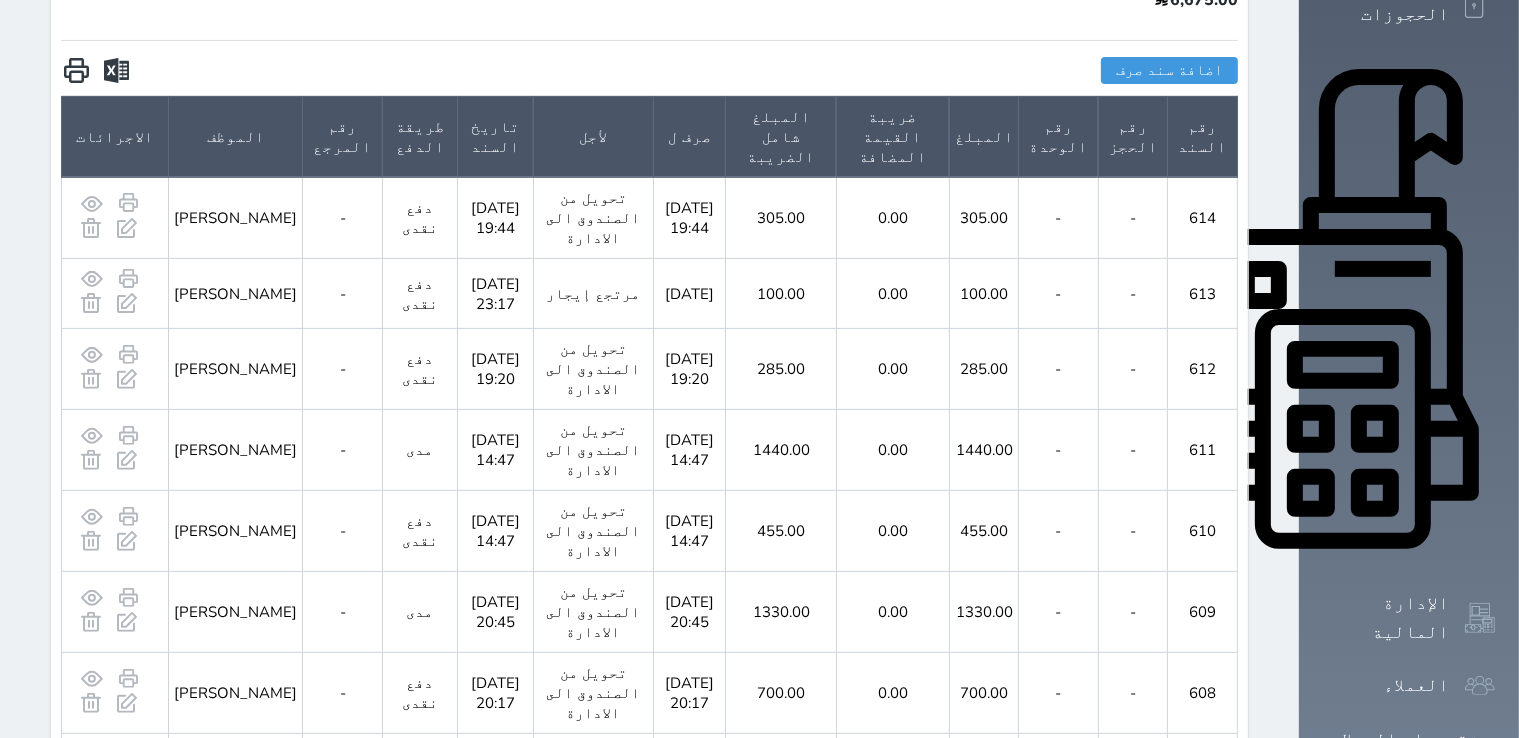 click on "التقارير" at bounding box center (1405, 899) 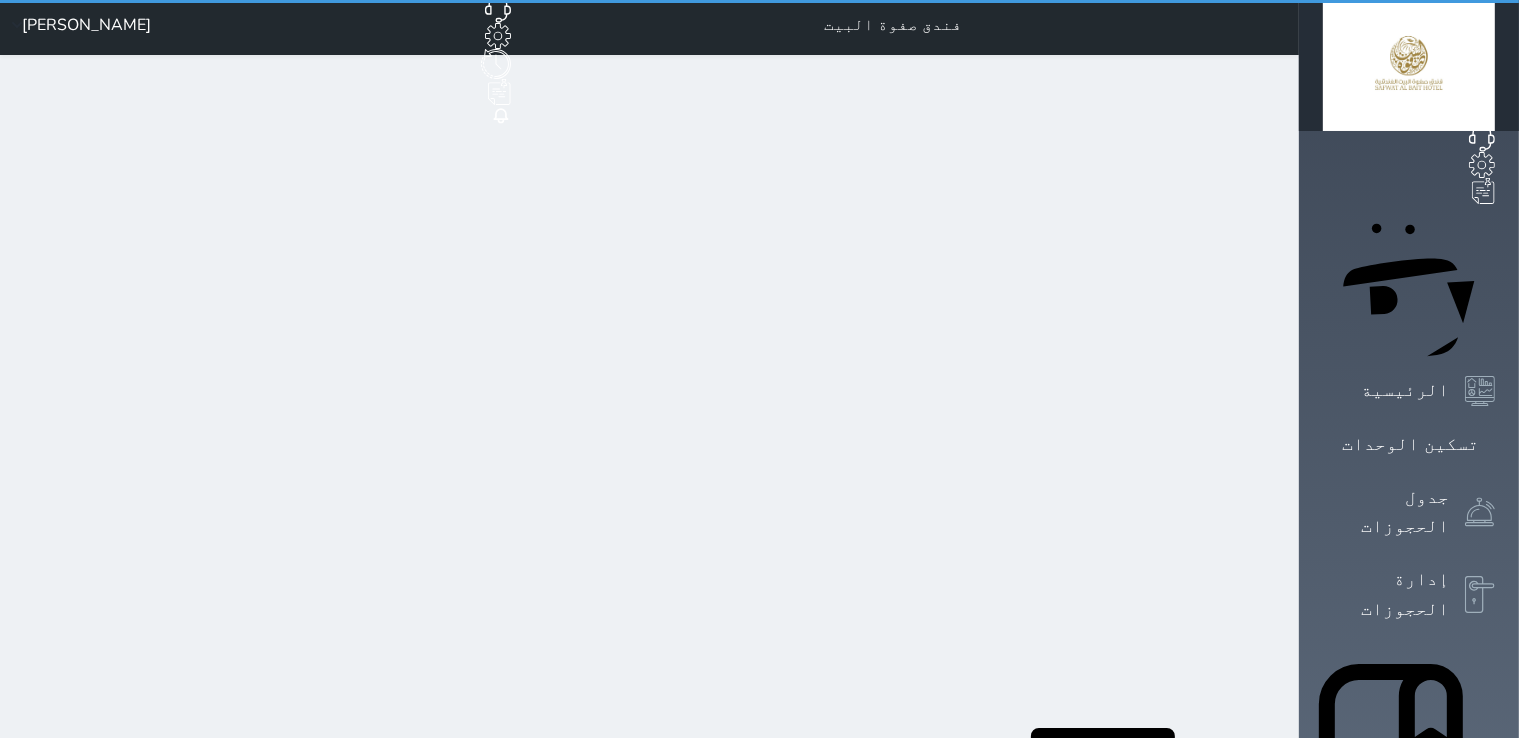 scroll, scrollTop: 0, scrollLeft: 0, axis: both 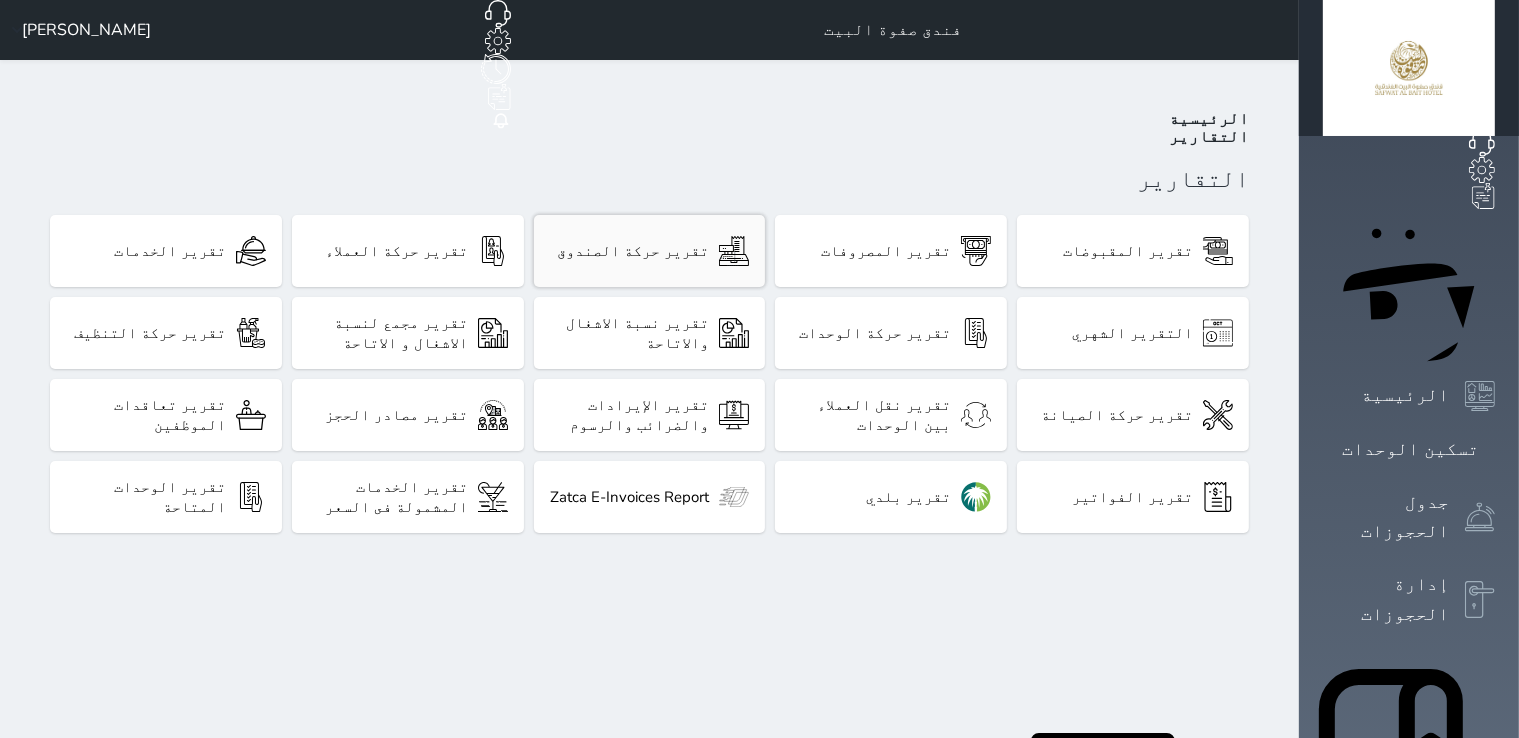 click on "تقرير حركة الصندوق" at bounding box center (650, 251) 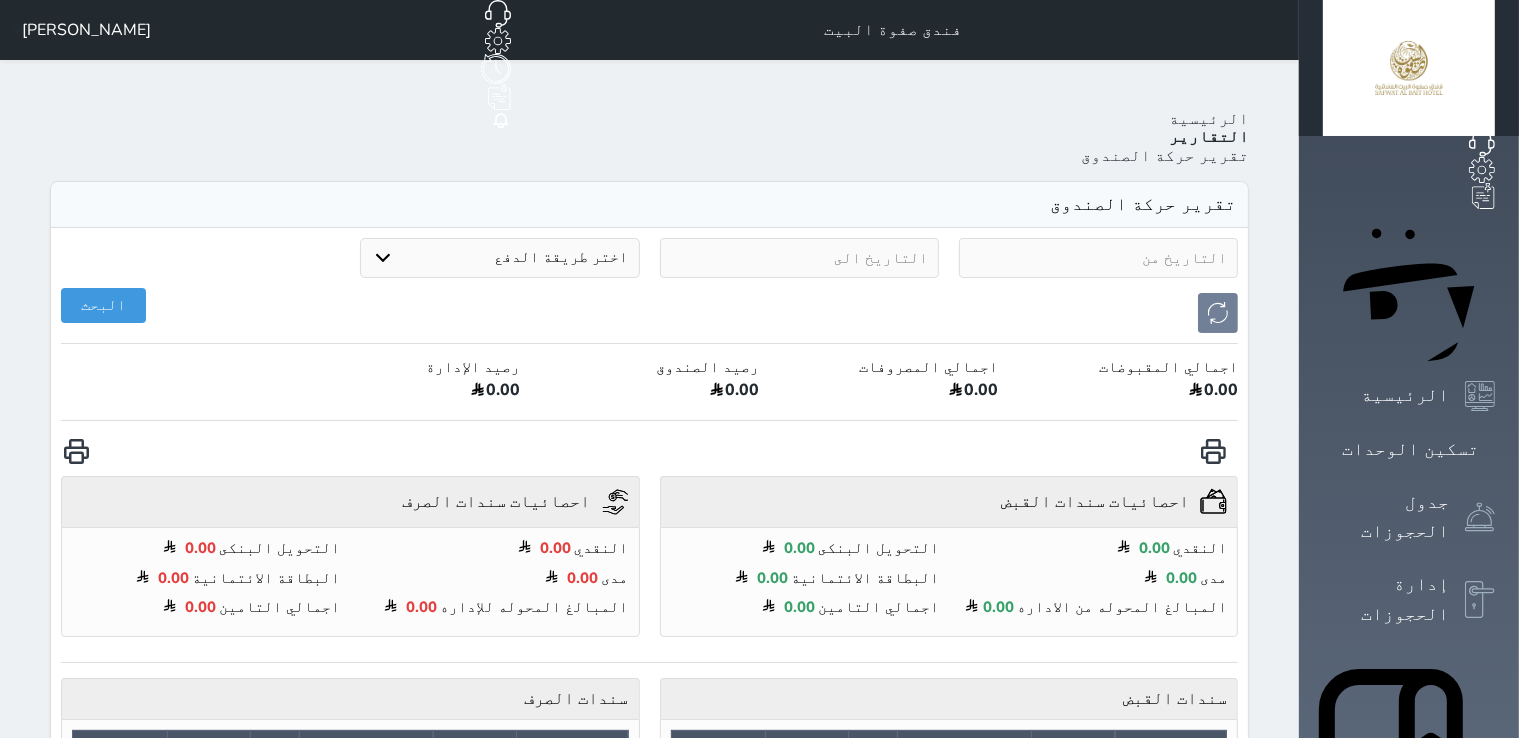 select on "6" 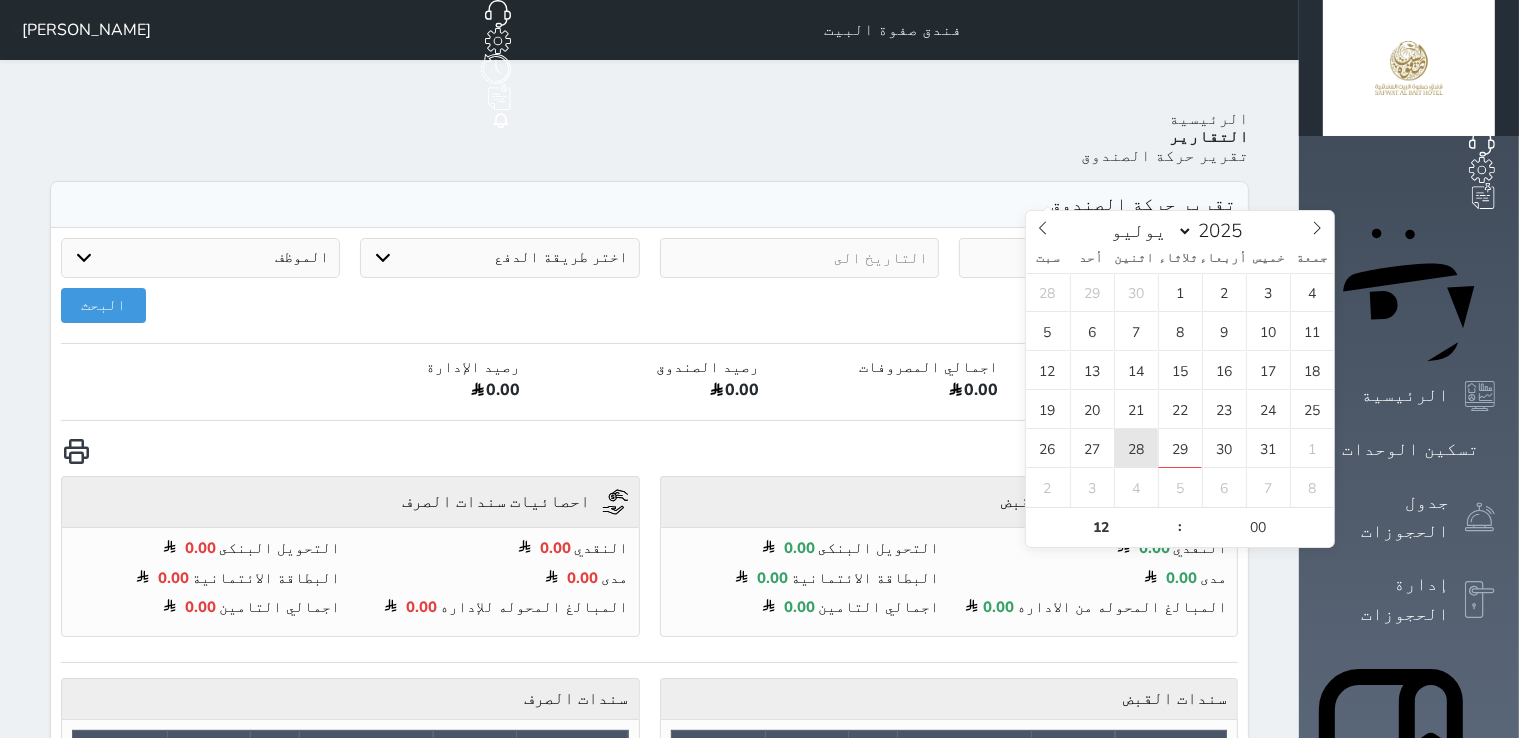 click on "28" at bounding box center [1136, 448] 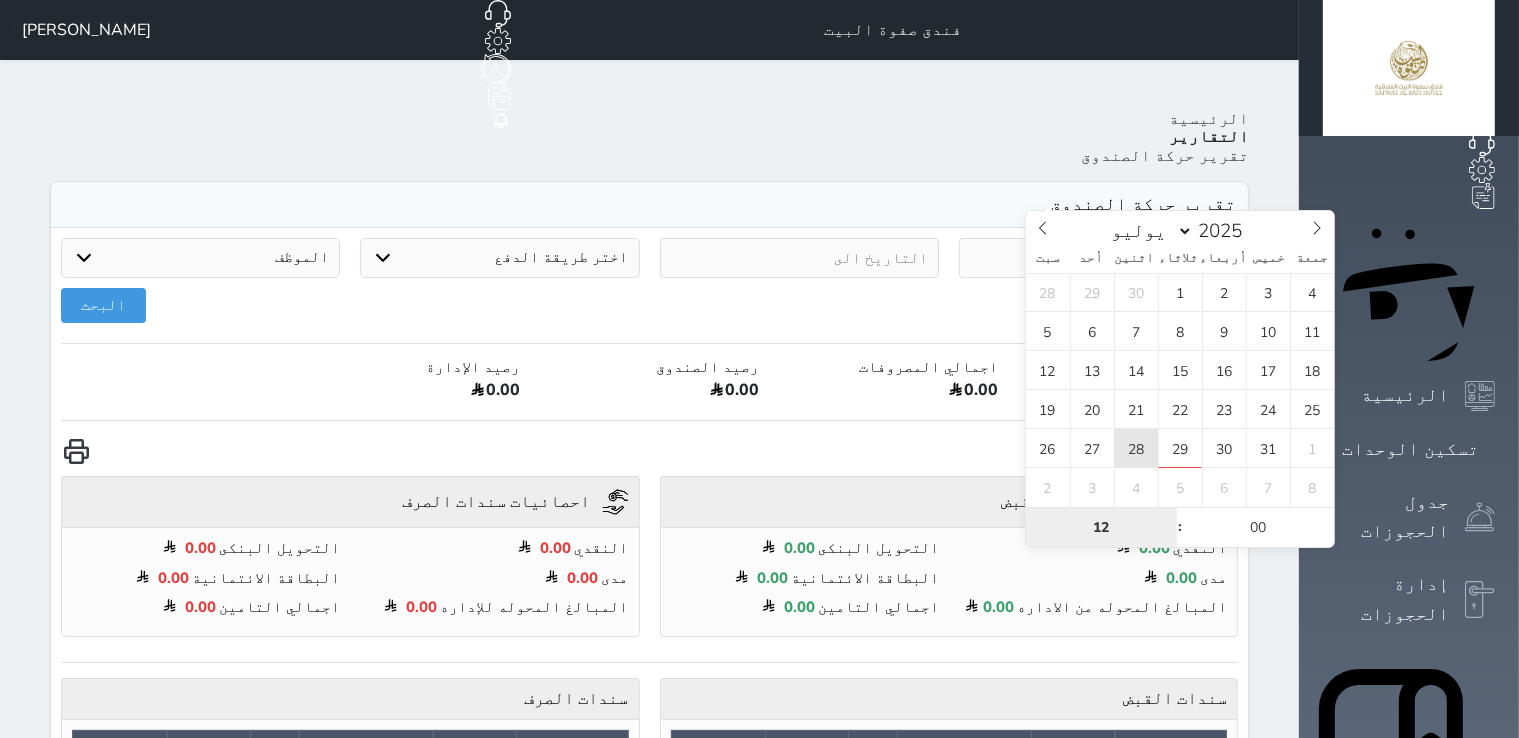 type on "[DATE] 12:00" 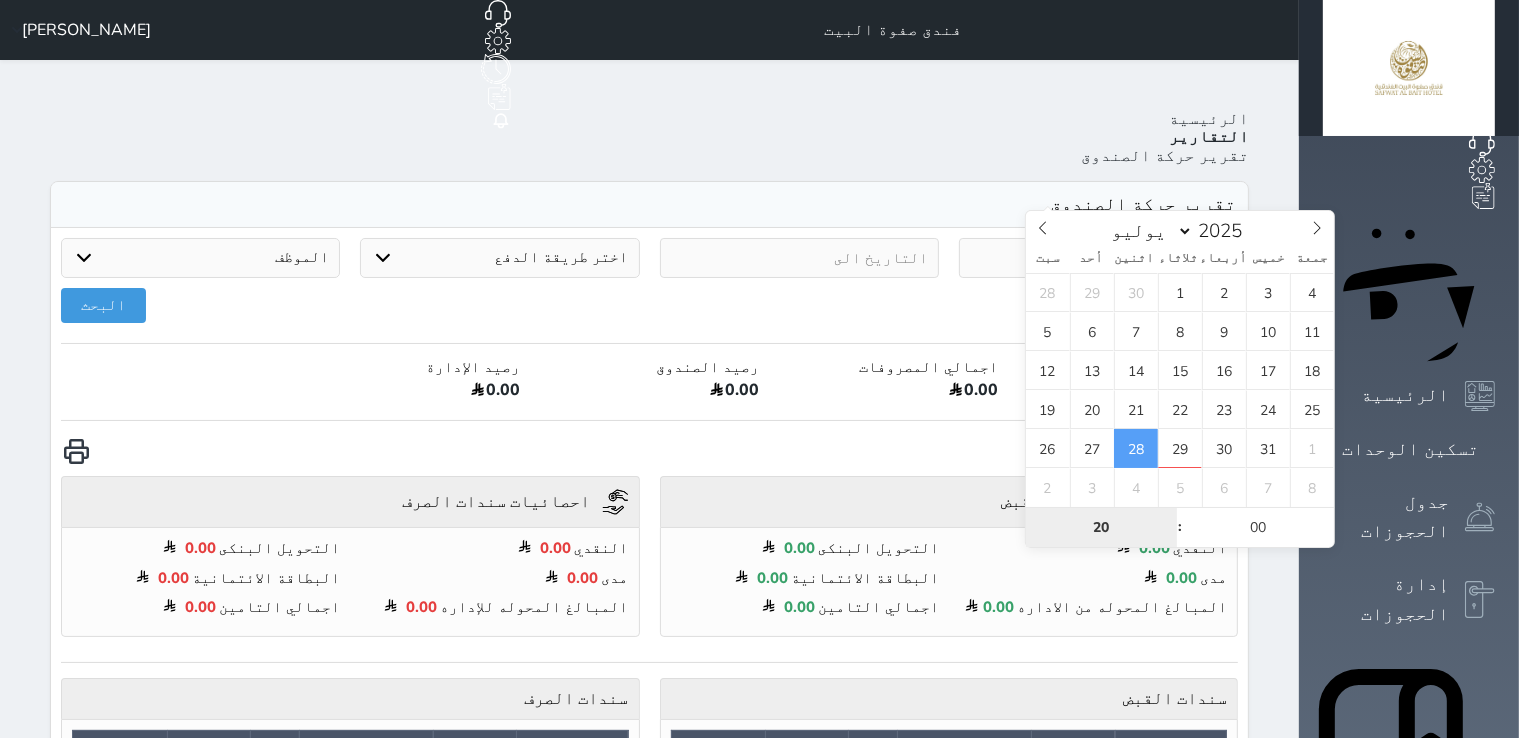 type on "2" 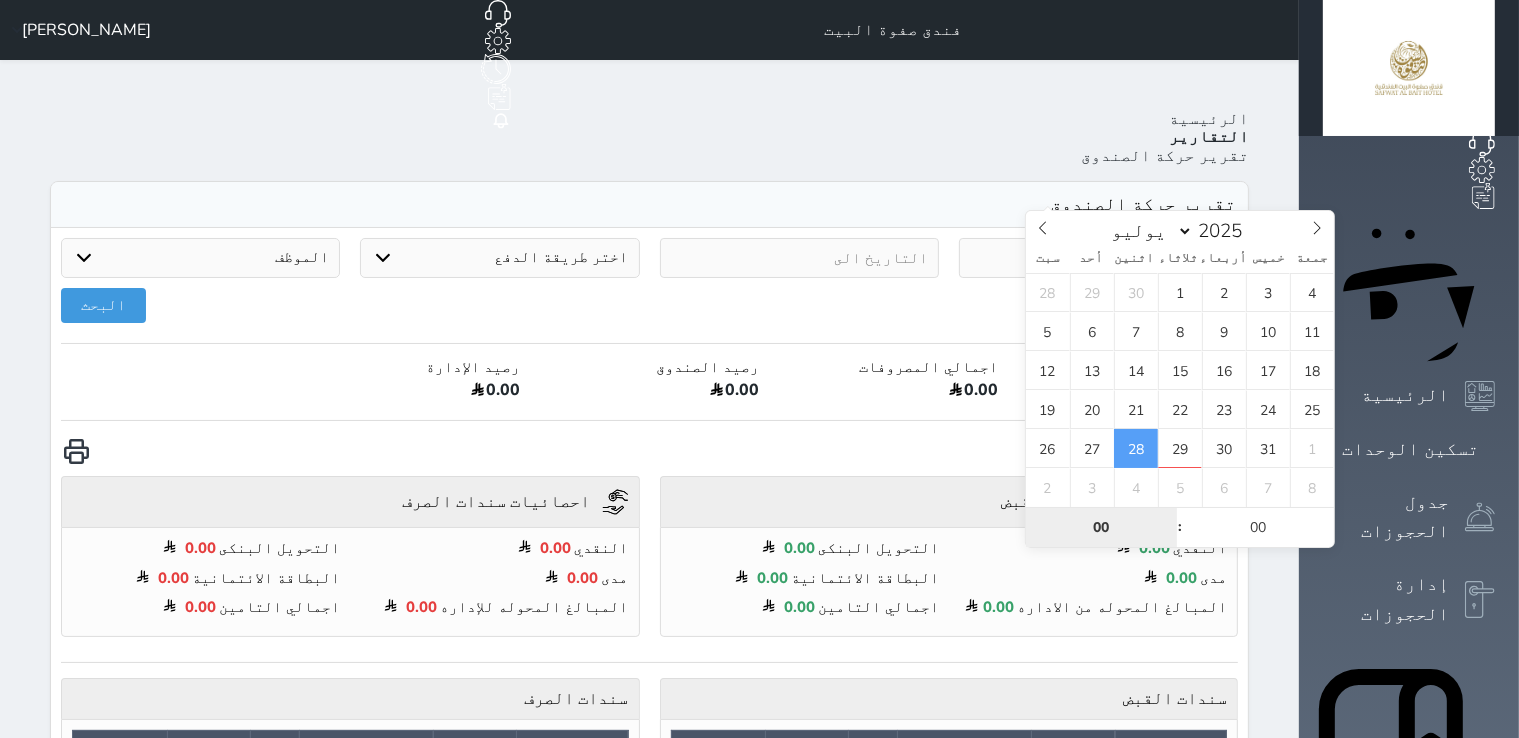 type on "00" 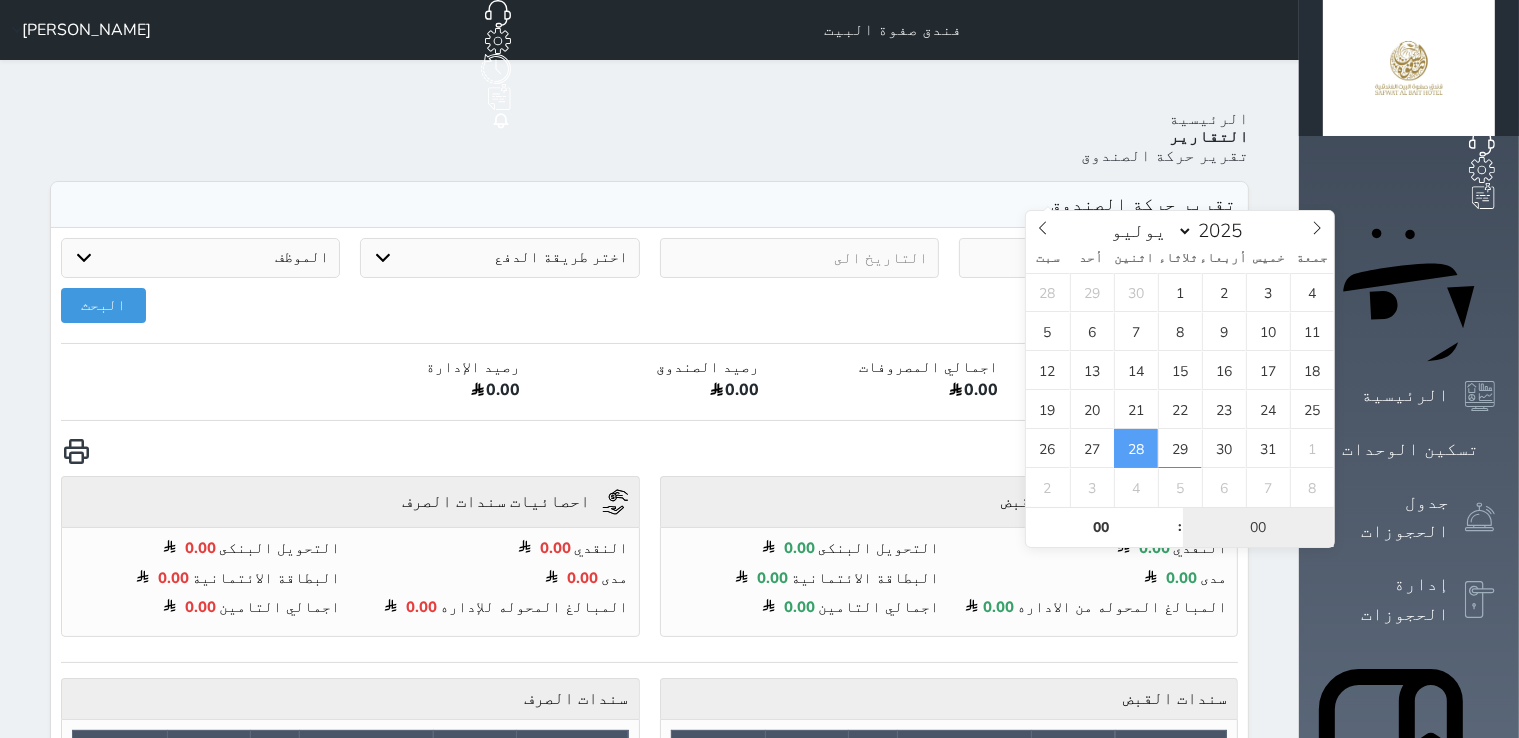 type on "[DATE] 00:00" 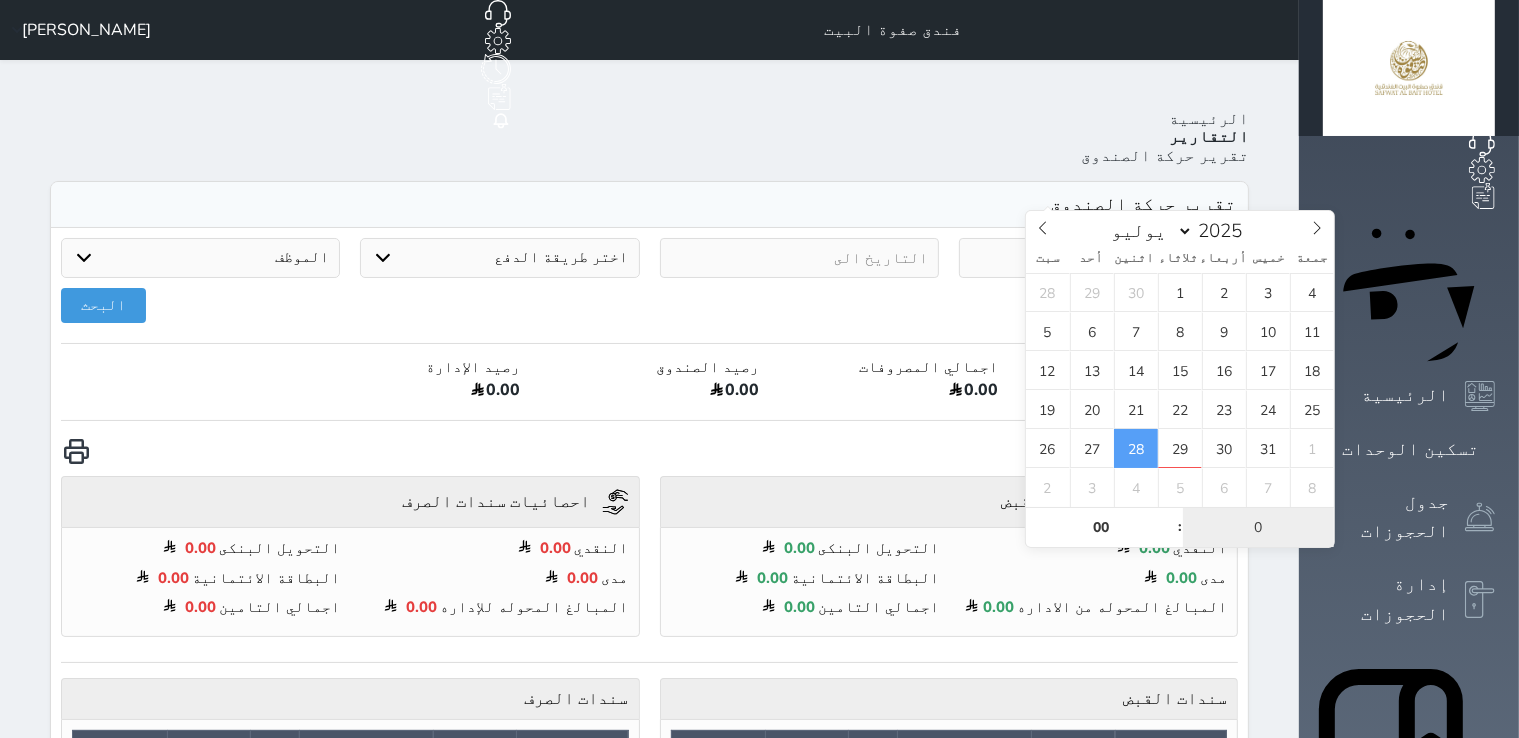 type on "00" 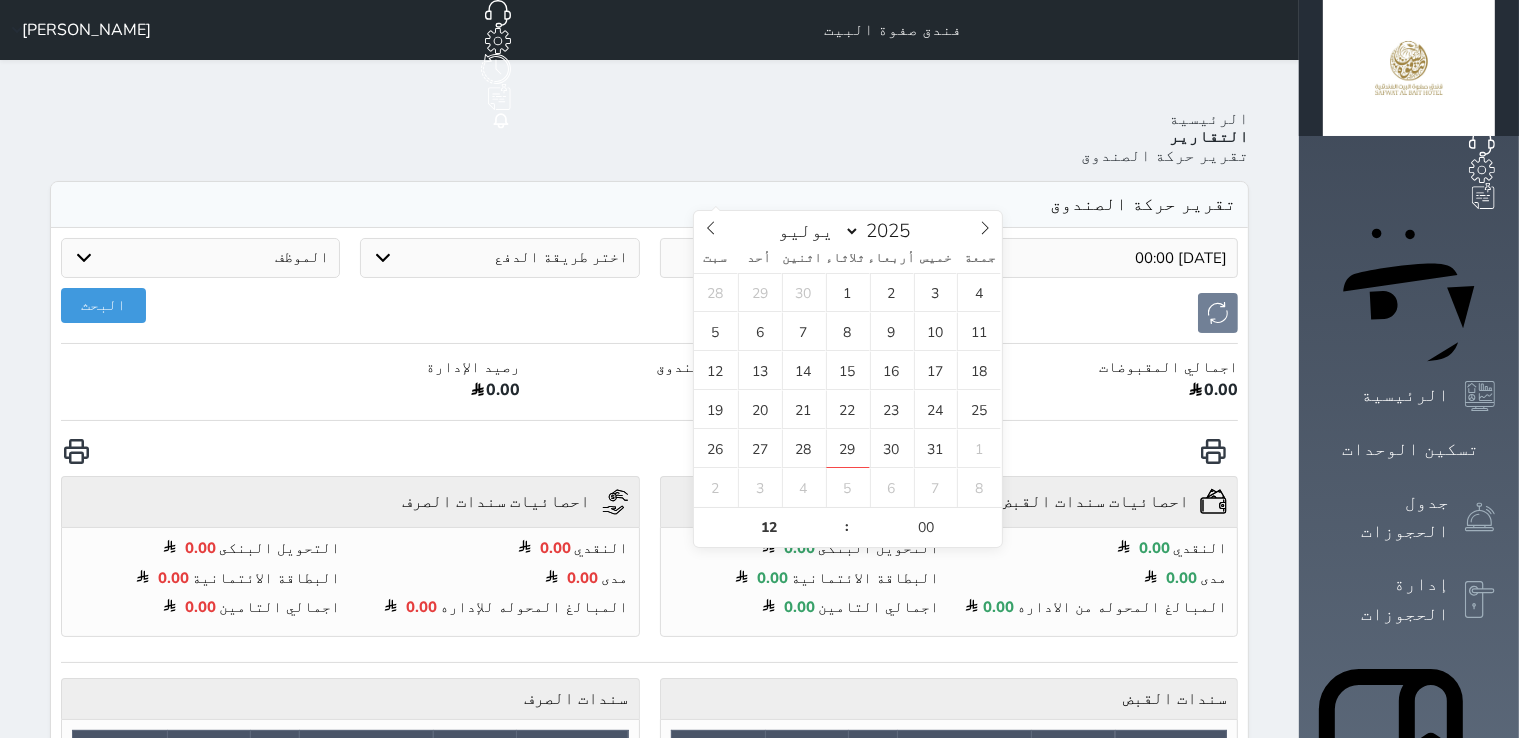 click at bounding box center (799, 258) 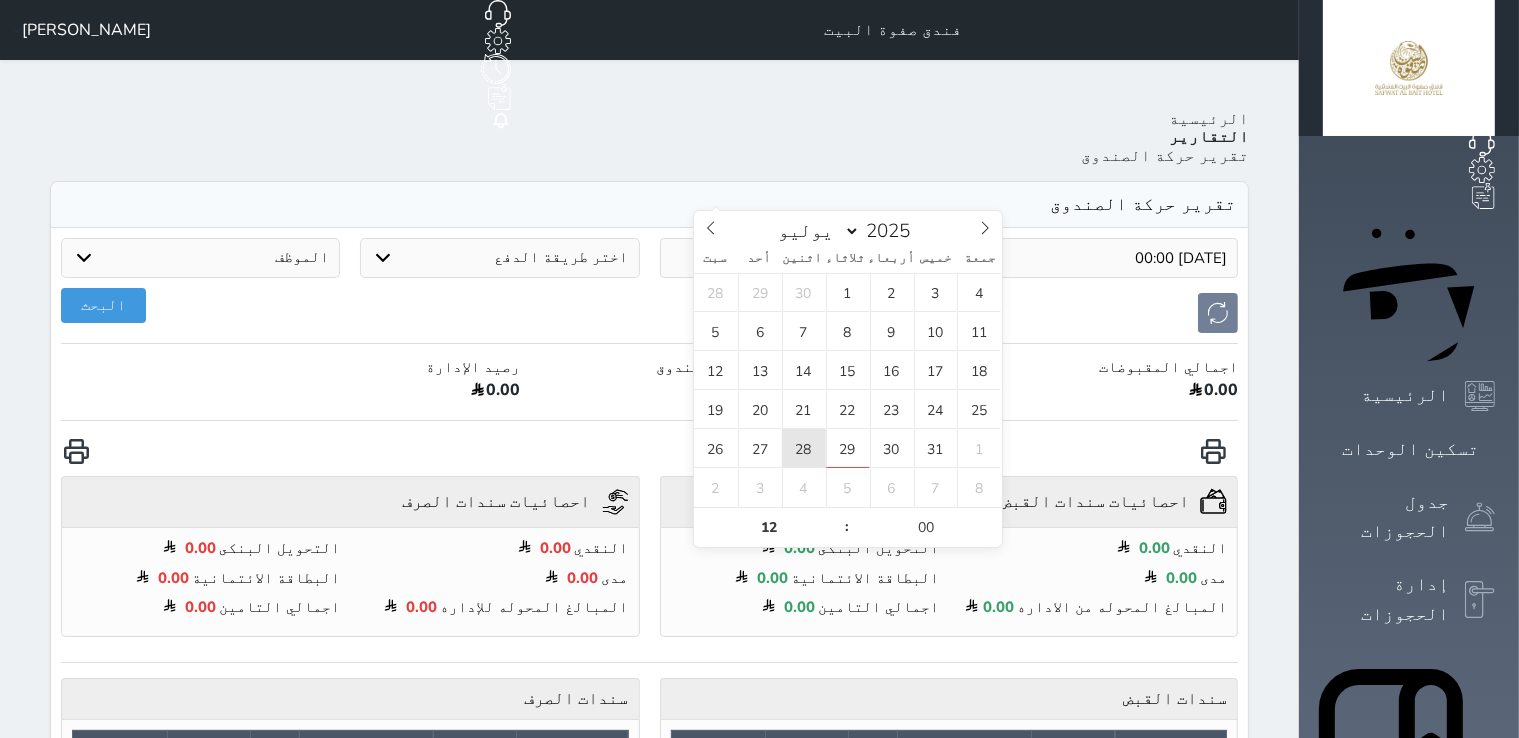 click on "28" at bounding box center (804, 448) 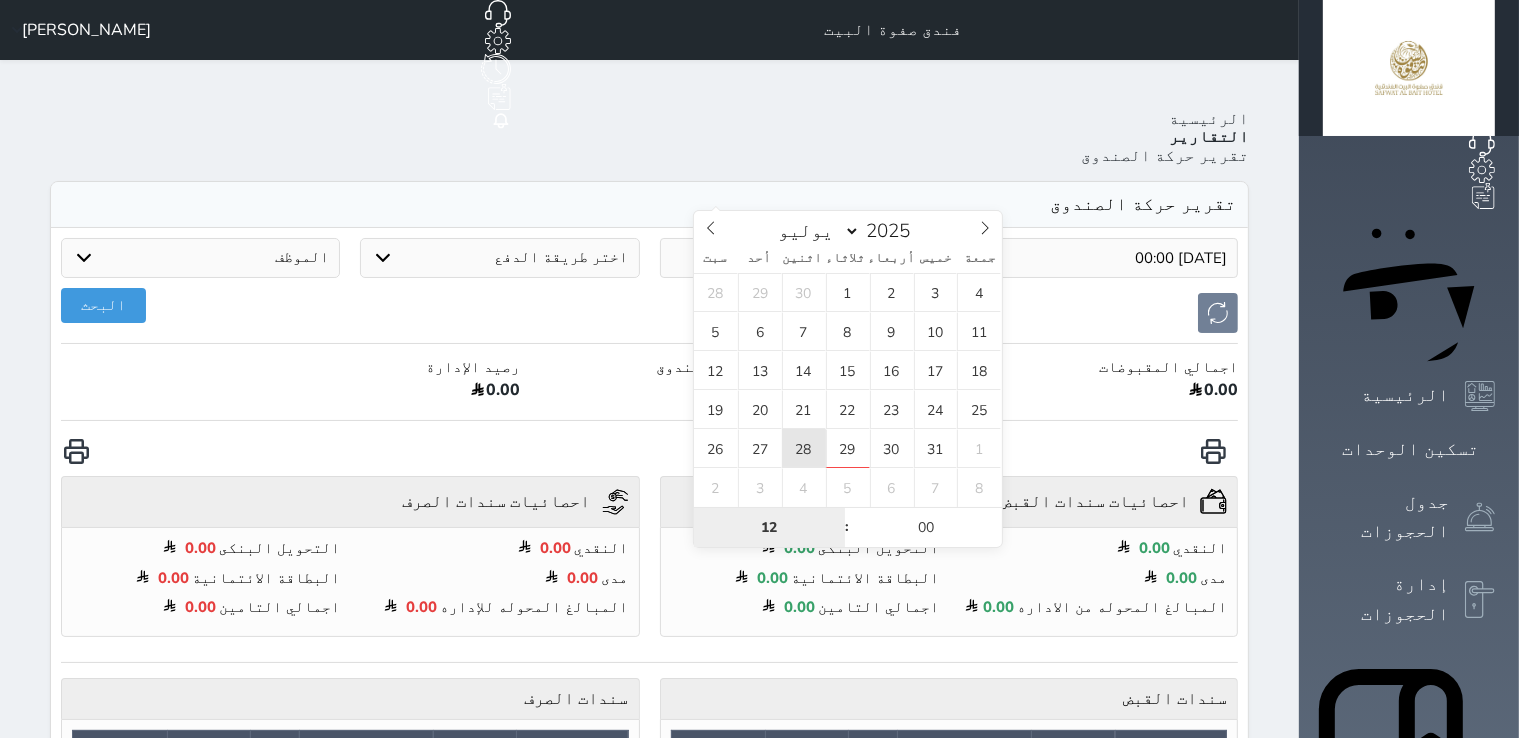 type on "[DATE] 12:00" 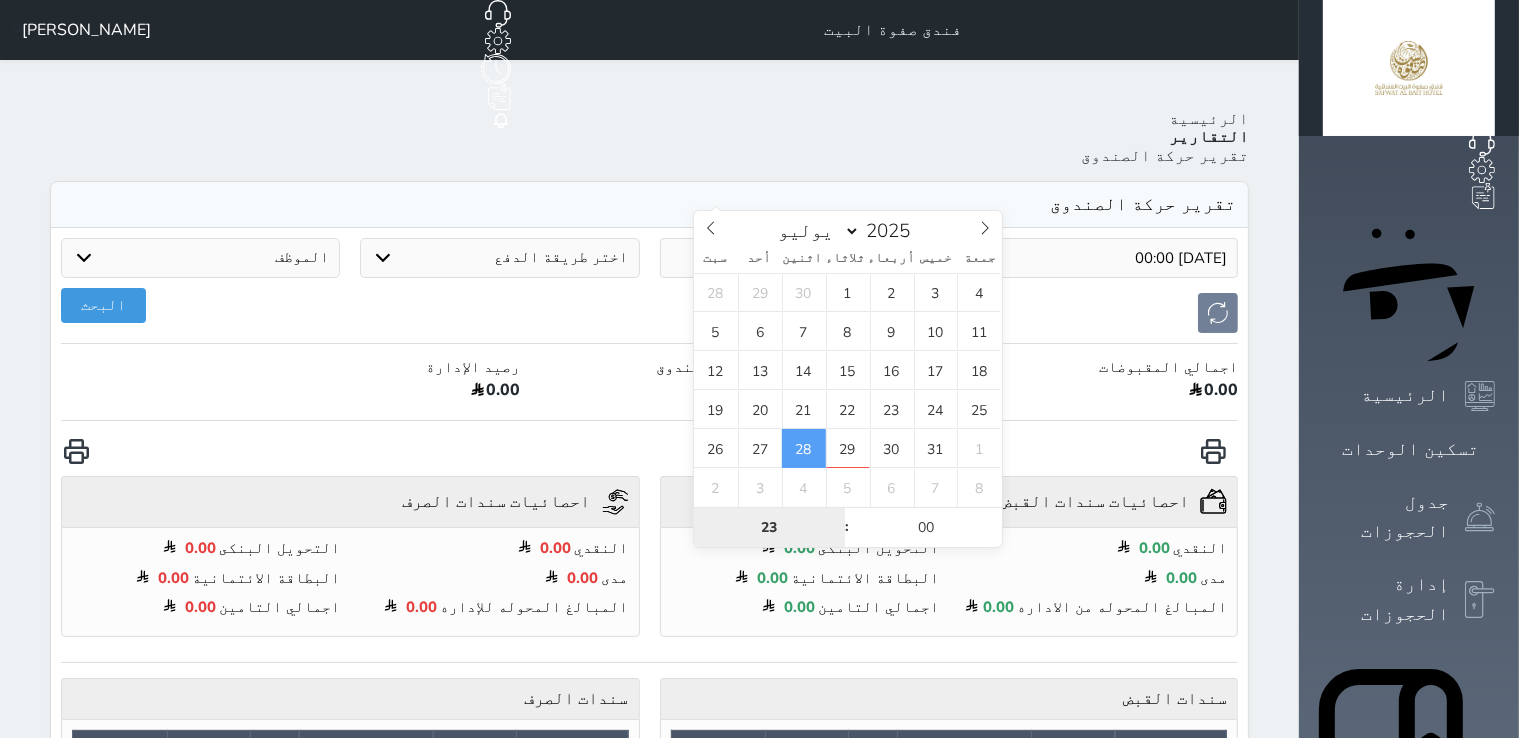 type on "23" 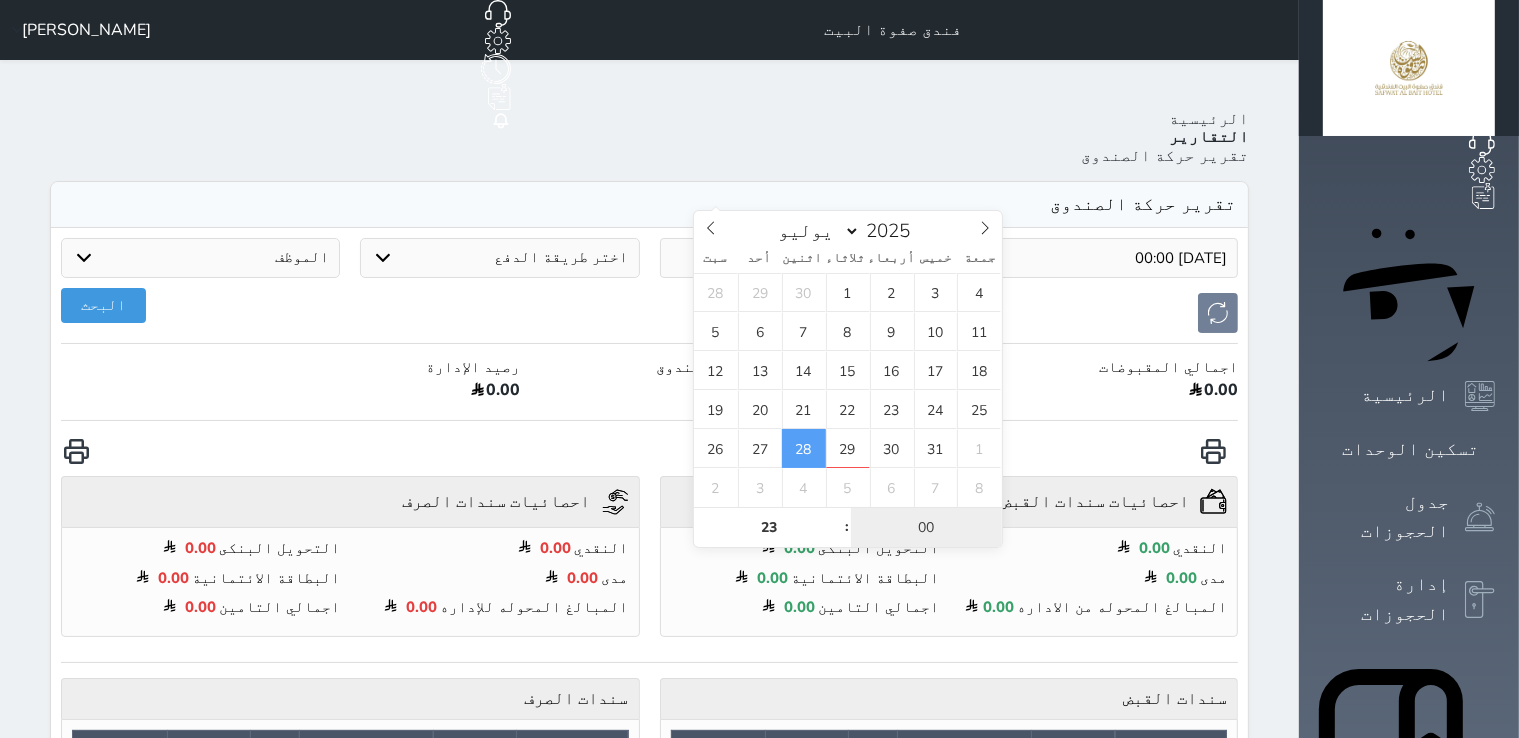 type on "[DATE] 23:00" 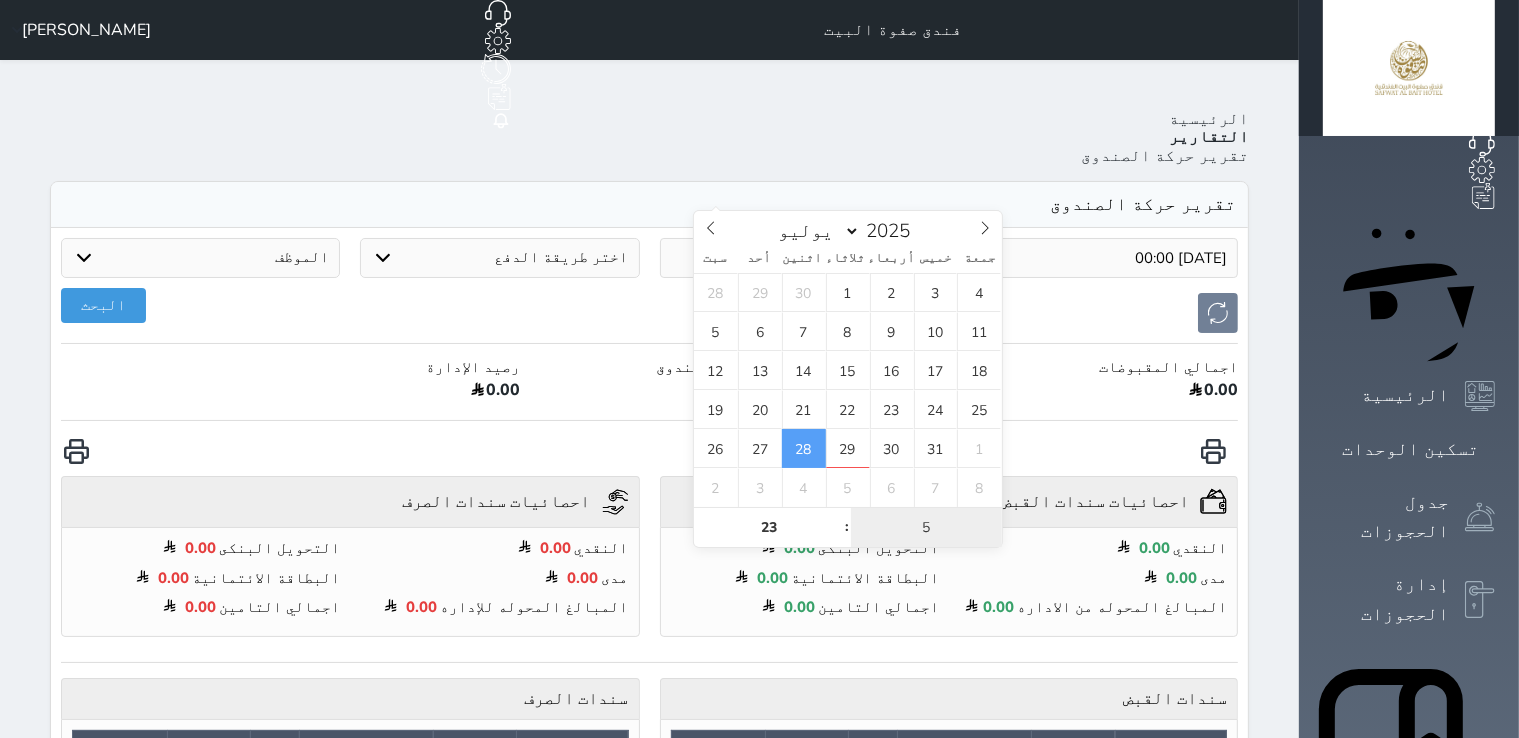 type on "59" 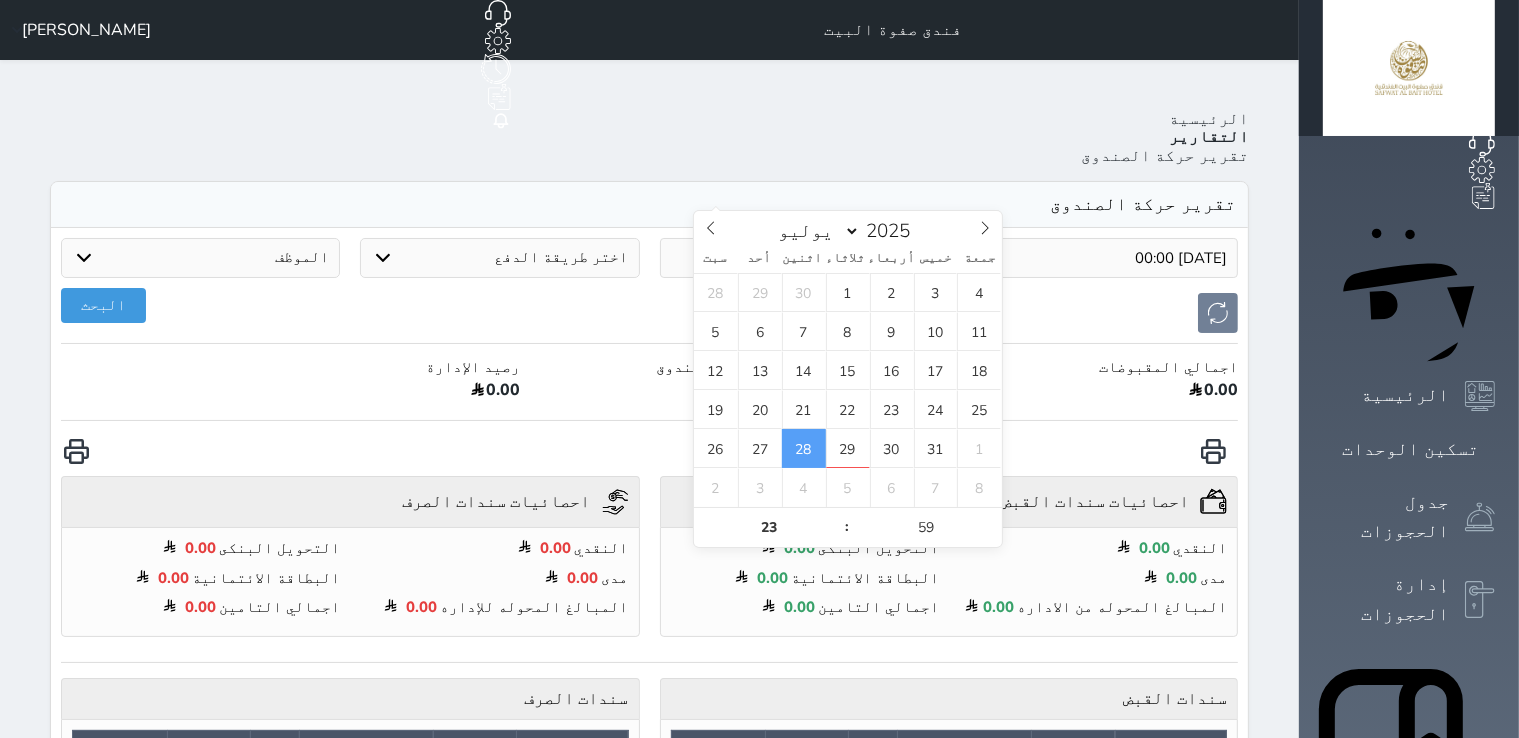 type on "[DATE] 23:59" 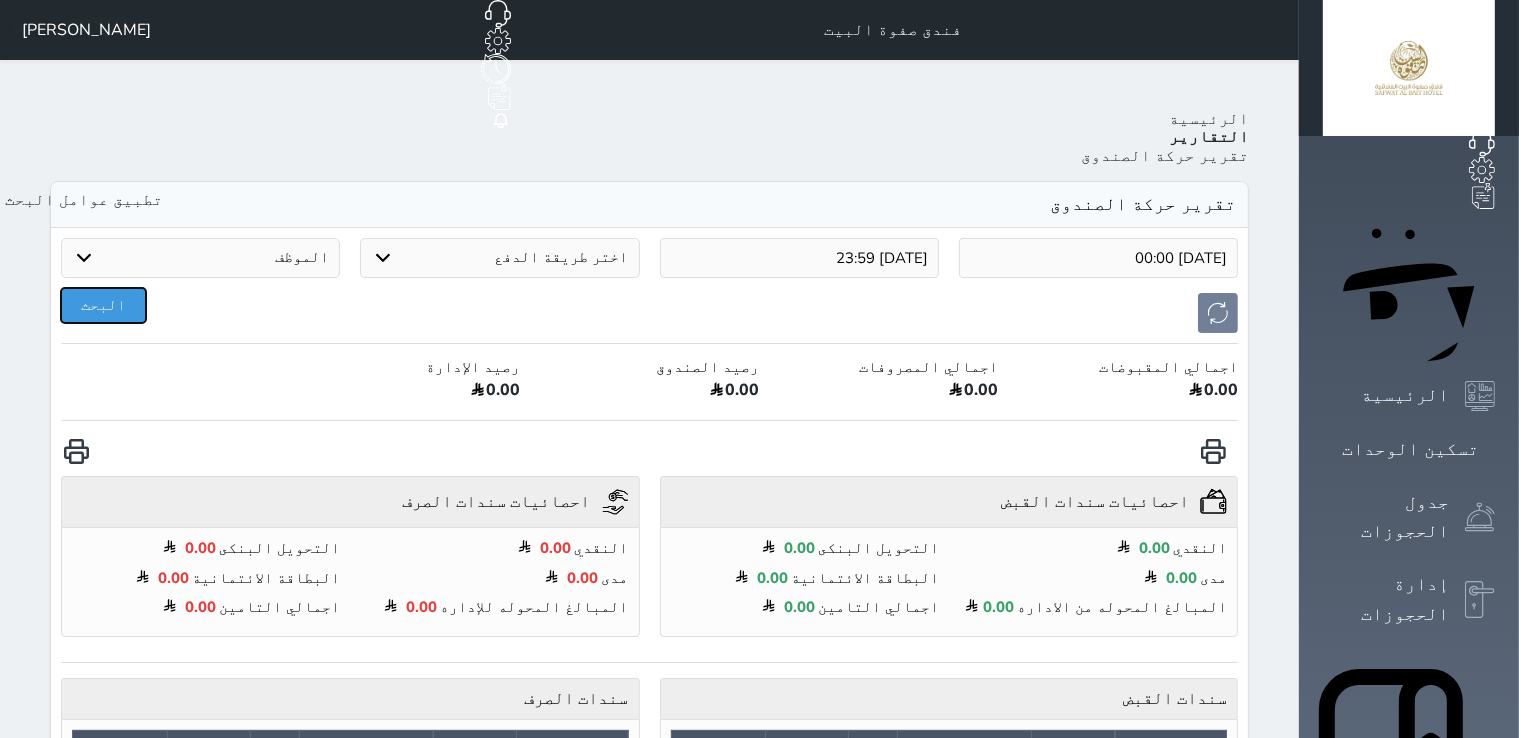 click on "البحث" at bounding box center [103, 305] 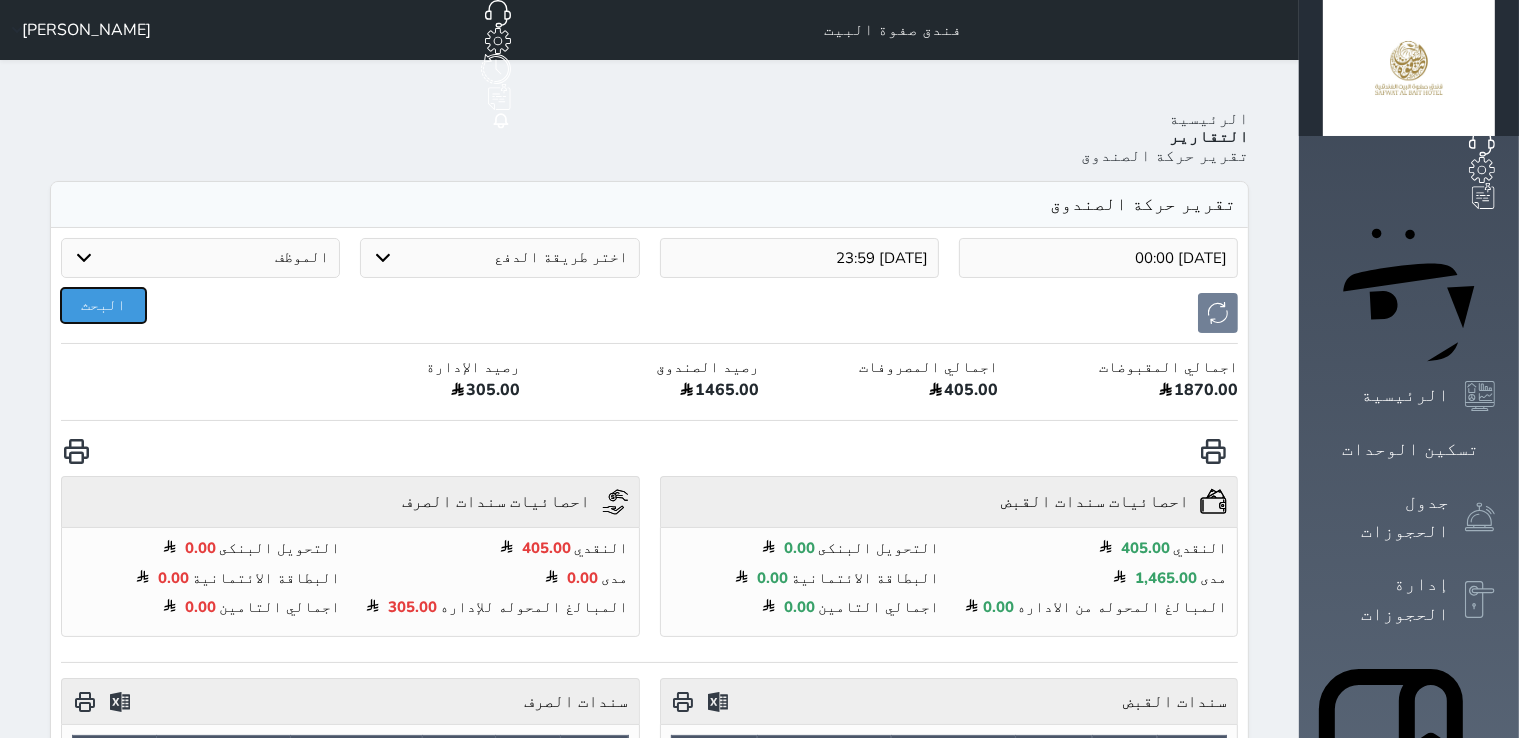 scroll, scrollTop: 200, scrollLeft: 0, axis: vertical 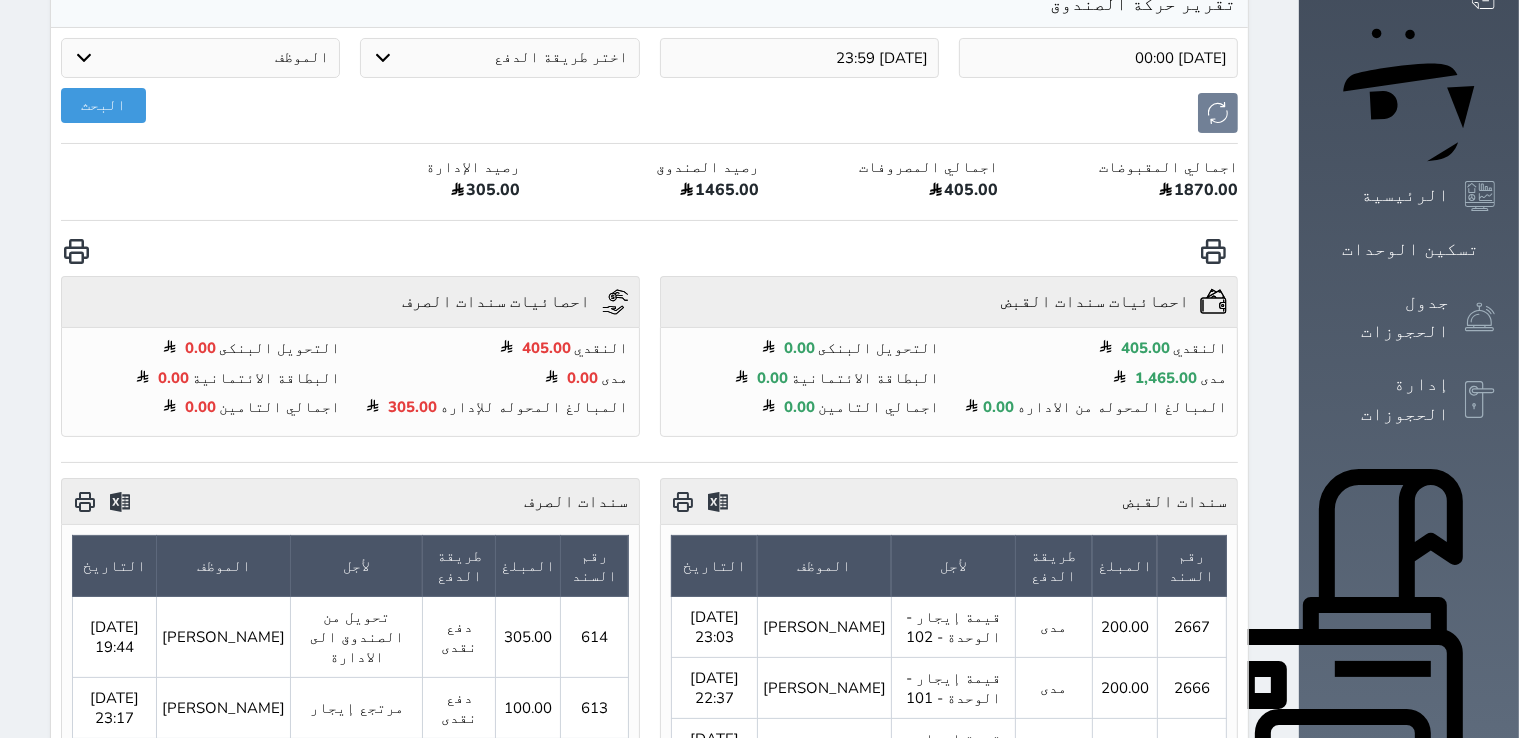 click at bounding box center [84, 501] 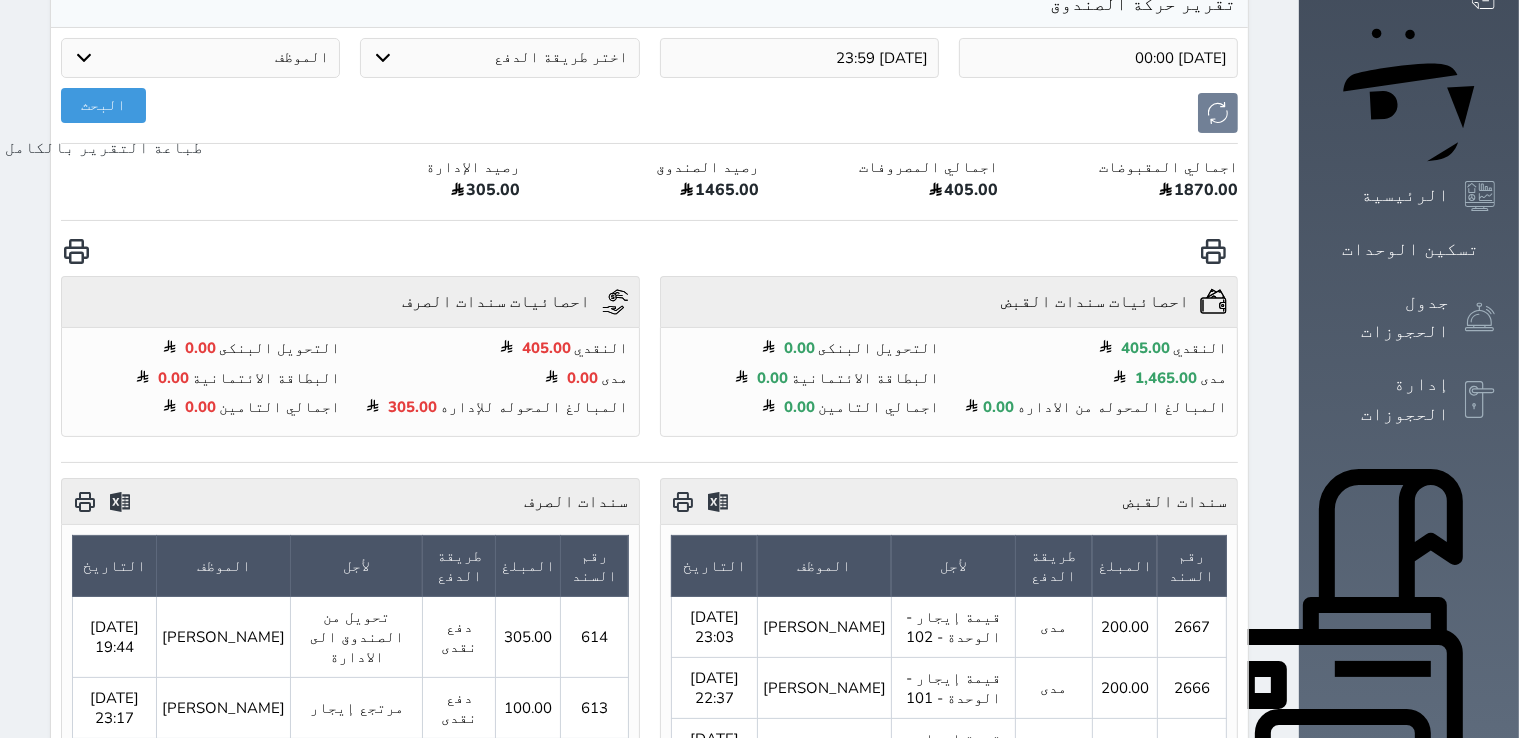 click at bounding box center [76, 251] 